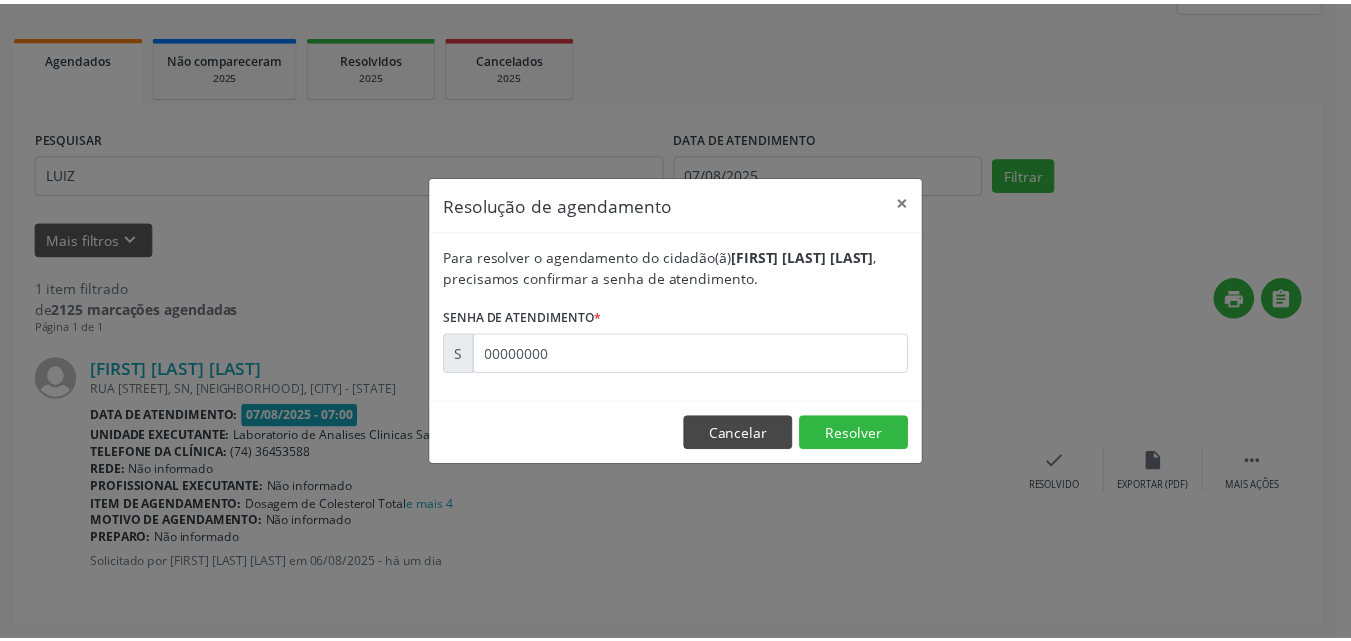 scroll, scrollTop: 264, scrollLeft: 0, axis: vertical 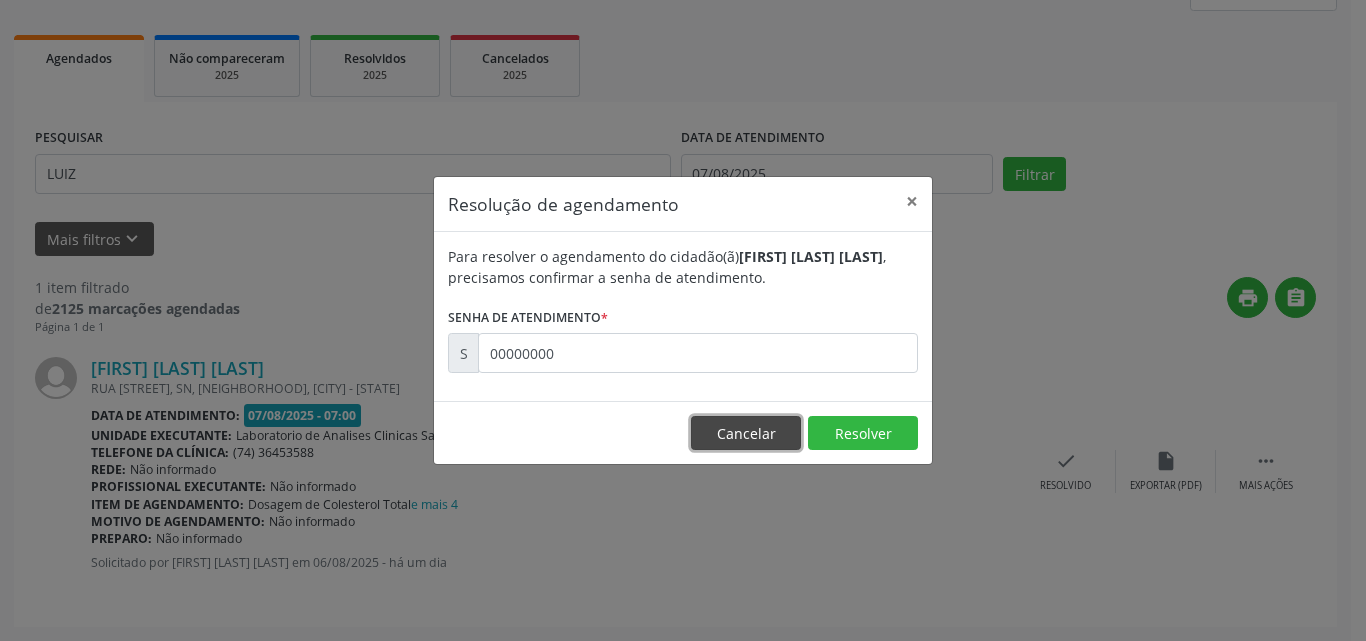 click on "Cancelar" at bounding box center (746, 433) 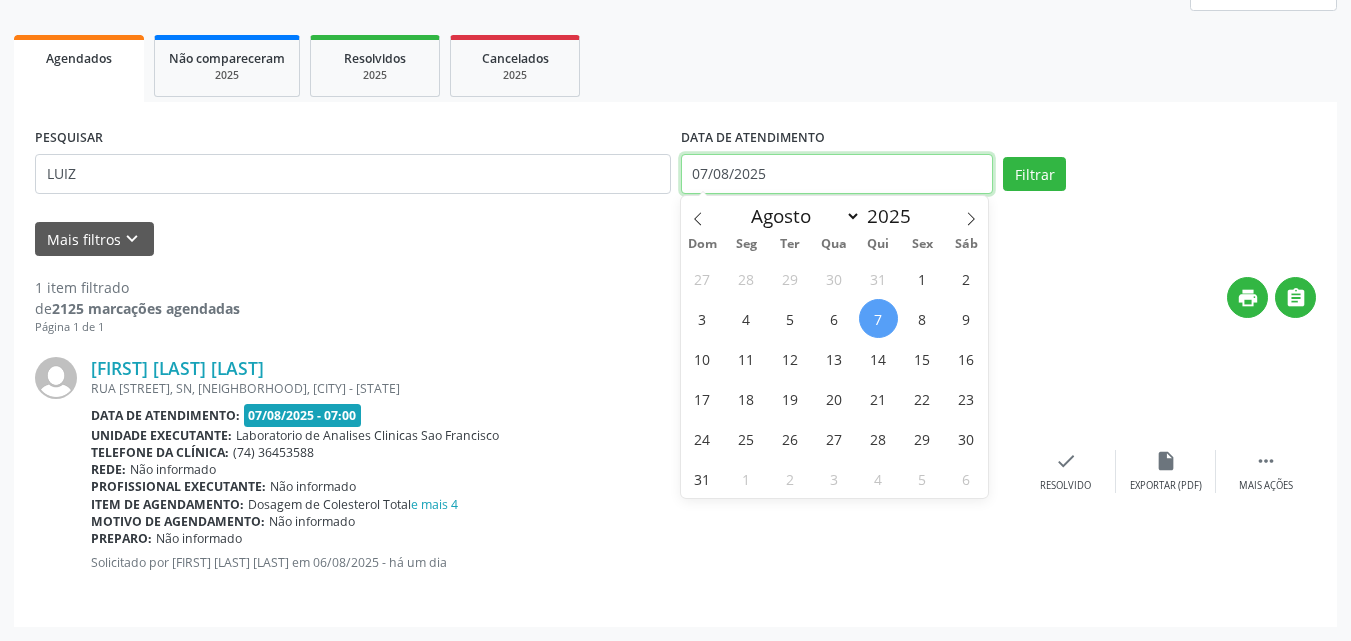 click on "07/08/2025" at bounding box center (837, 174) 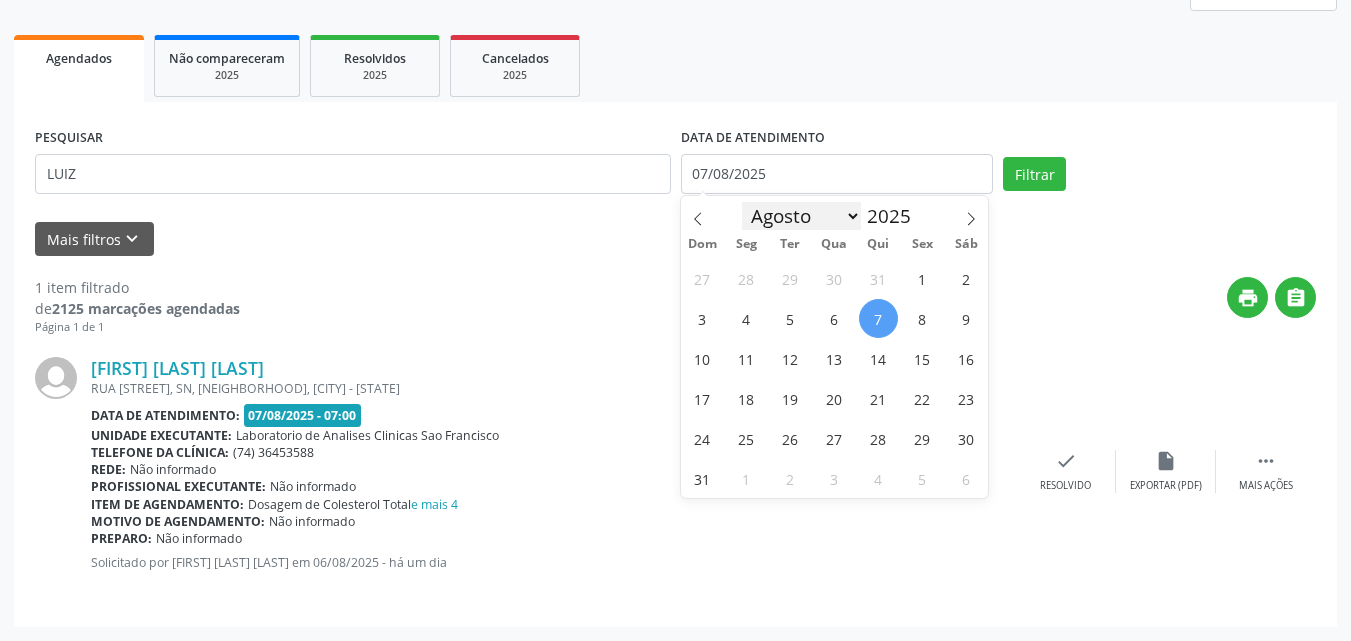 click on "Janeiro Fevereiro Março Abril Maio Junho Julho Agosto Setembro Outubro Novembro Dezembro" at bounding box center [802, 216] 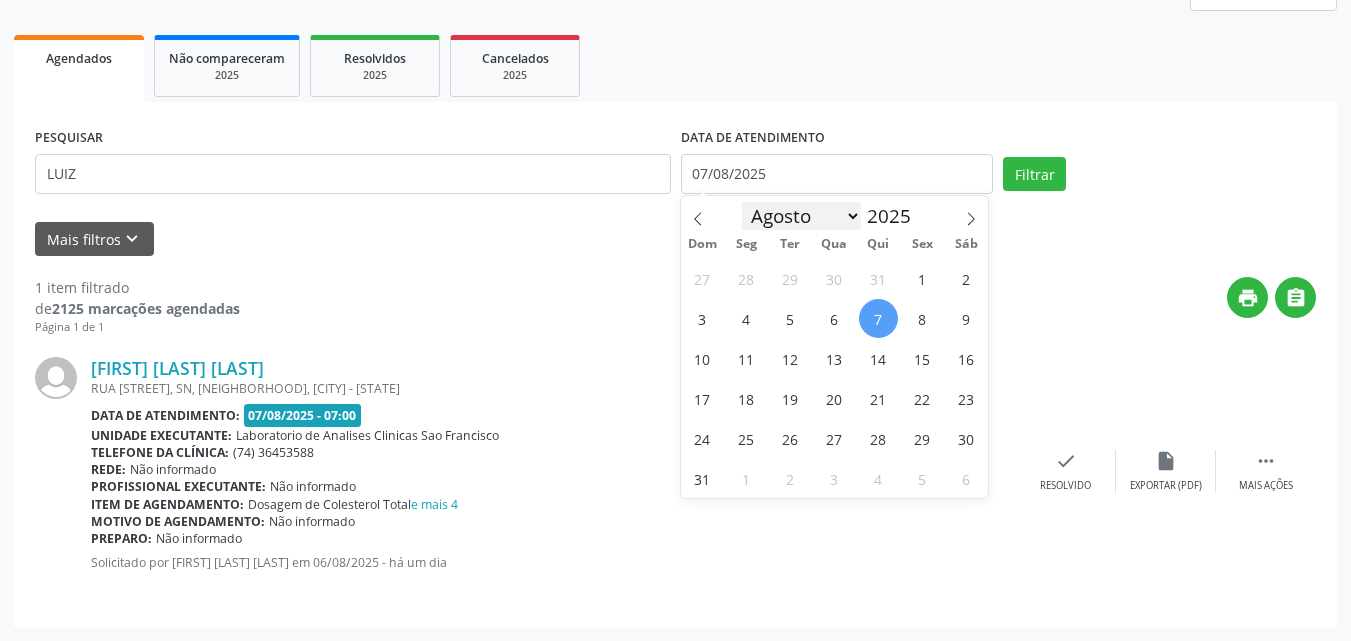 select on "6" 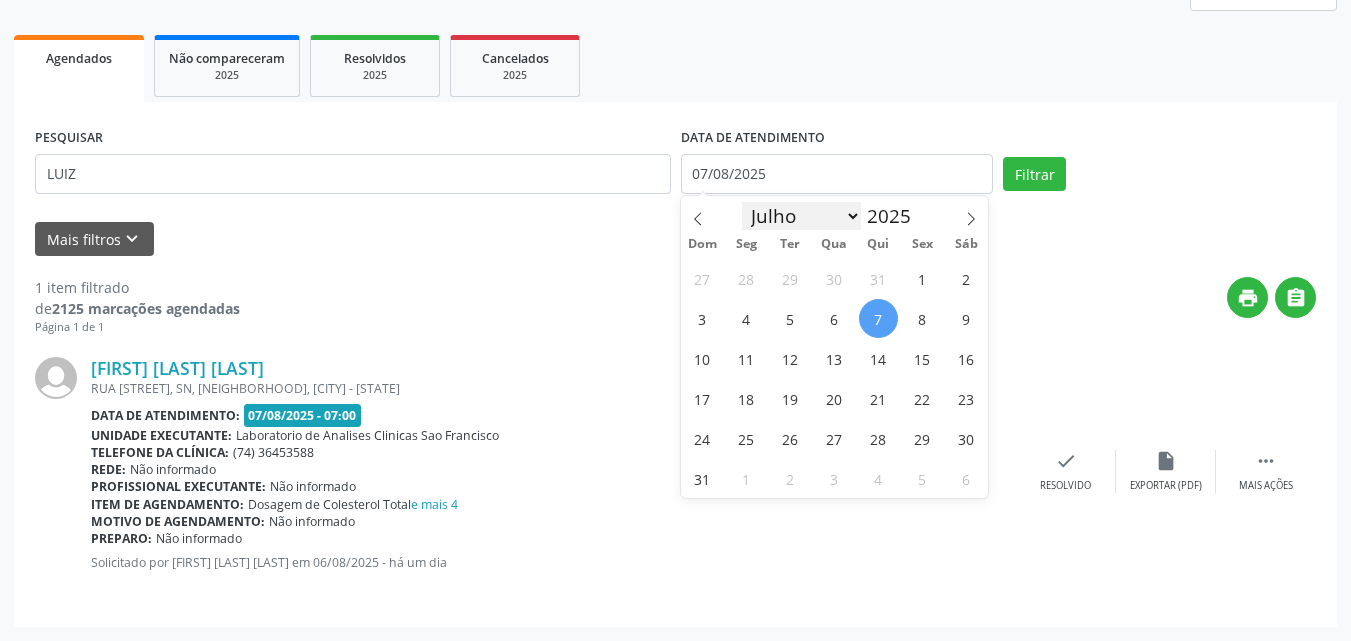 click on "Janeiro Fevereiro Março Abril Maio Junho Julho Agosto Setembro Outubro Novembro Dezembro" at bounding box center (802, 216) 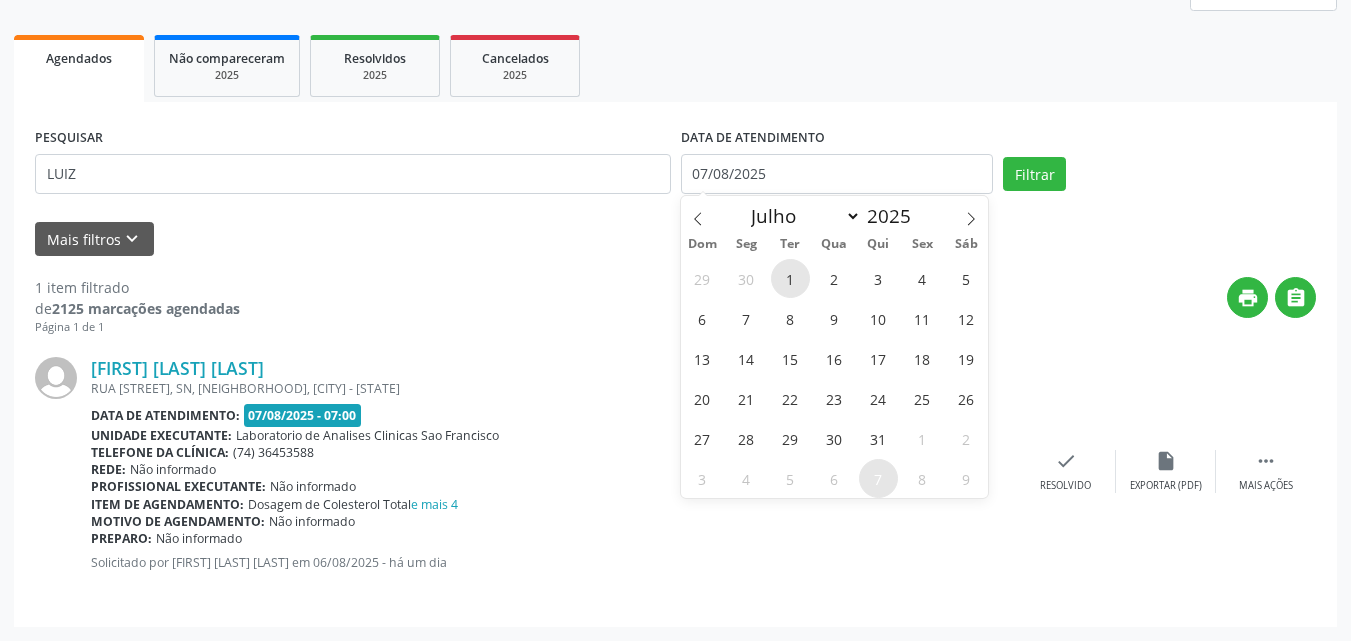 click on "1" at bounding box center [790, 278] 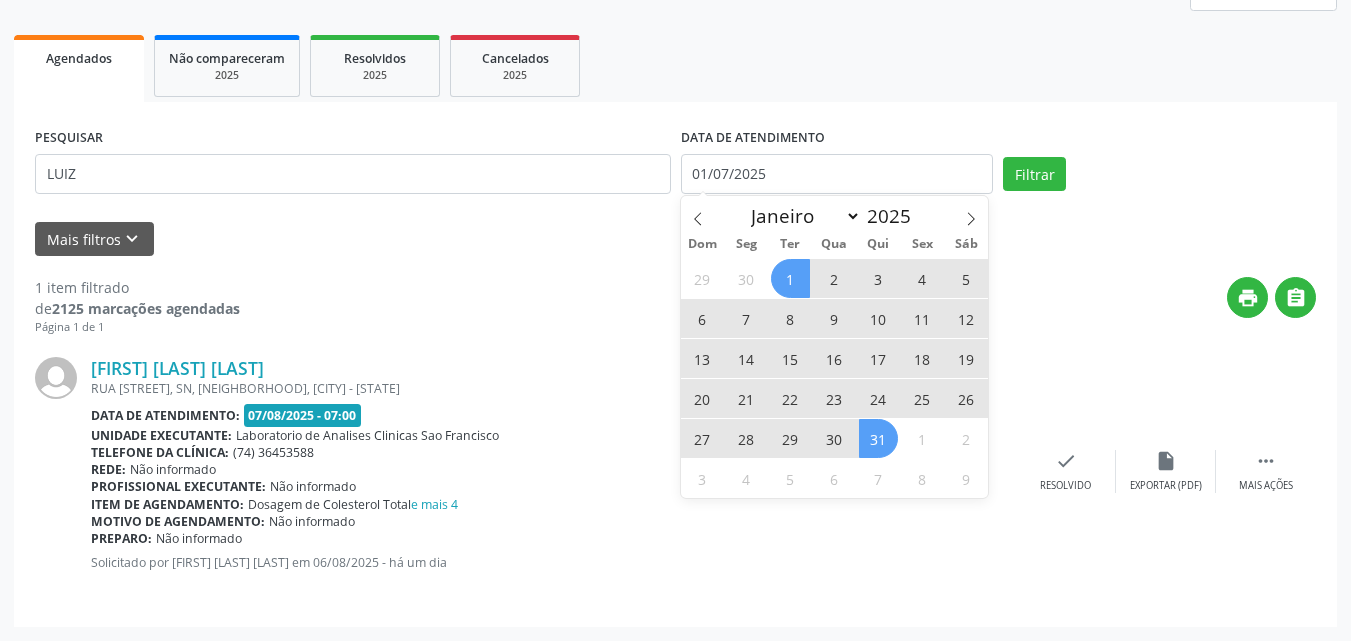 click on "31" at bounding box center [878, 438] 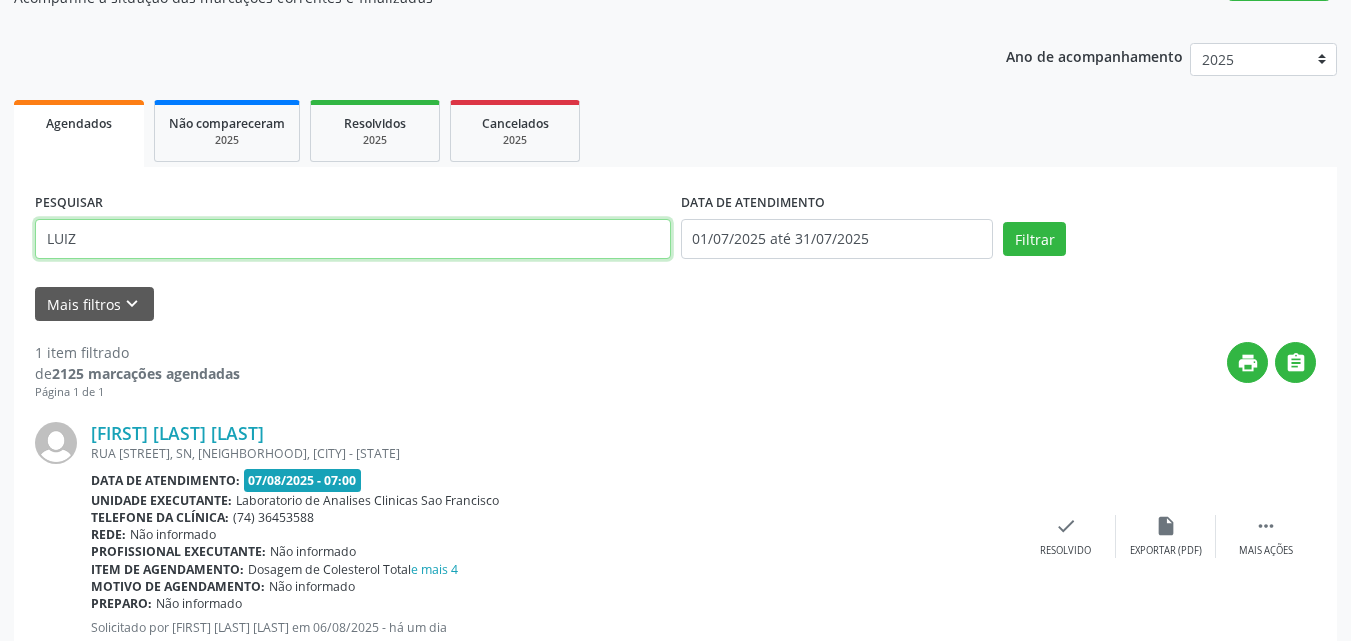 drag, startPoint x: 444, startPoint y: 178, endPoint x: 0, endPoint y: -87, distance: 517.06964 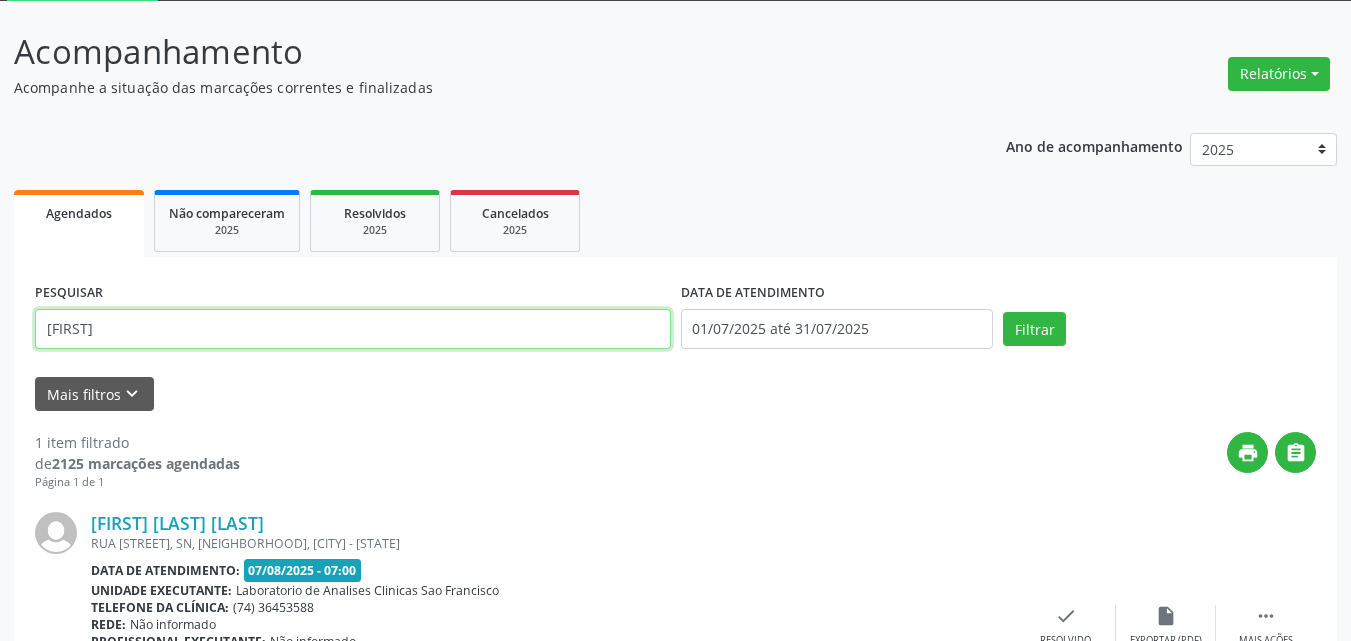 type on "[FIRST]" 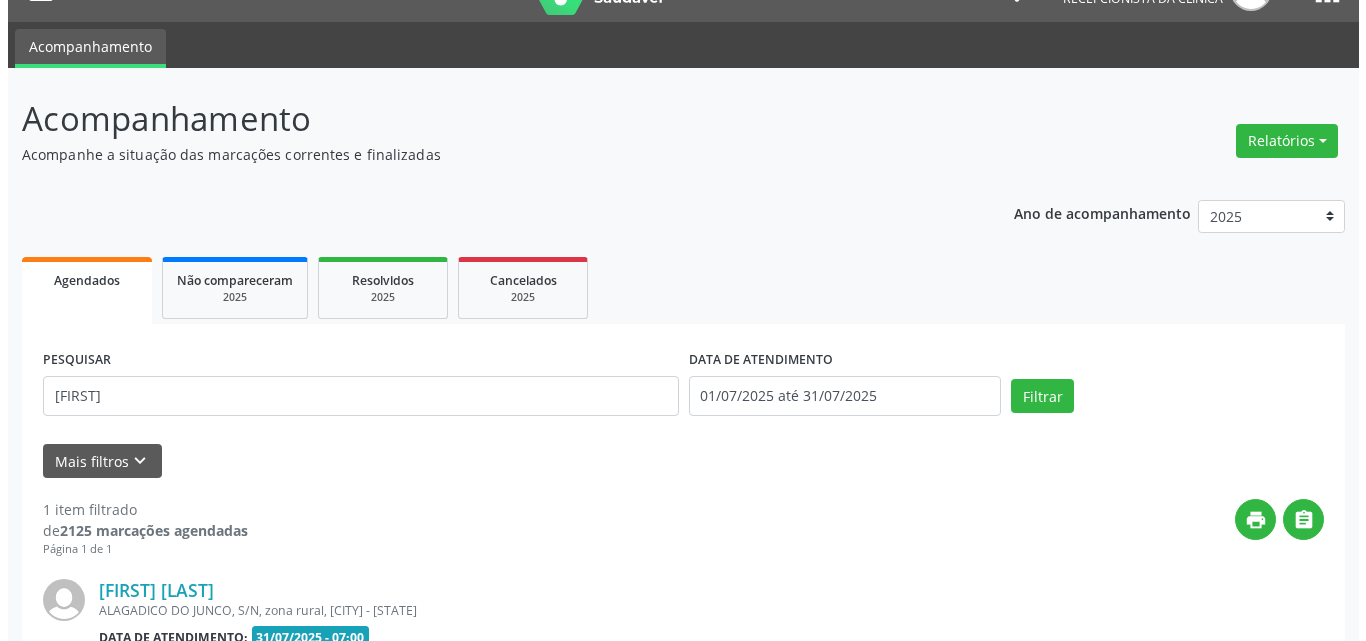 scroll, scrollTop: 264, scrollLeft: 0, axis: vertical 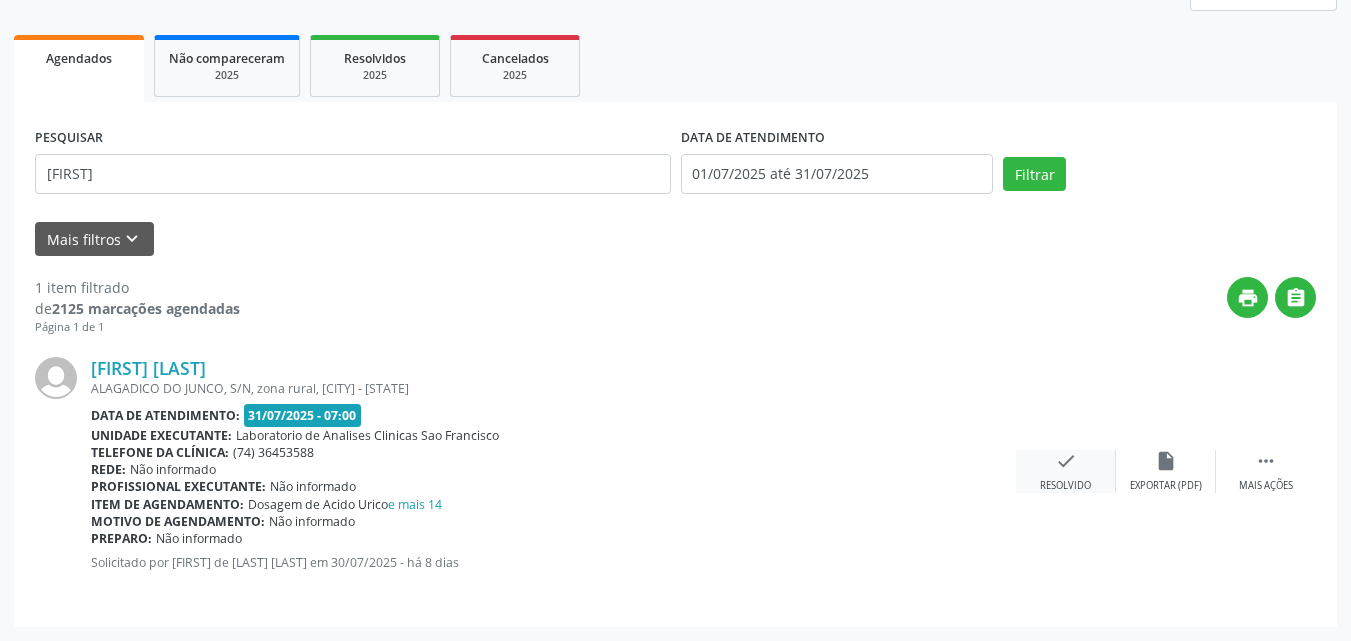 click on "check" at bounding box center [1066, 461] 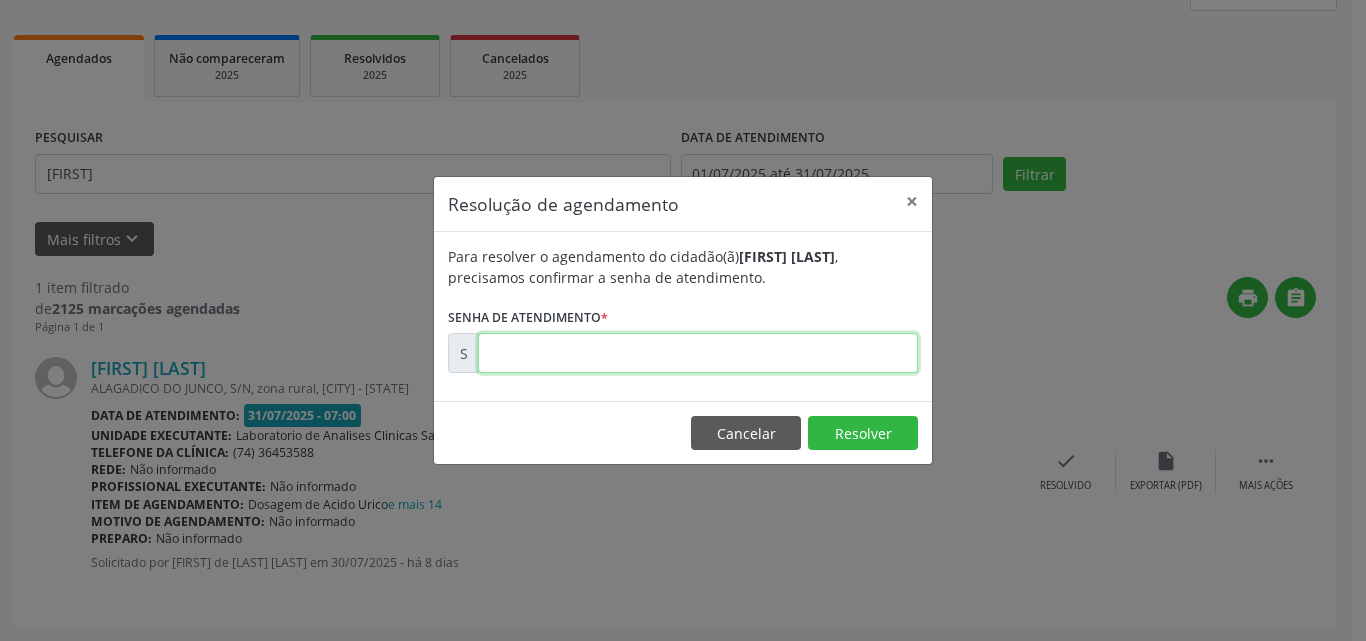 click at bounding box center (698, 353) 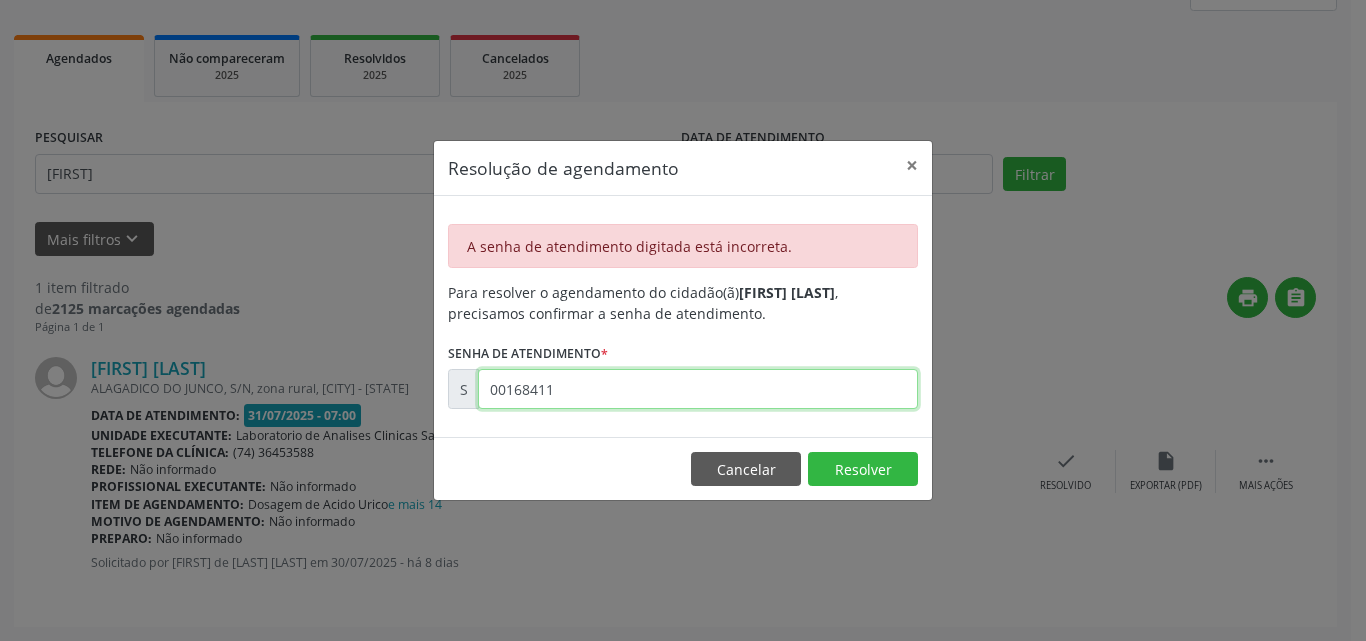 click on "00168411" at bounding box center (698, 389) 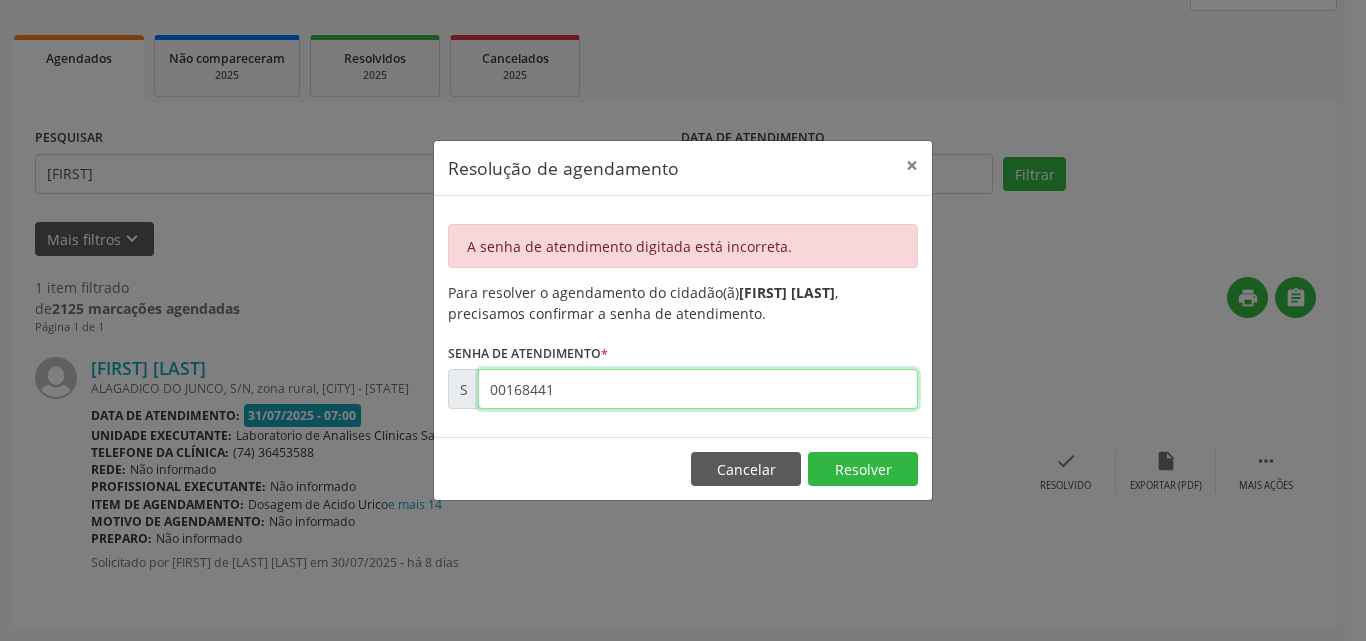 type on "00168441" 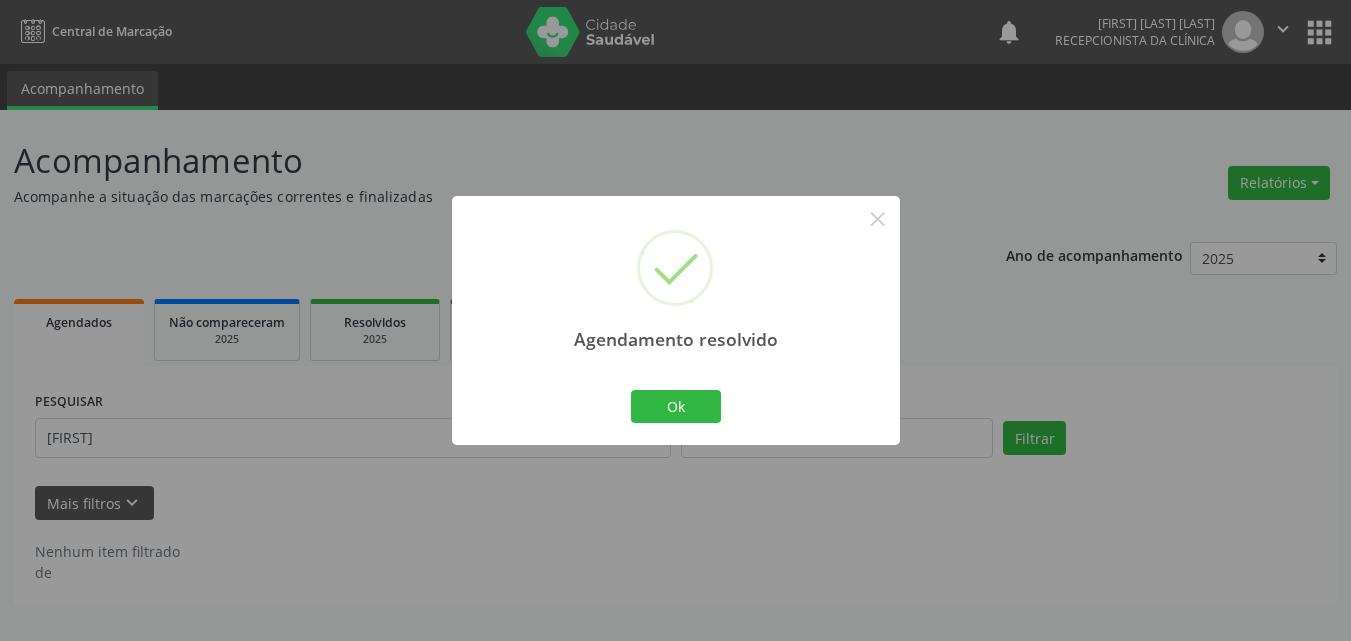 scroll, scrollTop: 0, scrollLeft: 0, axis: both 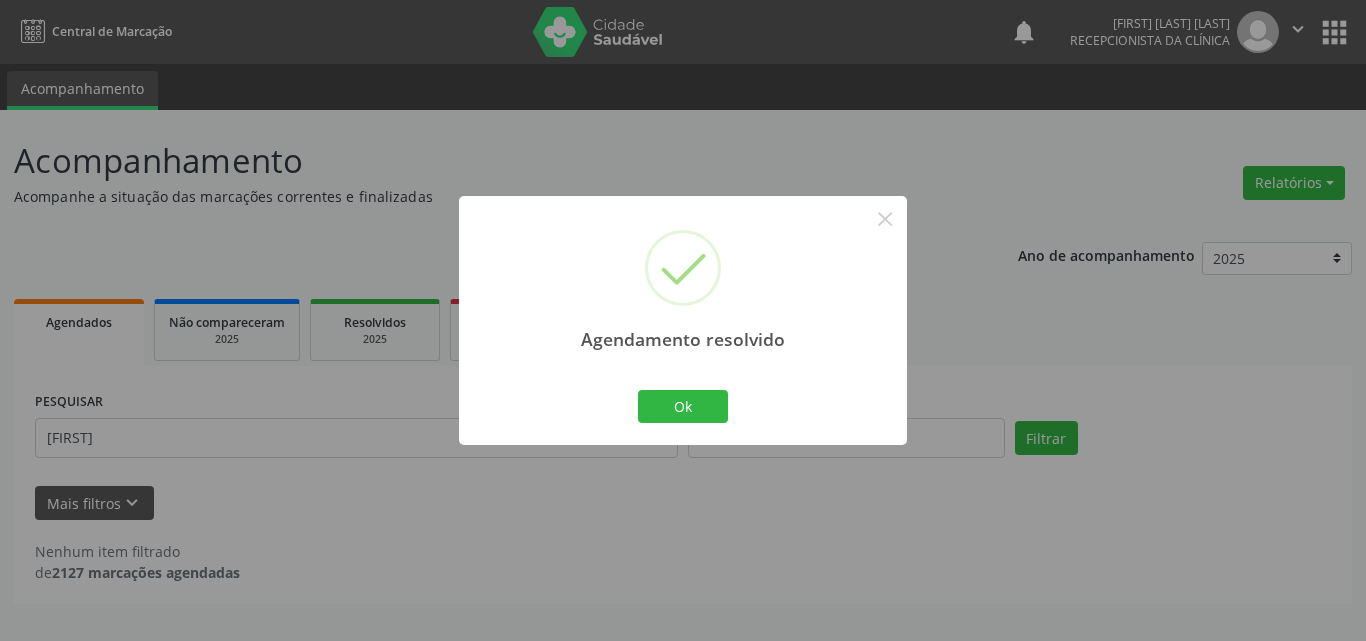 click on "Agendamento resolvido × Ok Cancel" at bounding box center [683, 320] 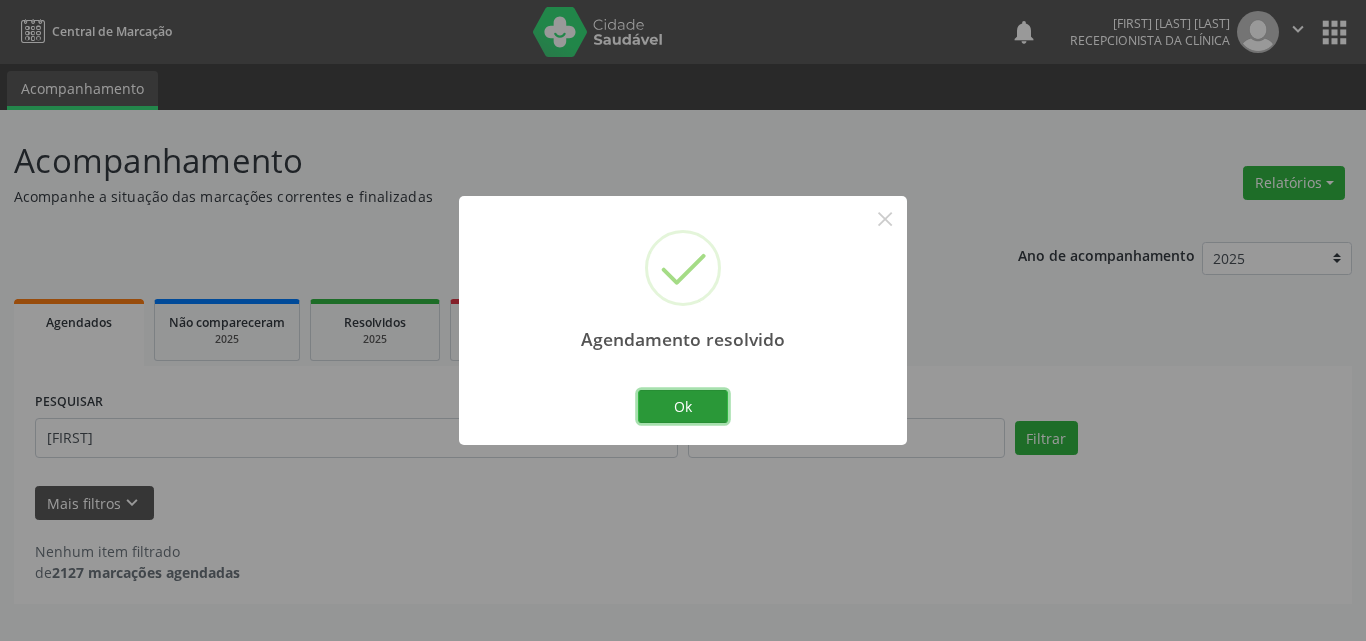 click on "Ok" at bounding box center [683, 407] 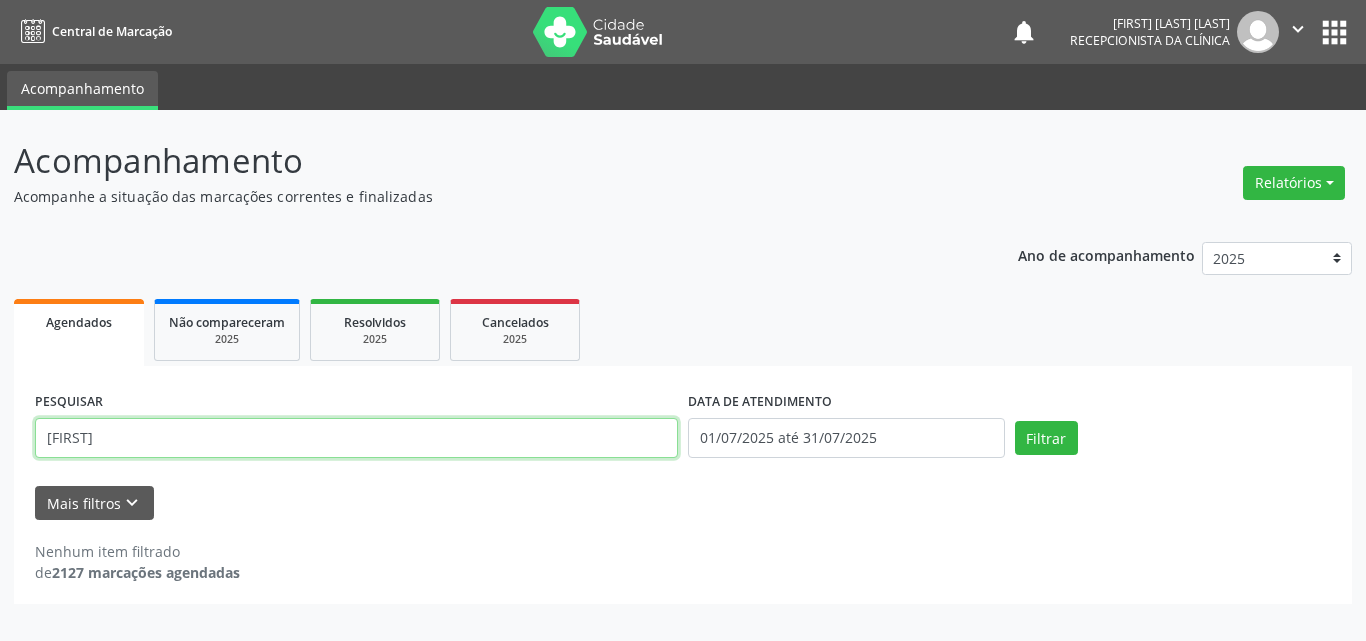 drag, startPoint x: 600, startPoint y: 436, endPoint x: 0, endPoint y: 302, distance: 614.78125 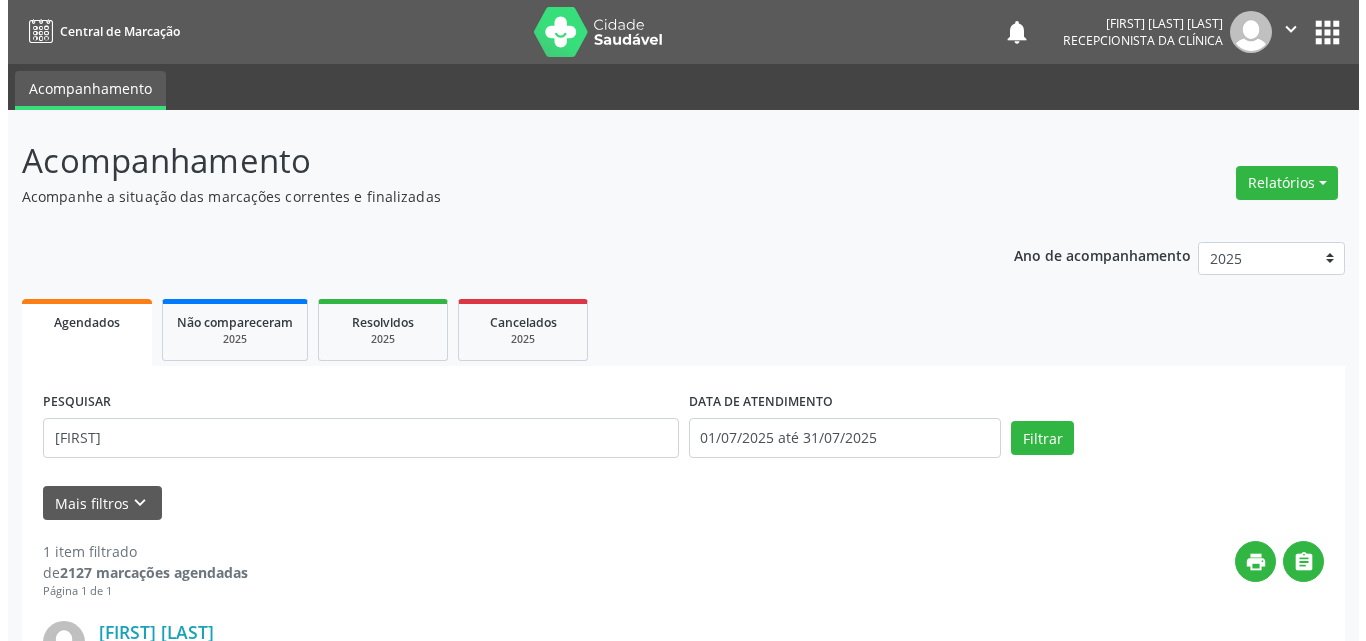 scroll, scrollTop: 264, scrollLeft: 0, axis: vertical 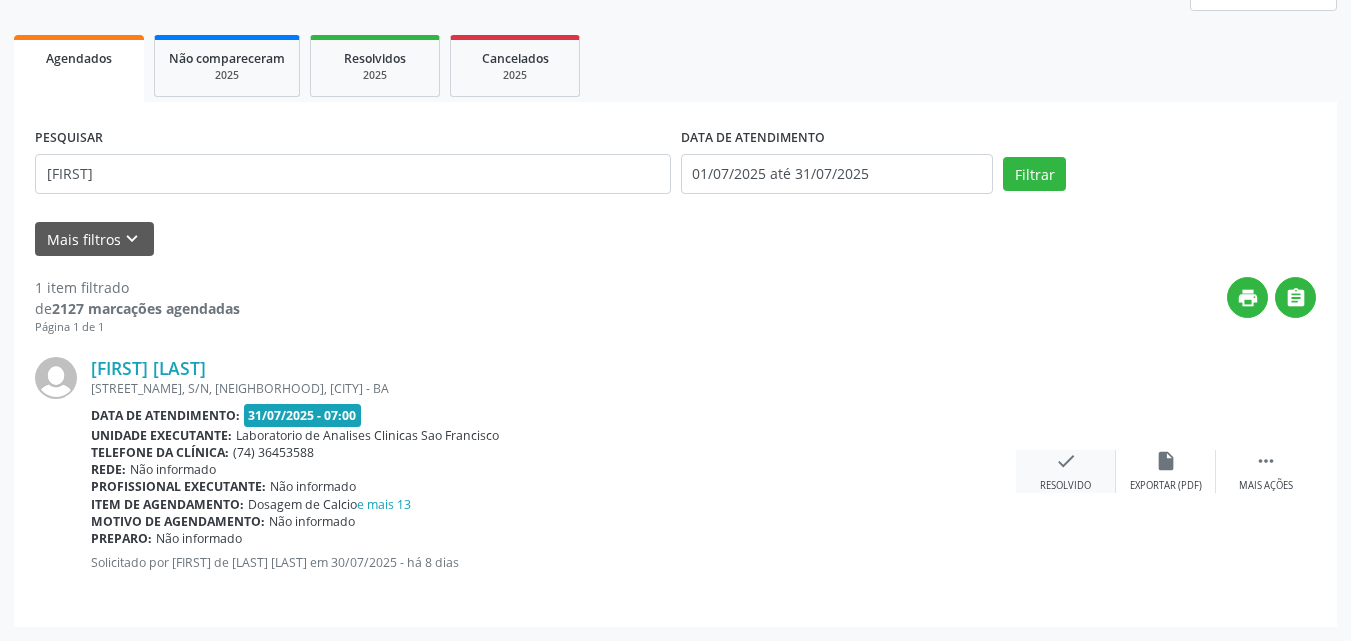 click on "check" at bounding box center (1066, 461) 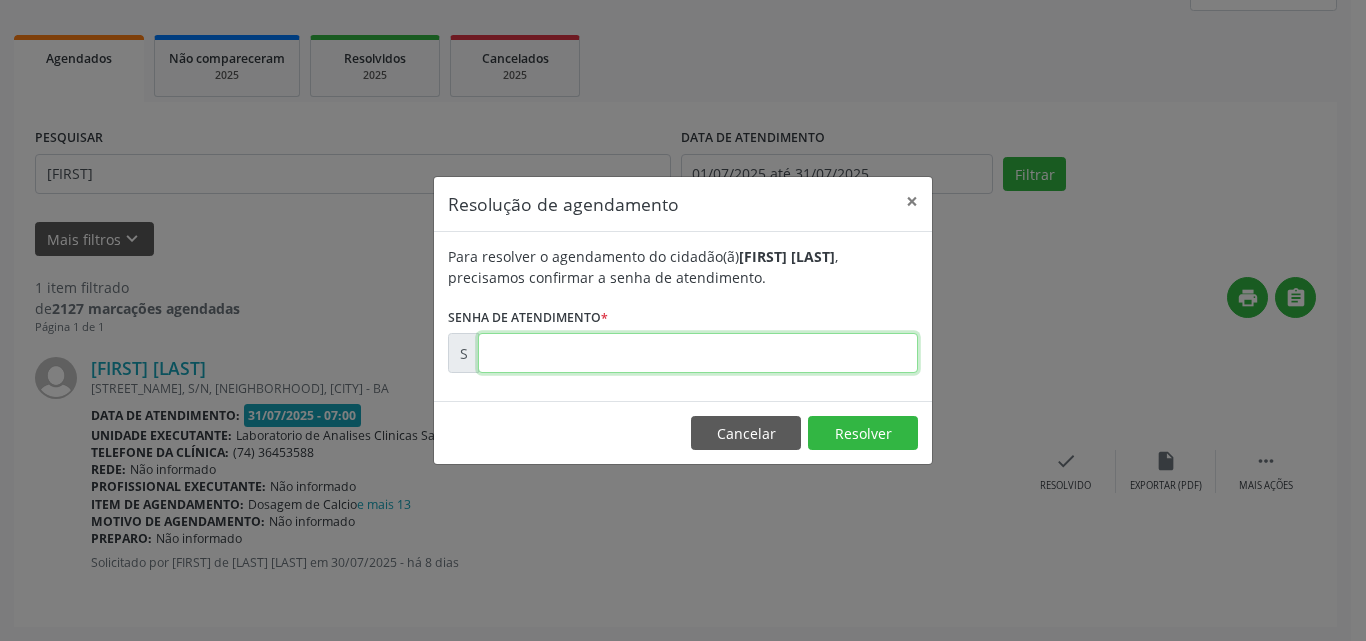 click at bounding box center [698, 353] 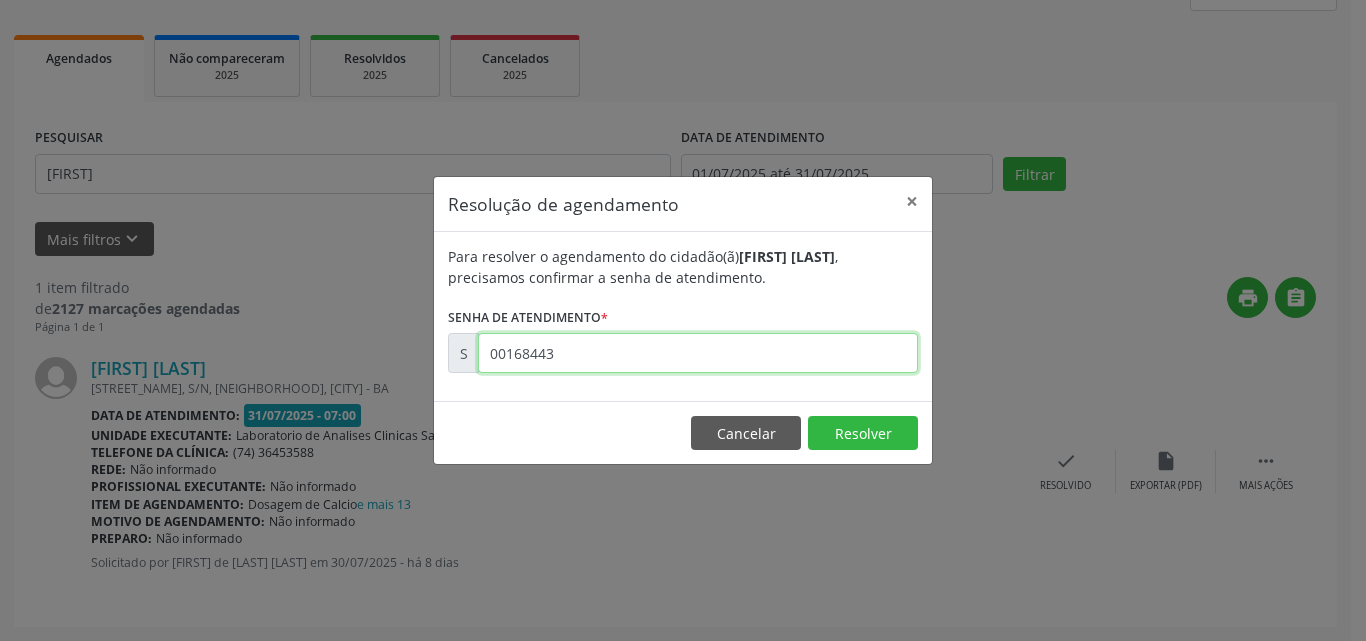 type on "00168443" 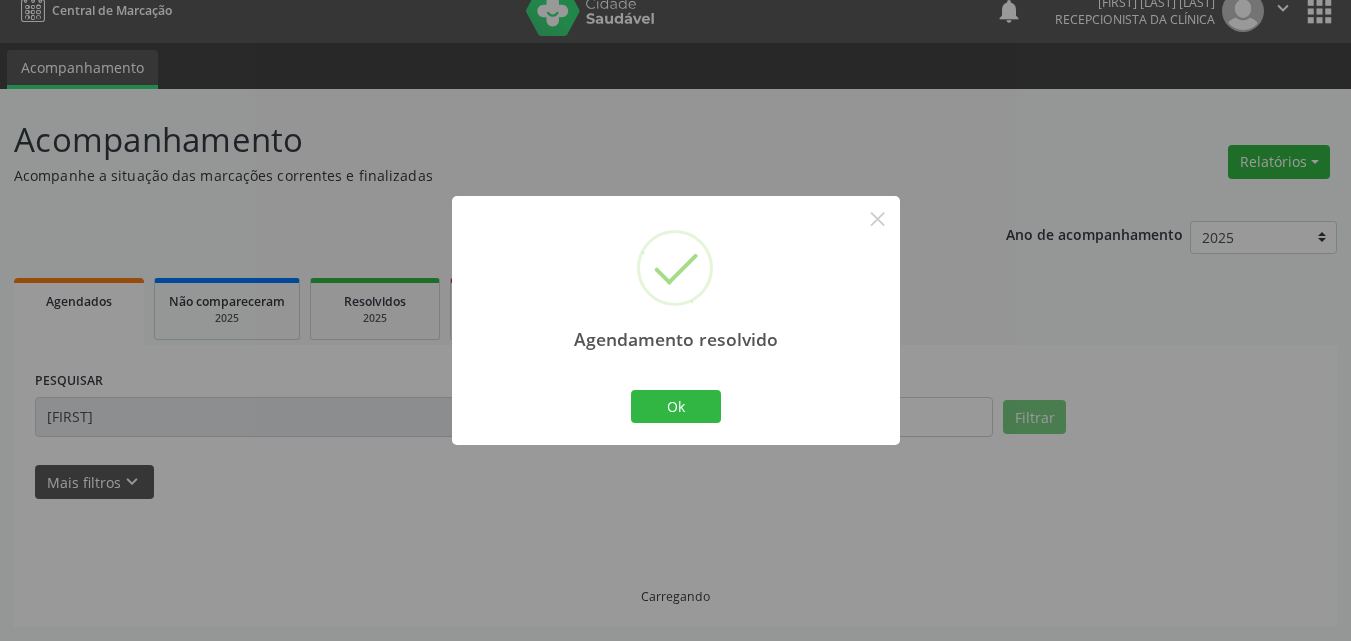 scroll, scrollTop: 0, scrollLeft: 0, axis: both 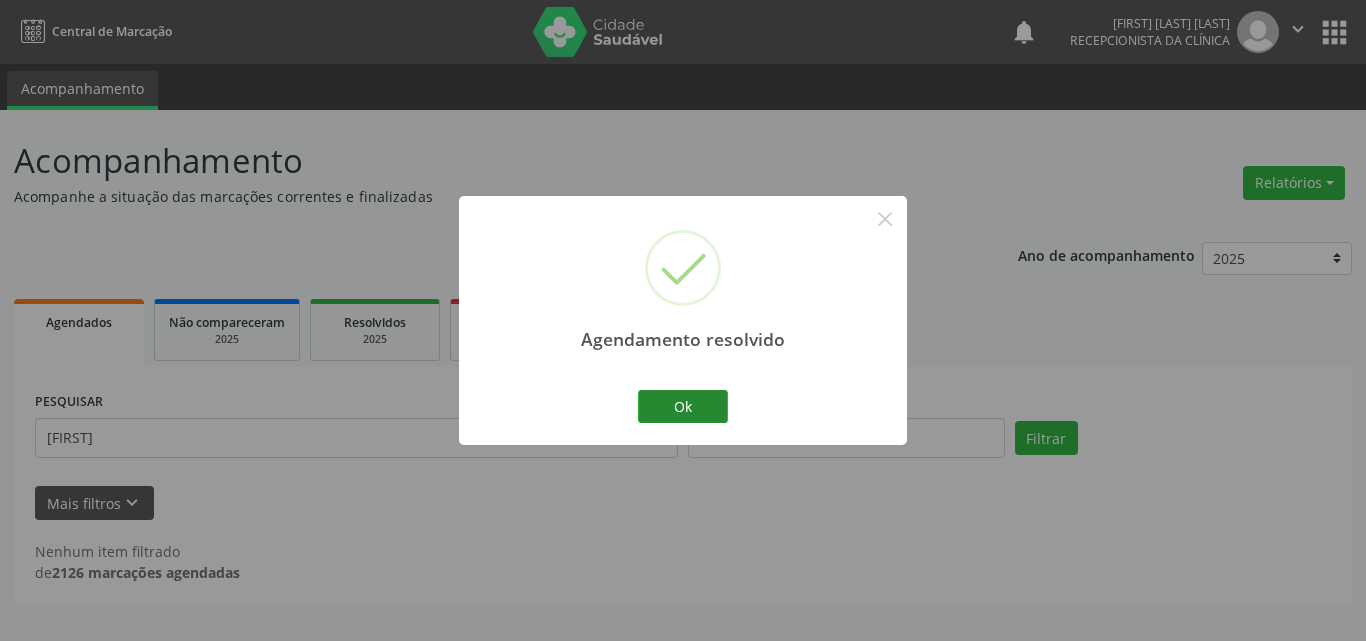 drag, startPoint x: 672, startPoint y: 388, endPoint x: 659, endPoint y: 399, distance: 17.029387 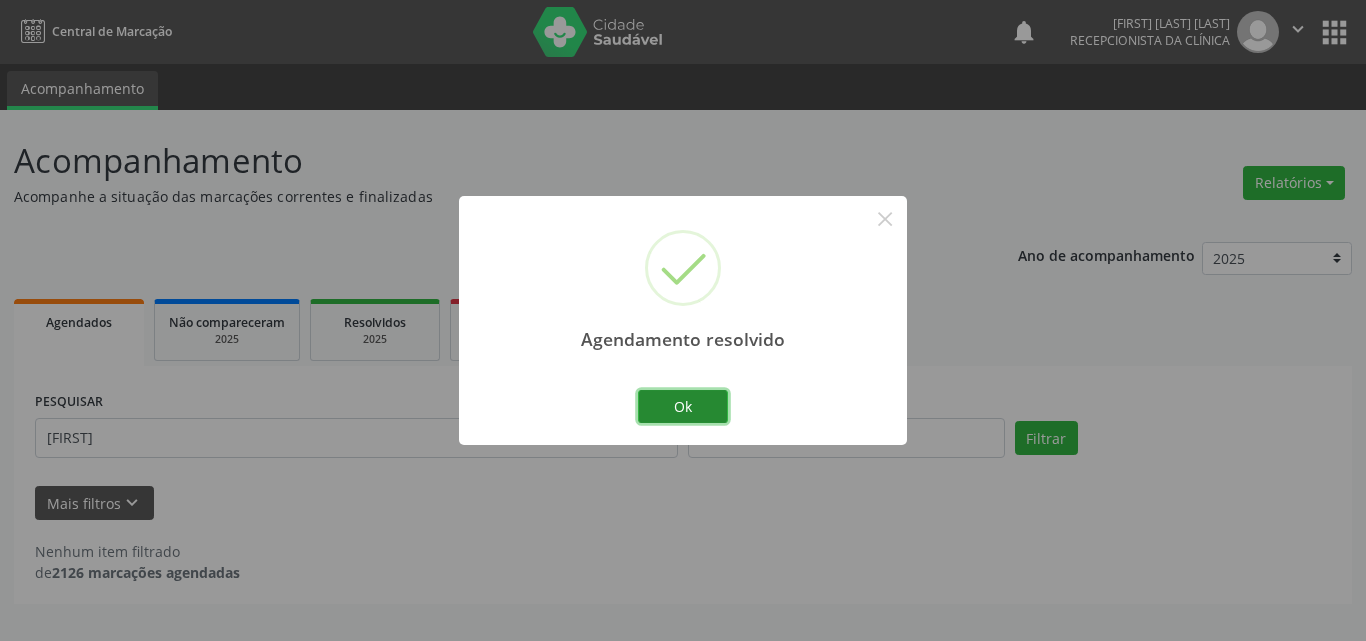 click on "Ok" at bounding box center [683, 407] 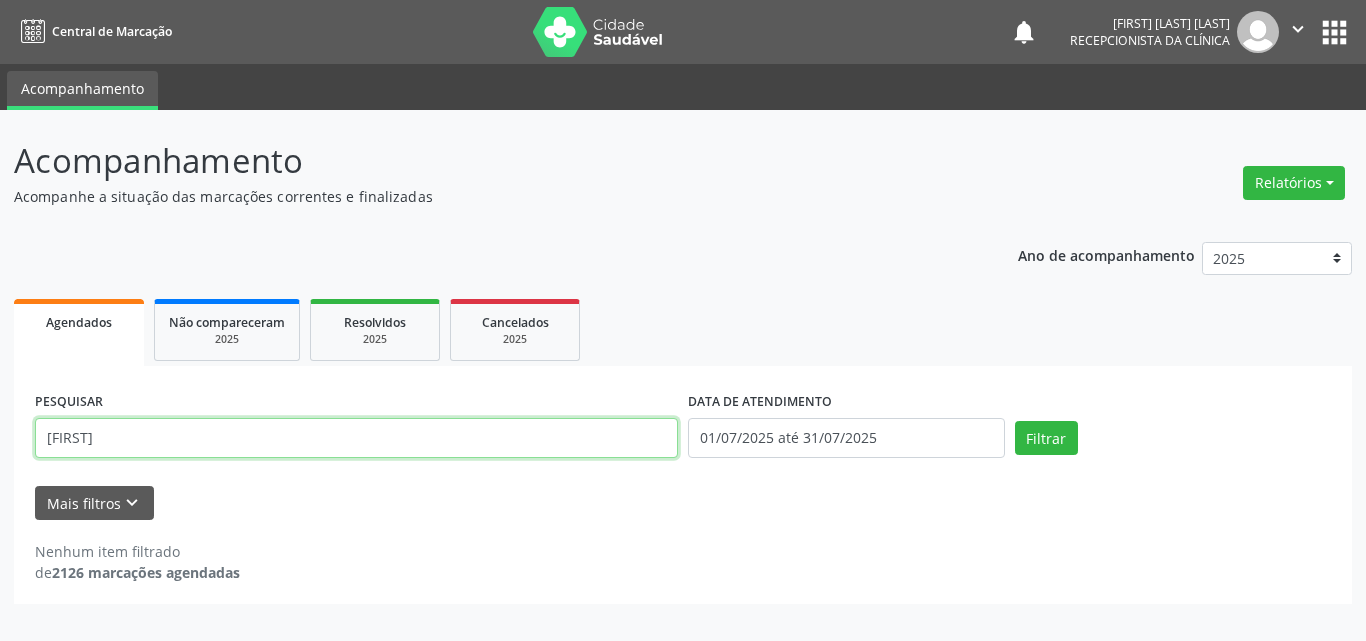 drag, startPoint x: 236, startPoint y: 405, endPoint x: 0, endPoint y: 161, distance: 339.4584 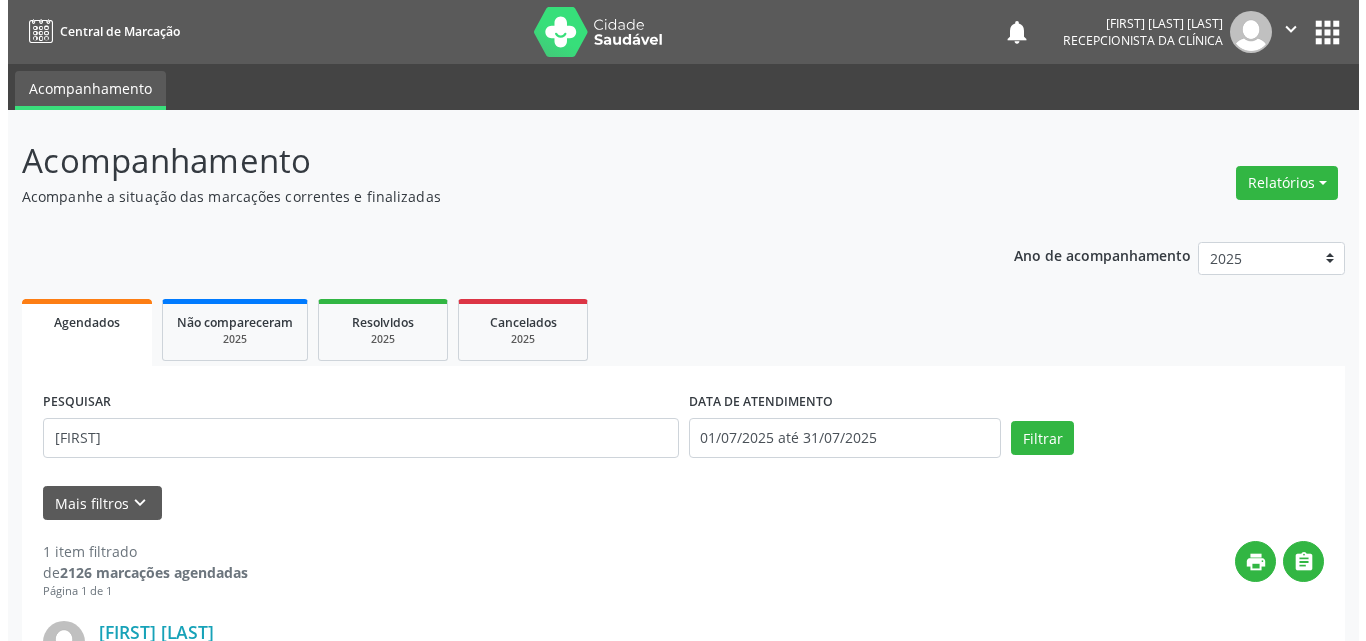 scroll, scrollTop: 264, scrollLeft: 0, axis: vertical 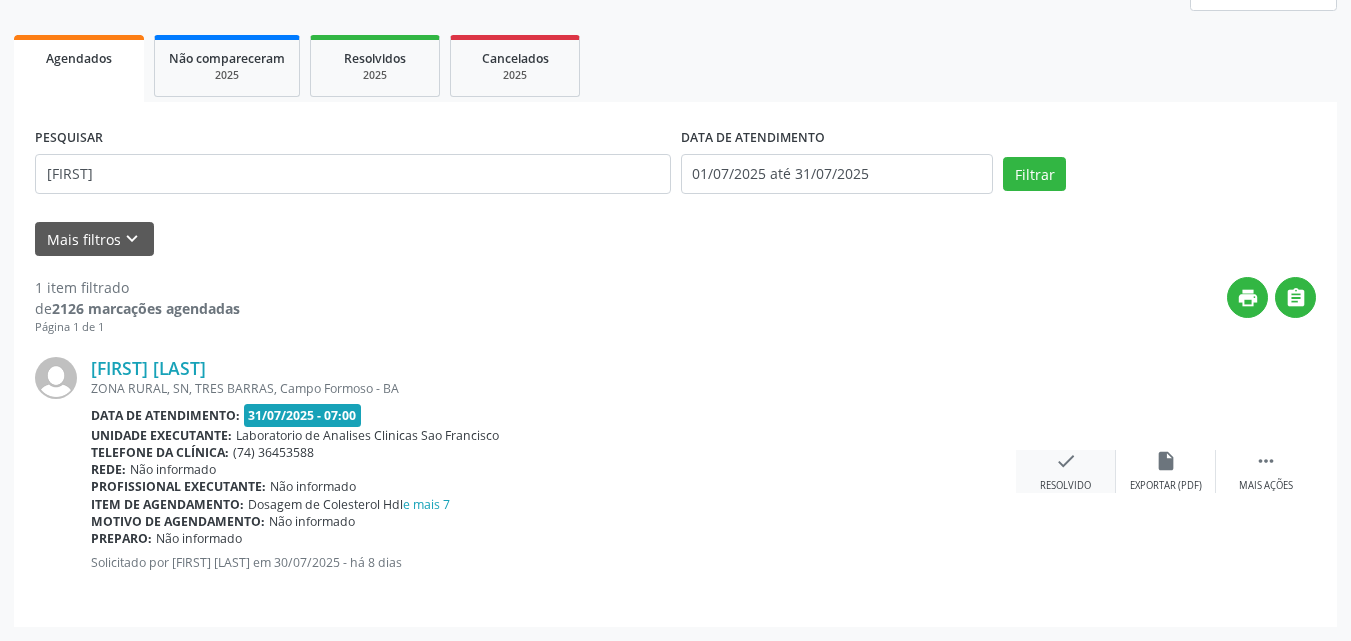 click on "check" at bounding box center [1066, 461] 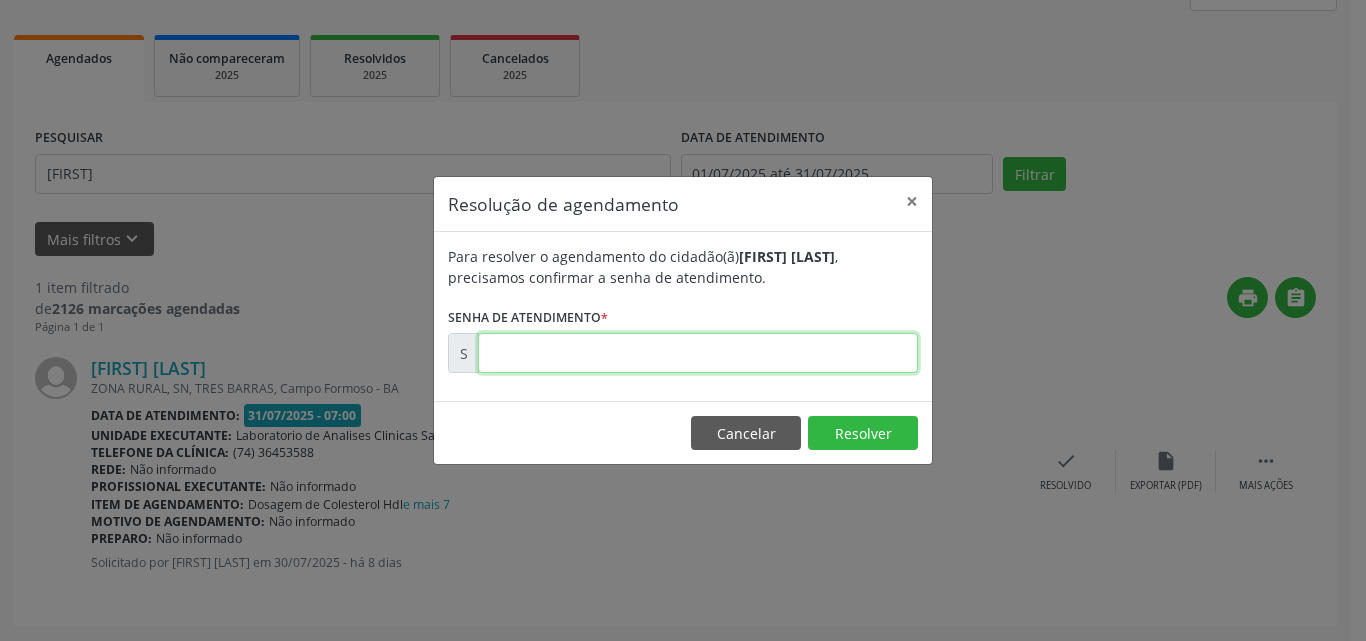 click at bounding box center (698, 353) 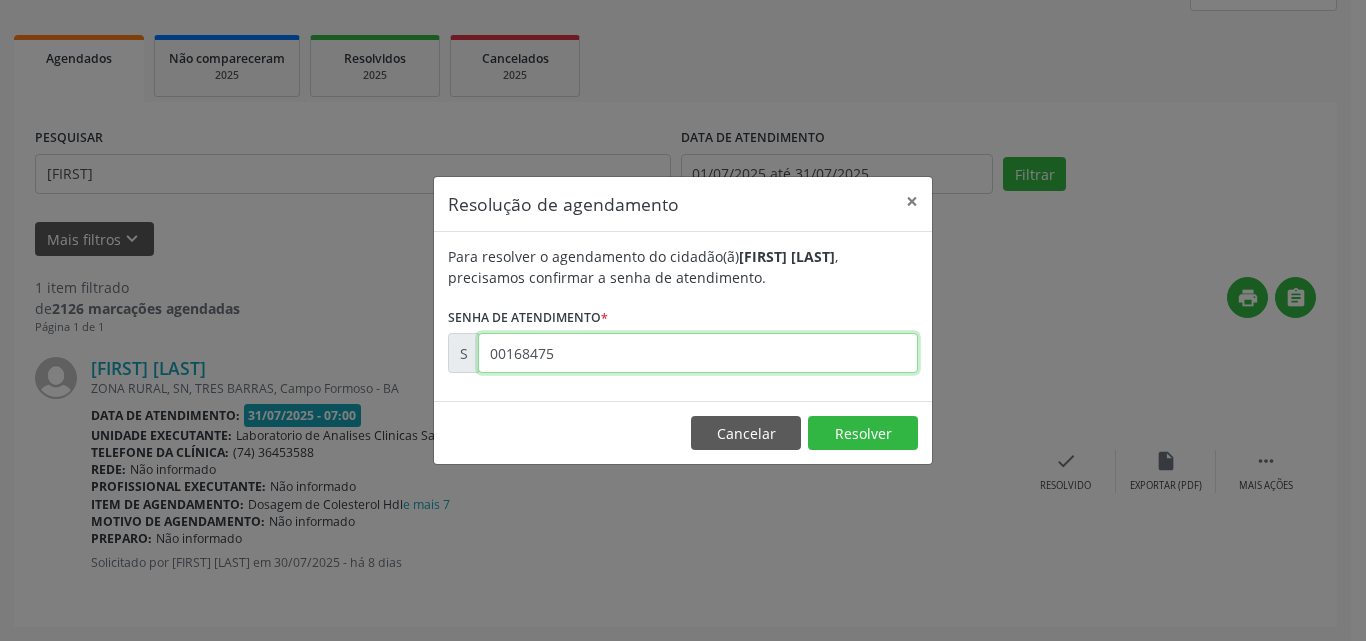 type on "00168475" 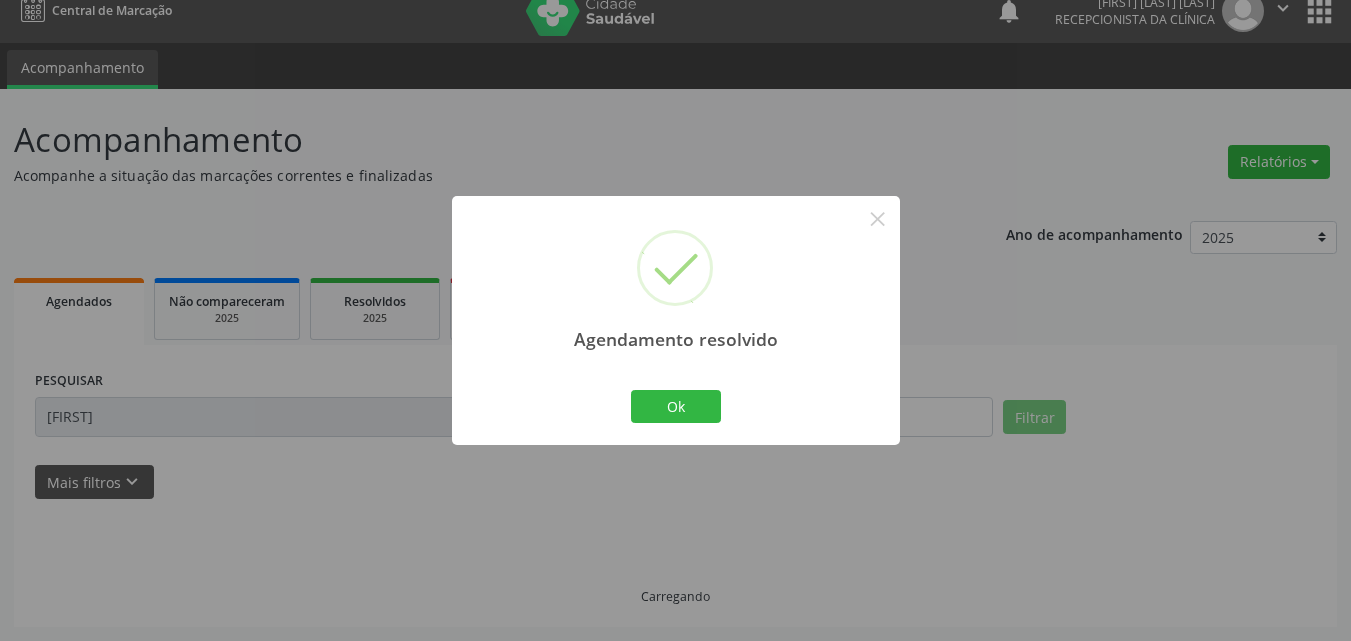 scroll, scrollTop: 0, scrollLeft: 0, axis: both 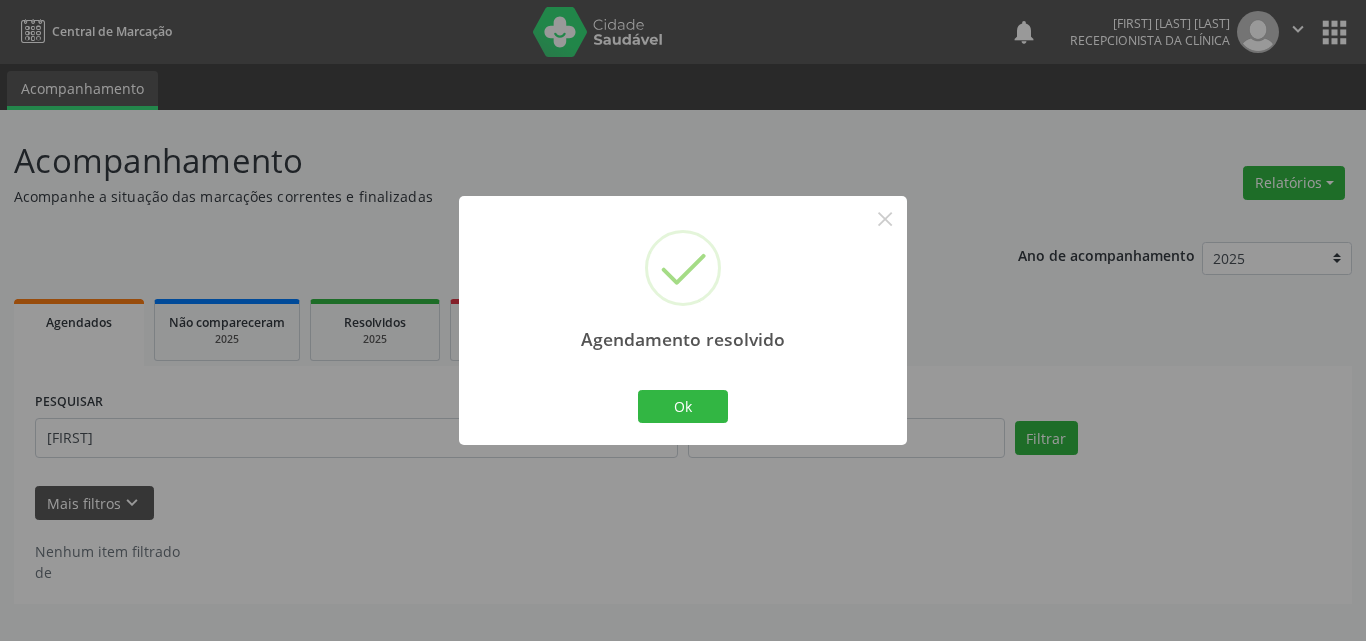 click on "Ok Cancel" at bounding box center (683, 406) 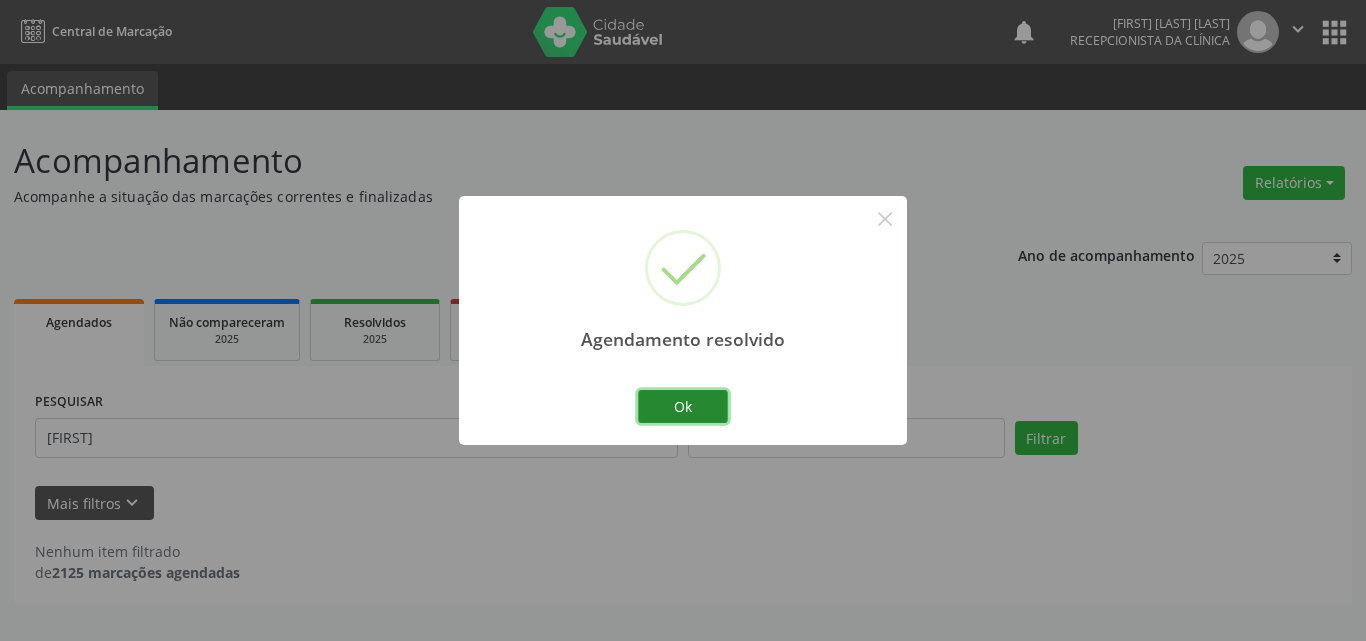 click on "Ok" at bounding box center [683, 407] 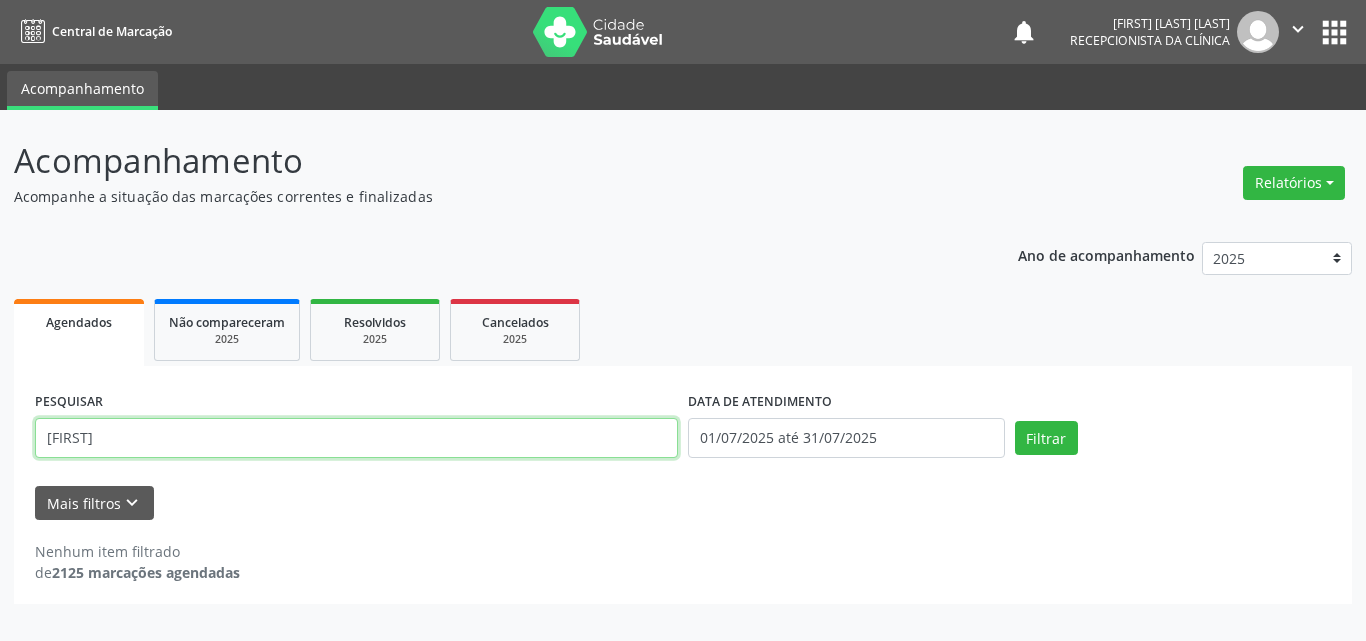 click on "Acompanhamento
Acompanhe a situação das marcações correntes e finalizadas
Relatórios
Agendamentos
Procedimentos realizados
Ano de acompanhamento
2025 2024 2023   Agendados   Não compareceram
2025
Resolvidos
2025
Cancelados
2025
PESQUISAR
[NAME]
DATA DE ATENDIMENTO
01/07/2025 até 31/07/2025
Filtrar
UNIDADE DE REFERÊNCIA
Selecione uma UBS
Todas as UBS   Unidade Basica de Saude da Familia Dr Paulo Sudre   Centro de Enfrentamento Para Covid 19 de Campo Formoso   Central de Marcacao de Consultas e Exames de Campo Formoso   Vigilancia em Saude de Campo Formoso   PSF Lage dos Negros III   P S da Familia do Povoado de Caraibas   Unidade Basica de Saude da Familia Maninho Ferreira   P S de Curral da Ponta Psf Oseas Manoel da Silva   Farmacia Basica     P S da Familia do Povoado de Pocos" at bounding box center (683, 375) 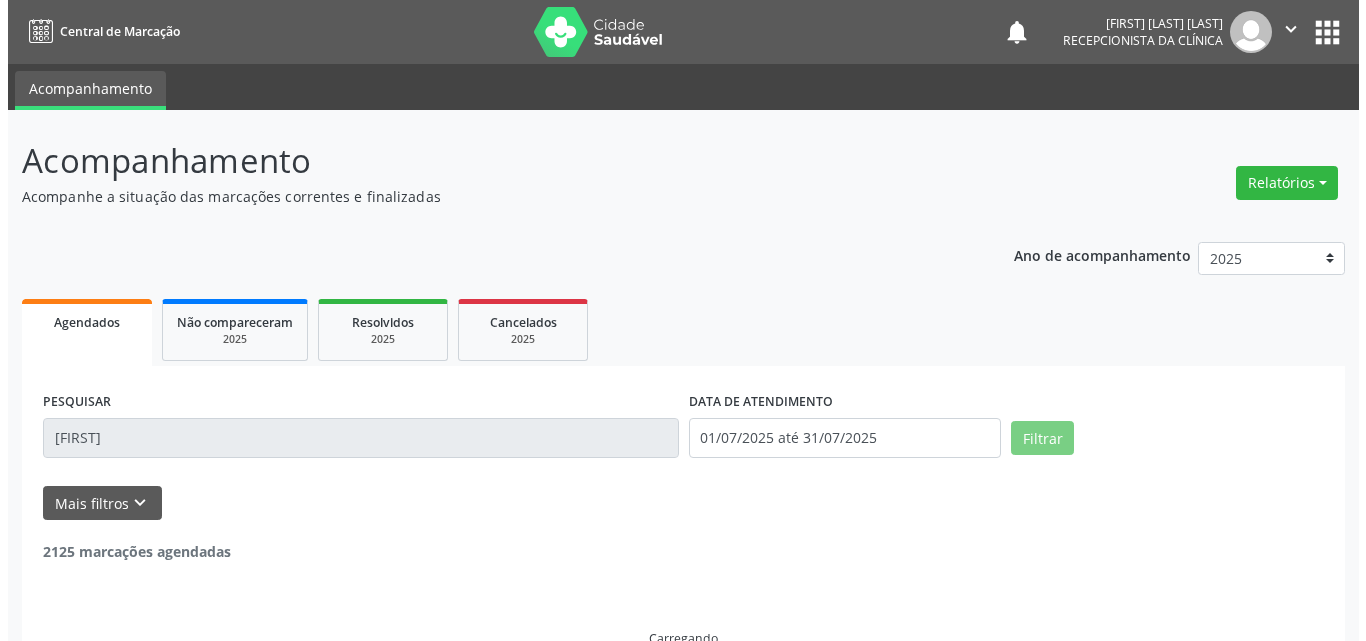 scroll, scrollTop: 264, scrollLeft: 0, axis: vertical 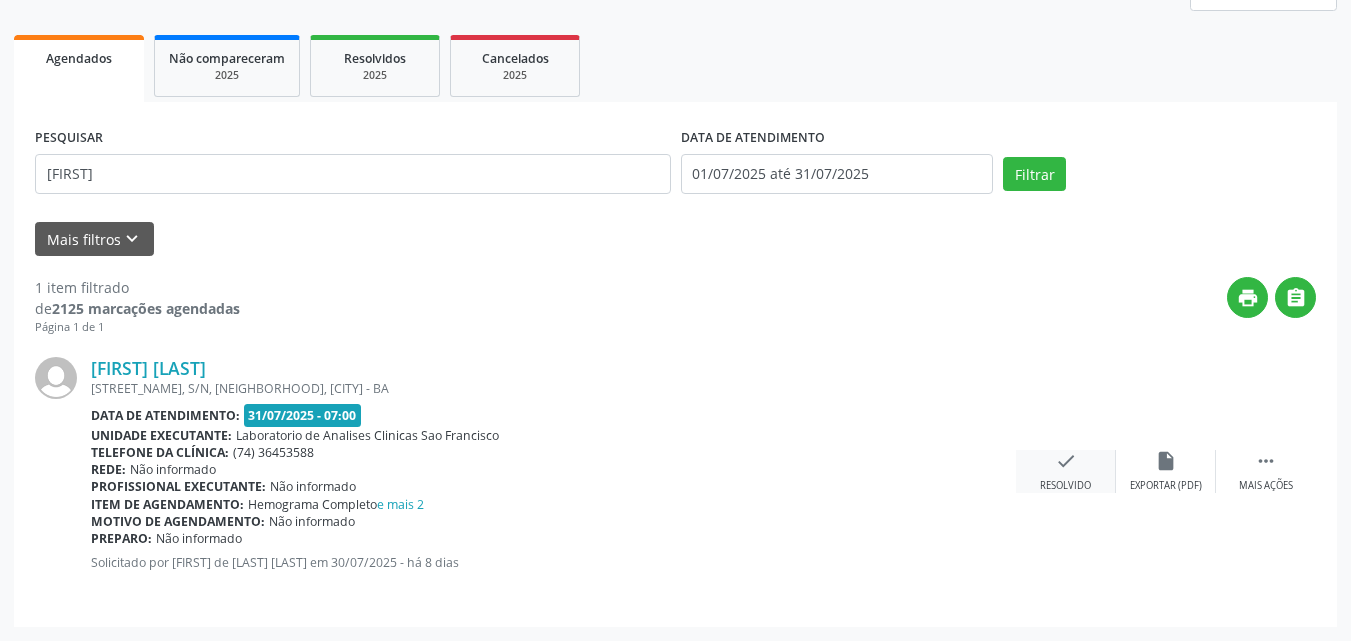 click on "check
Resolvido" at bounding box center (1066, 471) 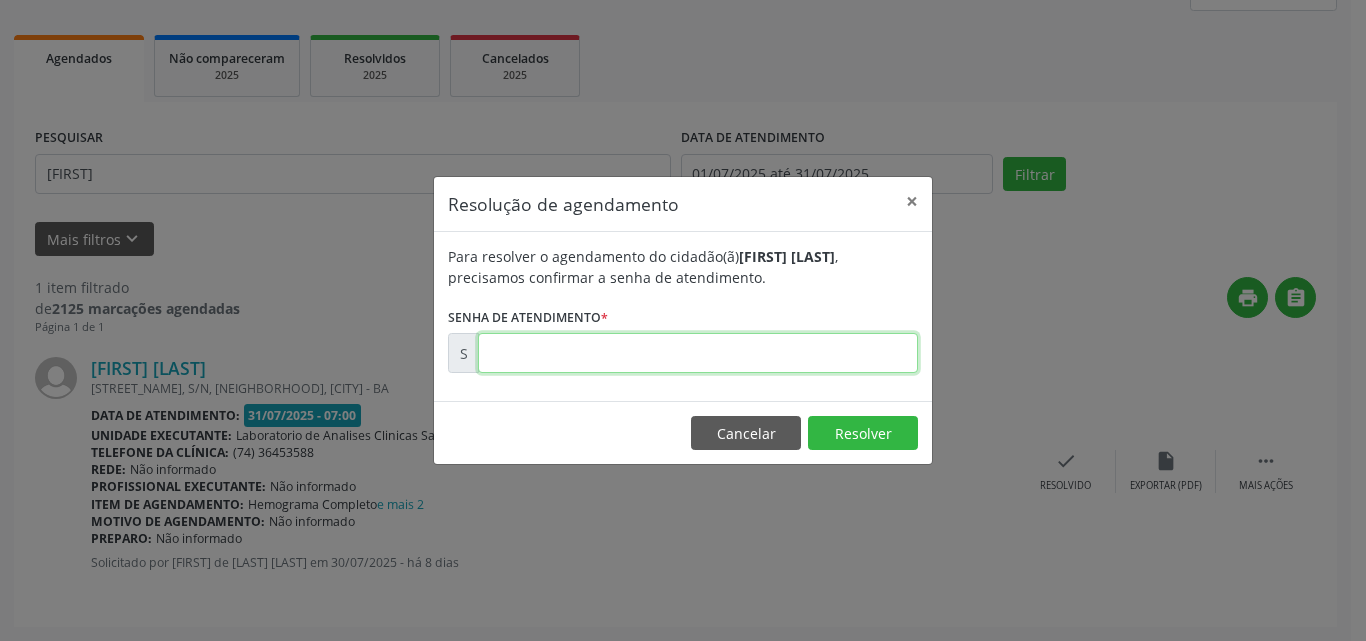 click at bounding box center (698, 353) 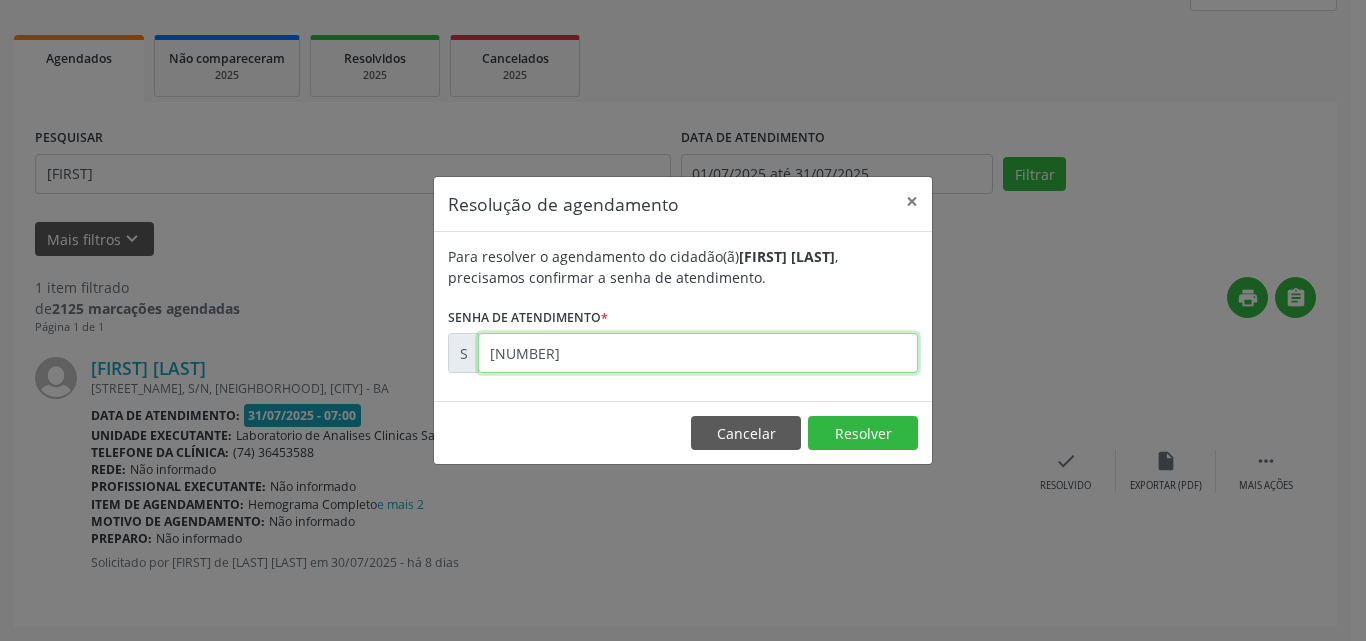type on "[NUMBER]" 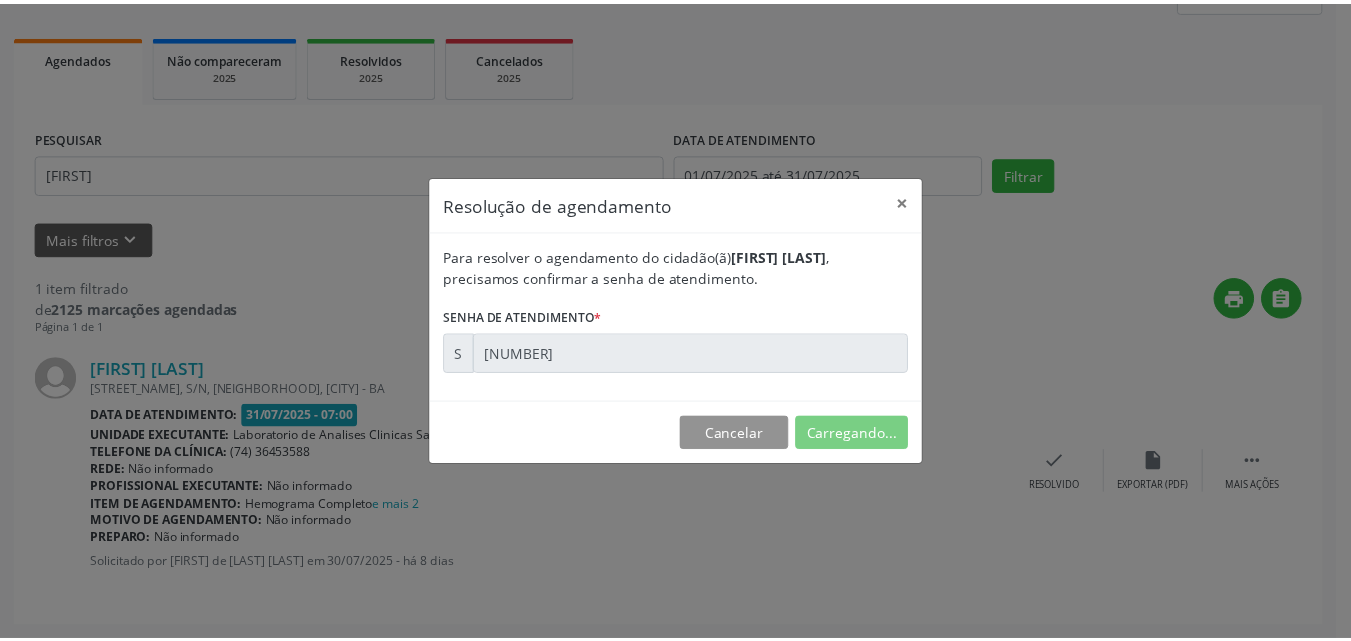 scroll, scrollTop: 21, scrollLeft: 0, axis: vertical 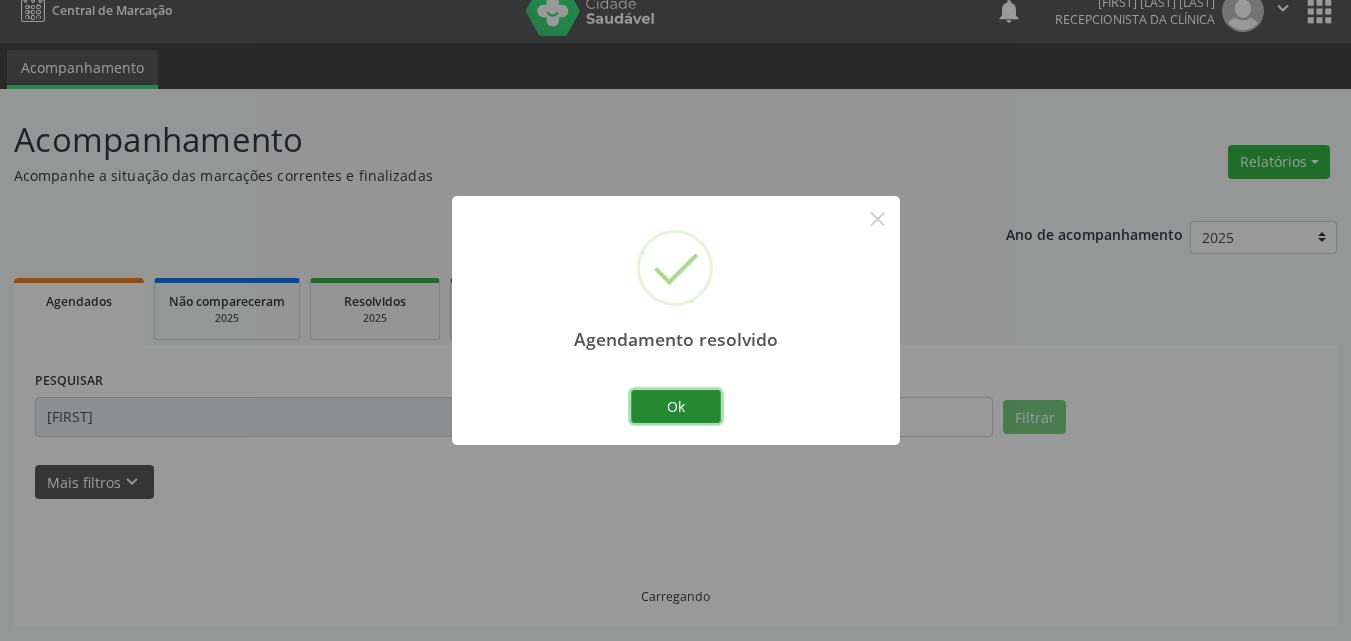 click on "Ok" at bounding box center [676, 407] 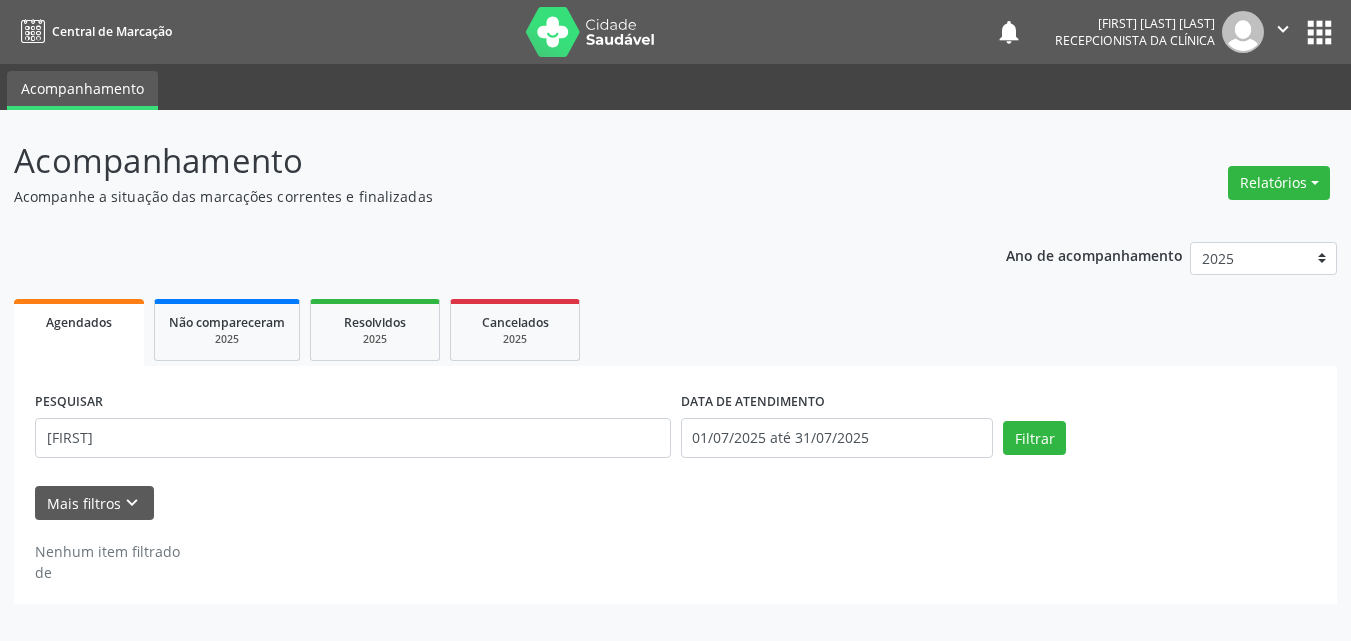 scroll, scrollTop: 0, scrollLeft: 0, axis: both 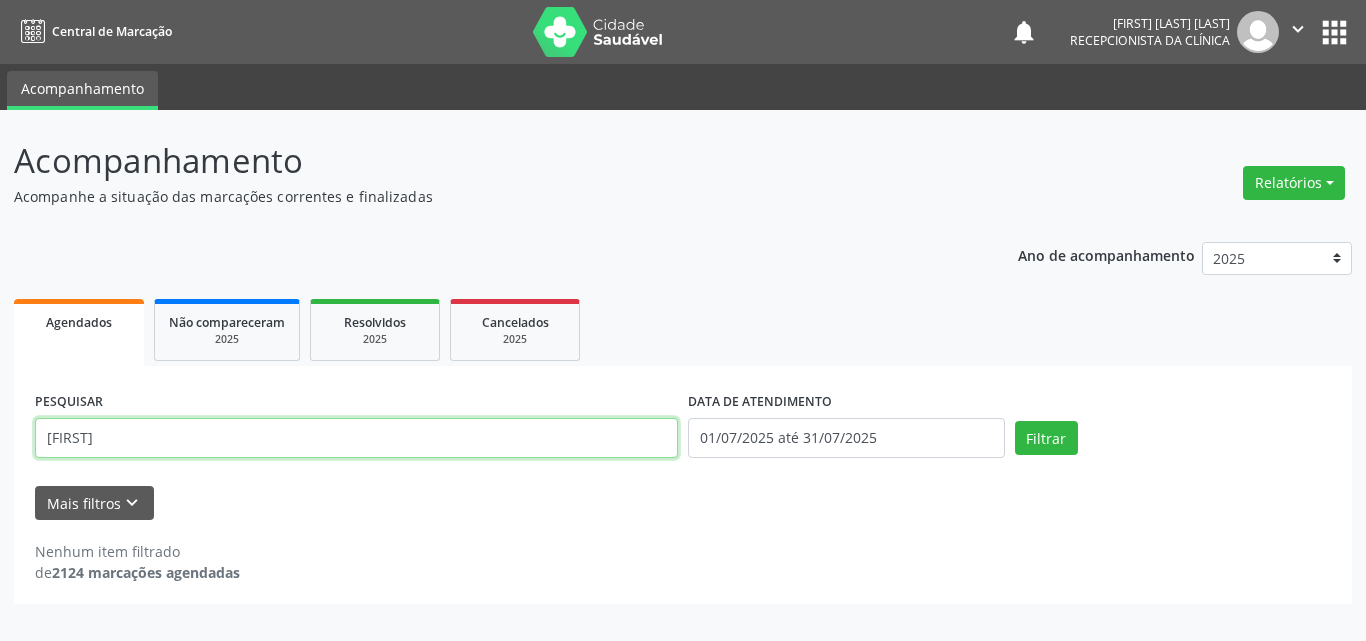 drag, startPoint x: 528, startPoint y: 456, endPoint x: 0, endPoint y: 150, distance: 610.26227 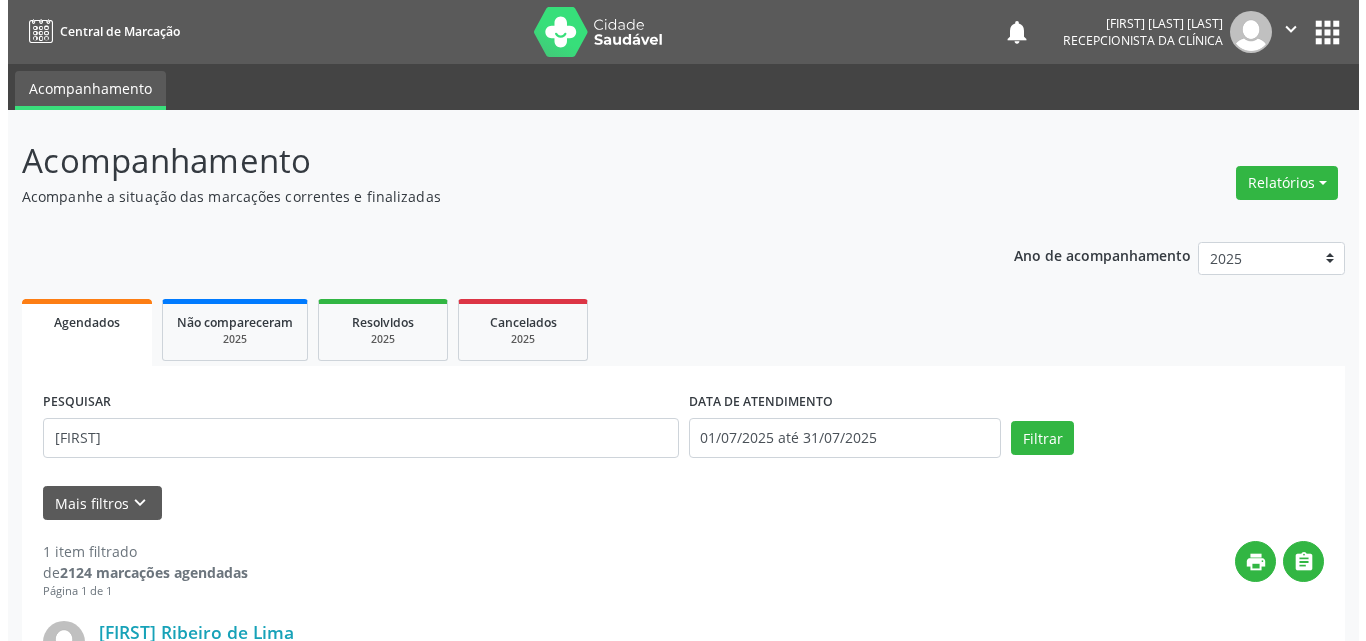 scroll, scrollTop: 264, scrollLeft: 0, axis: vertical 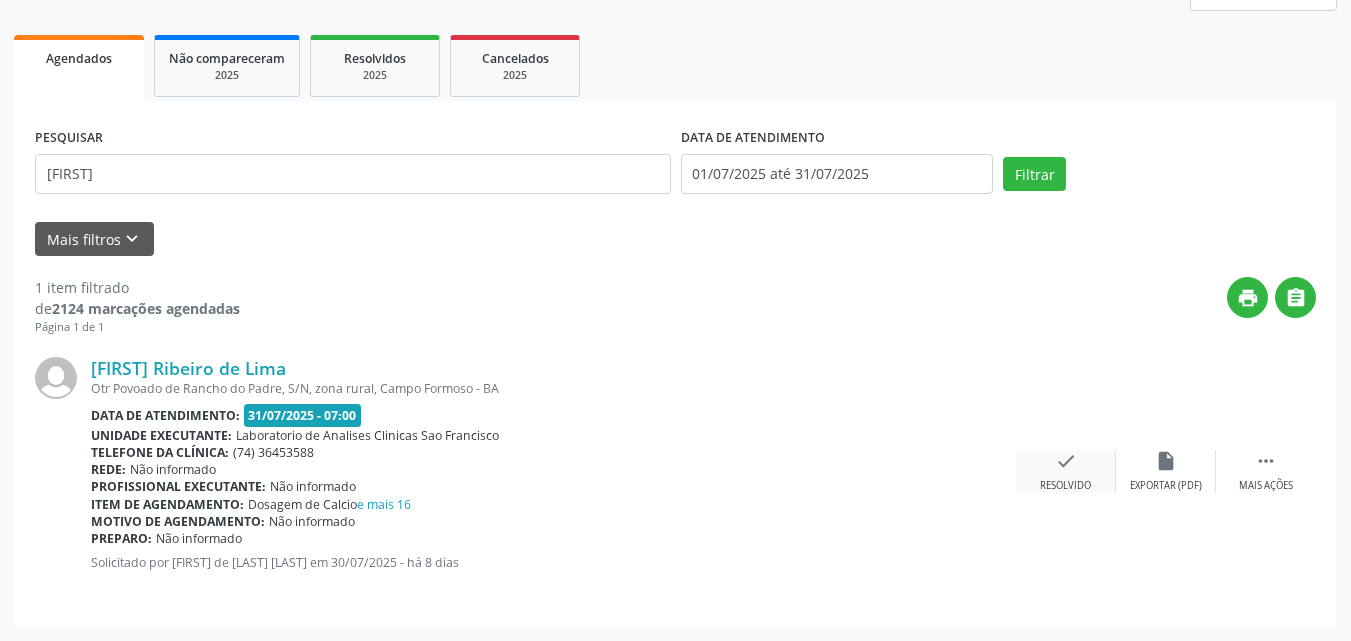 click on "check" at bounding box center (1066, 461) 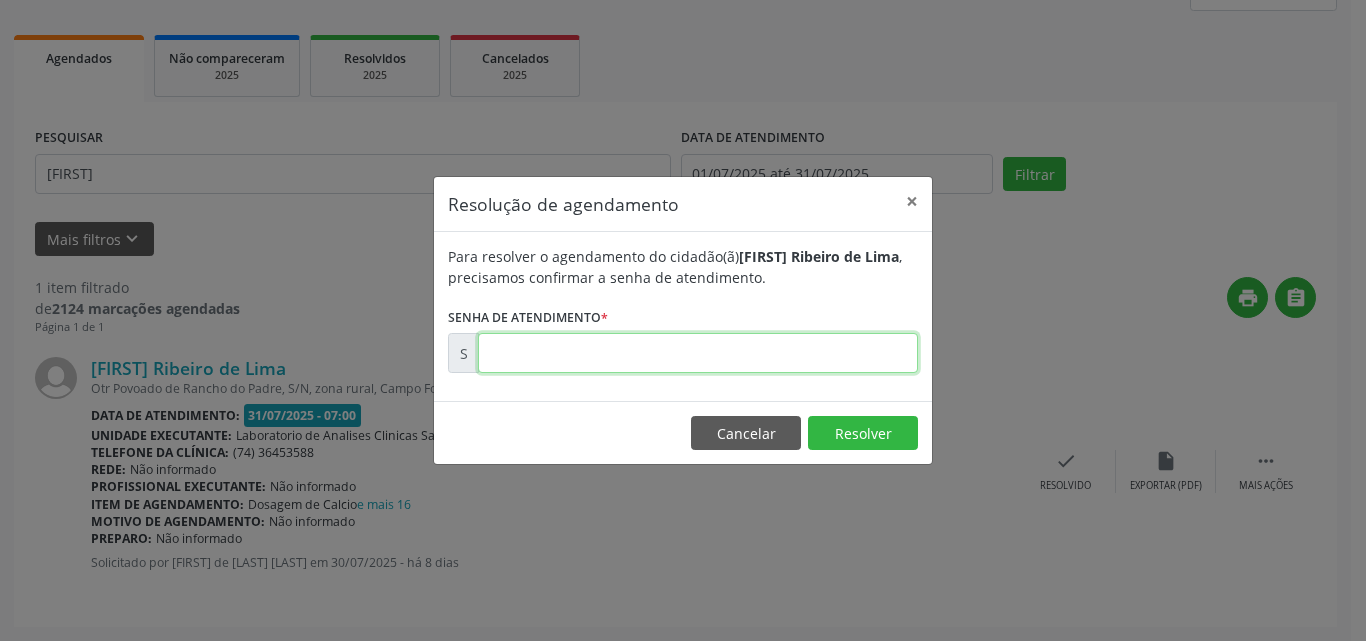click at bounding box center (698, 353) 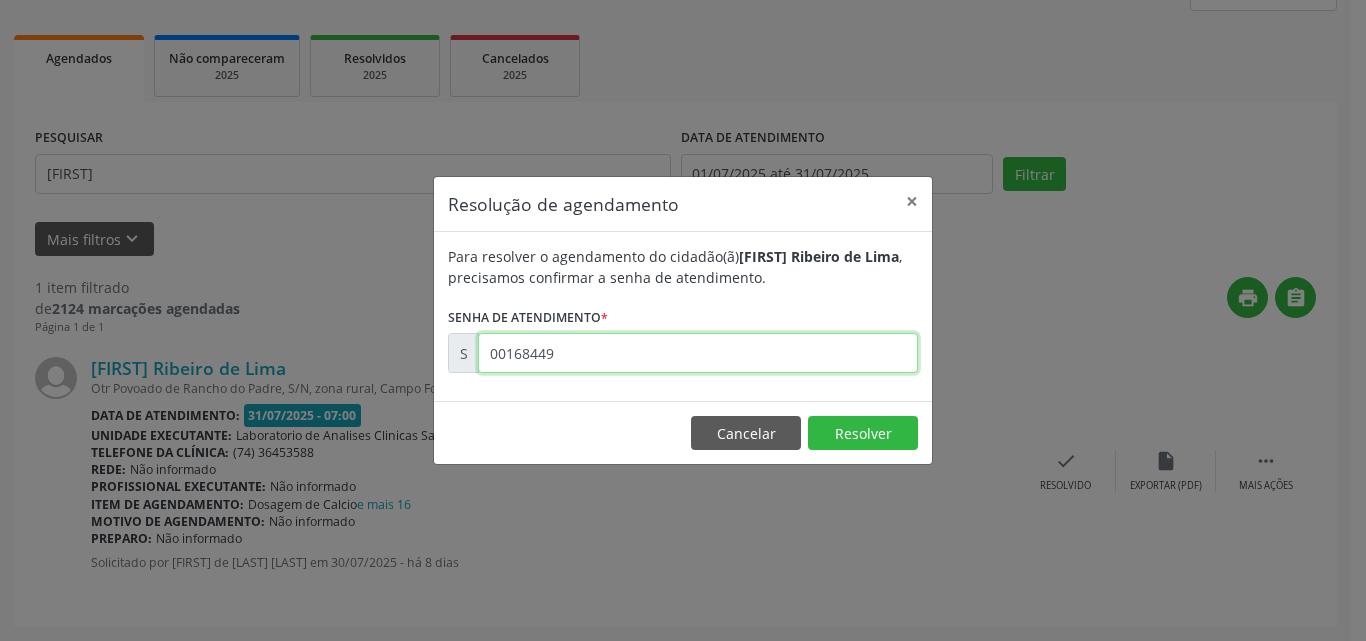 type on "00168449" 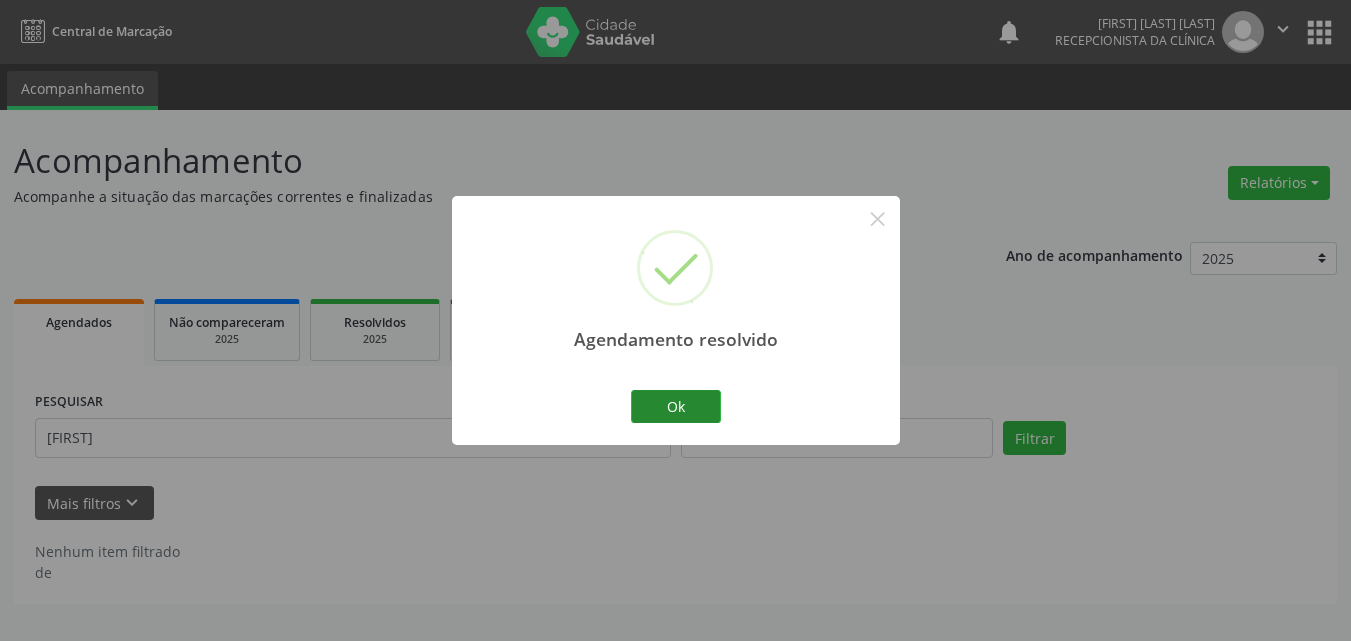 scroll, scrollTop: 0, scrollLeft: 0, axis: both 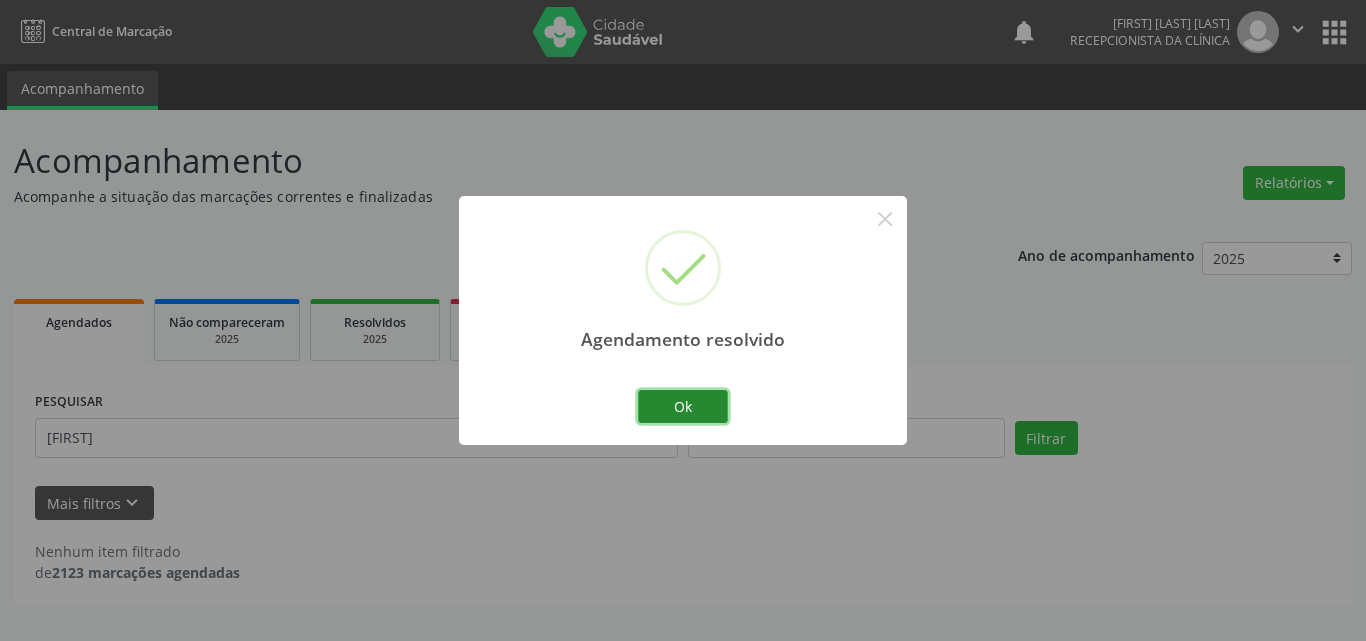 click on "Ok" at bounding box center (683, 407) 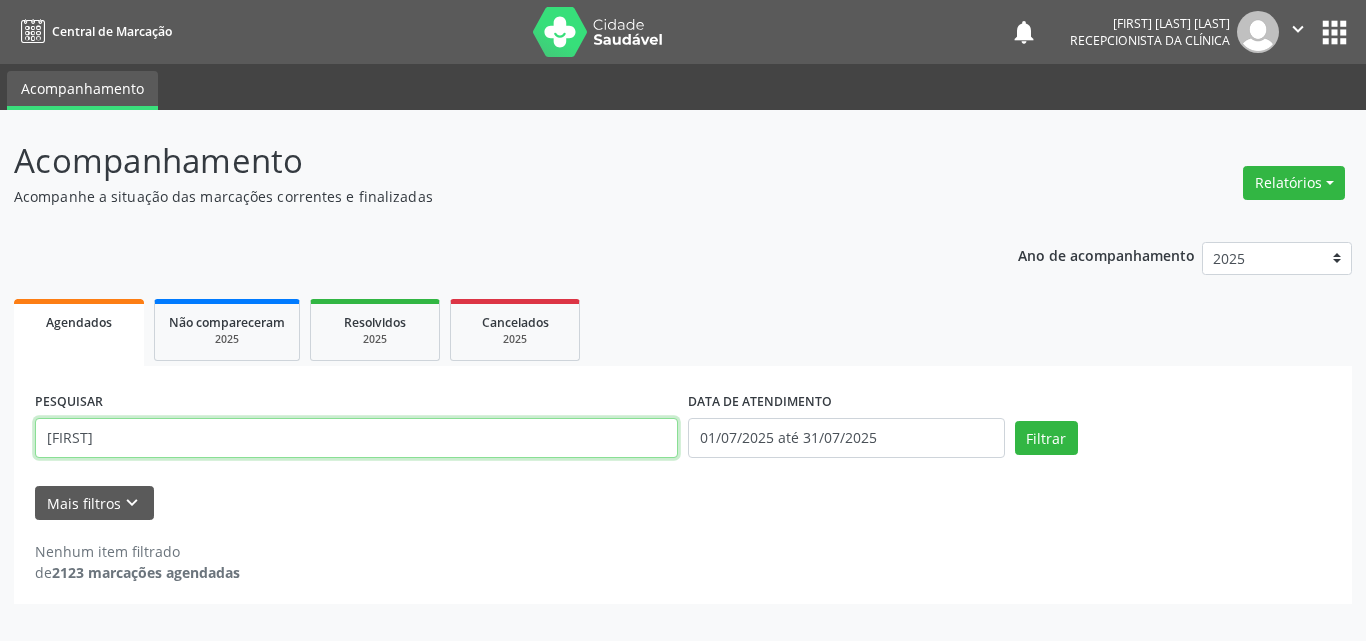drag, startPoint x: 616, startPoint y: 434, endPoint x: 0, endPoint y: -87, distance: 806.78186 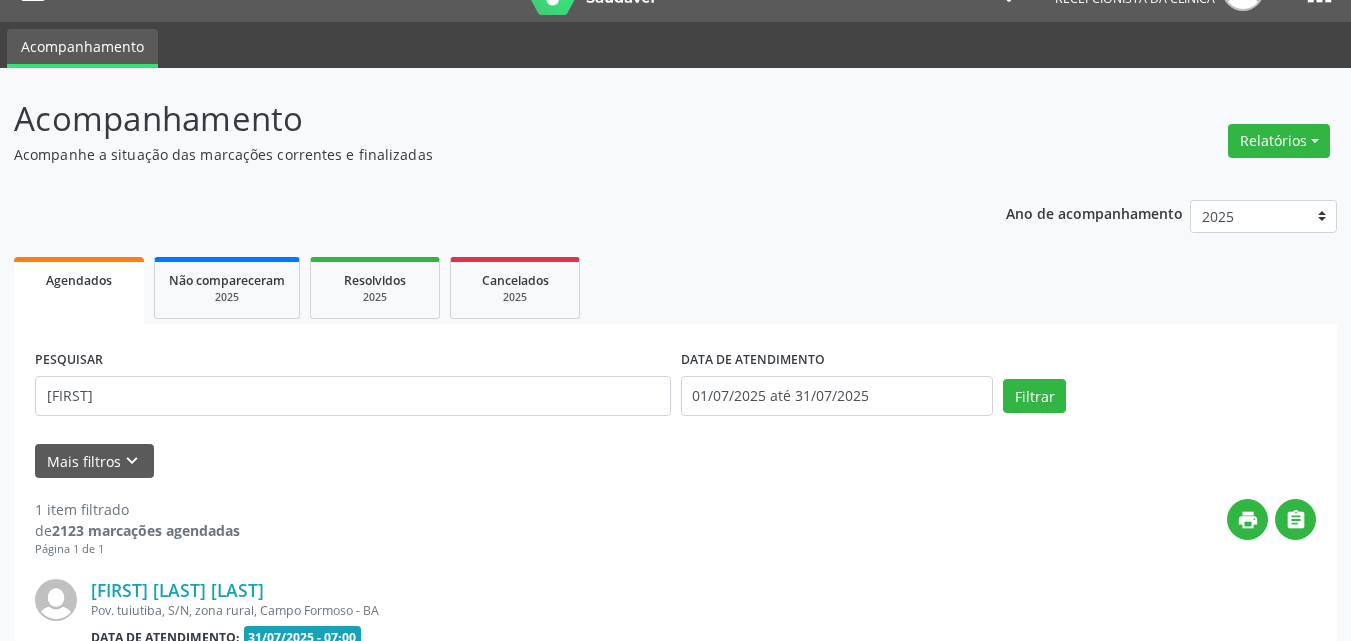 scroll, scrollTop: 264, scrollLeft: 0, axis: vertical 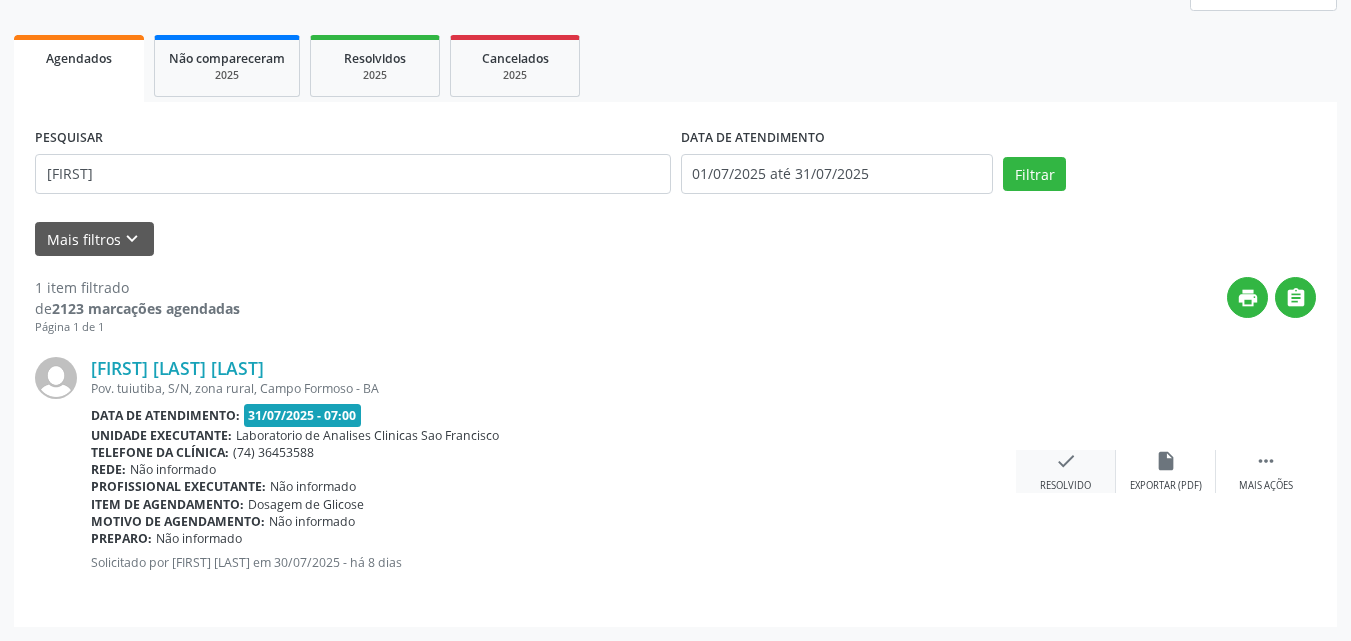 click on "Resolvido" at bounding box center [1065, 486] 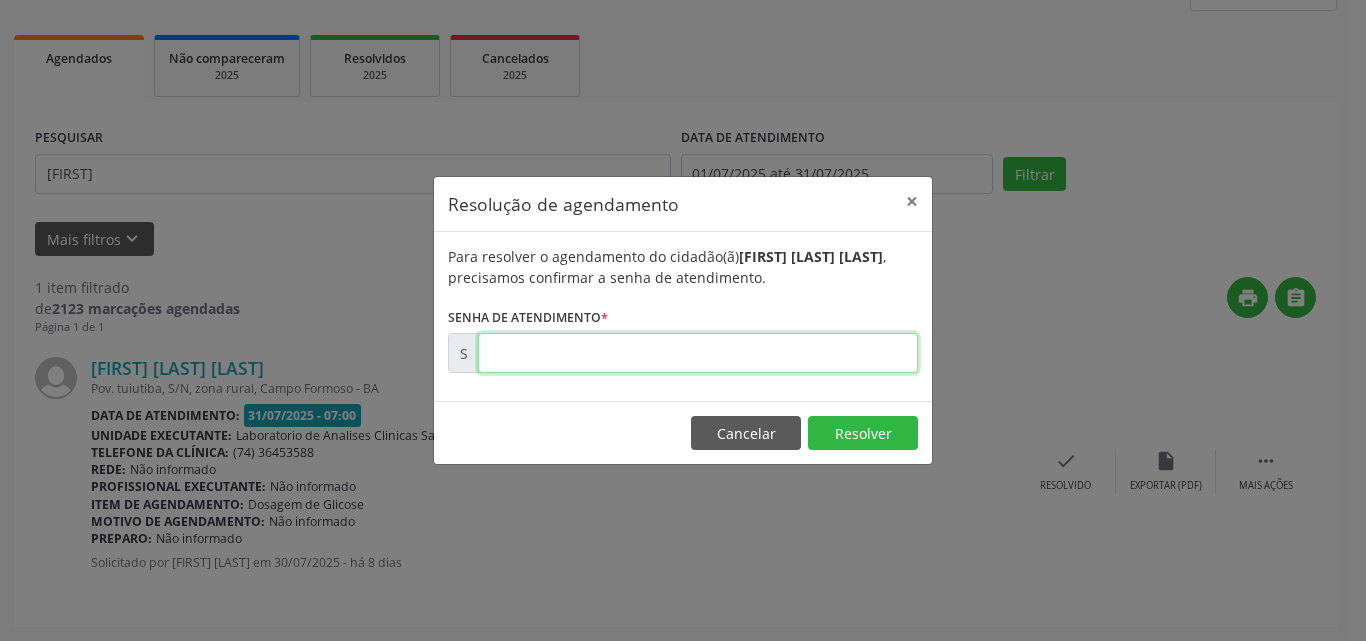 click at bounding box center [698, 353] 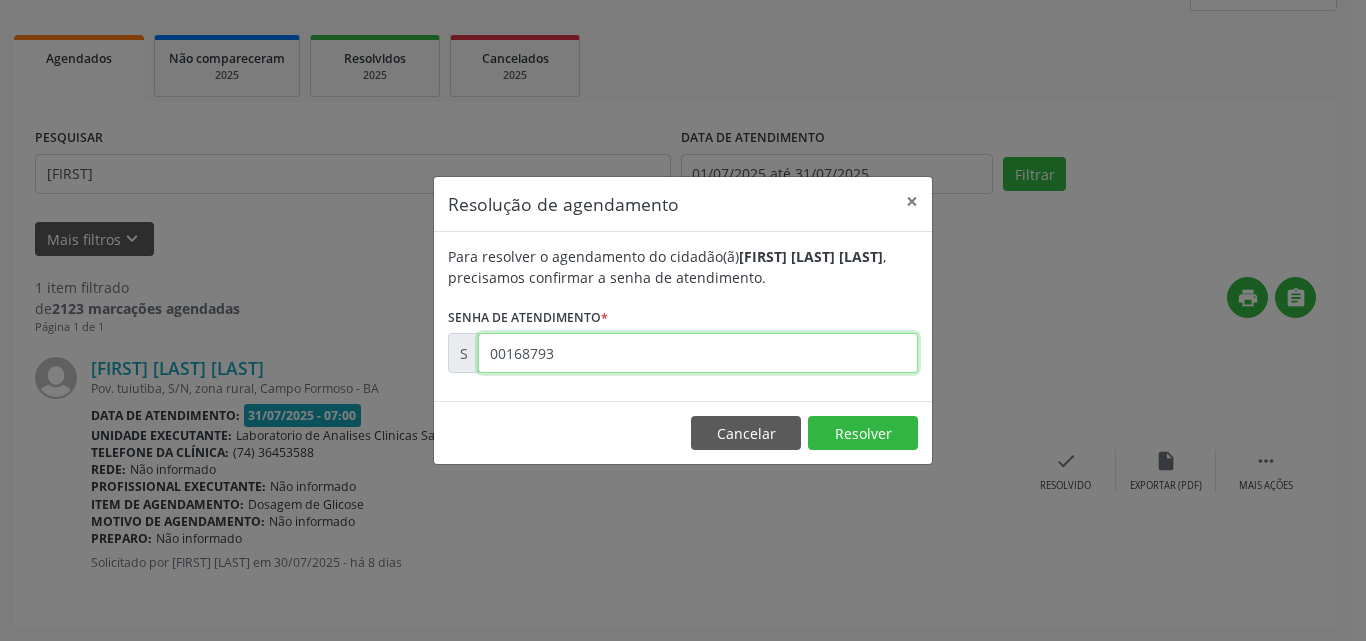 type on "00168793" 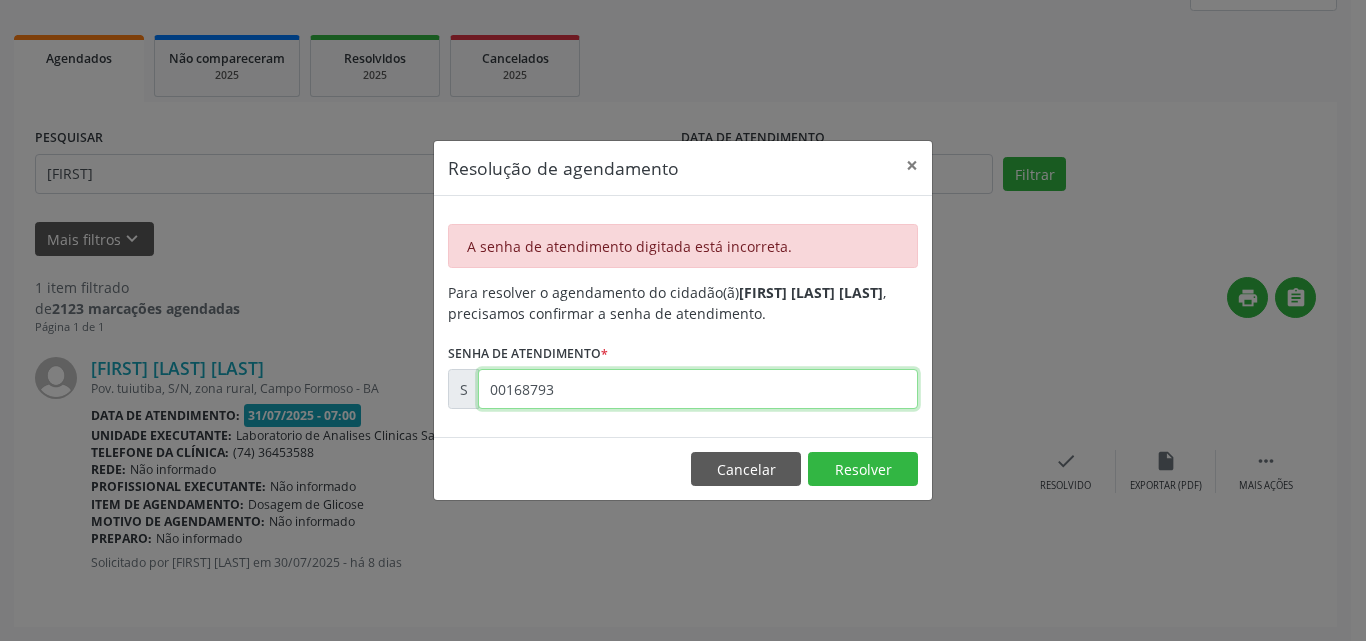 click on "00168793" at bounding box center (698, 389) 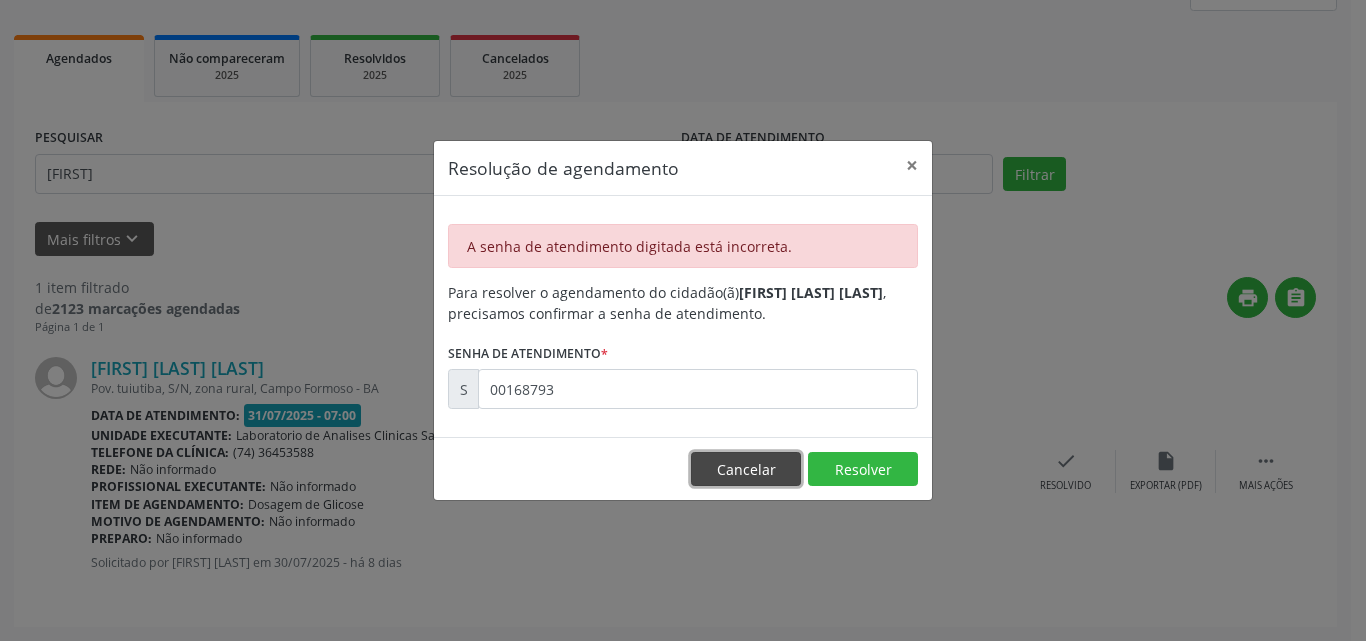 click on "Cancelar" at bounding box center [746, 469] 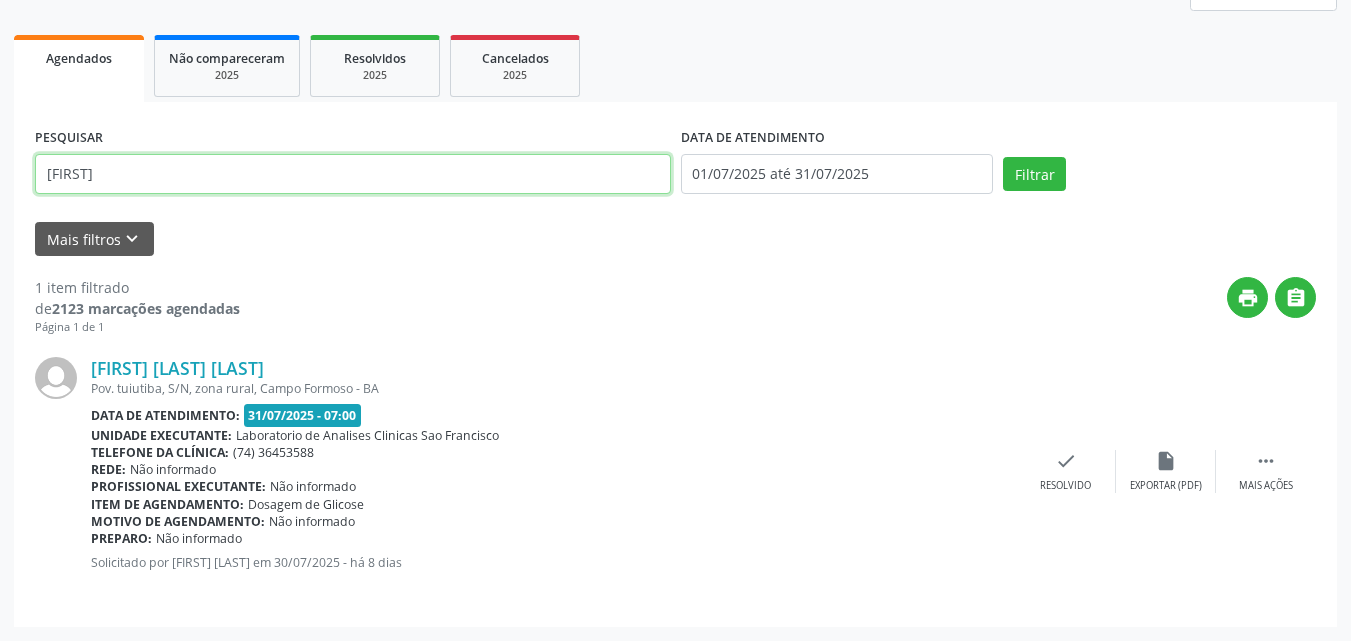 drag, startPoint x: 126, startPoint y: 179, endPoint x: 0, endPoint y: 5, distance: 214.83017 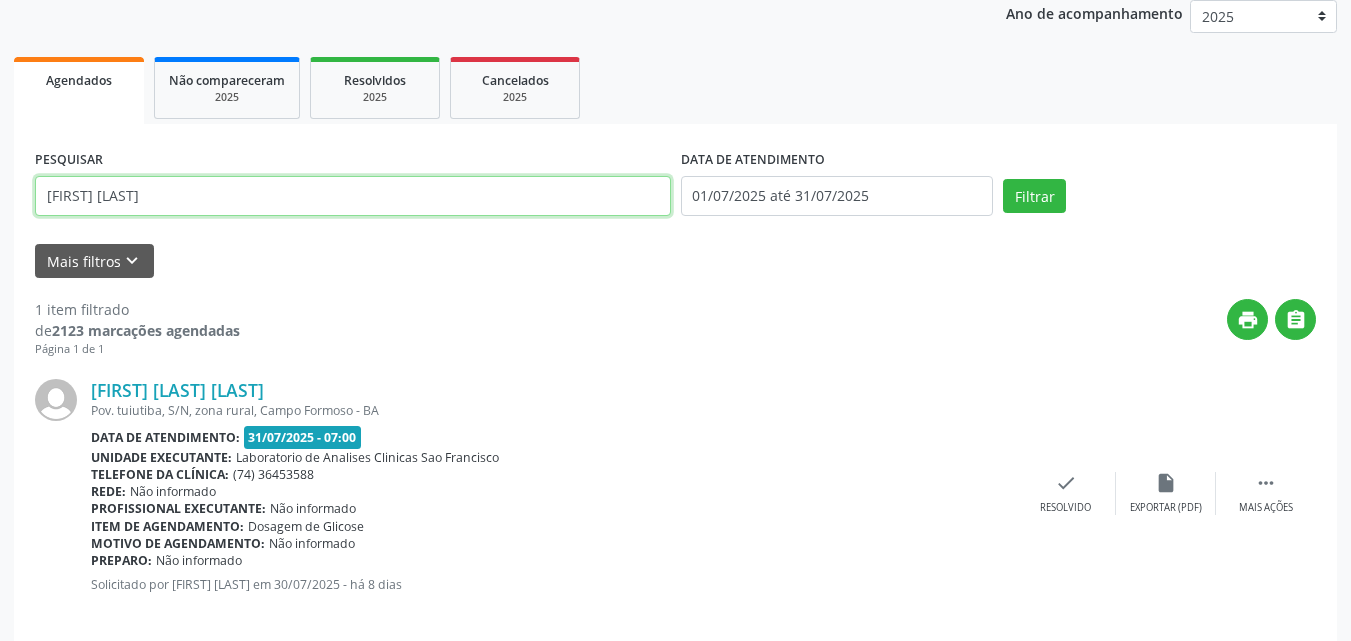 type on "[FIRST] [LAST]" 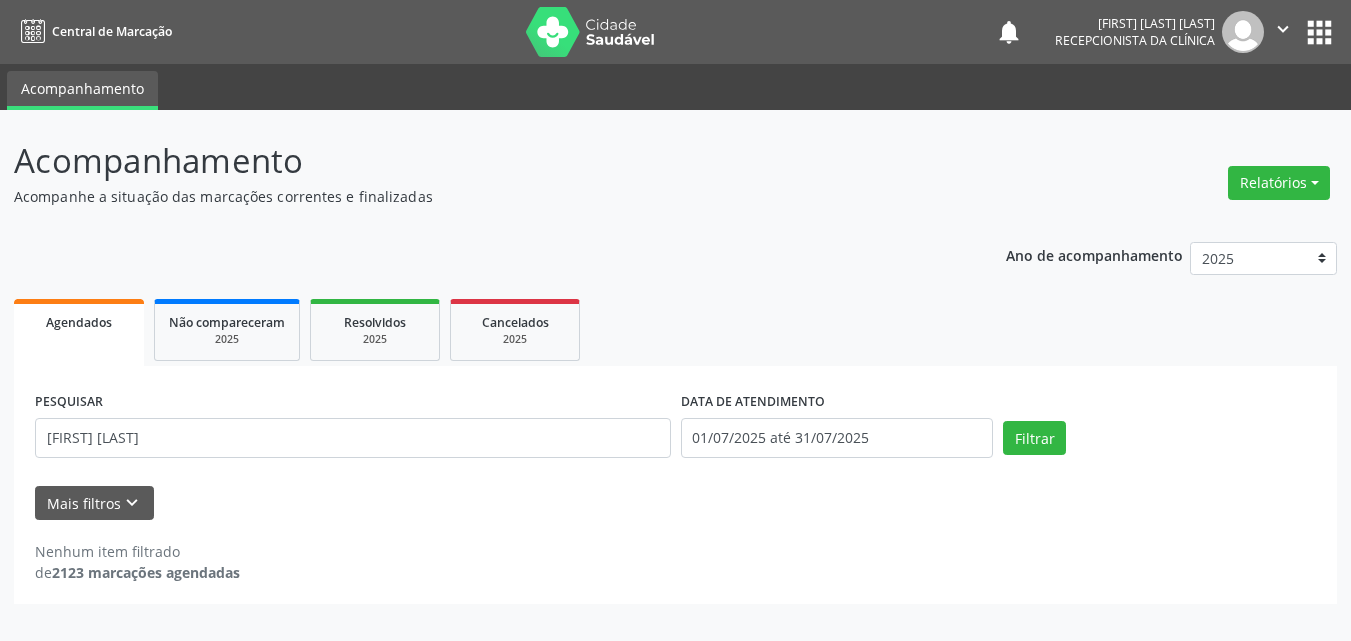 scroll, scrollTop: 0, scrollLeft: 0, axis: both 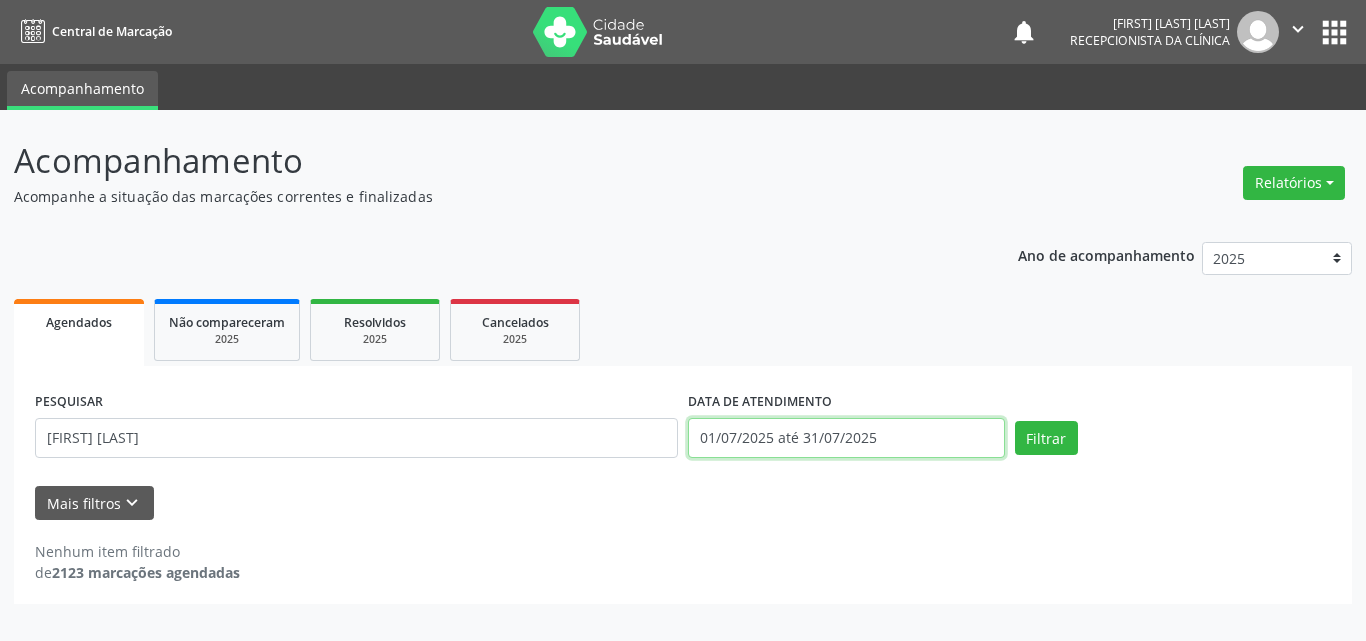 click on "01/07/2025 até 31/07/2025" at bounding box center (846, 438) 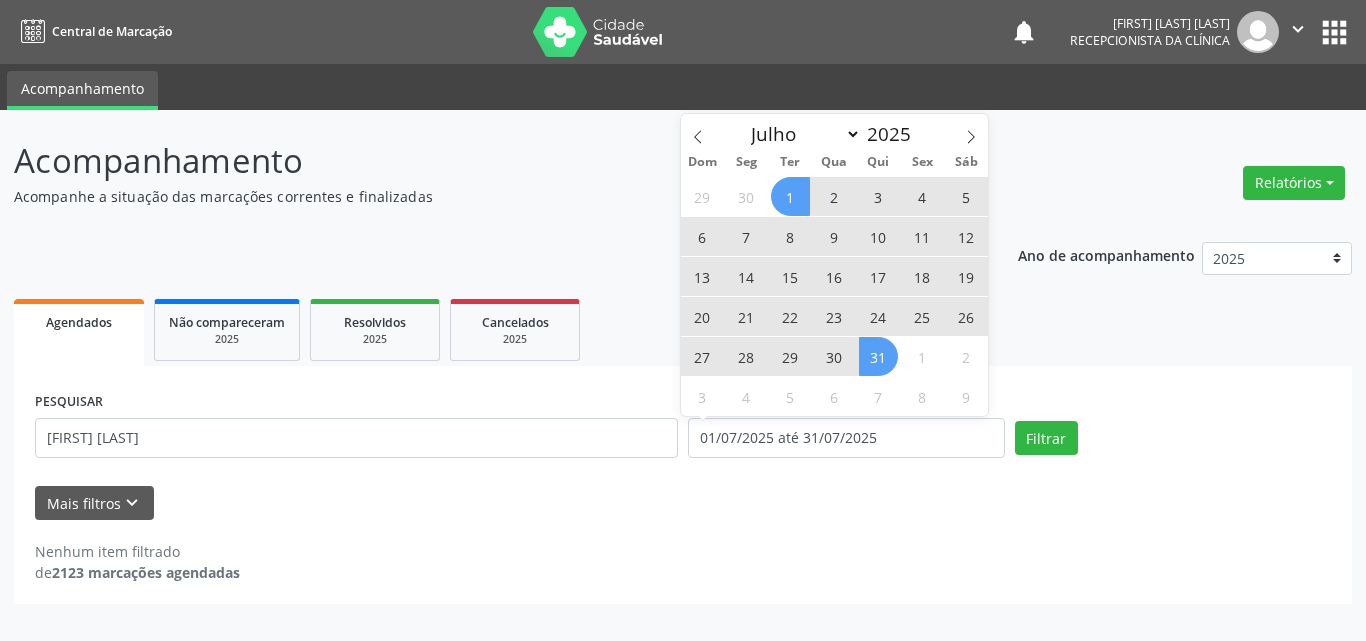 click on "1" at bounding box center [790, 196] 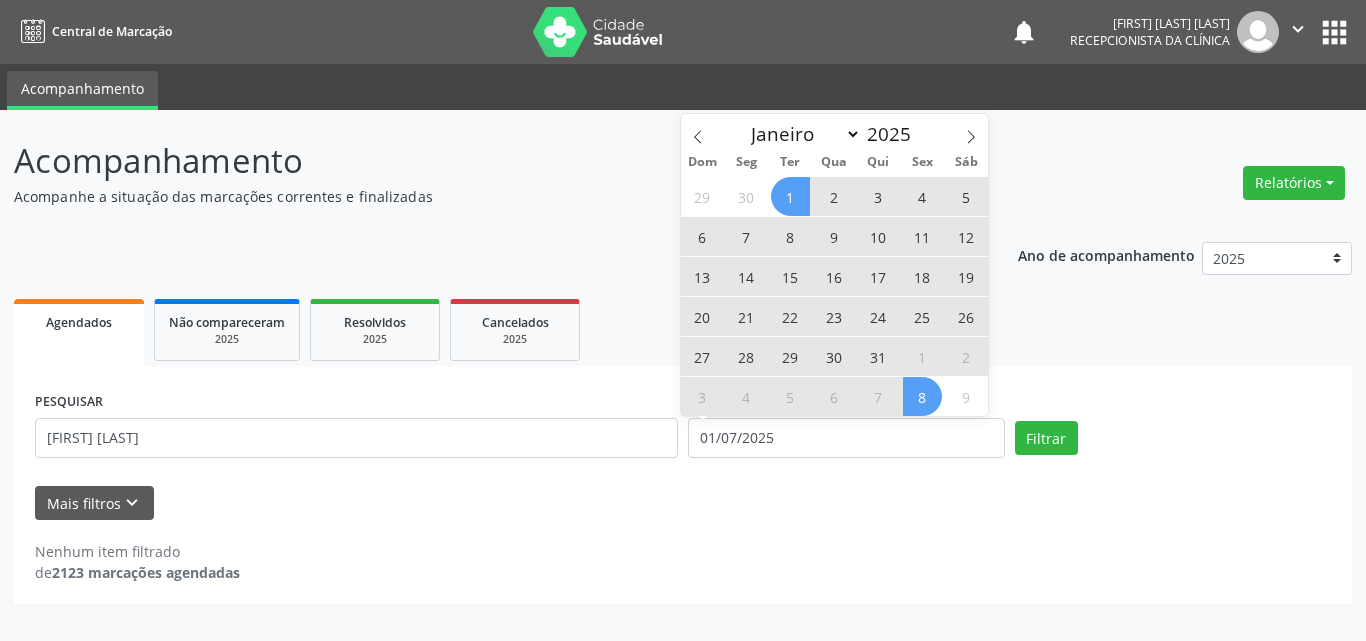 click on "8" at bounding box center (922, 396) 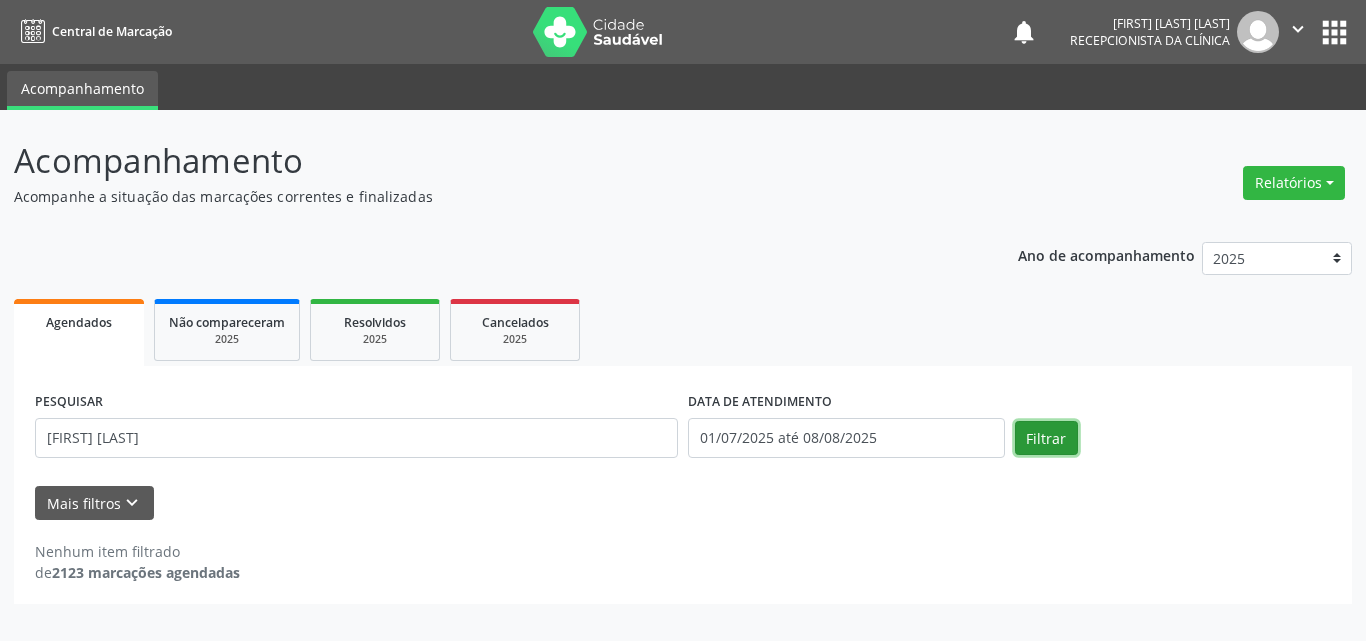 click on "Filtrar" at bounding box center [1046, 438] 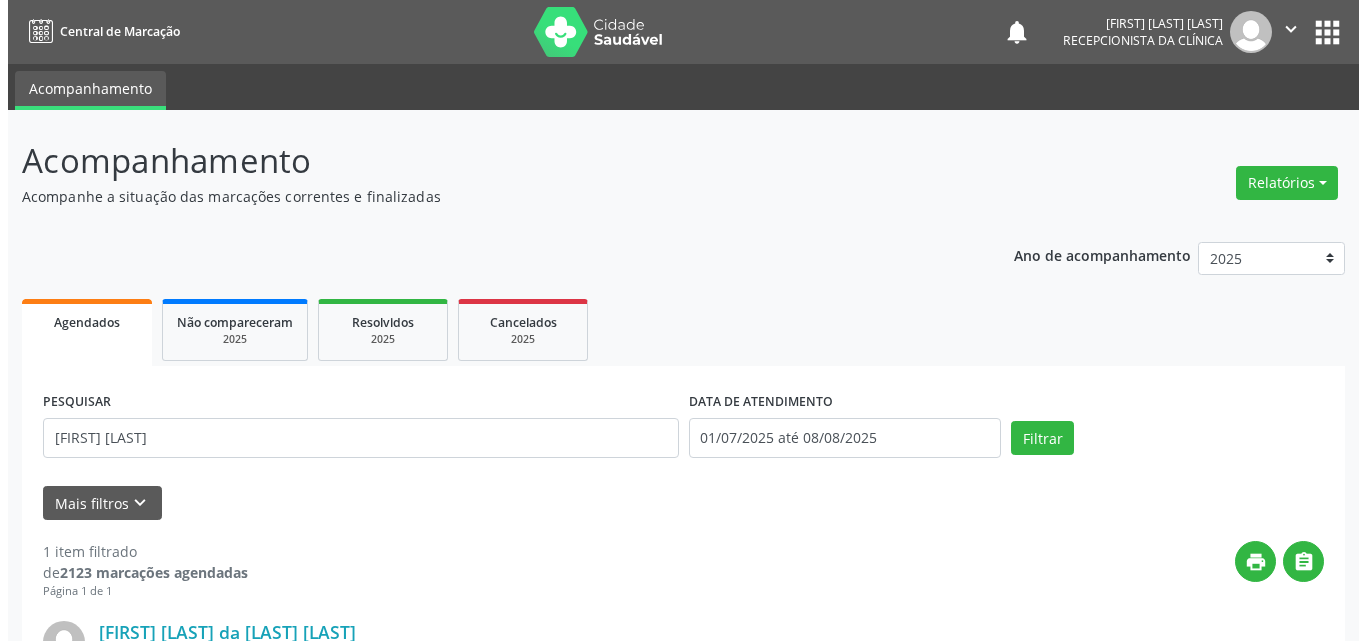 scroll, scrollTop: 264, scrollLeft: 0, axis: vertical 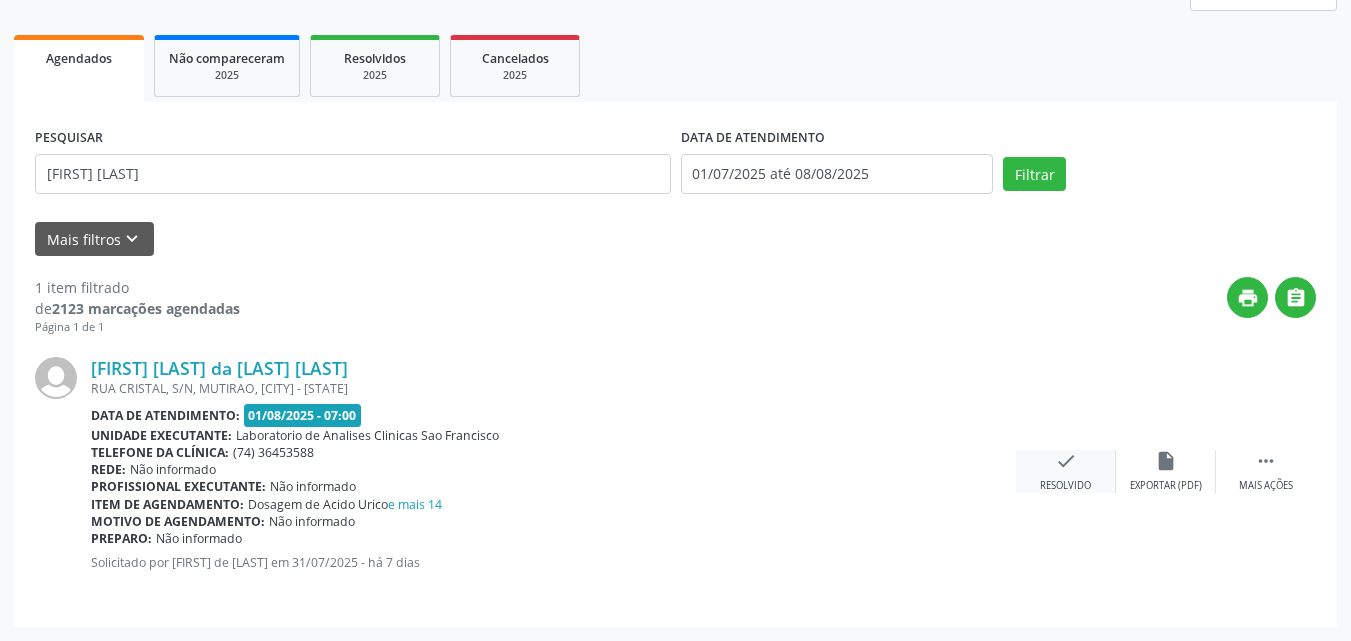 click on "check
Resolvido" at bounding box center (1066, 471) 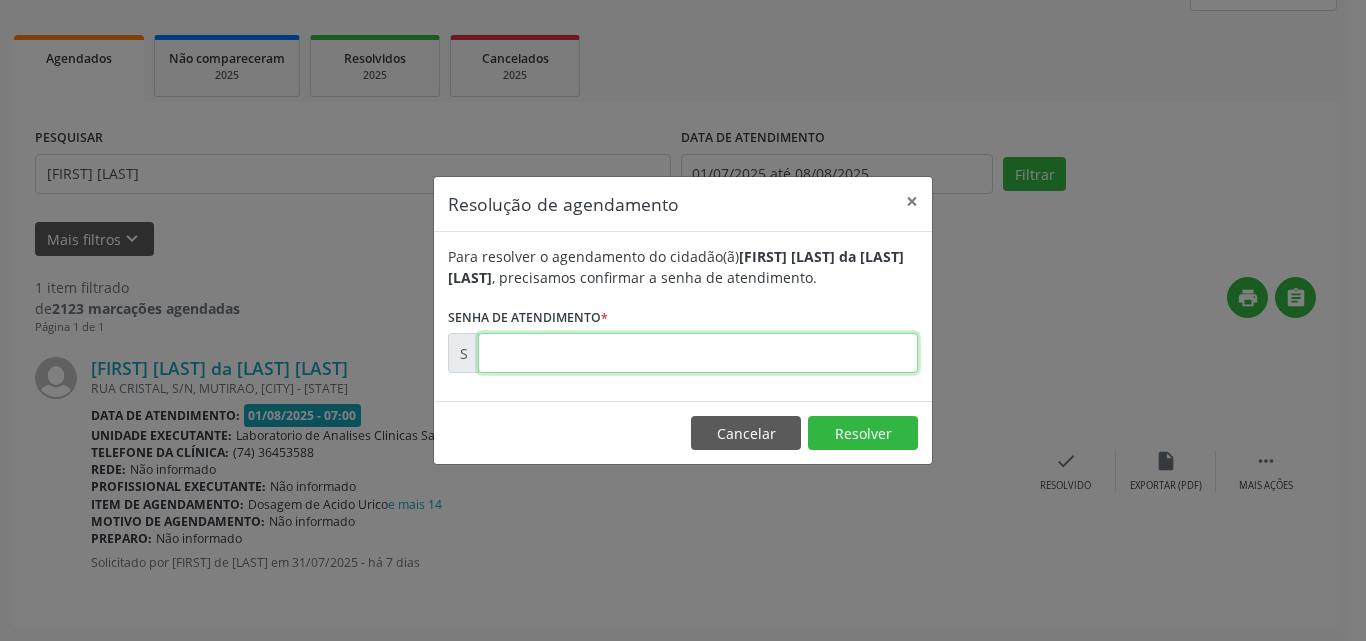 click at bounding box center (698, 353) 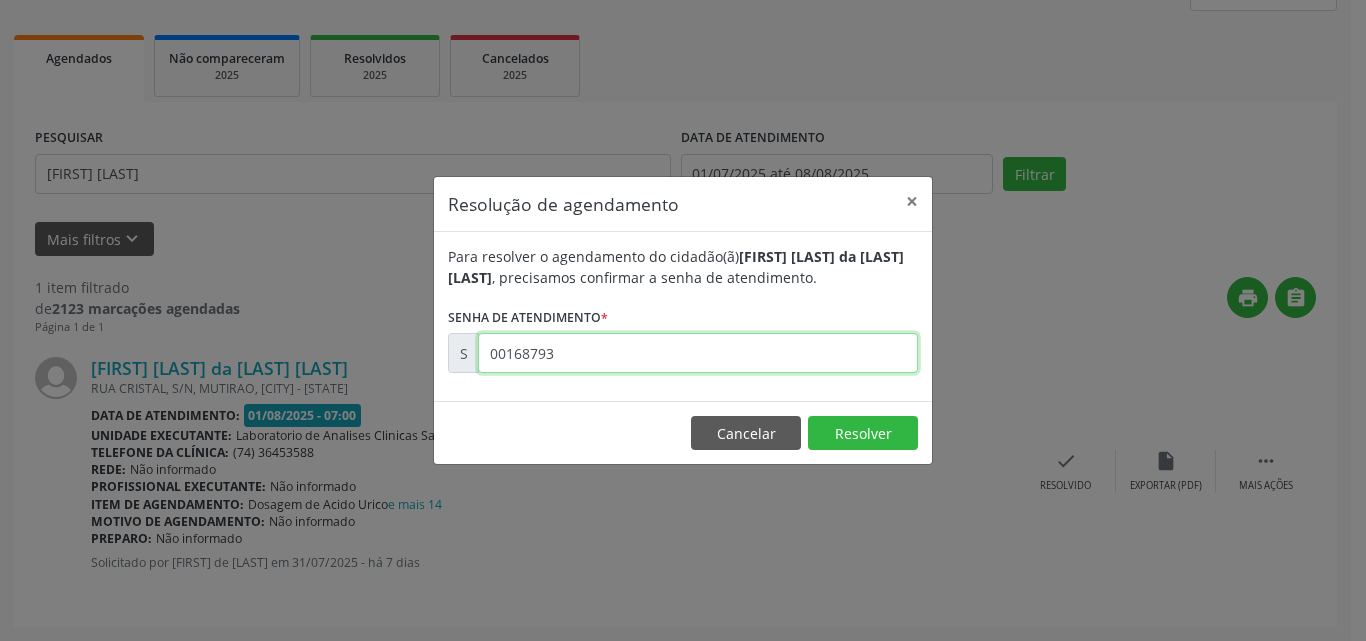 type on "00168793" 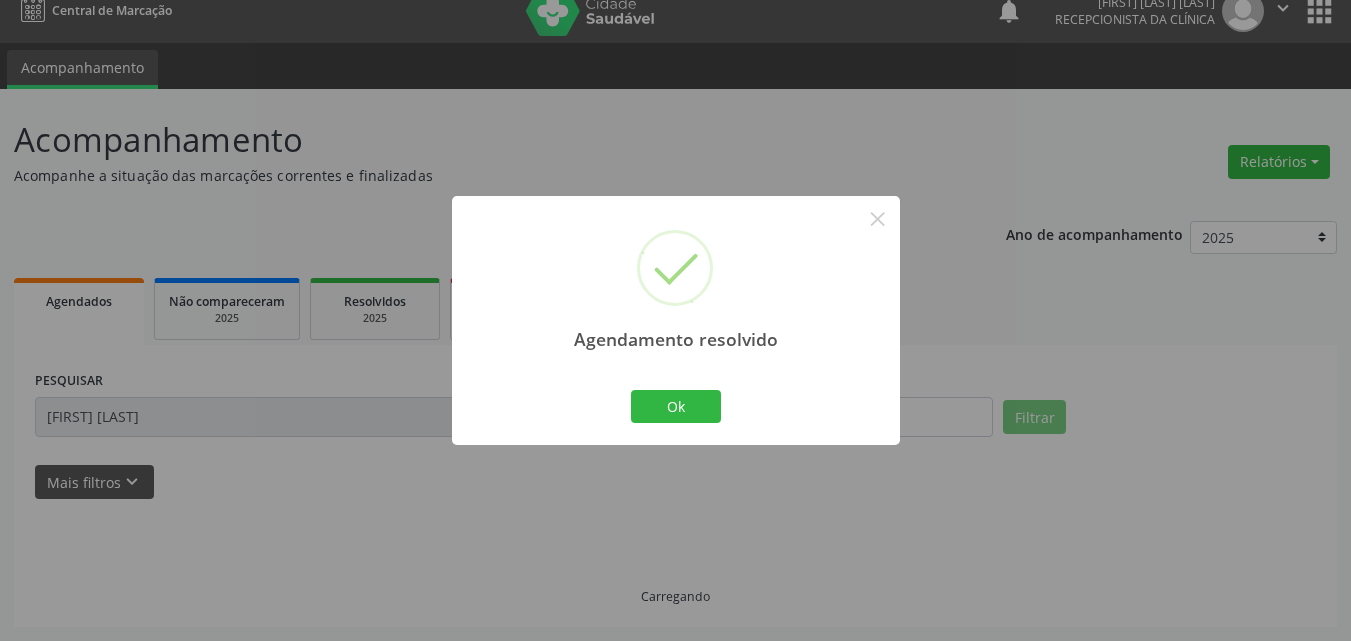 scroll, scrollTop: 0, scrollLeft: 0, axis: both 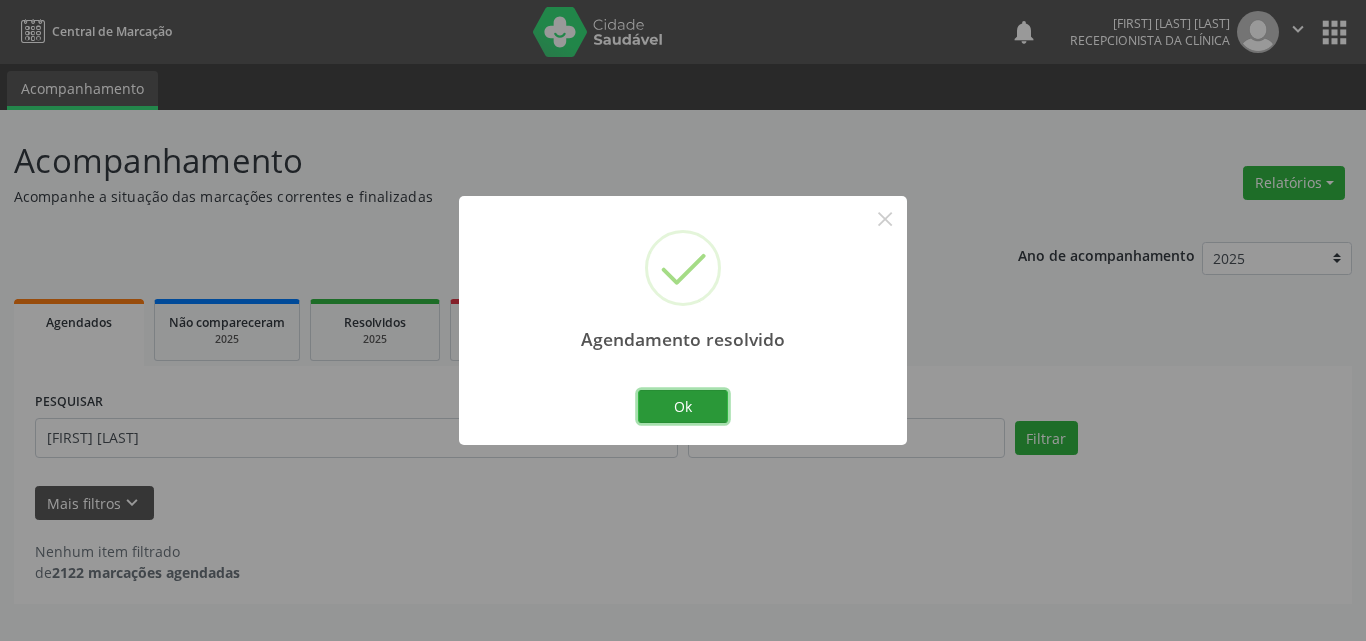 drag, startPoint x: 675, startPoint y: 396, endPoint x: 571, endPoint y: 417, distance: 106.09901 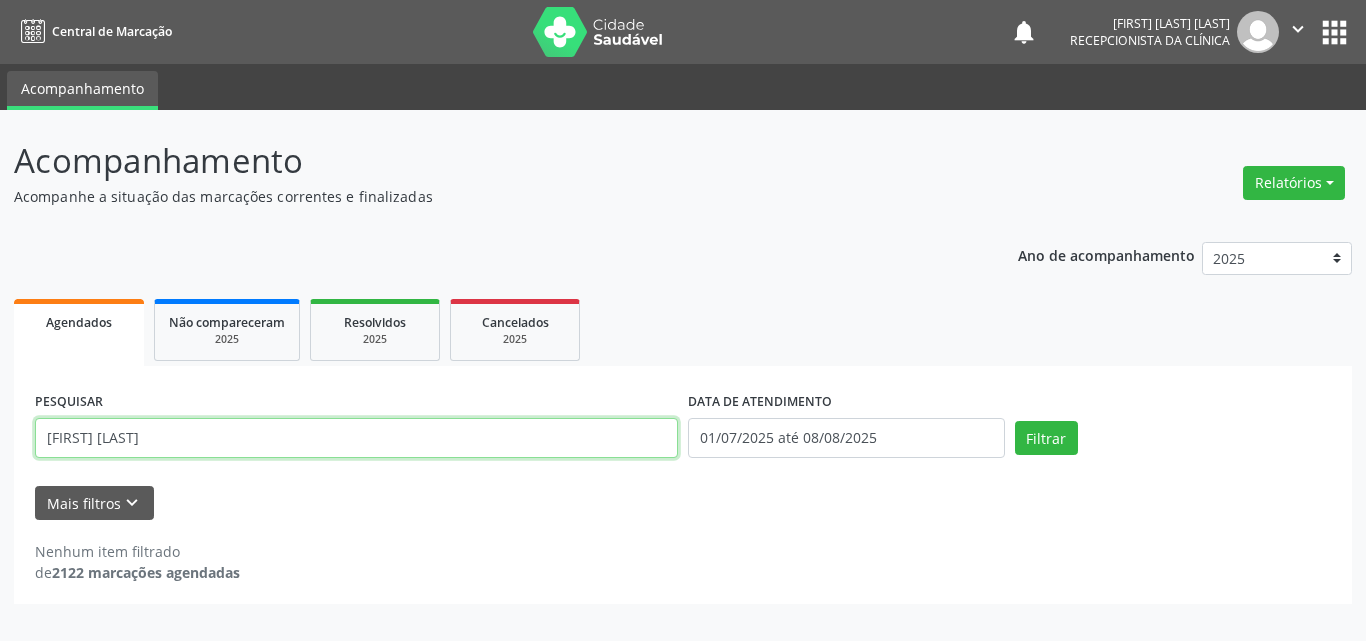 drag, startPoint x: 565, startPoint y: 420, endPoint x: 0, endPoint y: 131, distance: 634.62274 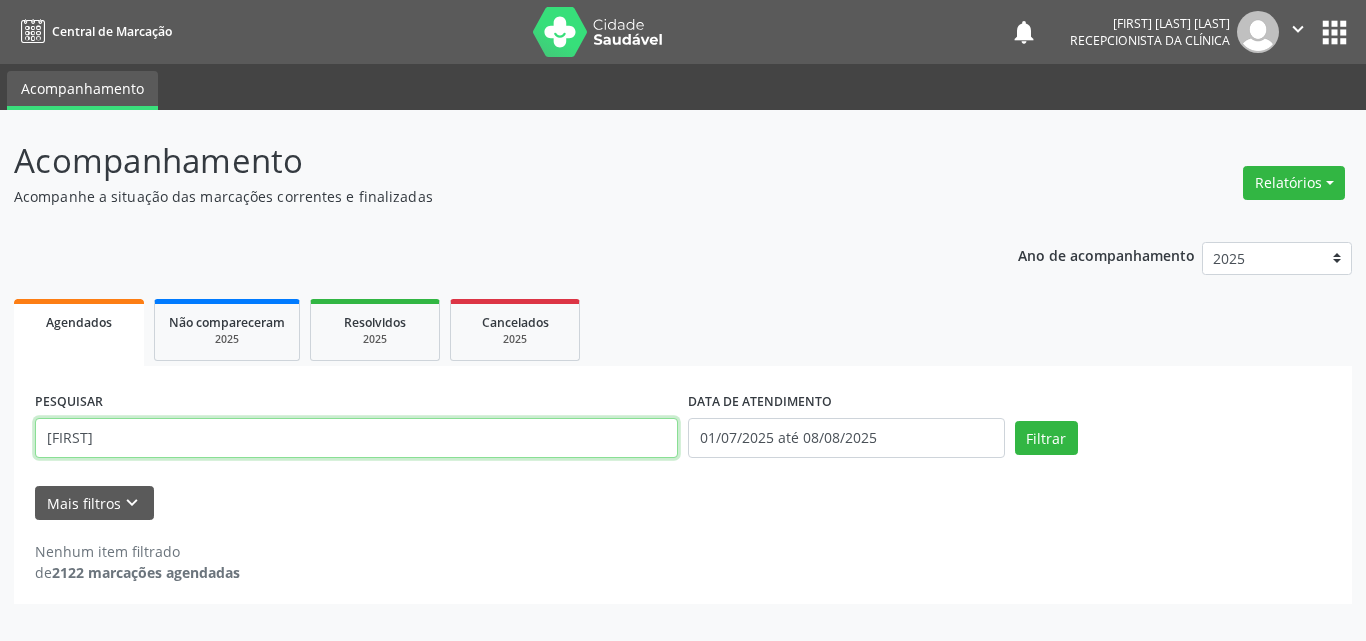 click on "Filtrar" at bounding box center [1046, 438] 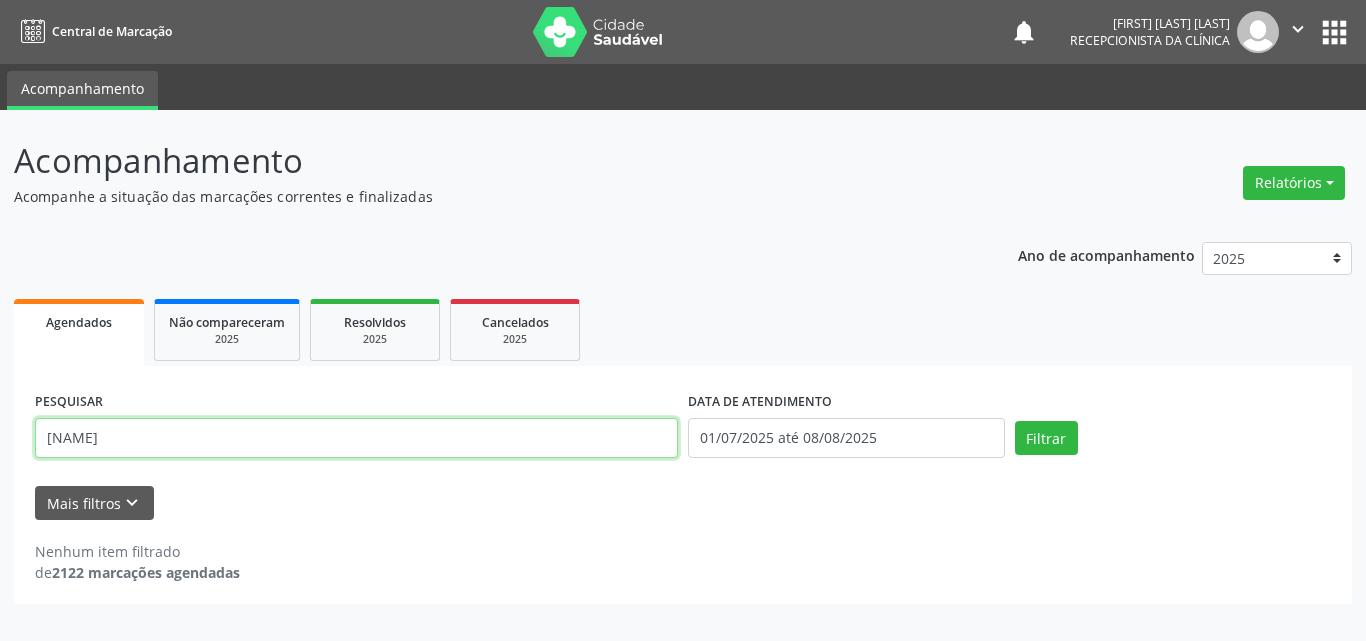 type on "[NAME]" 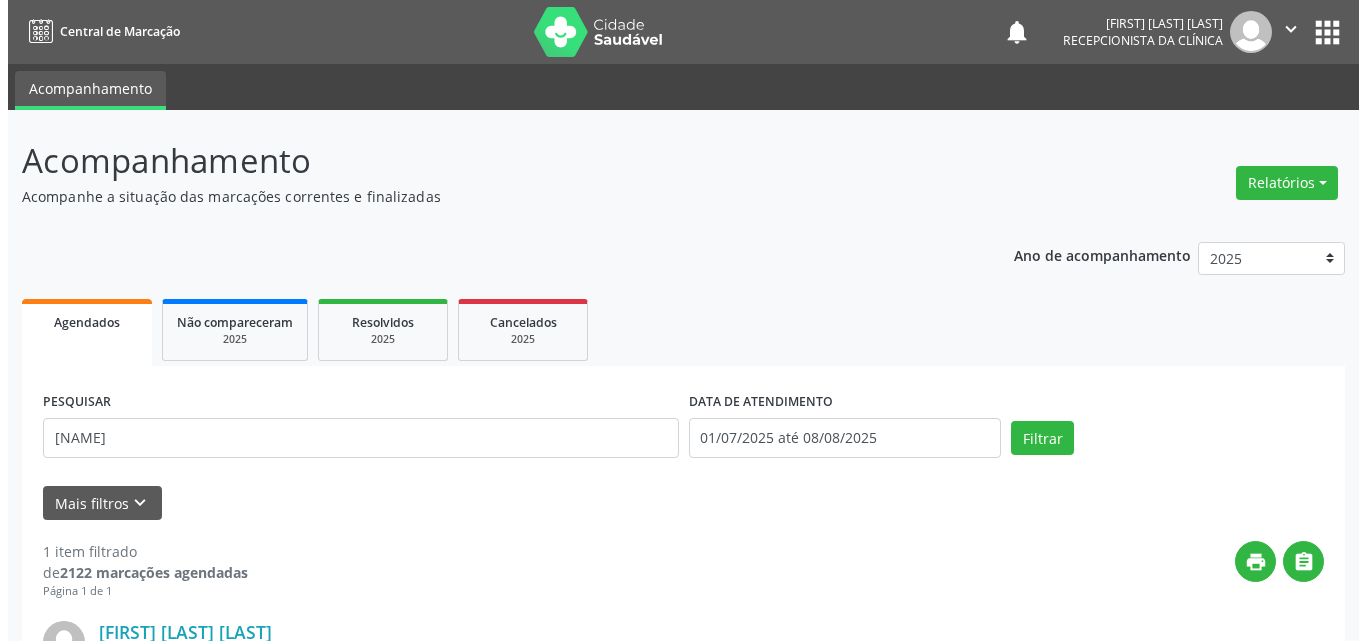 scroll, scrollTop: 264, scrollLeft: 0, axis: vertical 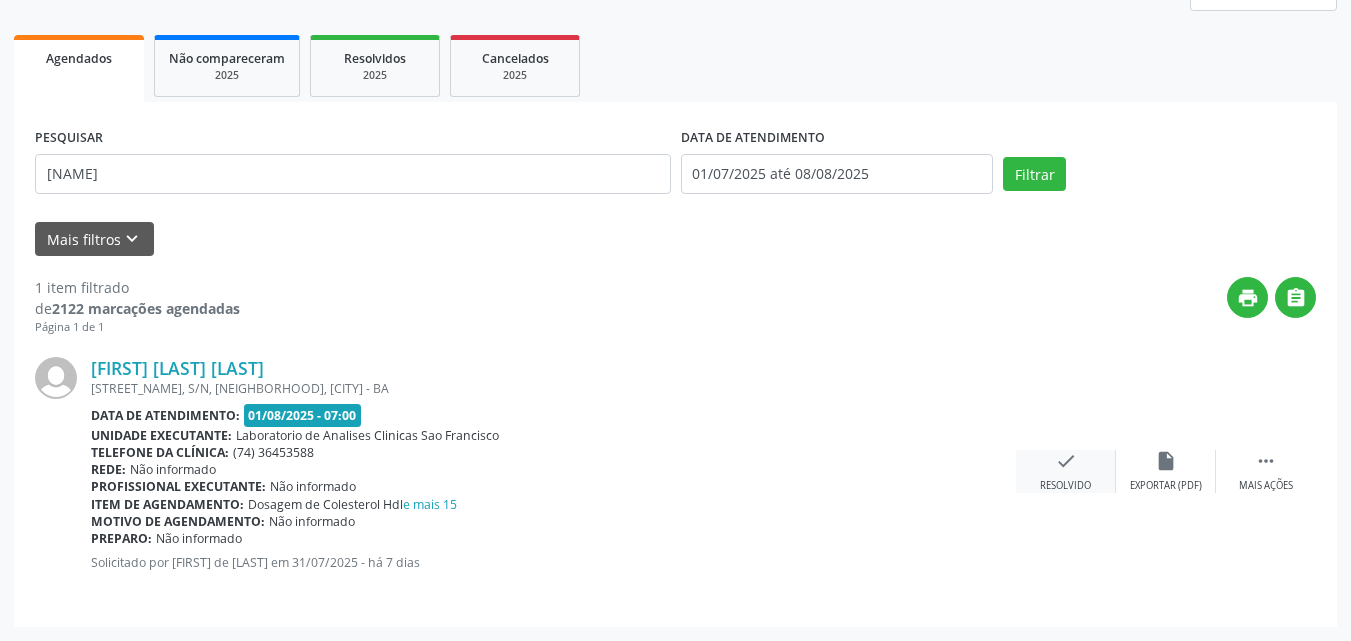 click on "check
Resolvido" at bounding box center (1066, 471) 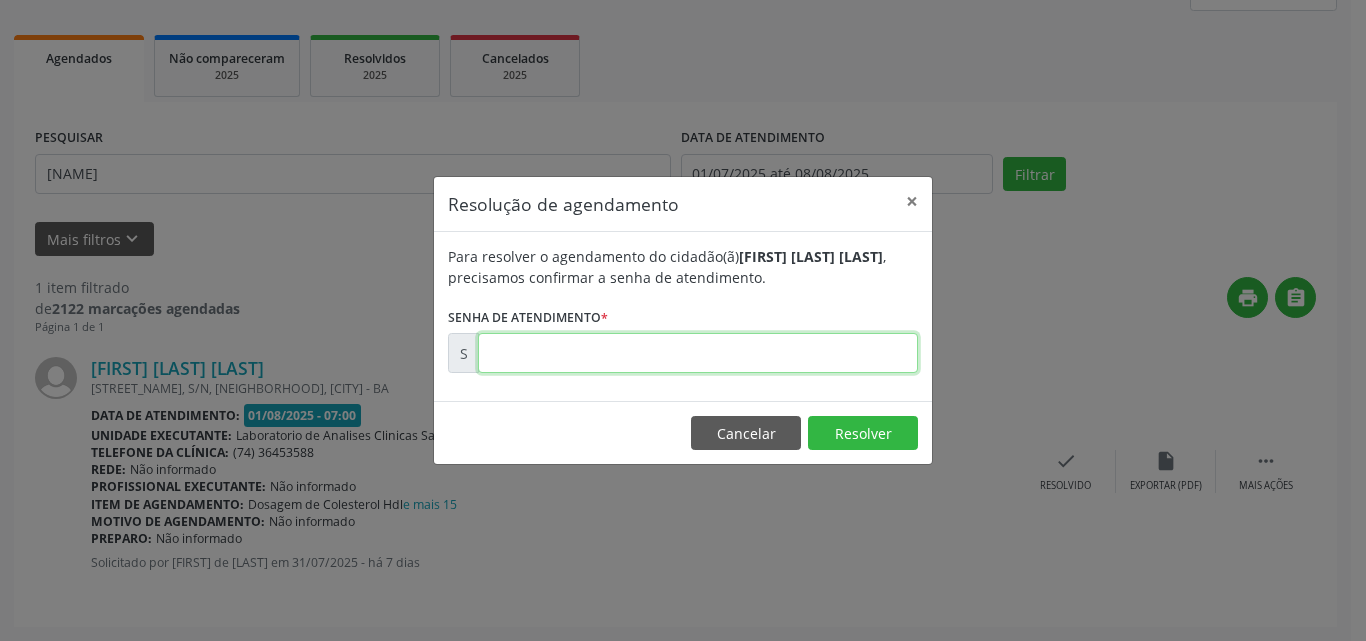 click at bounding box center [698, 353] 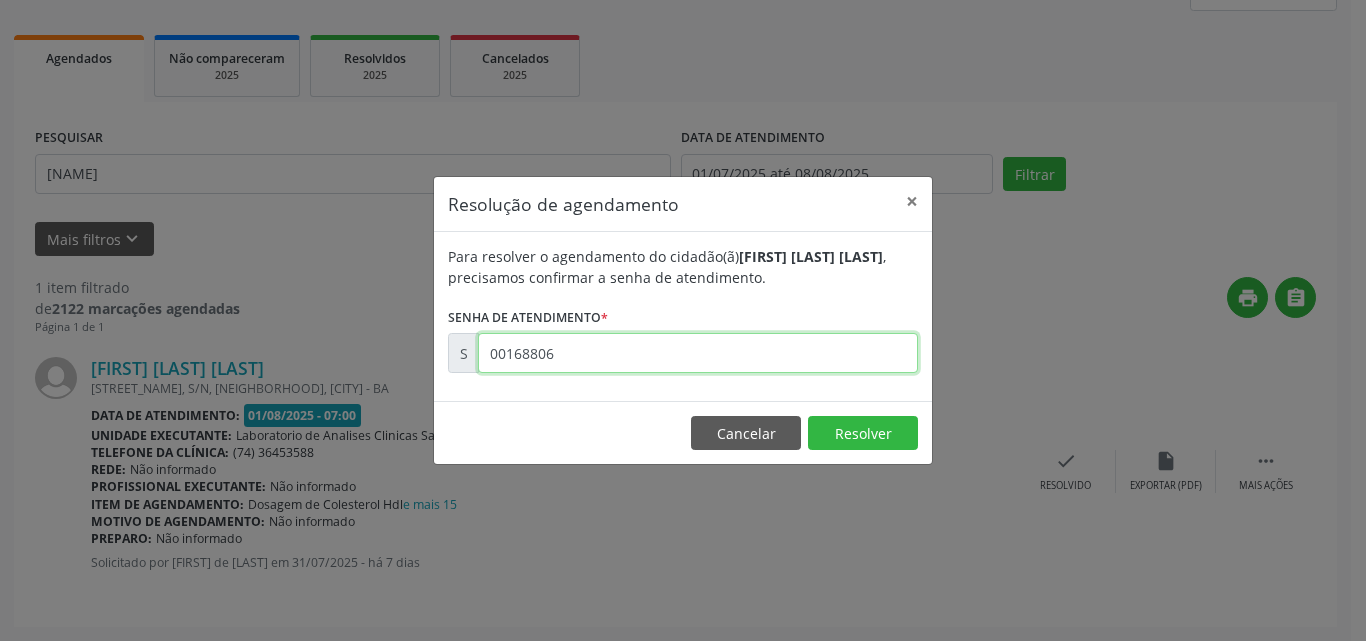 type on "00168806" 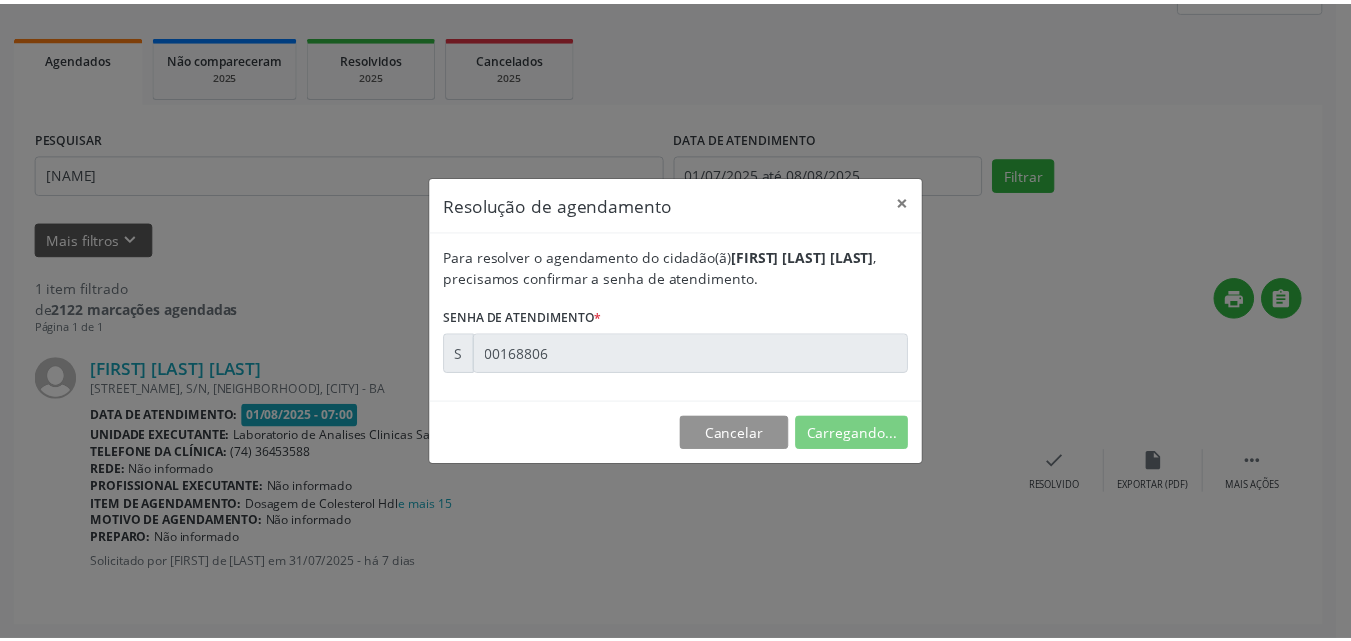 scroll, scrollTop: 21, scrollLeft: 0, axis: vertical 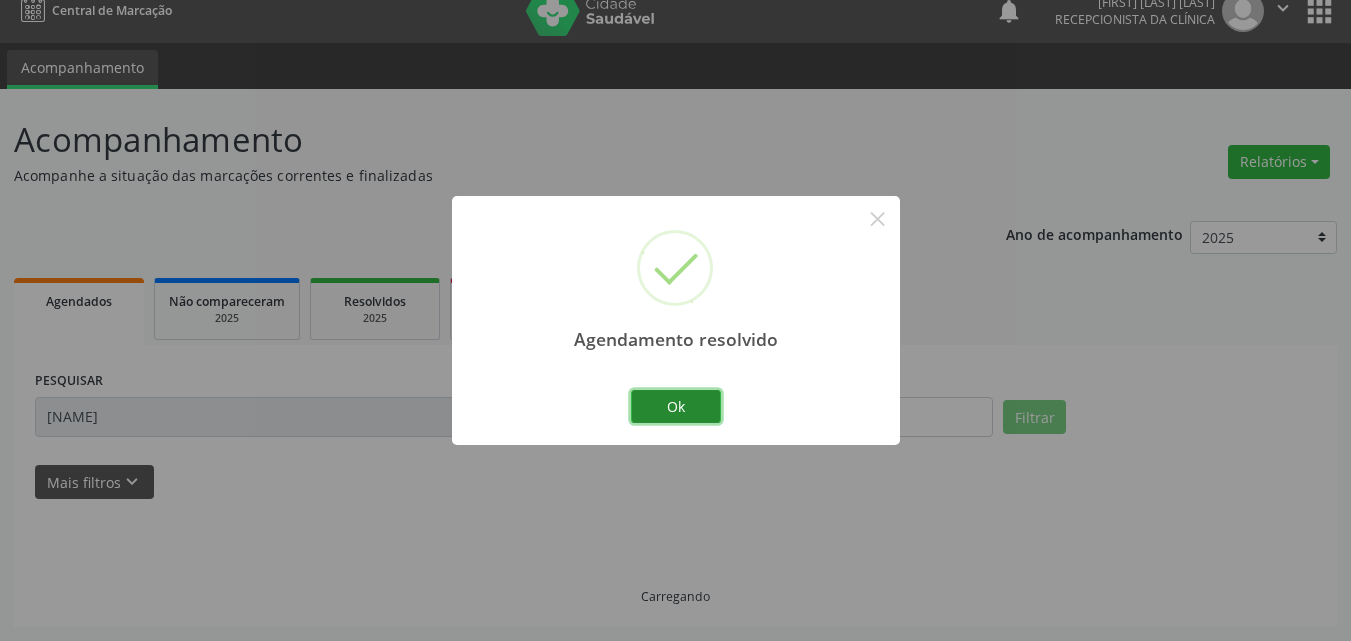 click on "Ok" at bounding box center (676, 407) 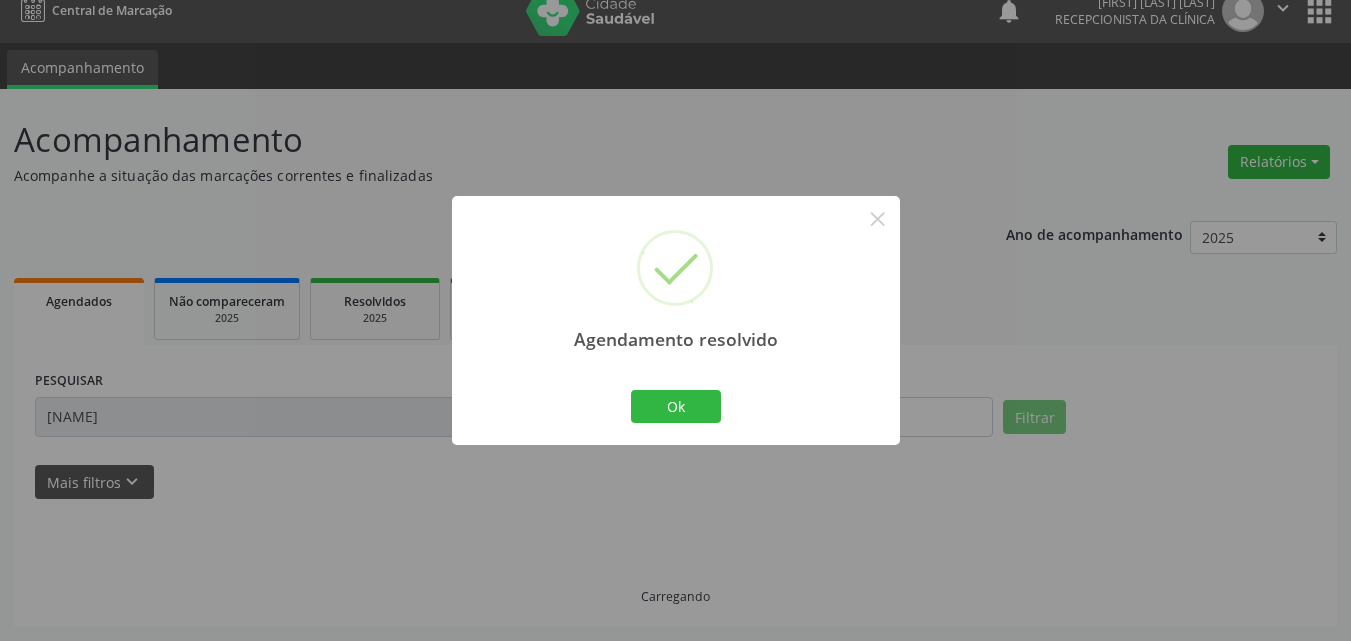 scroll, scrollTop: 0, scrollLeft: 0, axis: both 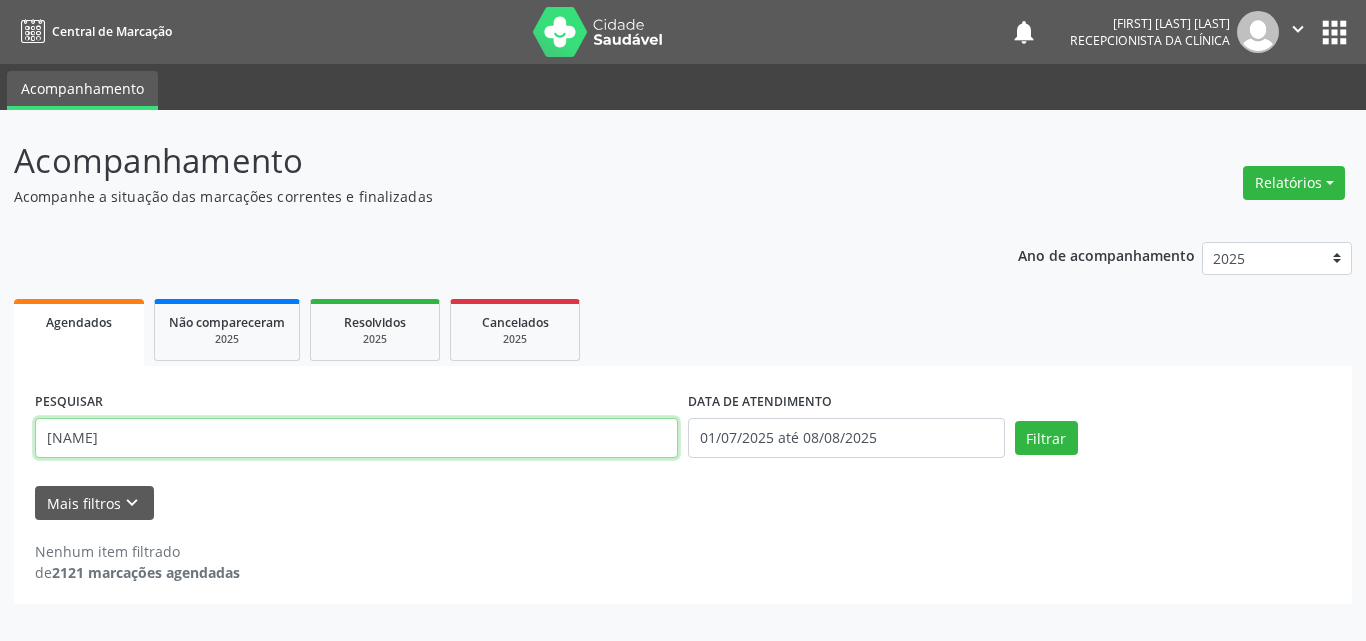 drag, startPoint x: 545, startPoint y: 431, endPoint x: 0, endPoint y: 136, distance: 619.71765 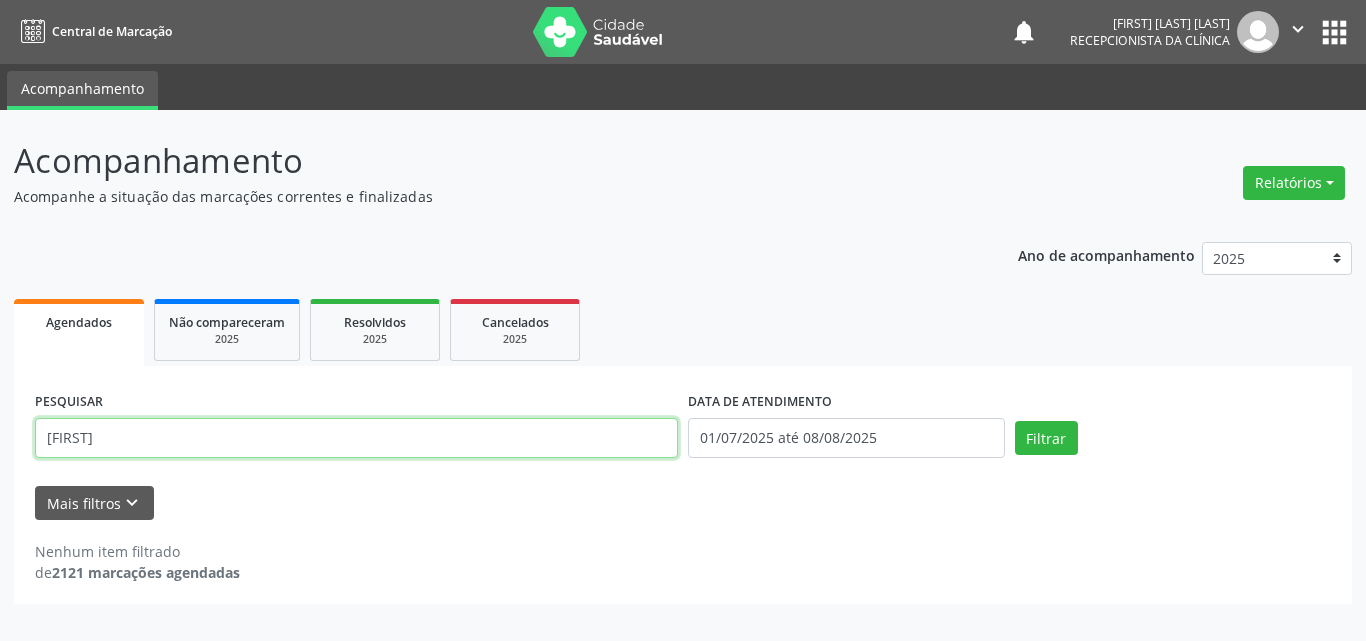 type on "[FIRST]" 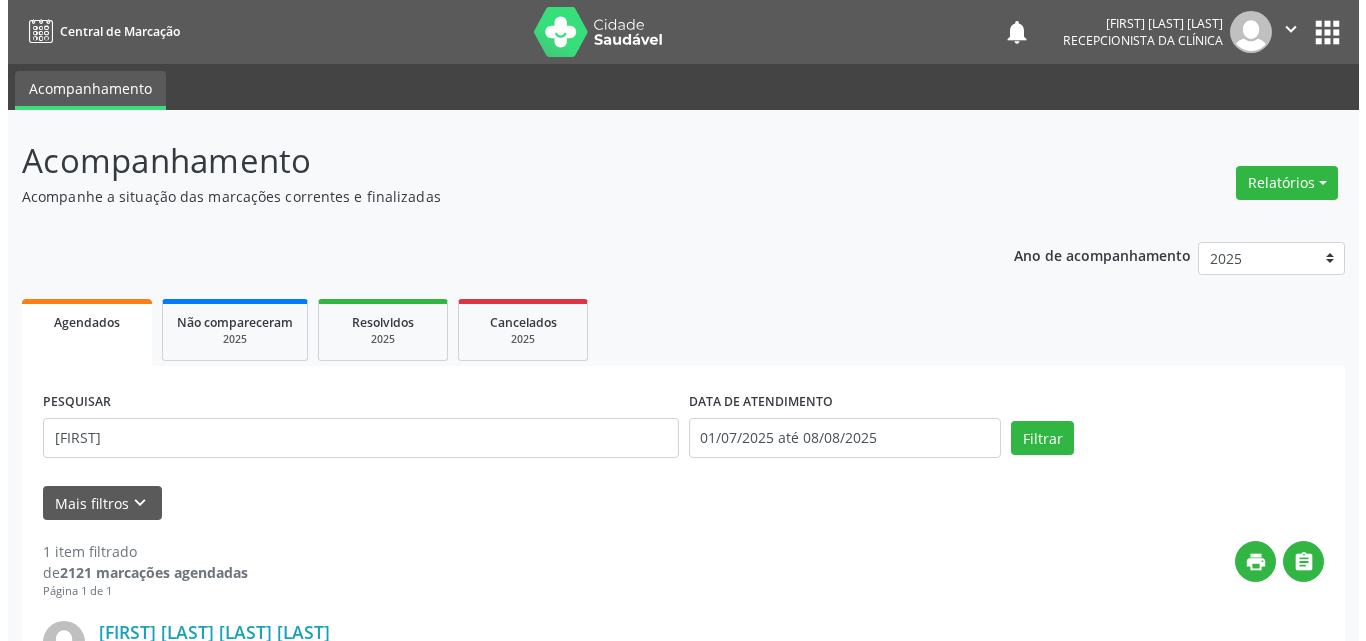 scroll, scrollTop: 264, scrollLeft: 0, axis: vertical 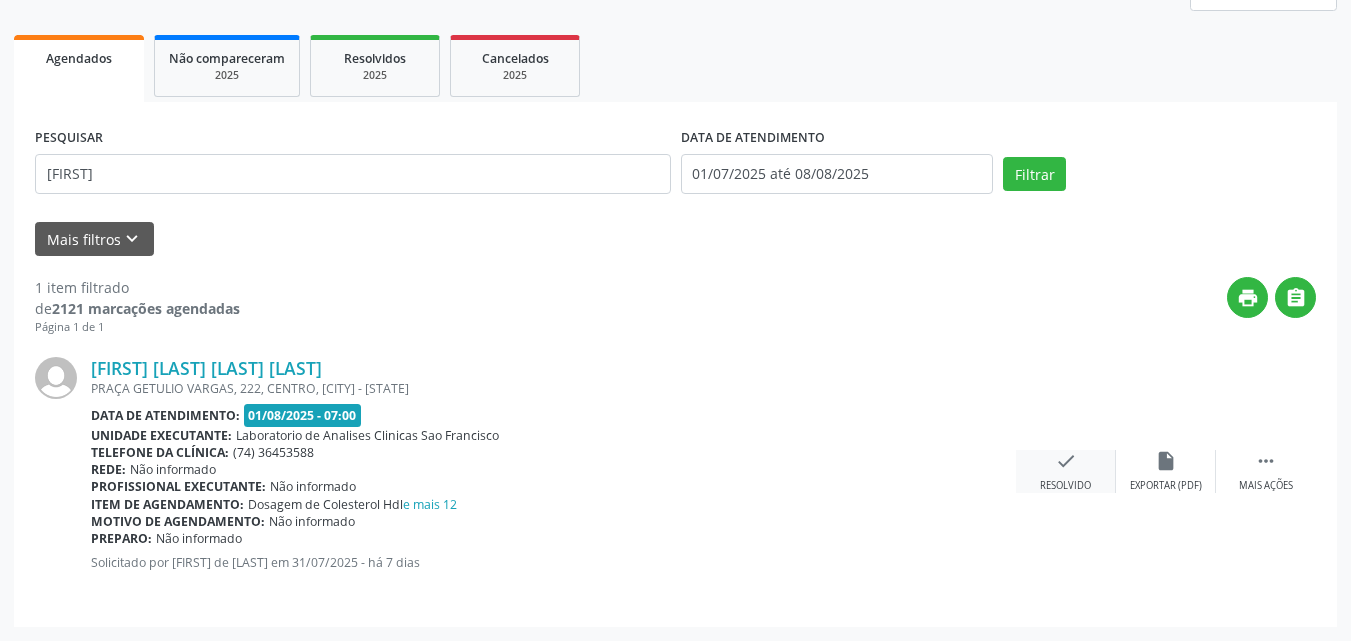 click on "check
Resolvido" at bounding box center (1066, 471) 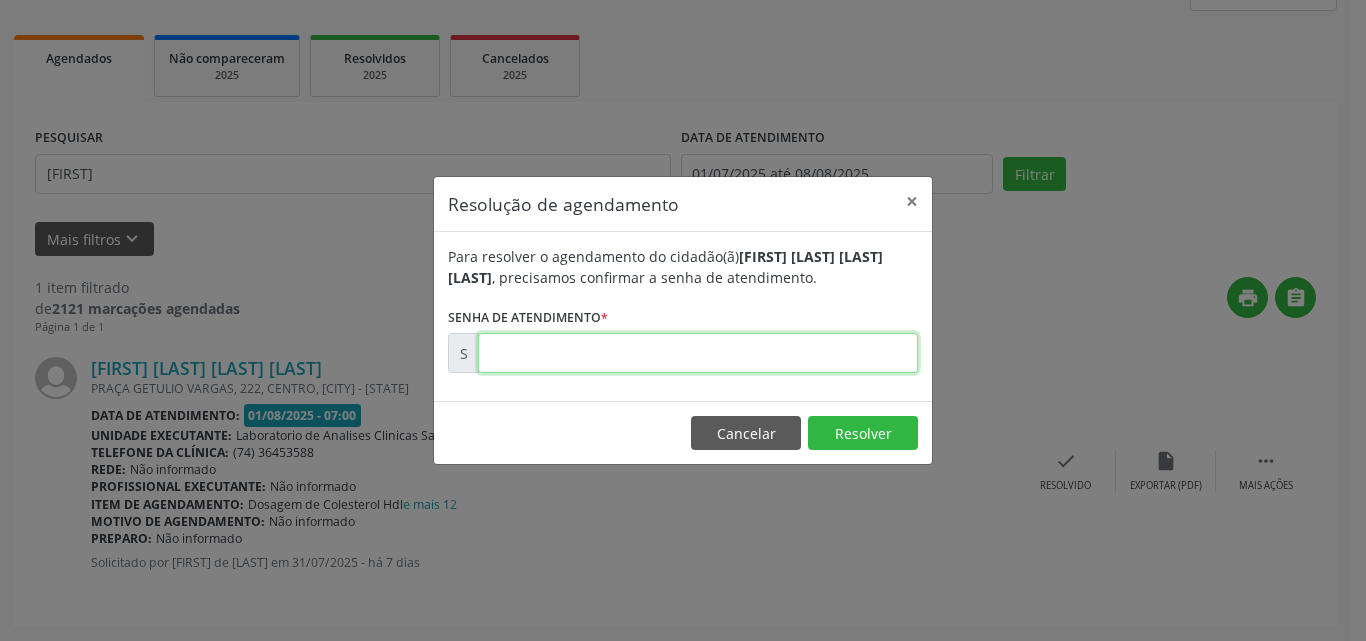 click at bounding box center (698, 353) 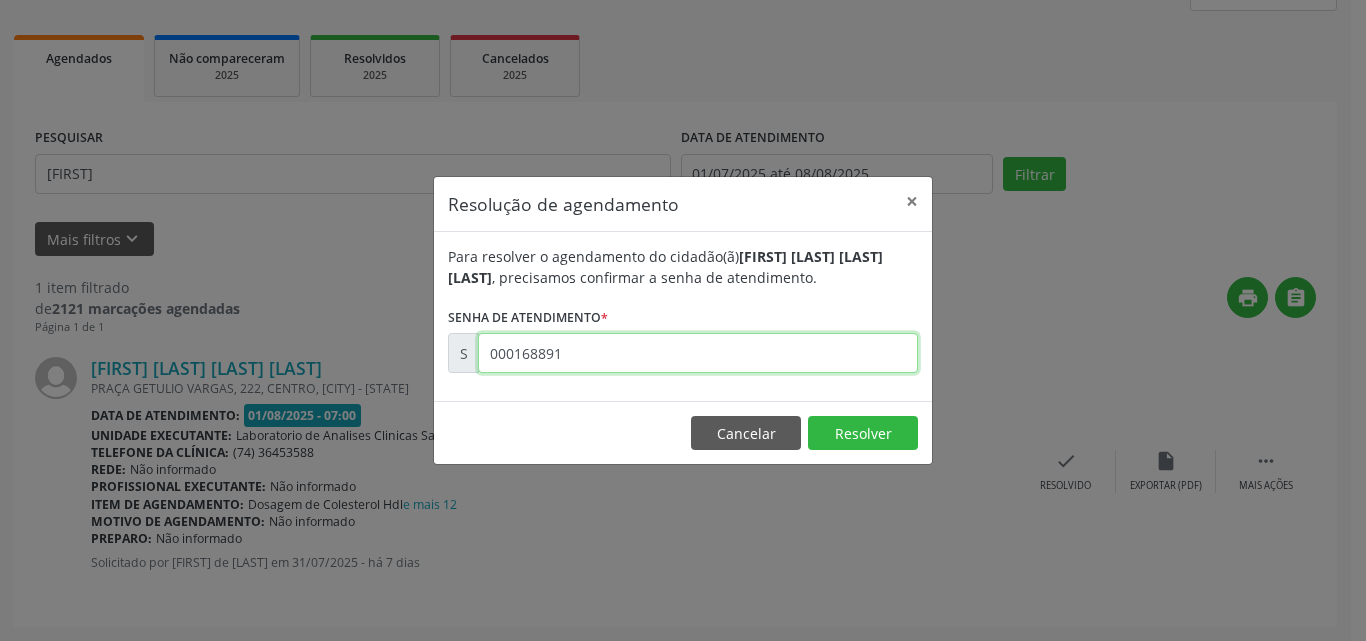 type on "000168891" 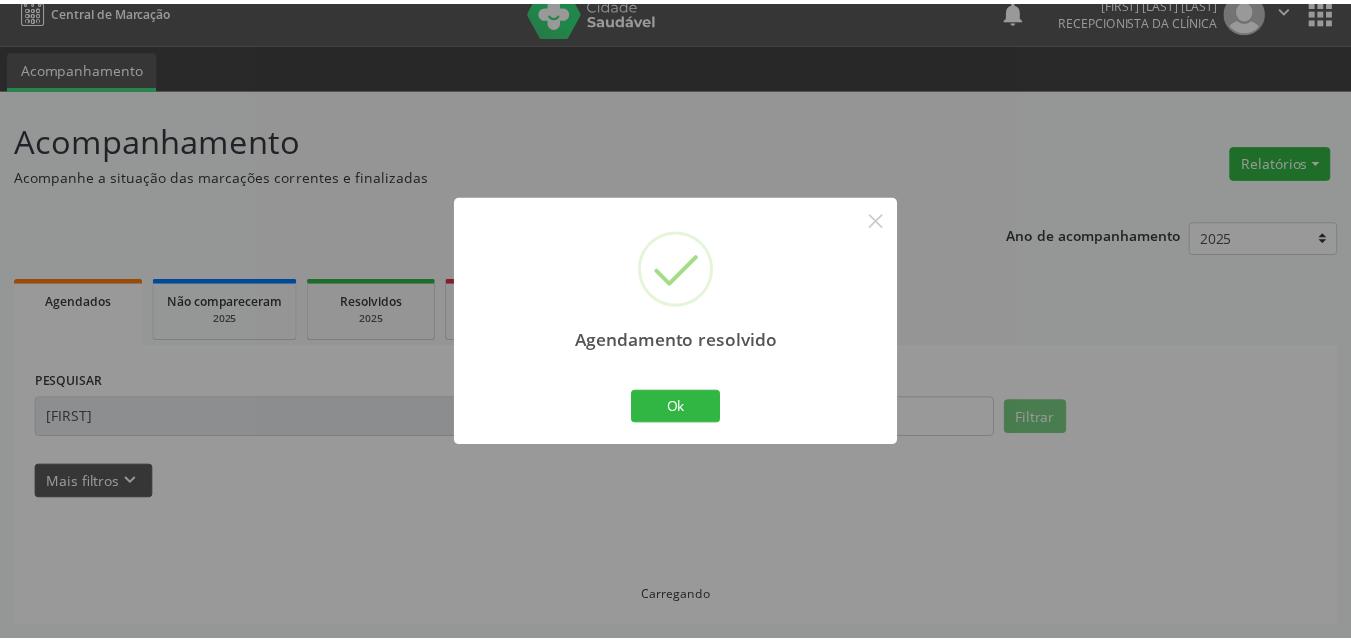scroll, scrollTop: 21, scrollLeft: 0, axis: vertical 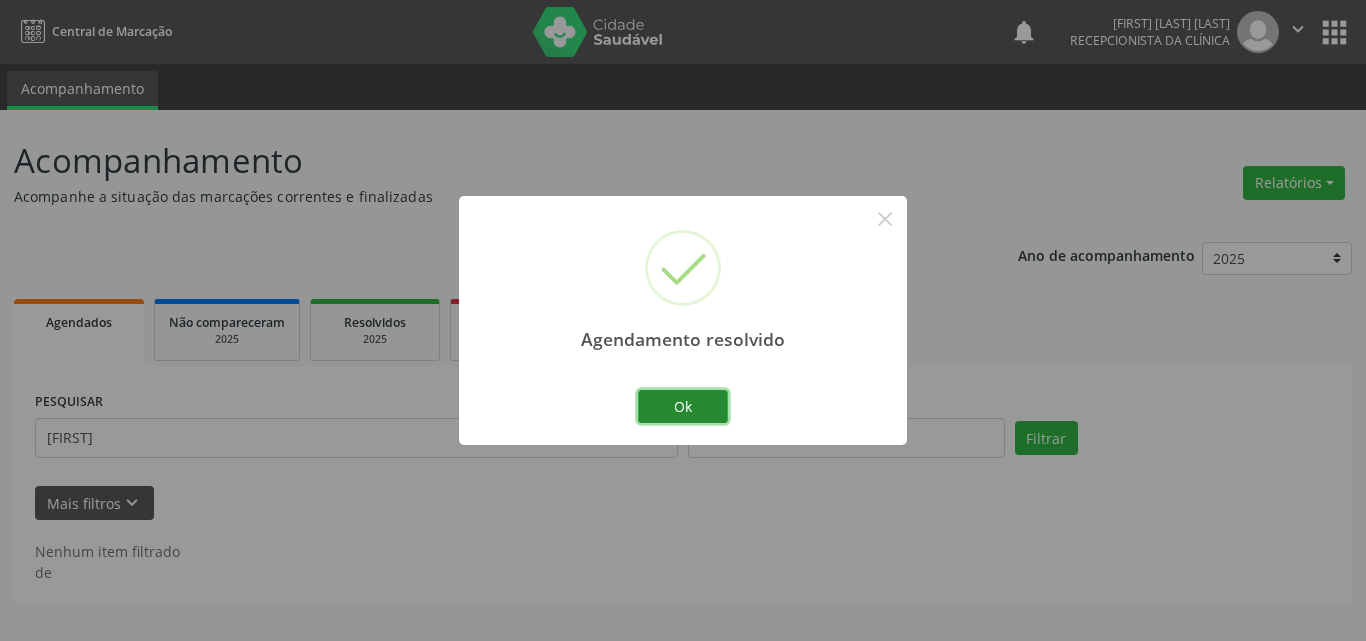 click on "Ok" at bounding box center [683, 407] 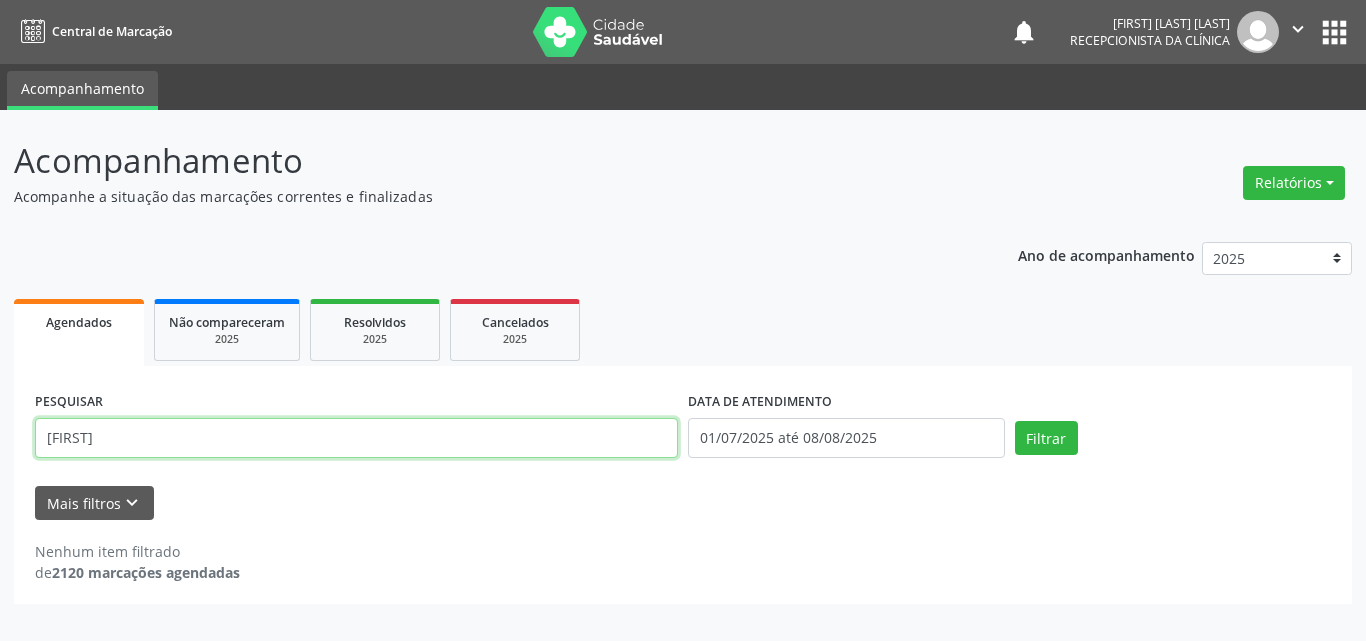 drag, startPoint x: 567, startPoint y: 424, endPoint x: 0, endPoint y: 14, distance: 699.70636 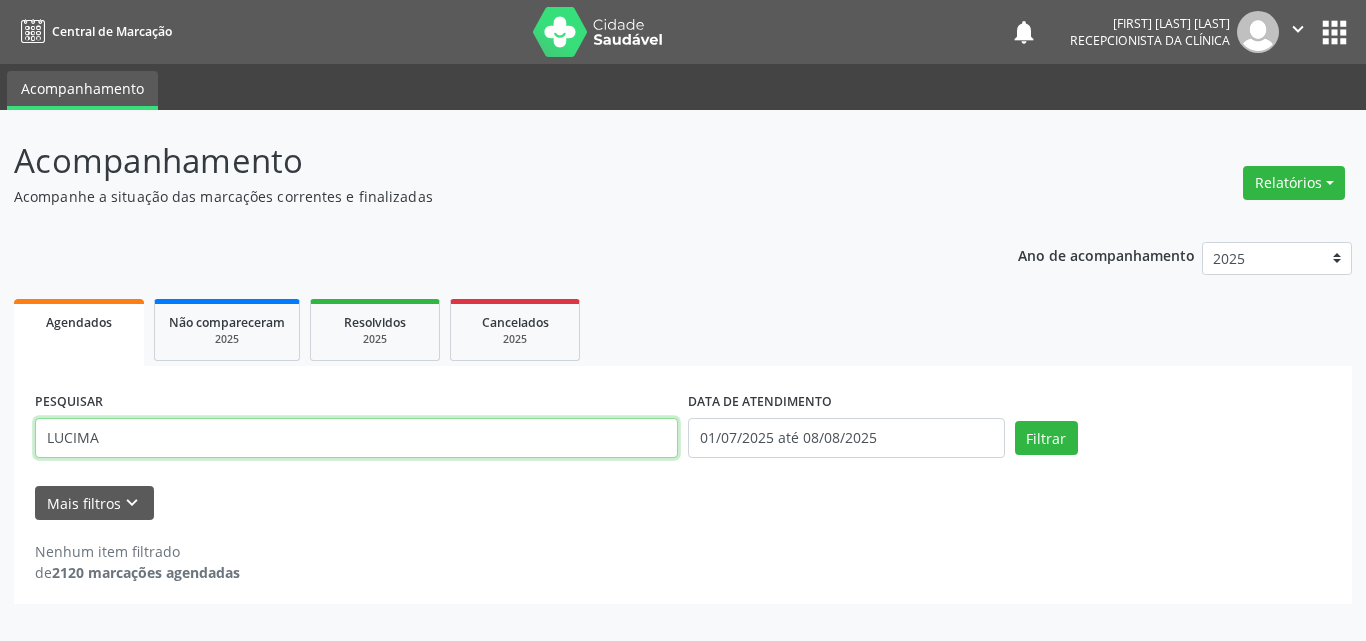 type on "LUCIMA" 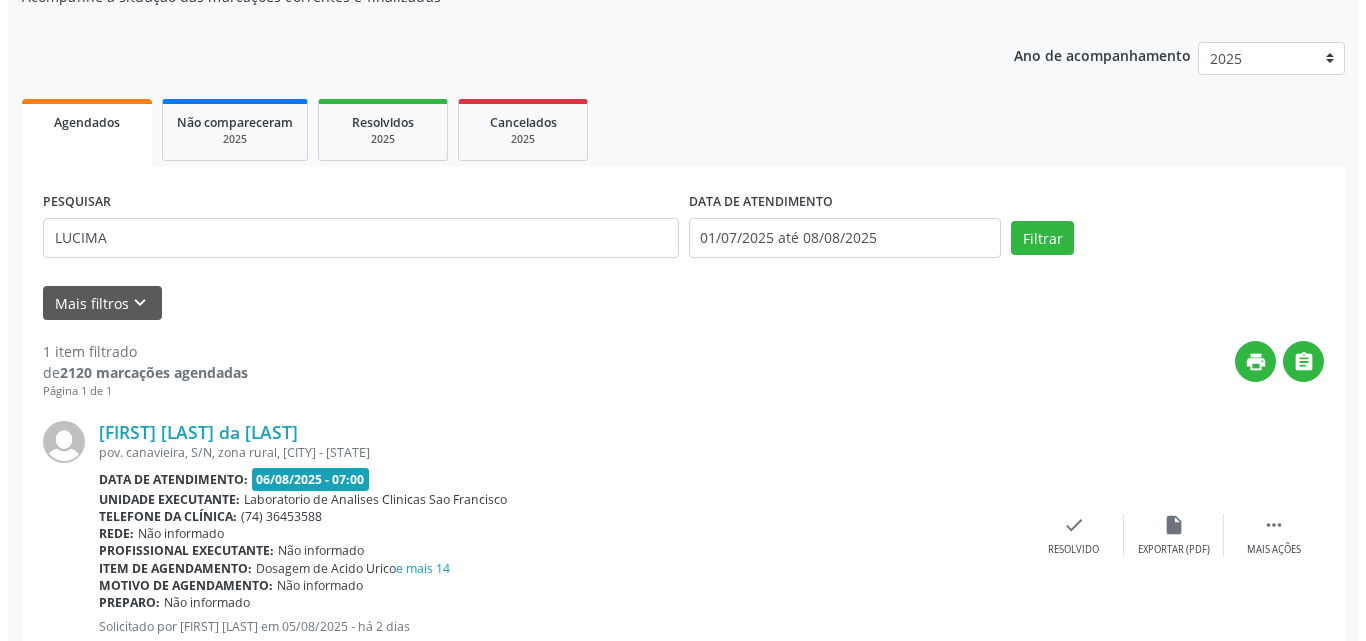 scroll, scrollTop: 264, scrollLeft: 0, axis: vertical 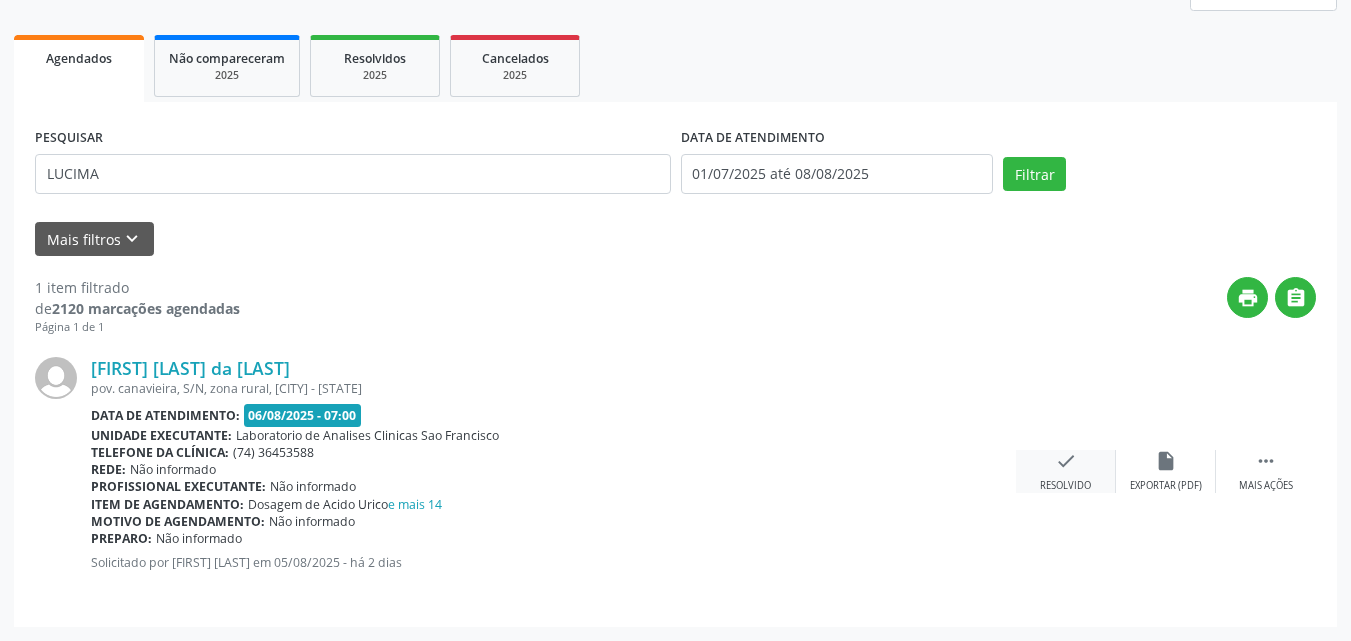 click on "check" at bounding box center [1066, 461] 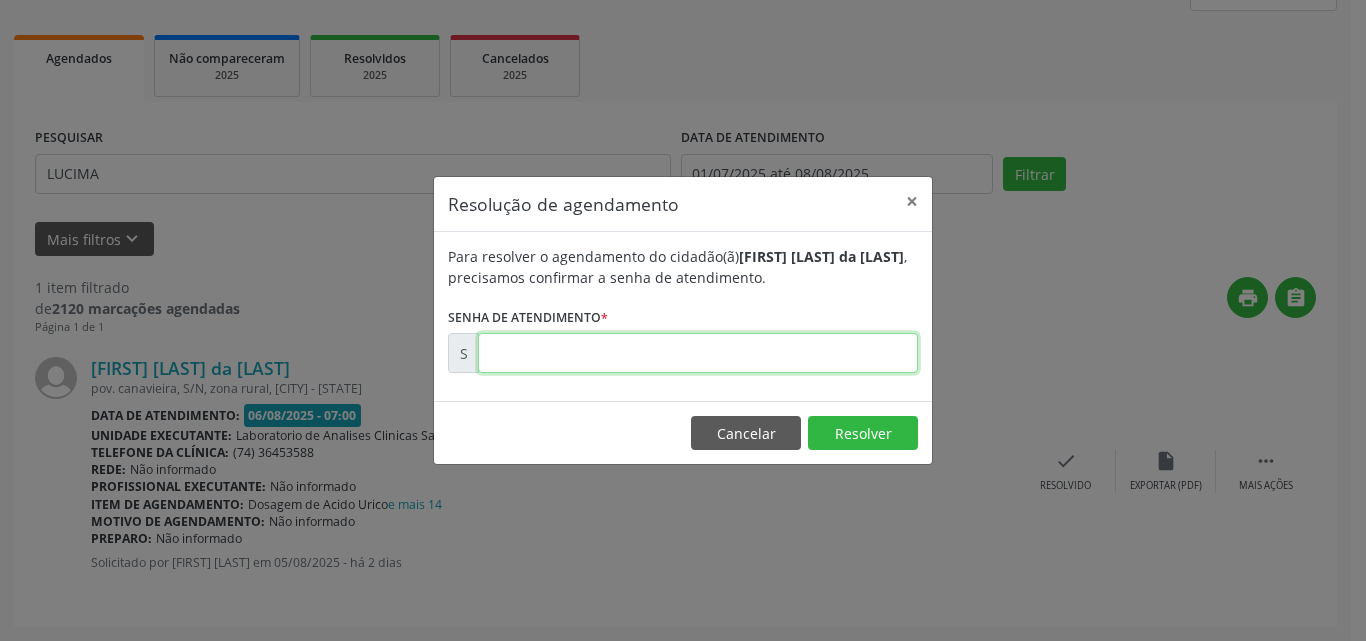 drag, startPoint x: 868, startPoint y: 344, endPoint x: 858, endPoint y: 342, distance: 10.198039 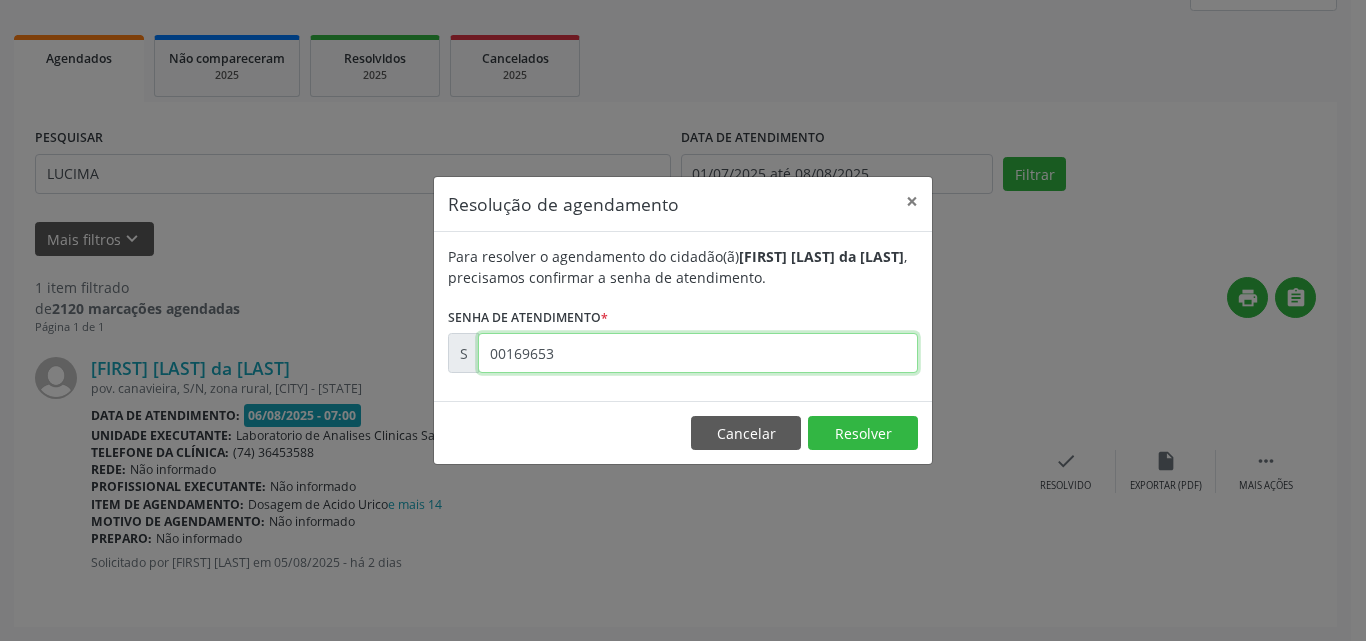 type on "00169653" 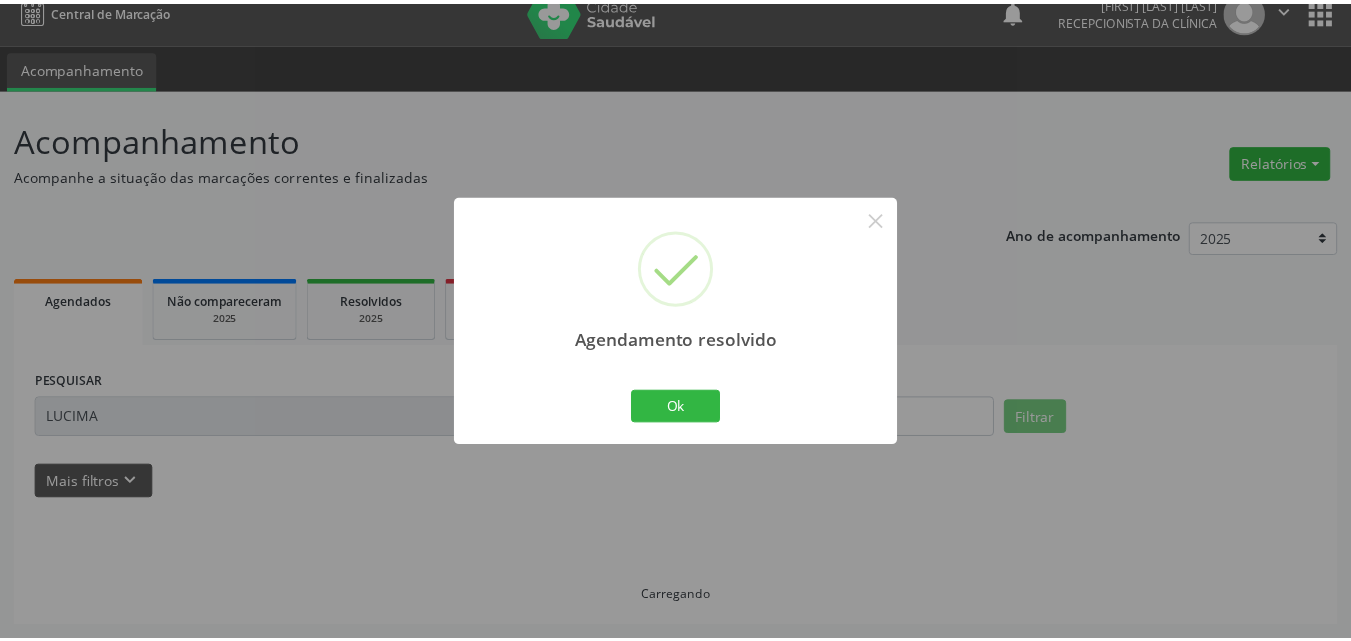 scroll, scrollTop: 21, scrollLeft: 0, axis: vertical 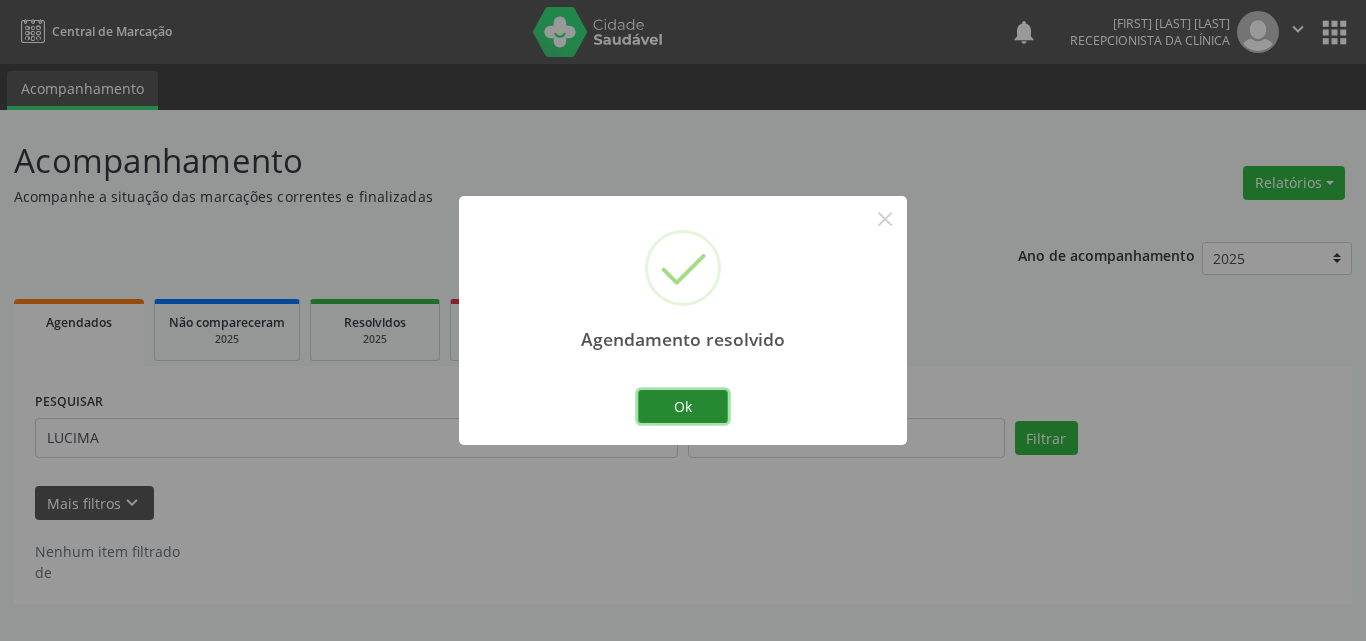 click on "Ok" at bounding box center [683, 407] 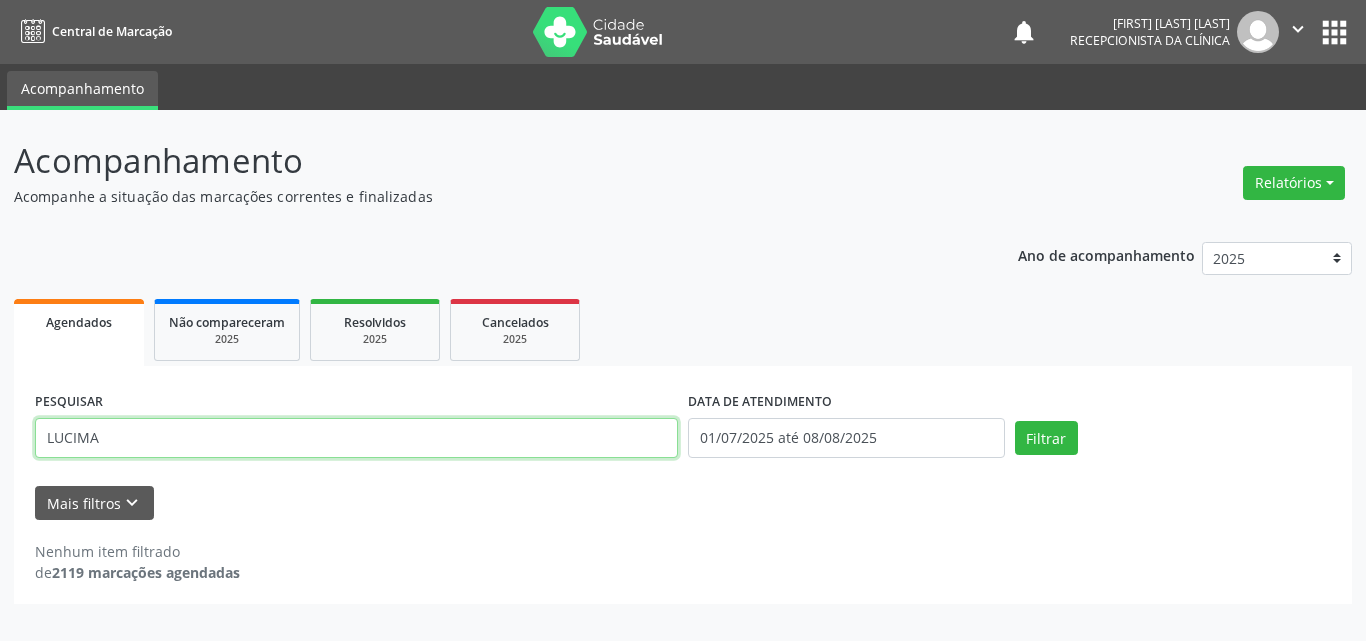 drag, startPoint x: 517, startPoint y: 445, endPoint x: 0, endPoint y: 288, distance: 540.31287 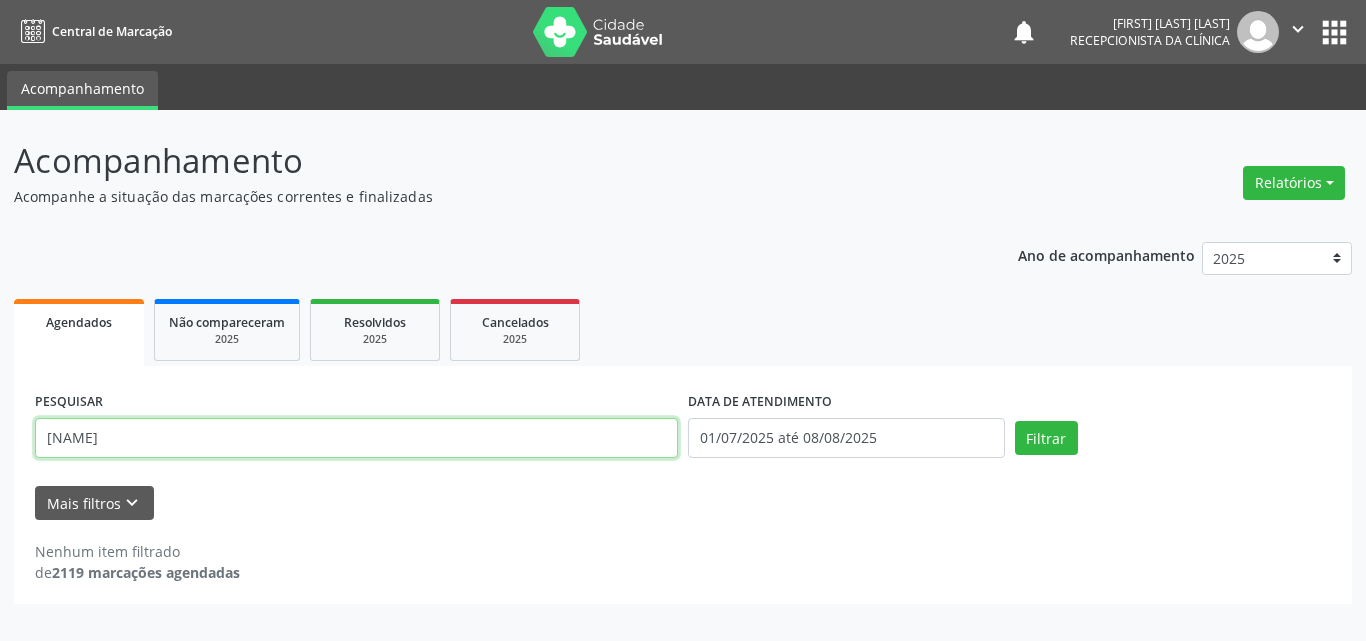 type on "[NAME]" 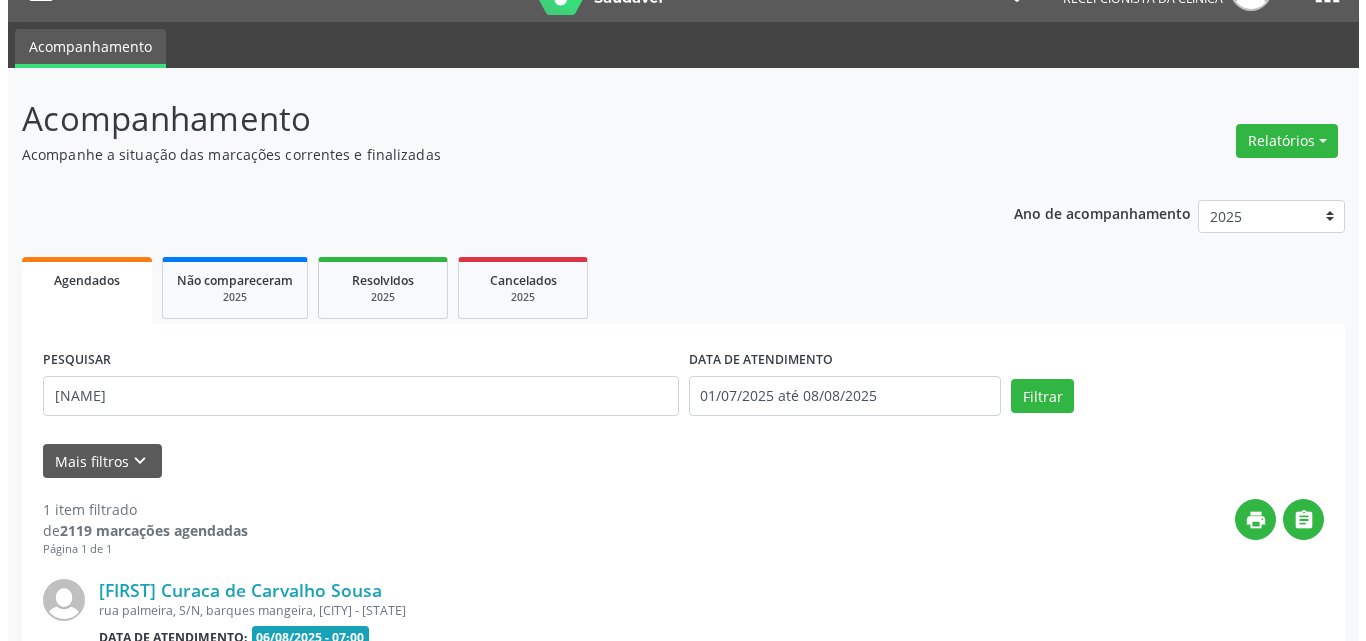 scroll, scrollTop: 264, scrollLeft: 0, axis: vertical 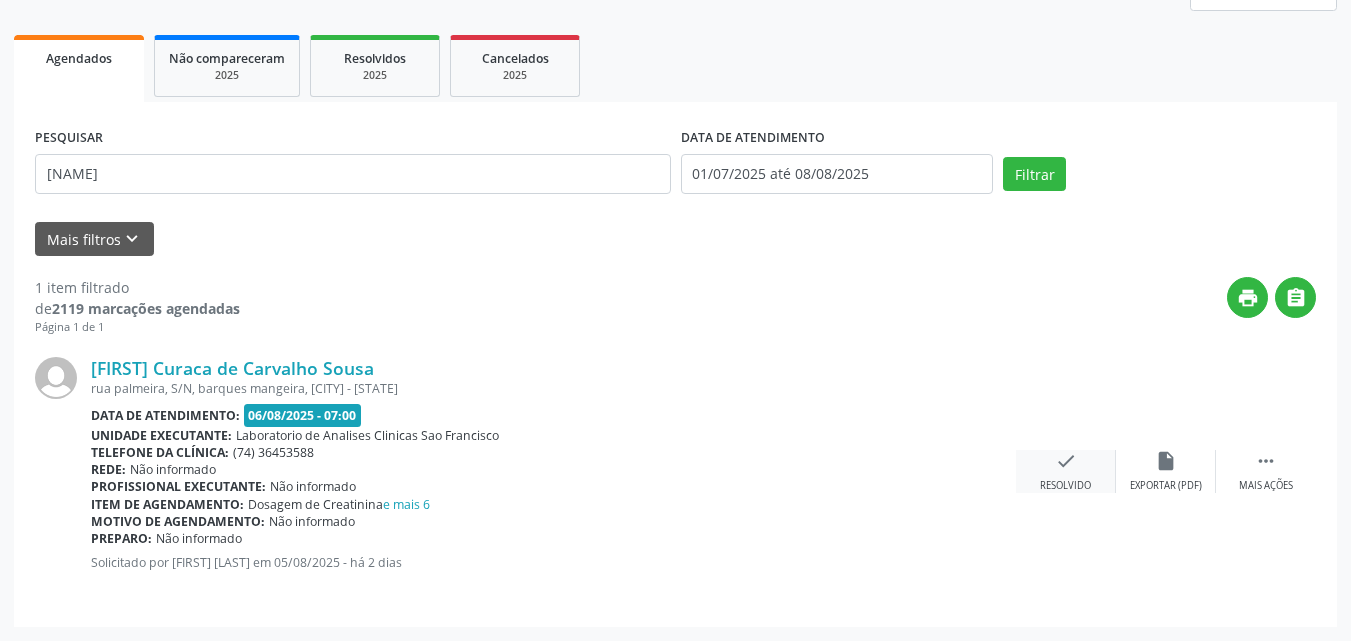 click on "check" at bounding box center (1066, 461) 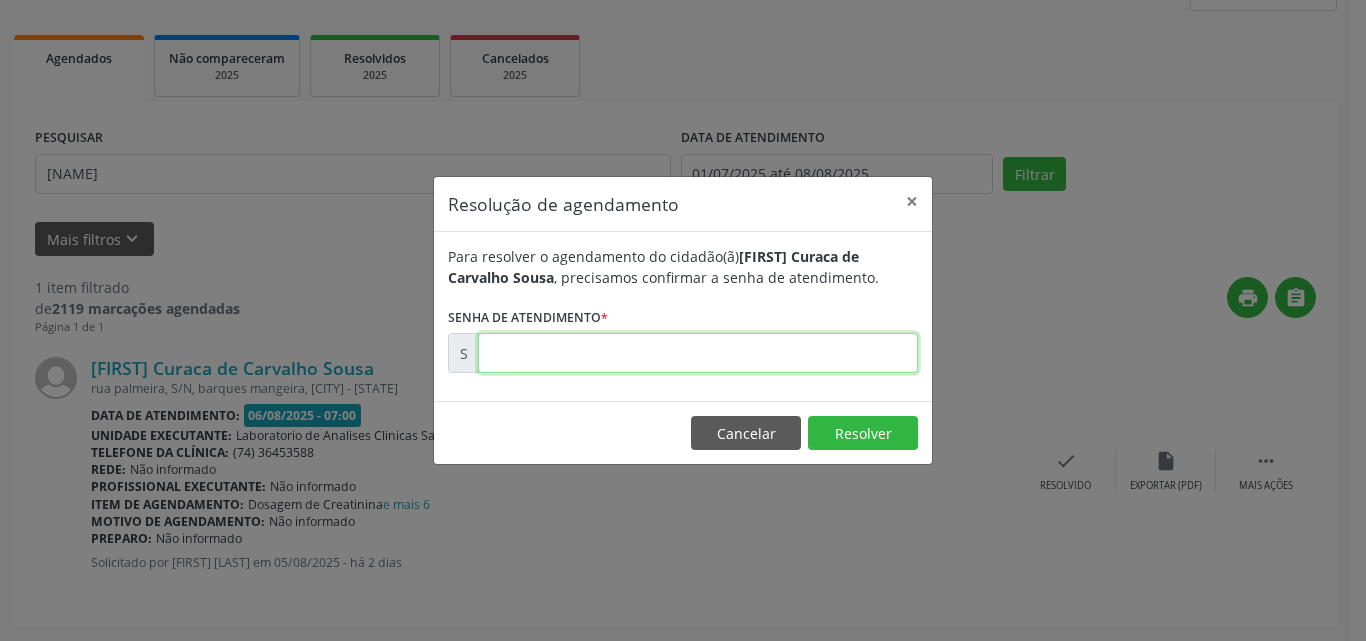 drag, startPoint x: 803, startPoint y: 357, endPoint x: 789, endPoint y: 378, distance: 25.23886 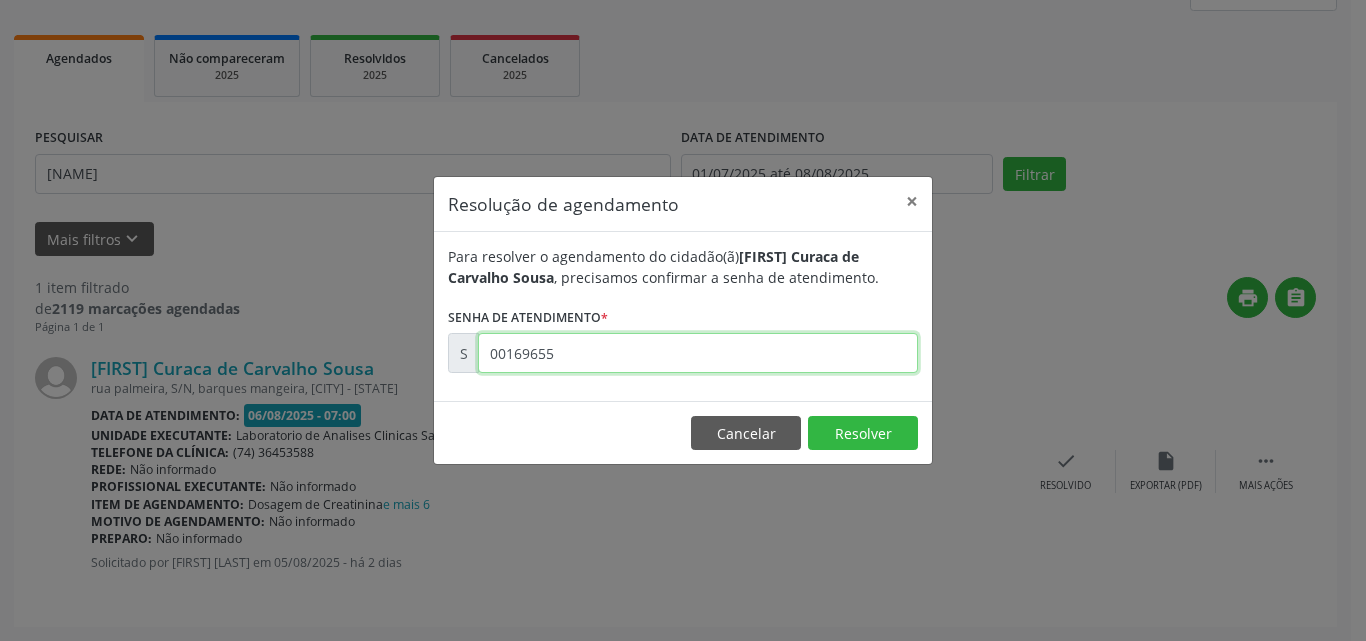 type on "00169655" 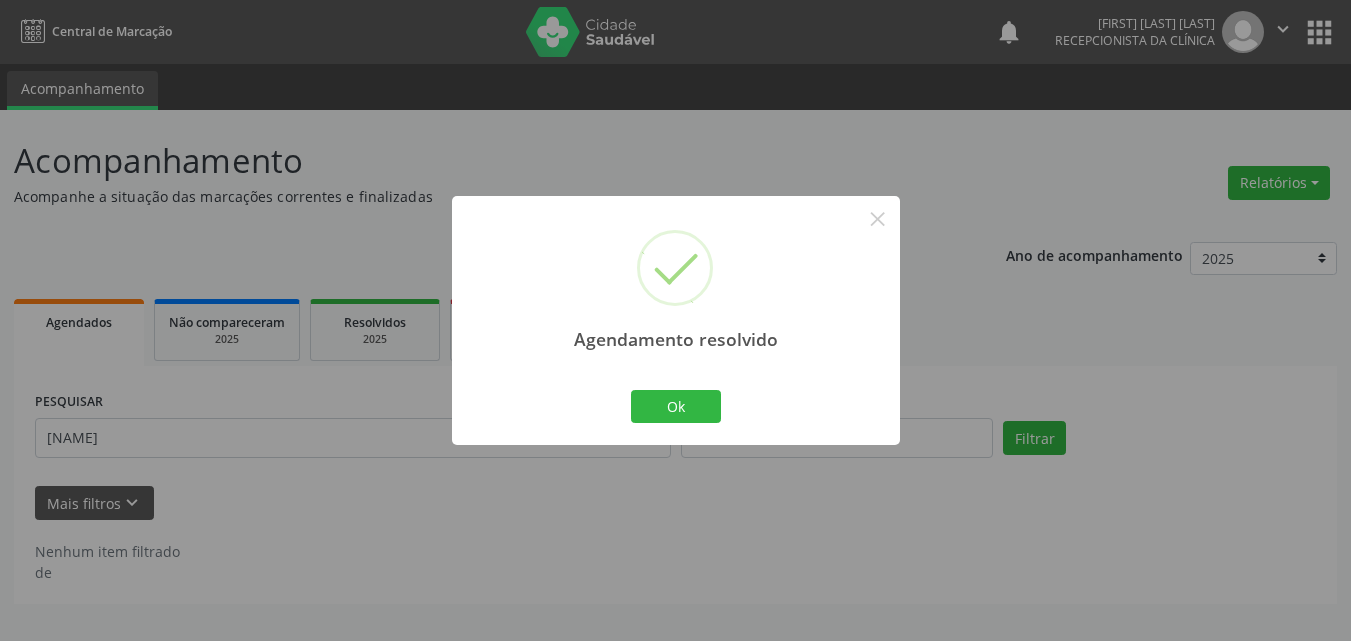 scroll, scrollTop: 0, scrollLeft: 0, axis: both 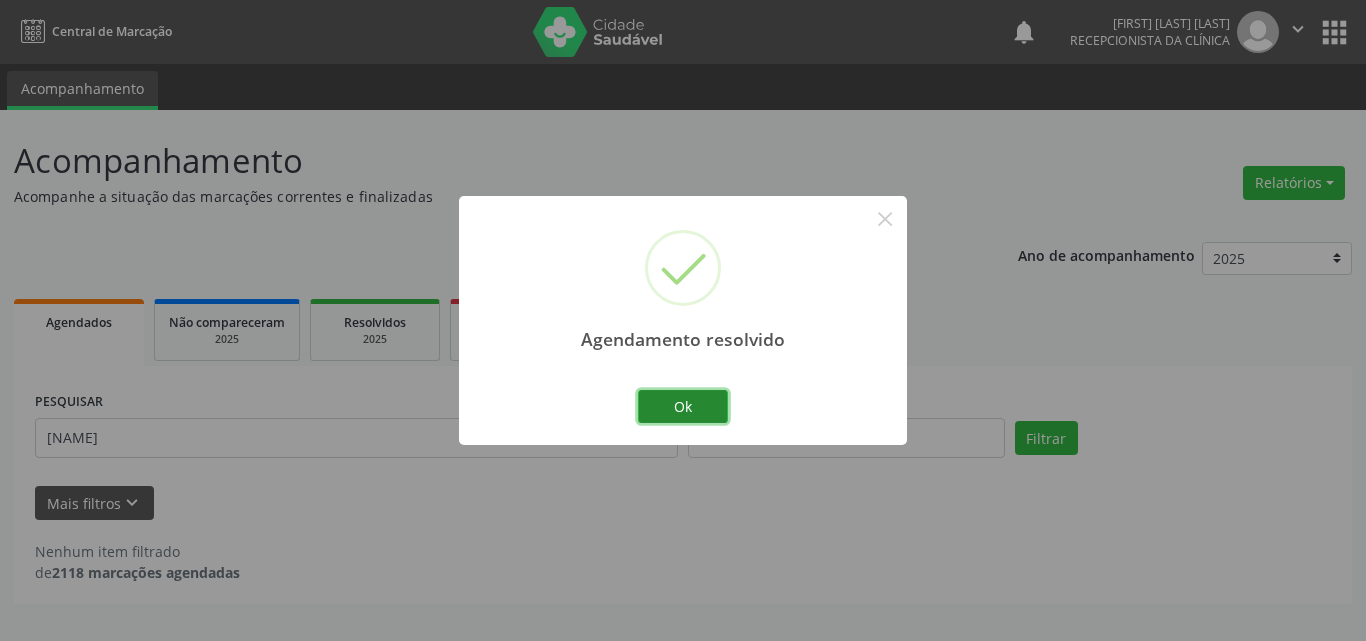 click on "Ok" at bounding box center [683, 407] 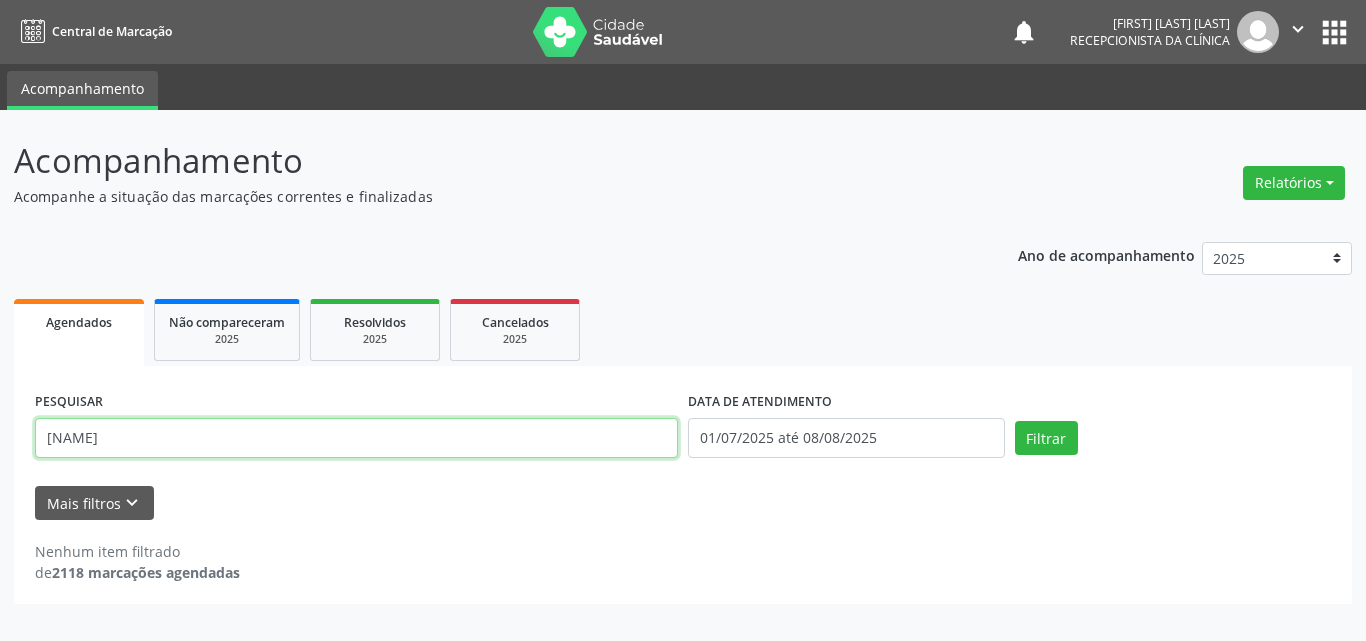 click on "Central de Marcação
notifications
[FIRST] [LAST]
Recepcionista da clínica

Configurações
Sair
apps
Acompanhamento
Acompanhamento
Acompanhe a situação das marcações correntes e finalizadas
Relatórios
Agendamentos
Procedimentos realizados
Ano de acompanhamento
2025 2024 2023   Agendados   Não compareceram
2025
Resolvidos
2025
Cancelados
2025
PESQUISAR
[NAME]
DATA DE ATENDIMENTO
01/07/2025 até 08/08/2025
Filtrar
UNIDADE DE REFERÊNCIA
Selecione uma UBS
Todas as UBS   Unidade Basica de Saude da Familia Dr Paulo Sudre   Centro de Enfrentamento Para Covid 19 de Campo Formoso   Central de Marcacao de Consultas e Exames de Campo Formoso   Vigilancia em Saude de Campo Formoso" at bounding box center [683, 320] 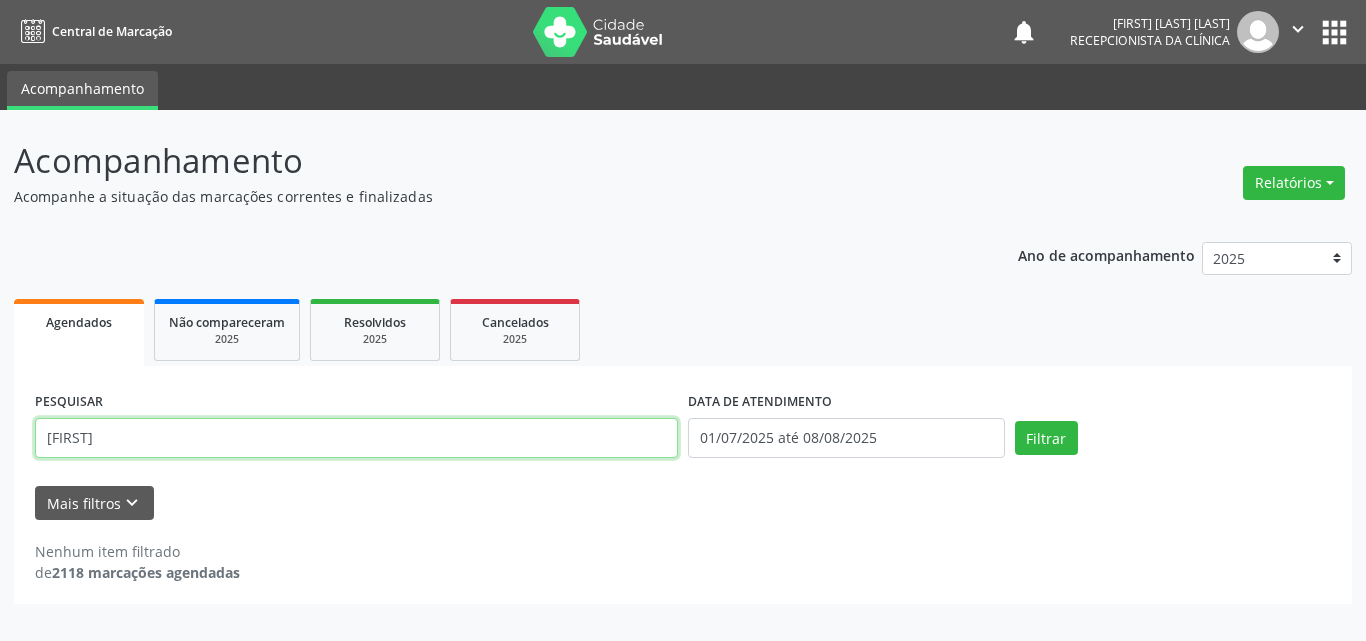 type on "[FIRST]" 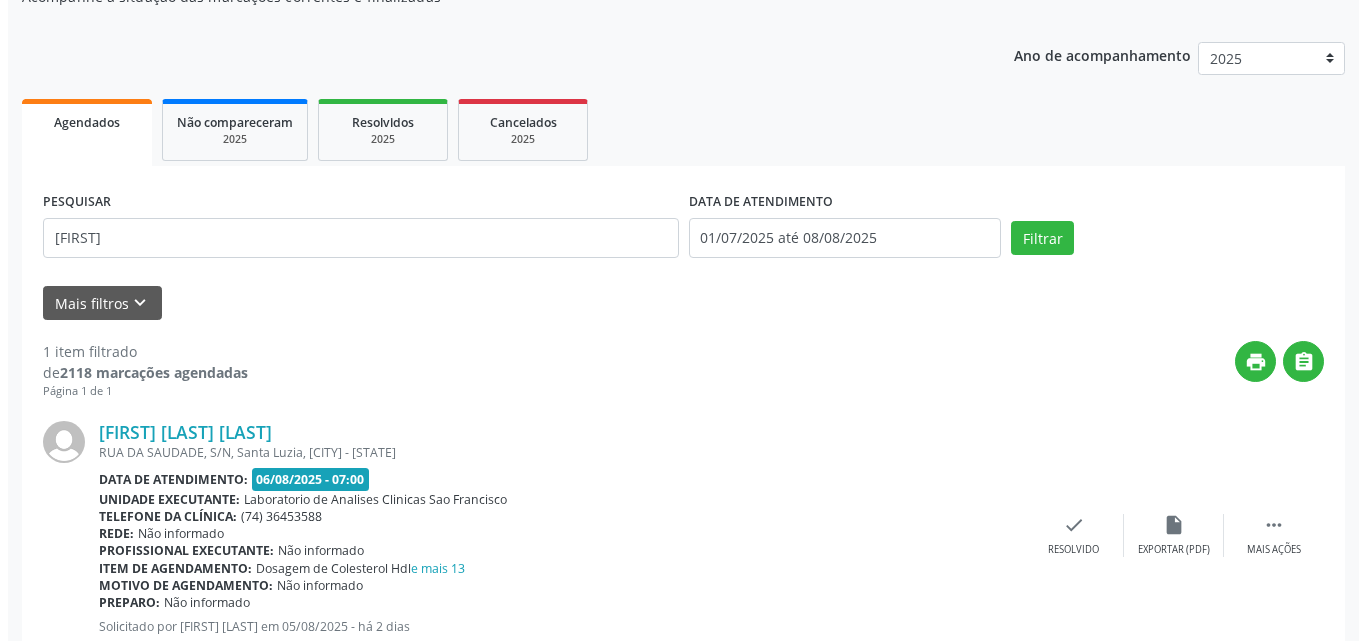 scroll, scrollTop: 264, scrollLeft: 0, axis: vertical 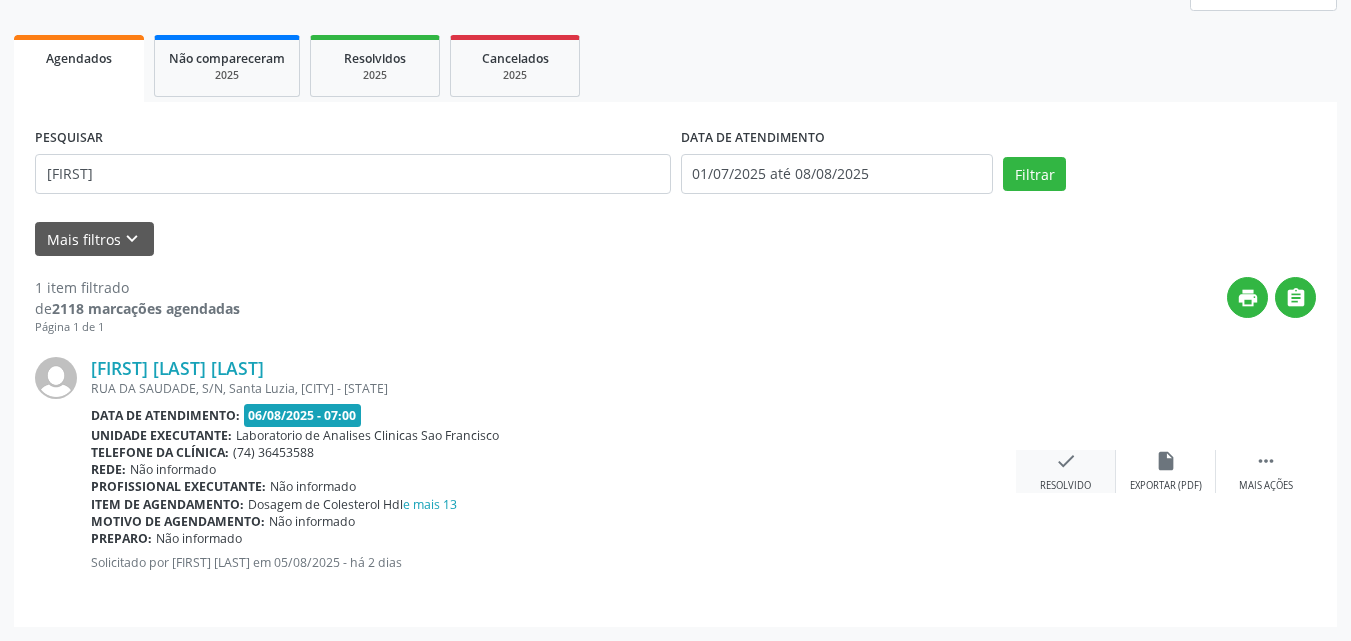click on "check" at bounding box center [1066, 461] 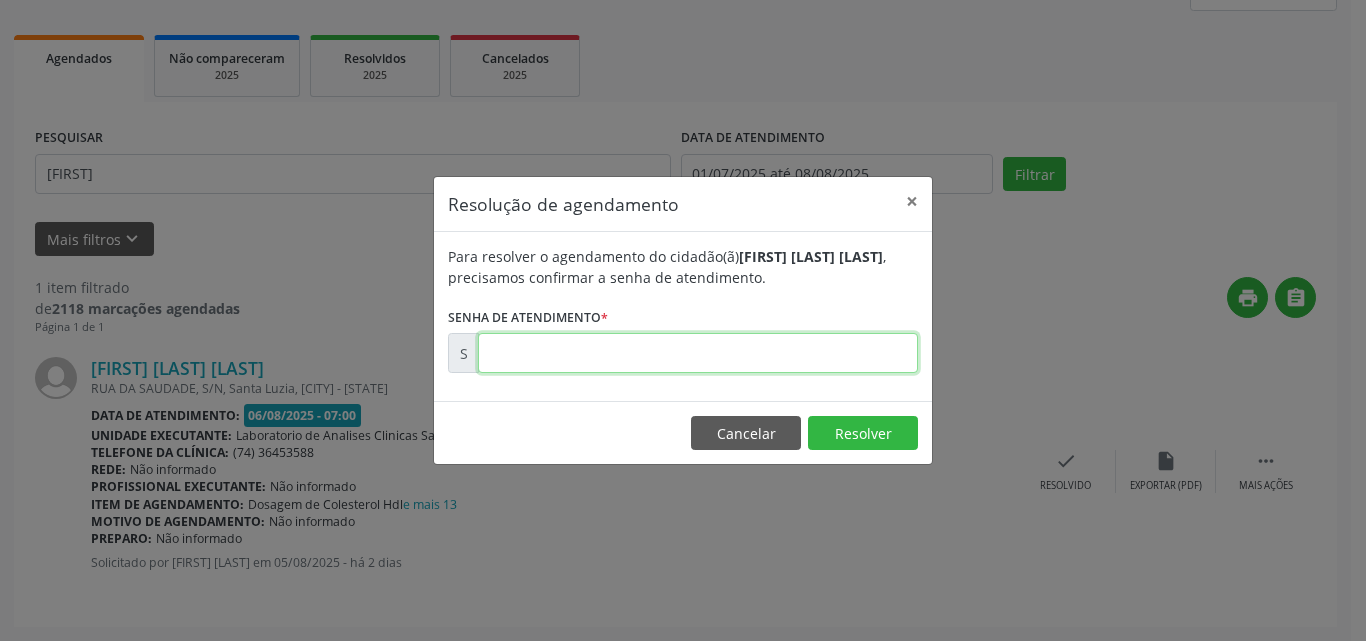 click at bounding box center [698, 353] 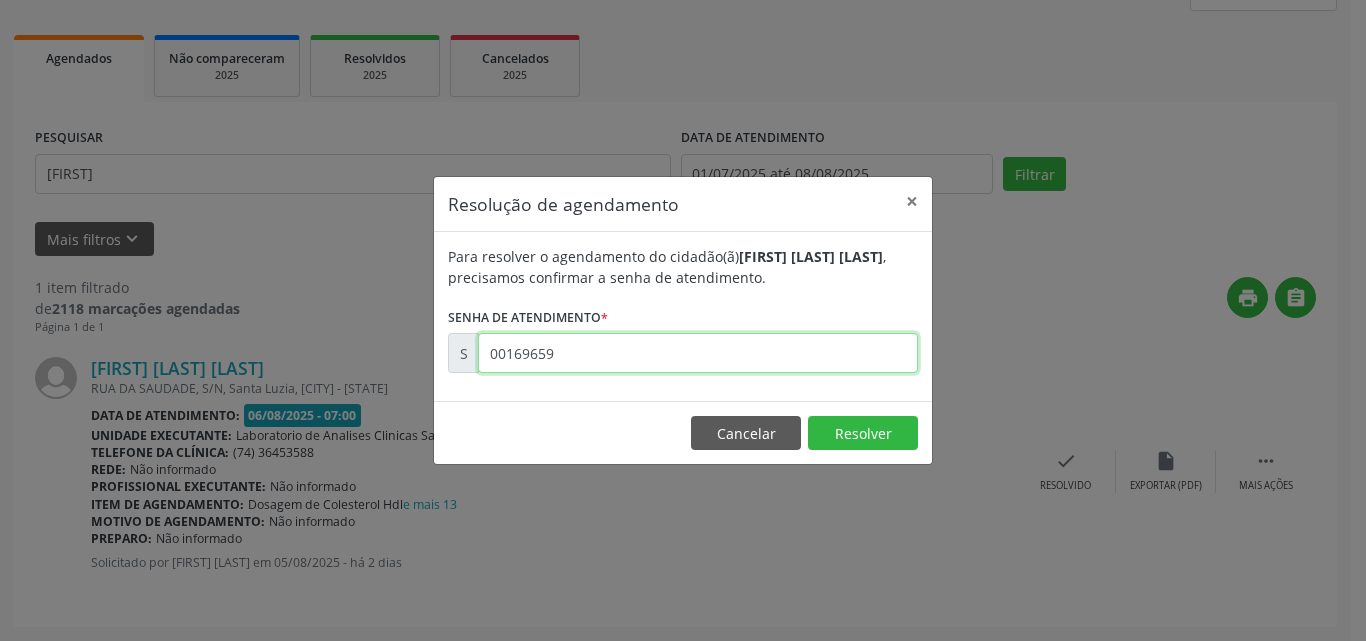 type on "00169659" 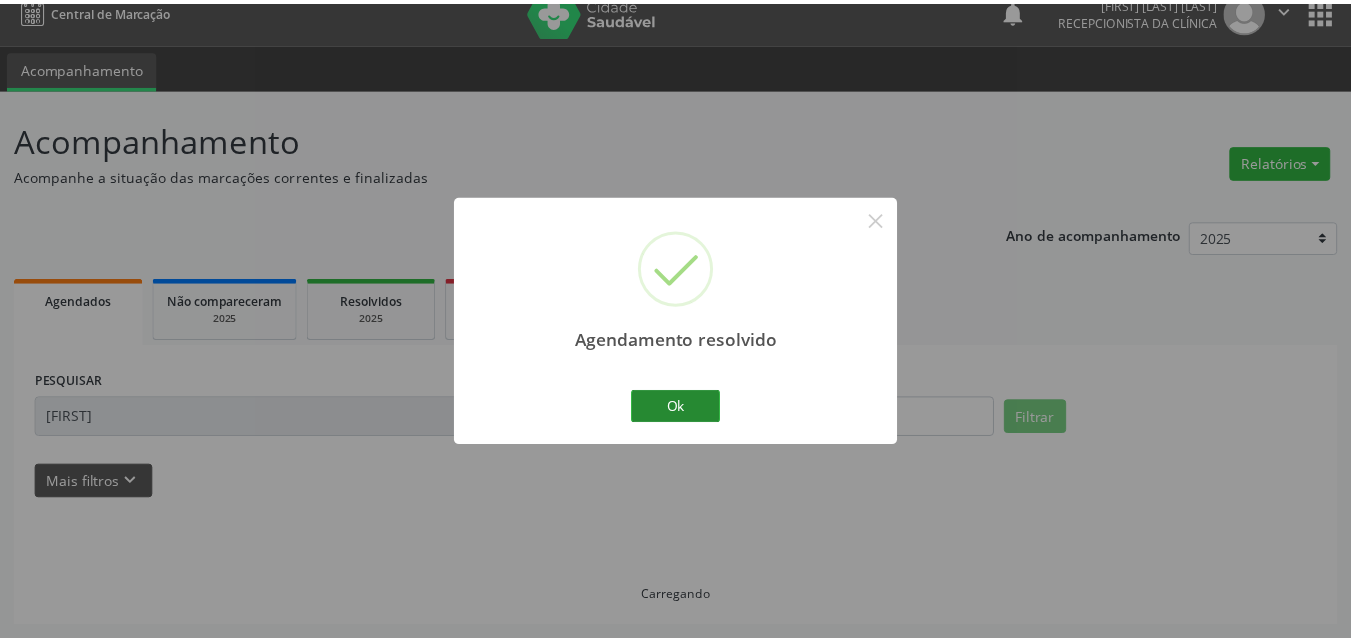 scroll, scrollTop: 21, scrollLeft: 0, axis: vertical 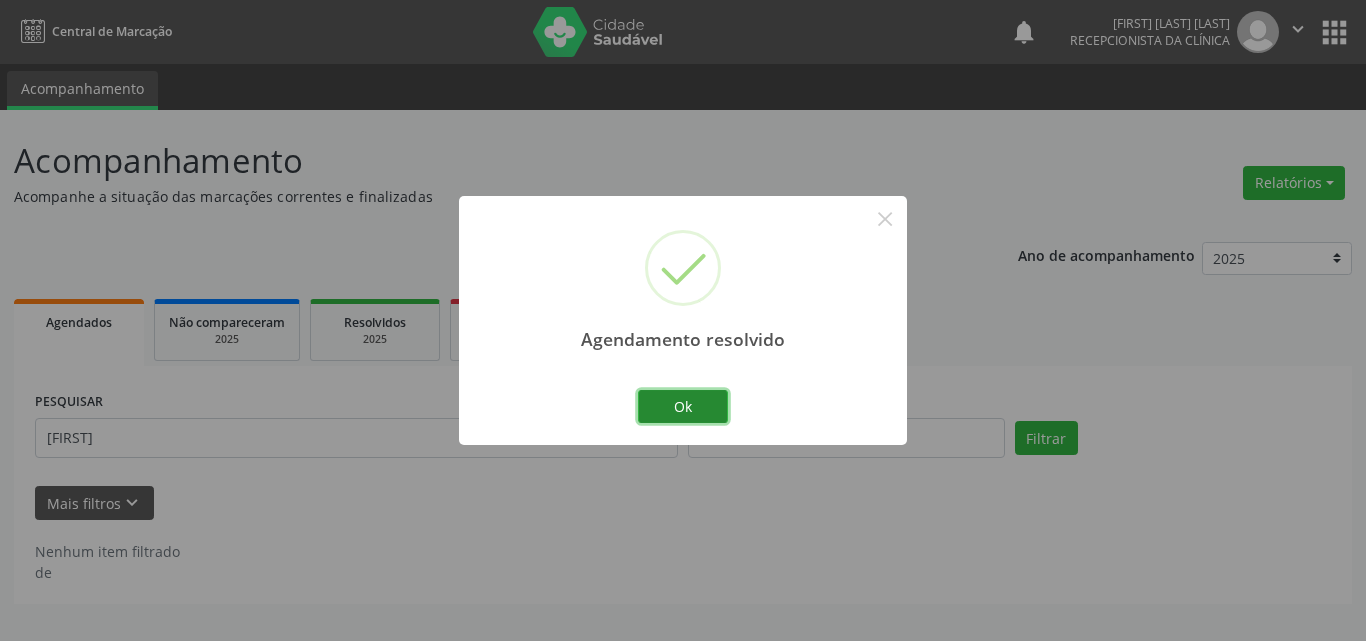 click on "Ok" at bounding box center [683, 407] 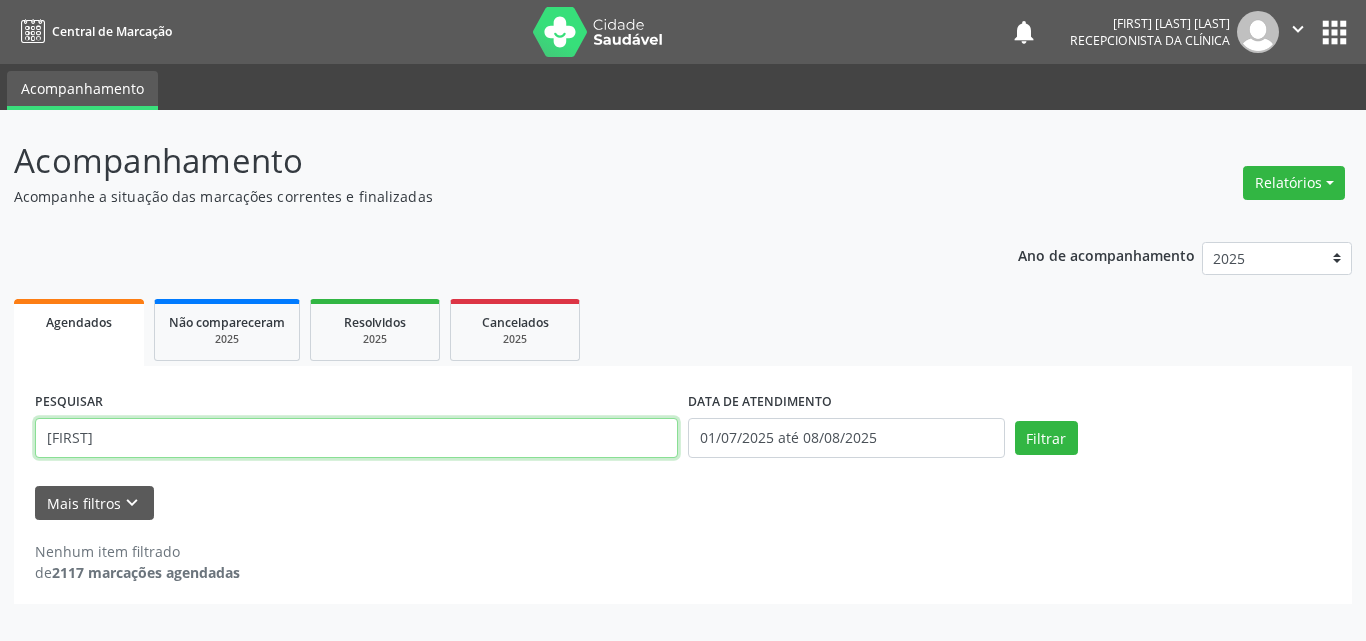 drag, startPoint x: 0, startPoint y: 57, endPoint x: 0, endPoint y: 5, distance: 52 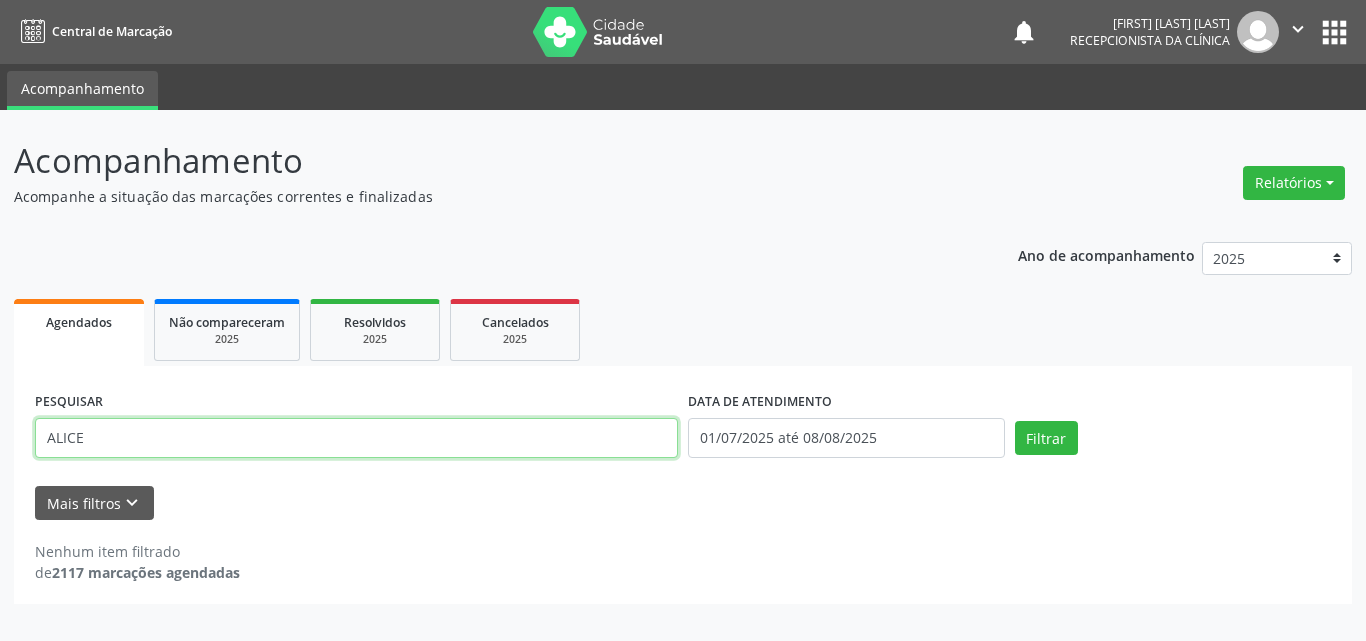 type on "ALICE" 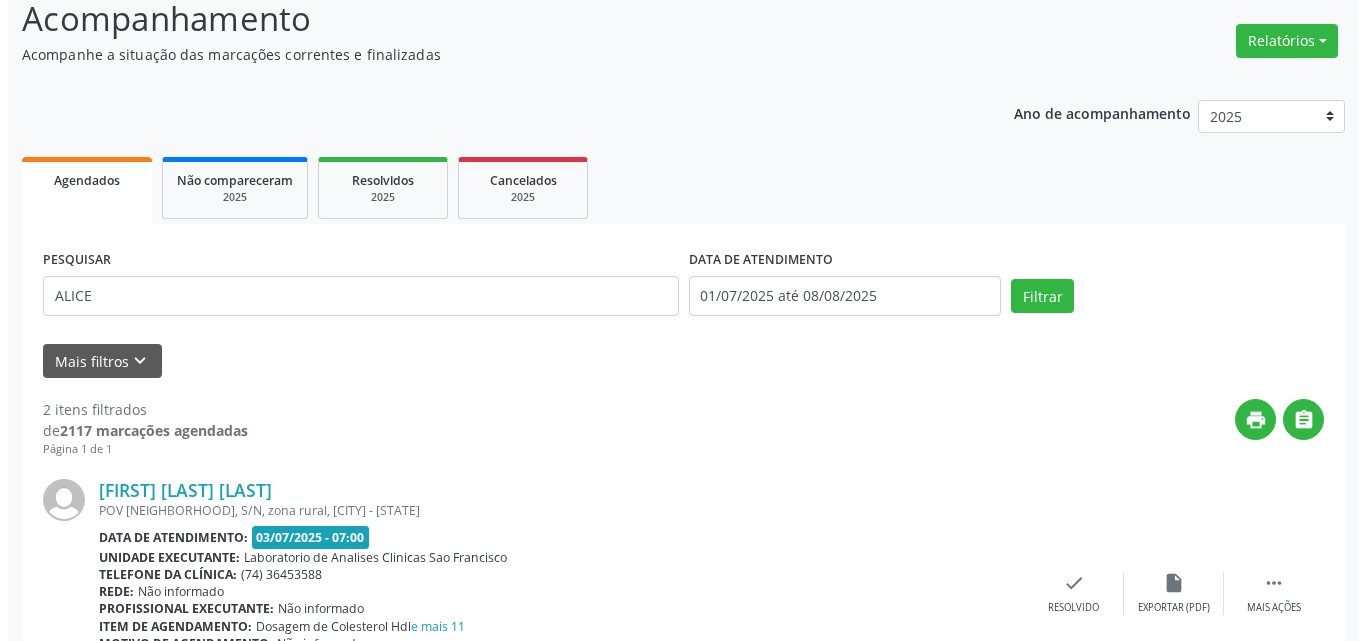 scroll, scrollTop: 535, scrollLeft: 0, axis: vertical 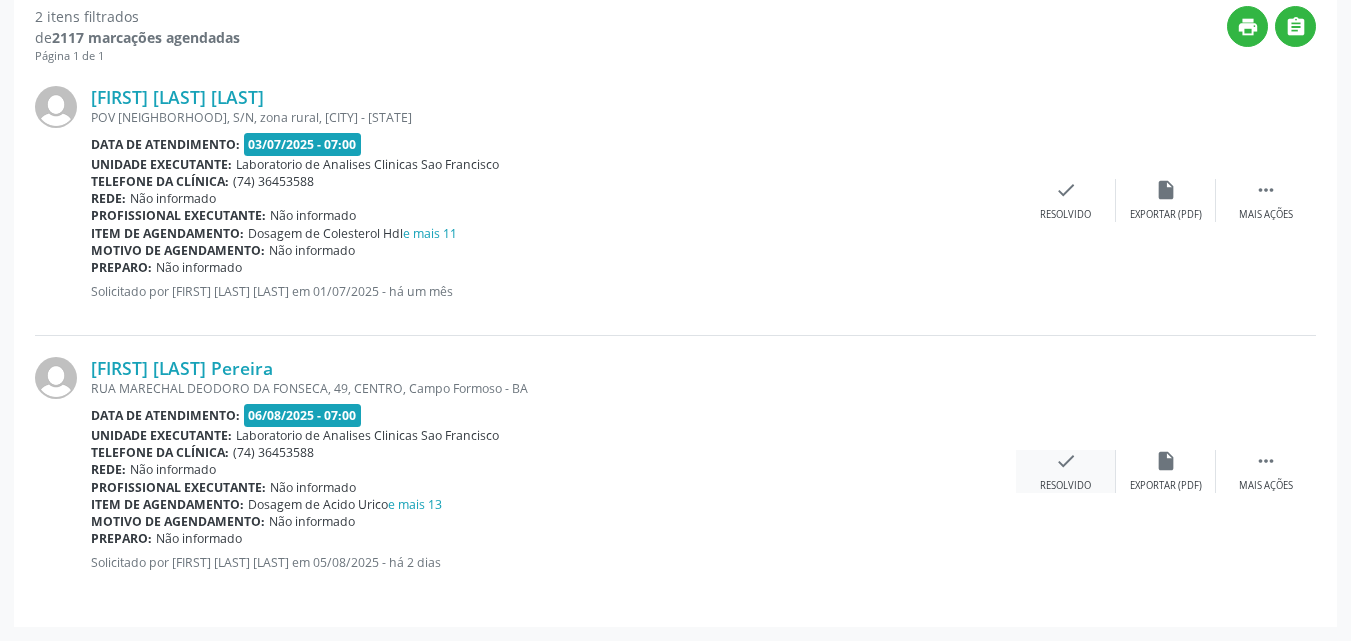 click on "check
Resolvido" at bounding box center (1066, 471) 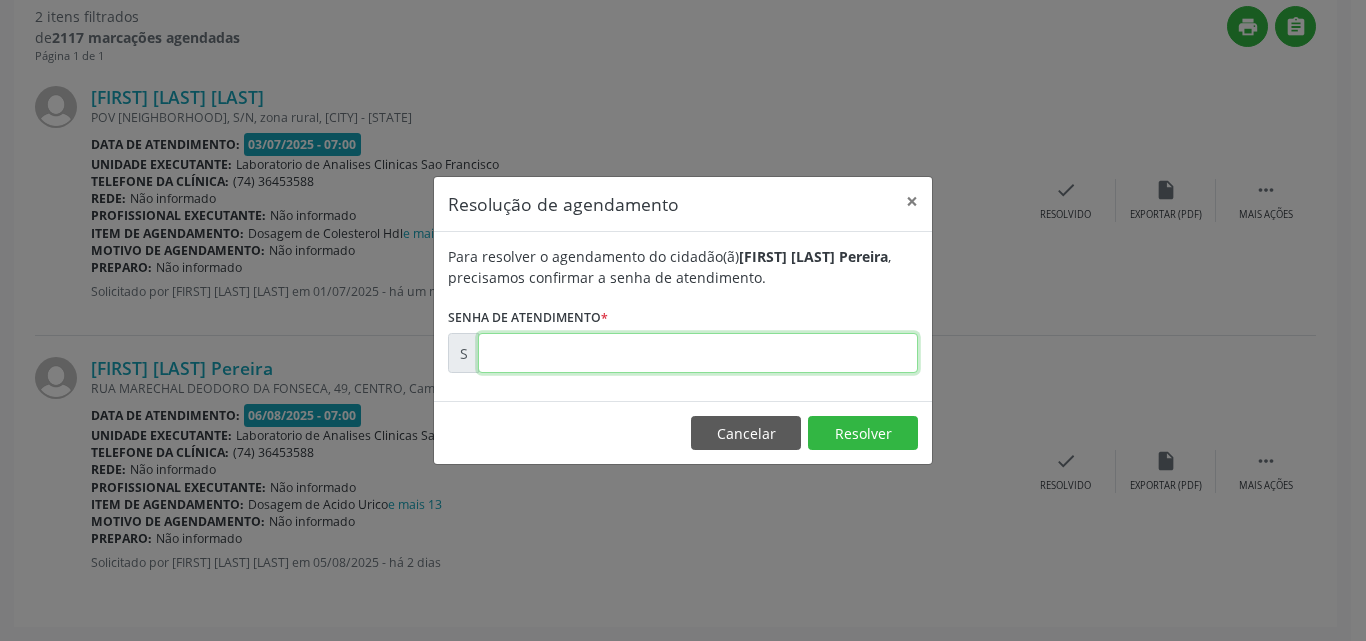 click at bounding box center (698, 353) 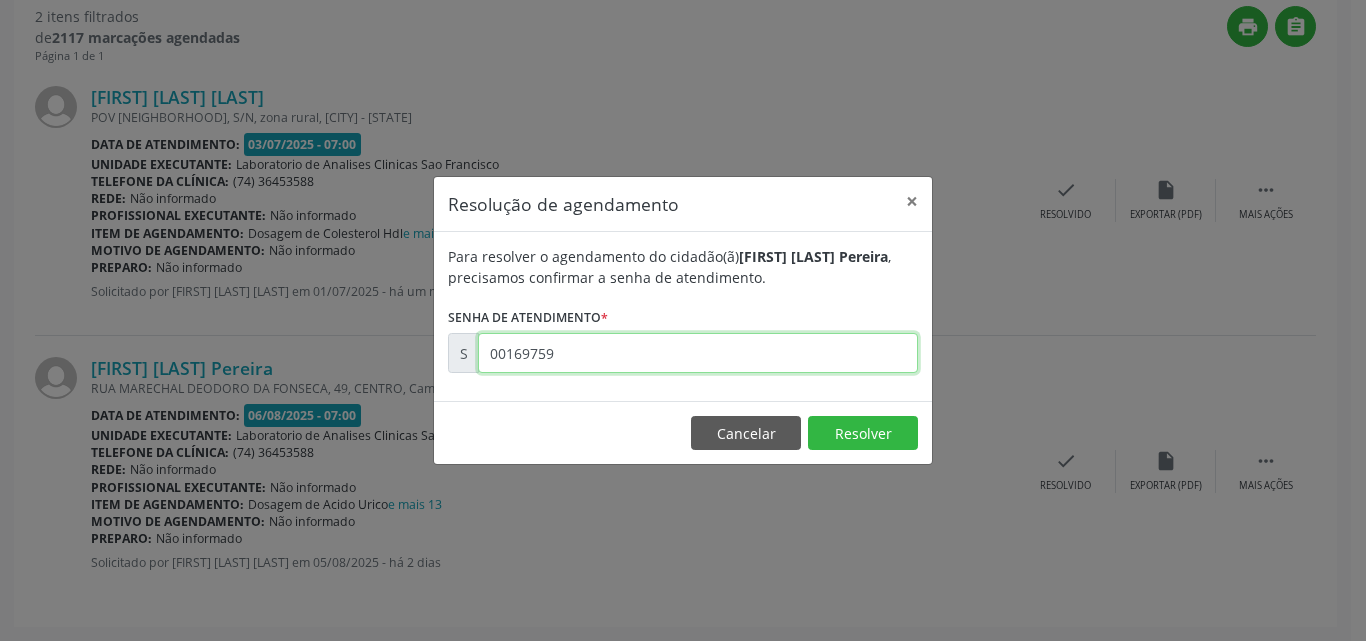 type on "00169759" 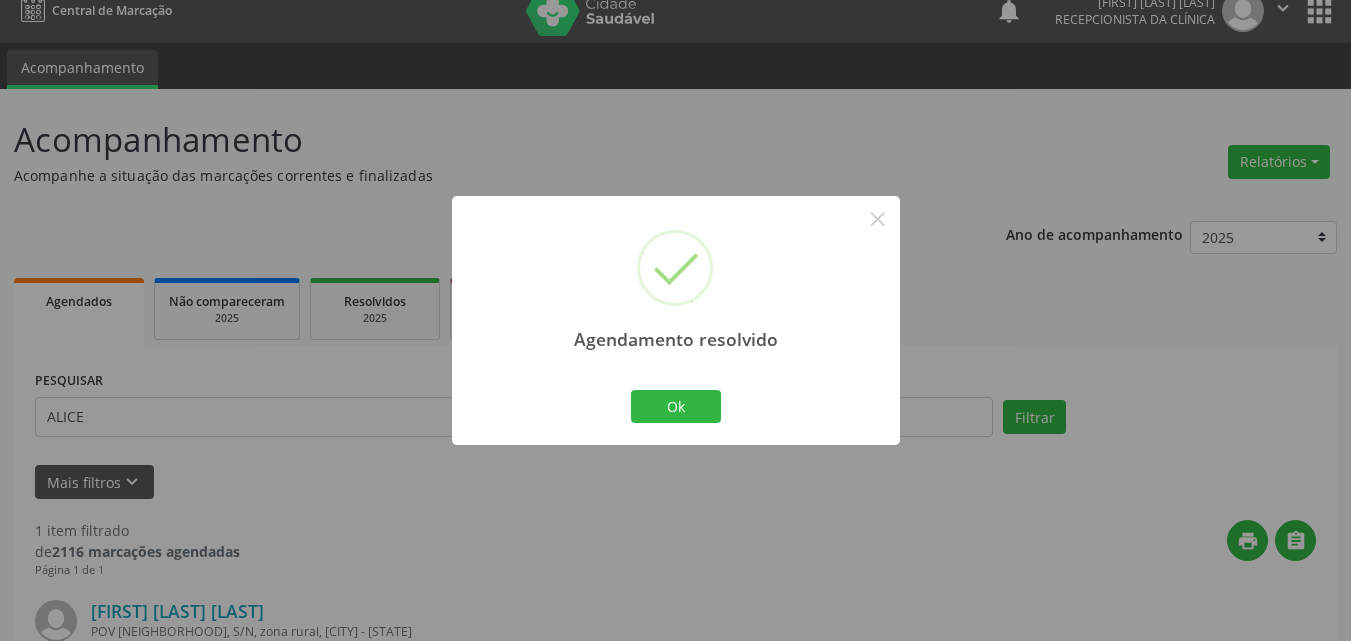 scroll, scrollTop: 264, scrollLeft: 0, axis: vertical 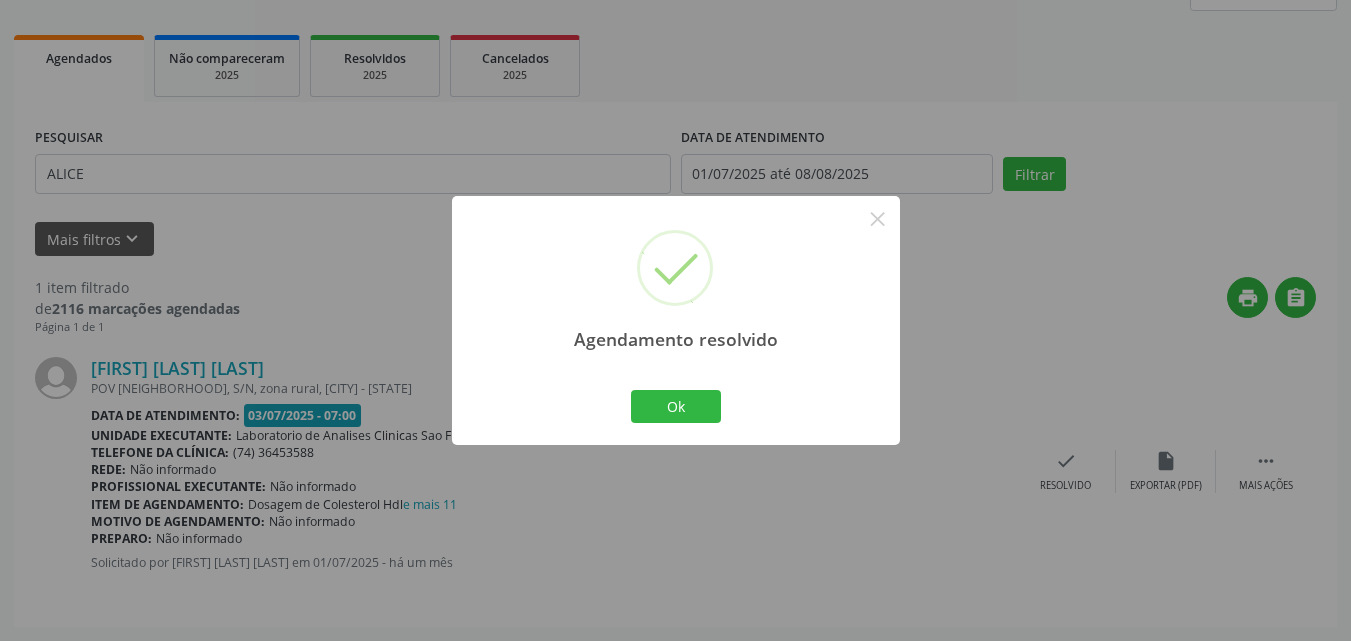 click on "Ok Cancel" at bounding box center [675, 406] 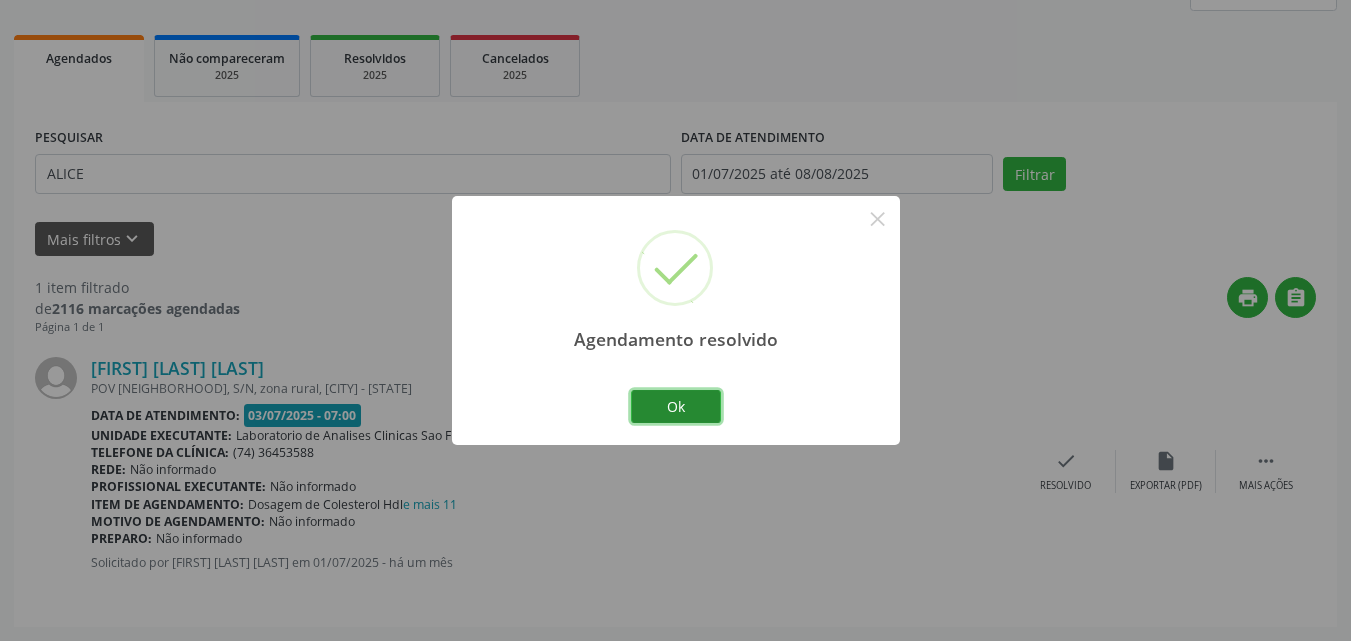 click on "Ok" at bounding box center [676, 407] 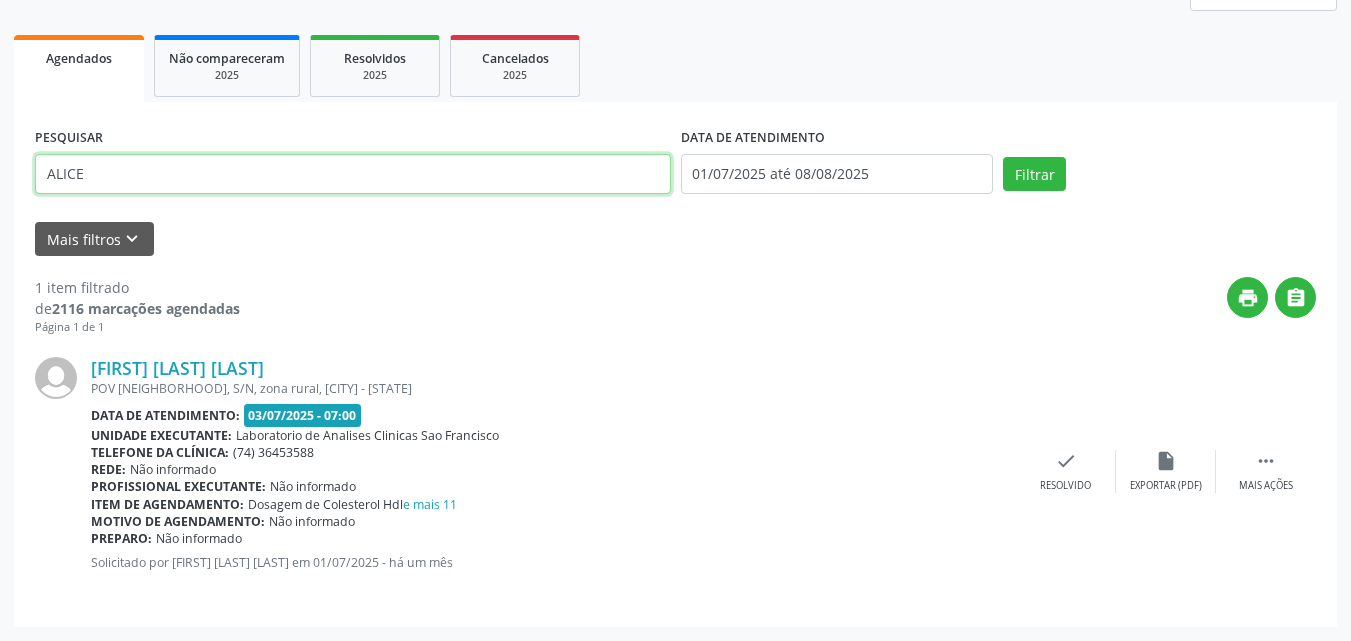 scroll, scrollTop: 135, scrollLeft: 0, axis: vertical 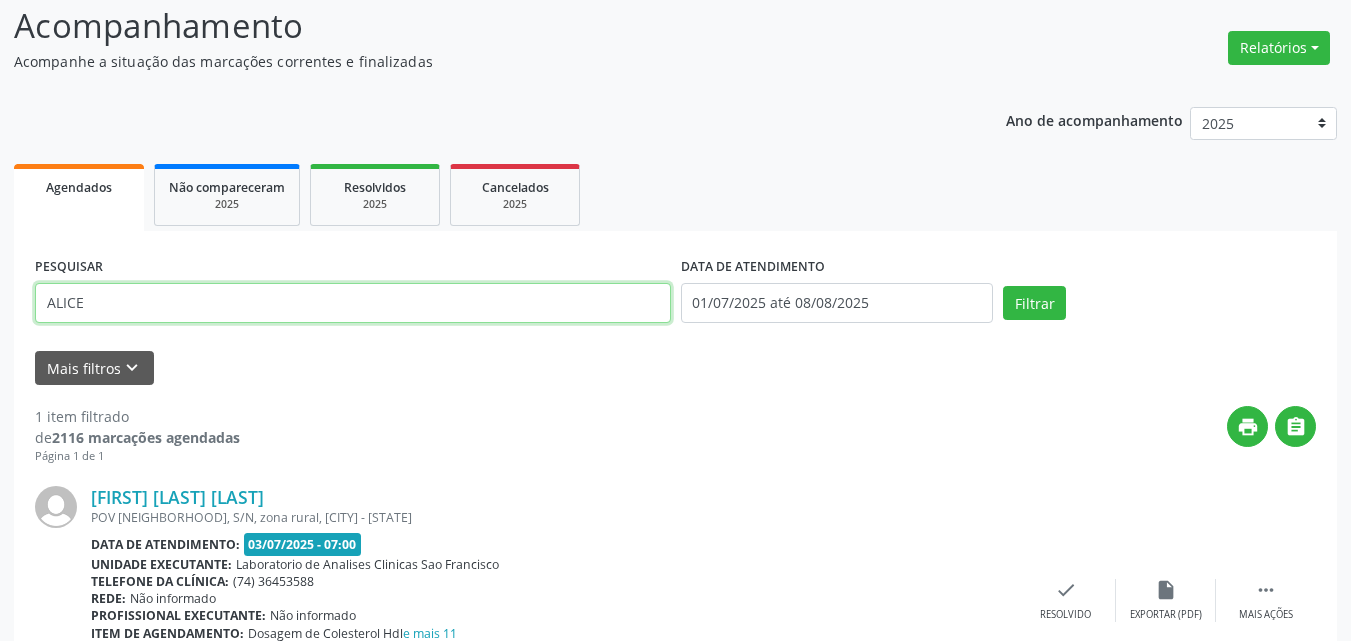 drag, startPoint x: 495, startPoint y: 191, endPoint x: 0, endPoint y: -87, distance: 567.72266 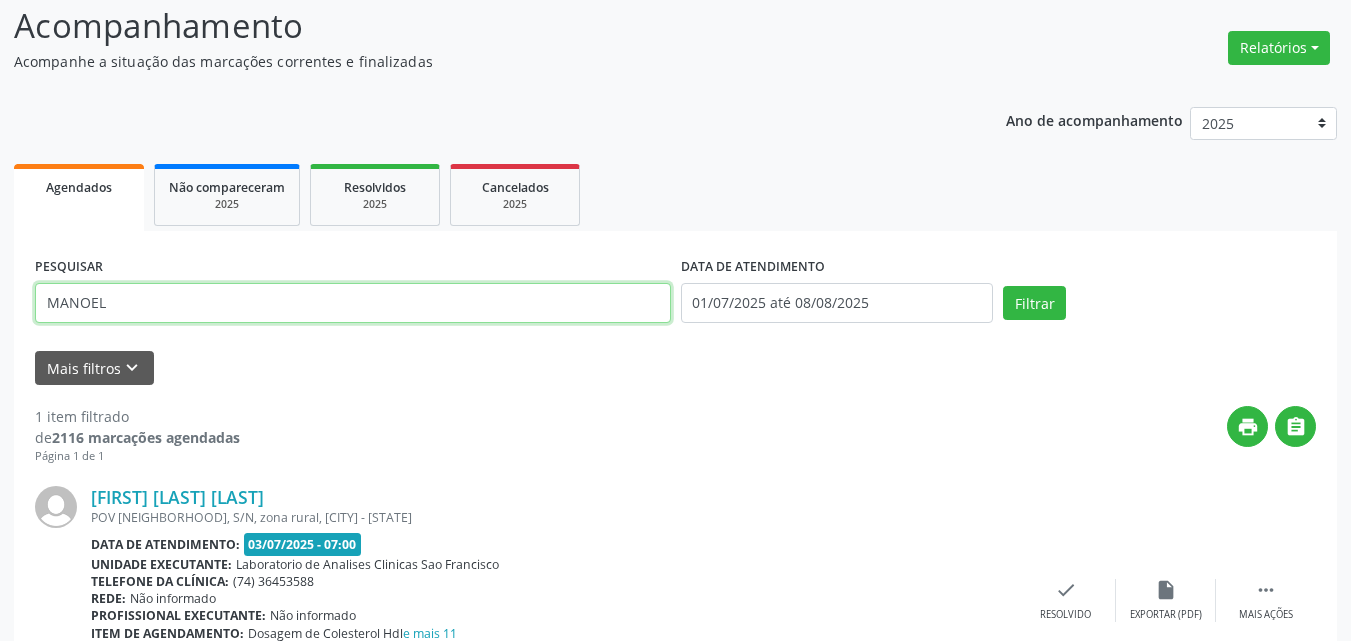 type on "MANOEL" 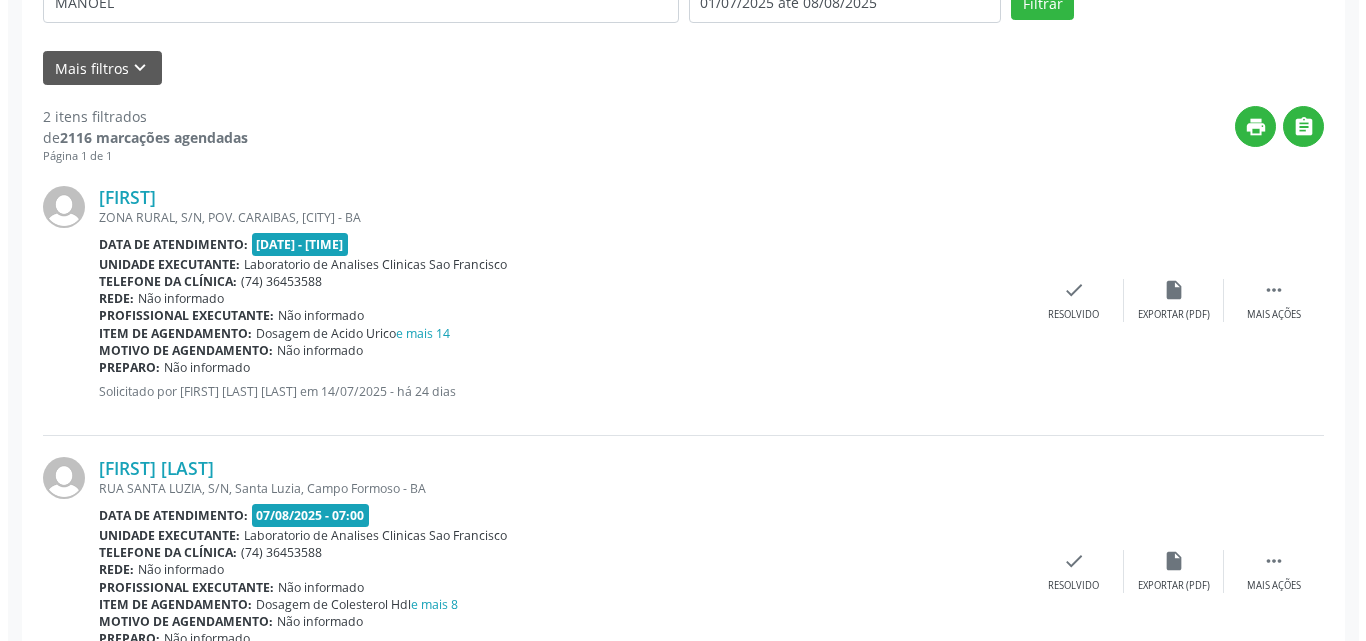 scroll, scrollTop: 535, scrollLeft: 0, axis: vertical 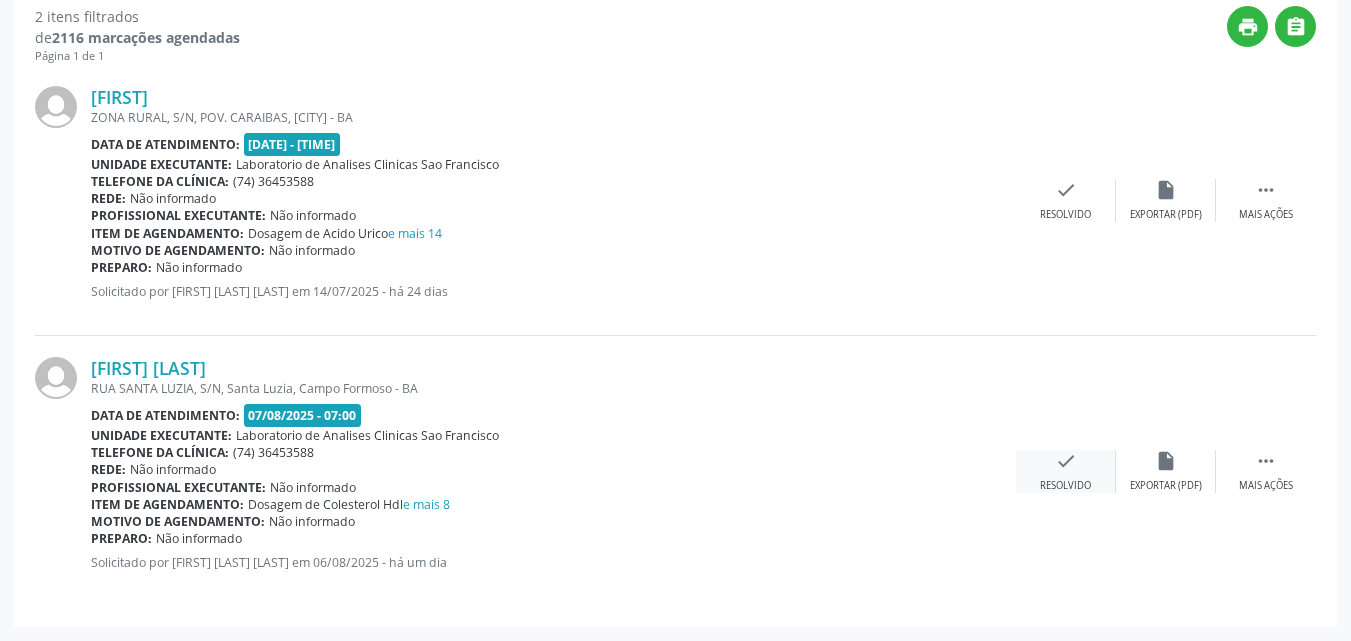 click on "check
Resolvido" at bounding box center [1066, 471] 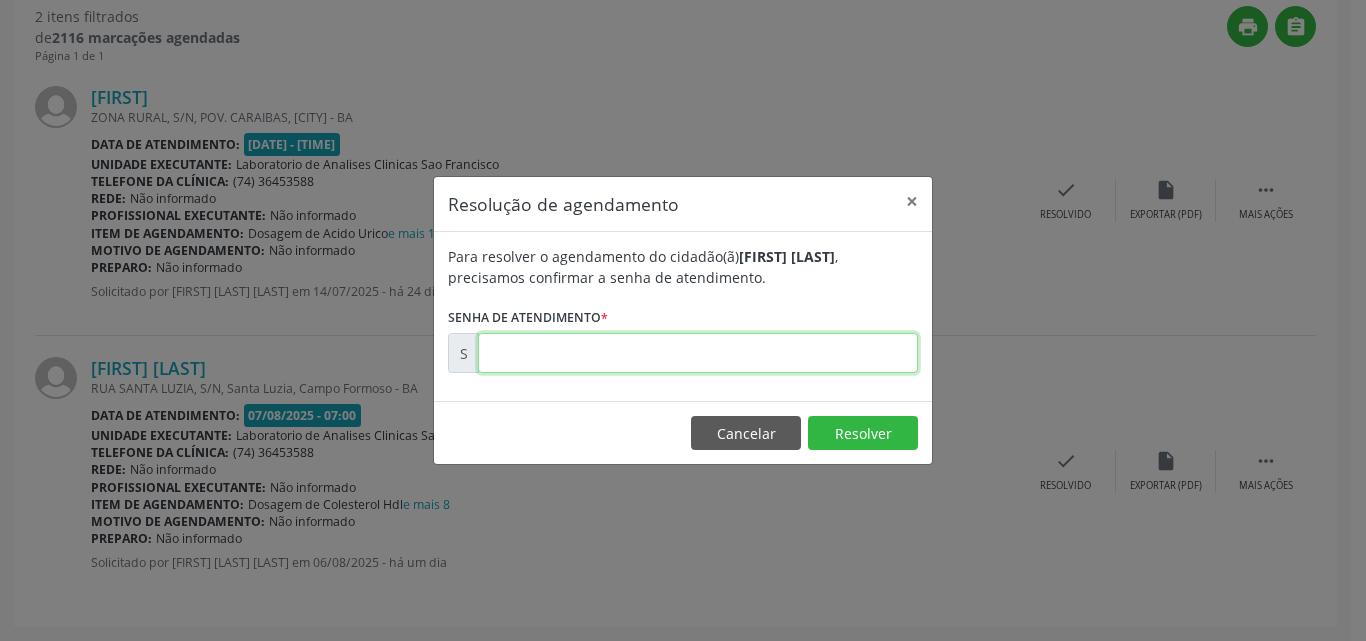 click at bounding box center (698, 353) 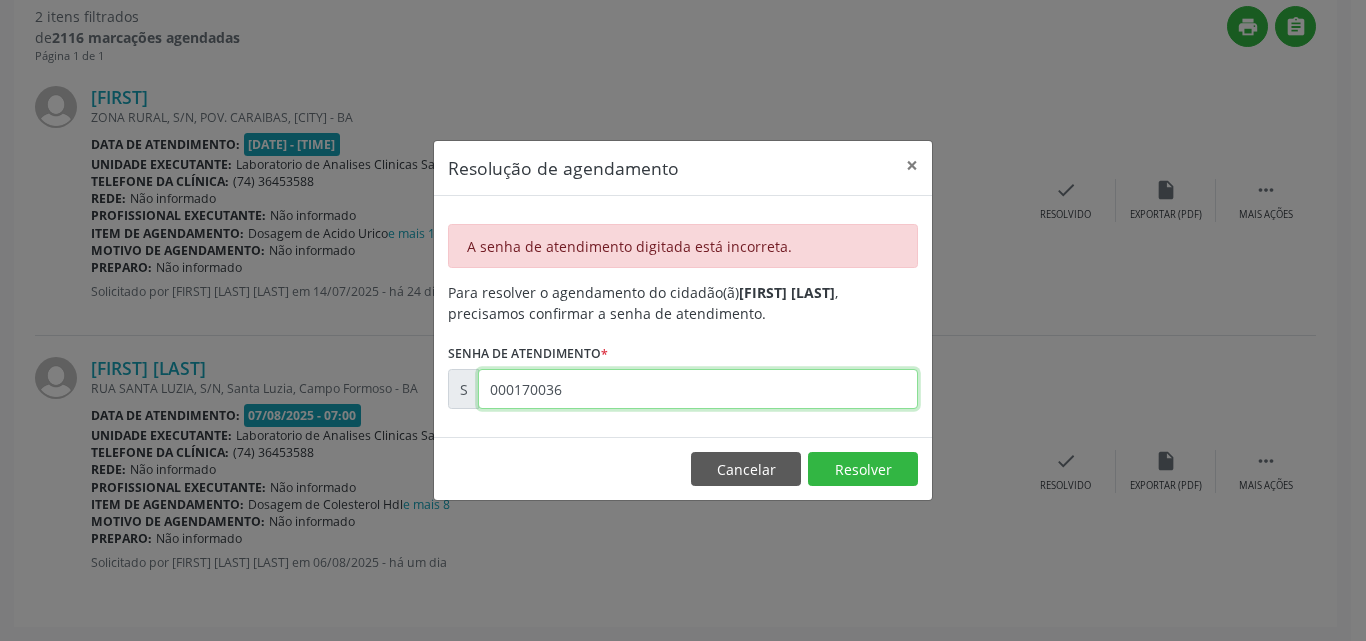 click on "000170036" at bounding box center [698, 389] 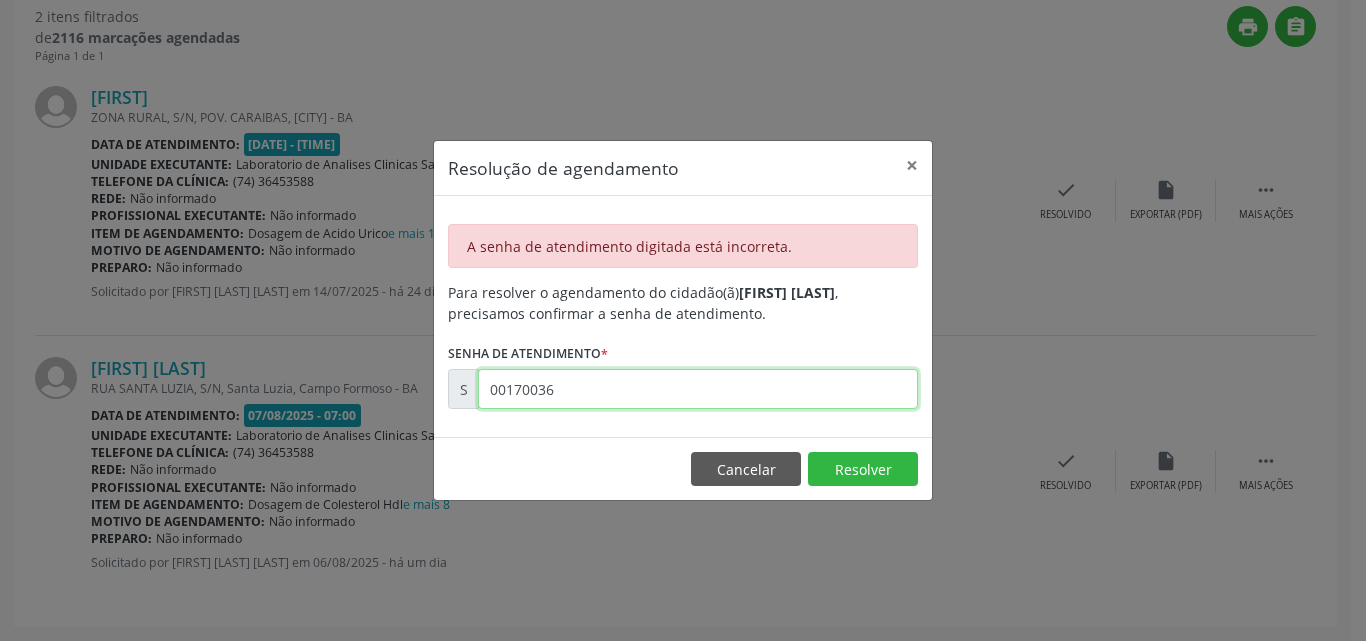 type on "00170036" 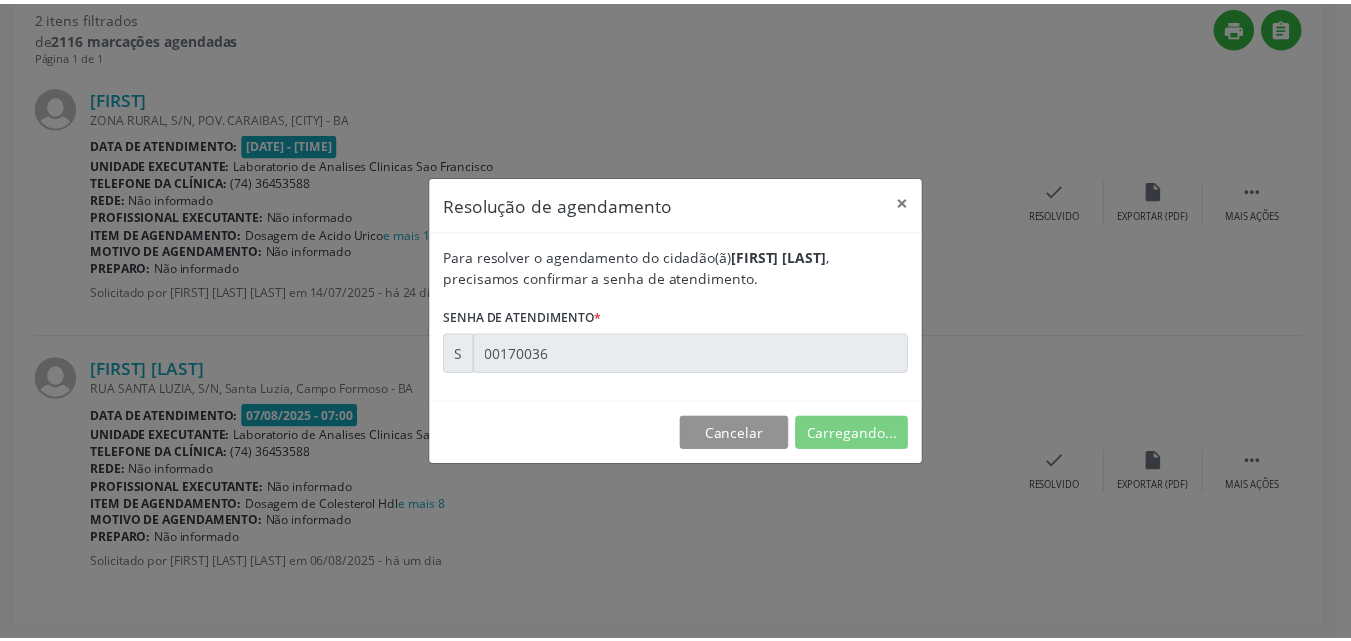scroll, scrollTop: 21, scrollLeft: 0, axis: vertical 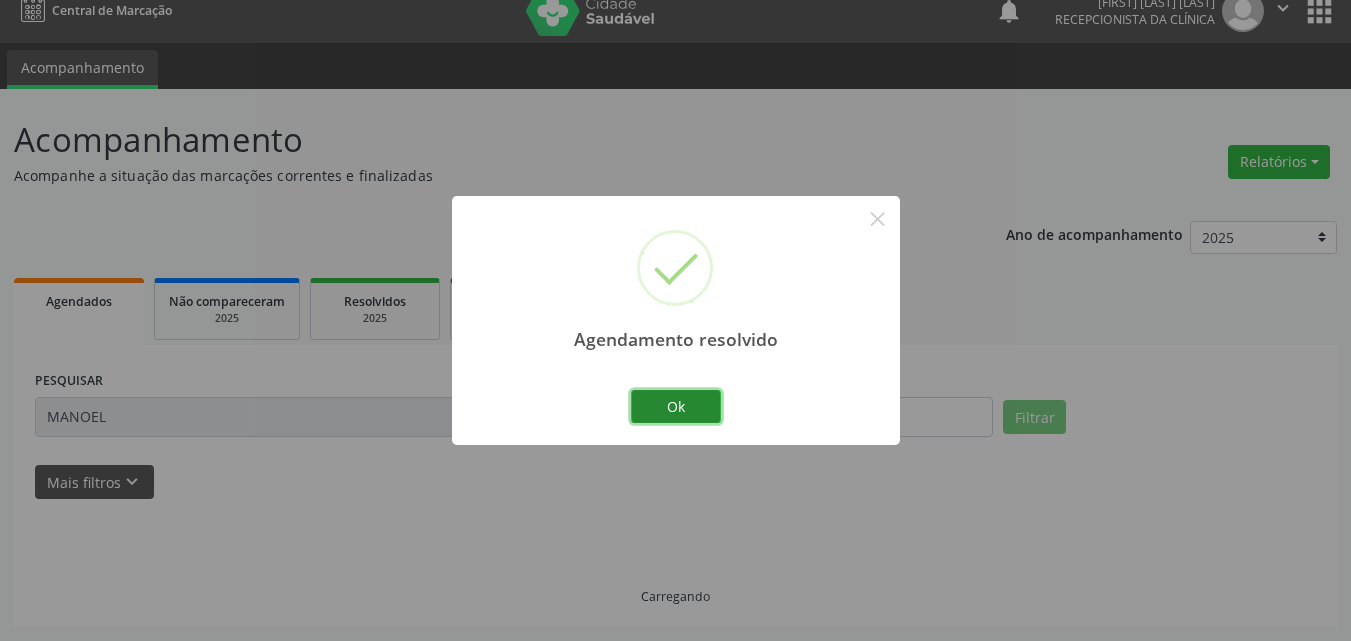 click on "Ok" at bounding box center [676, 407] 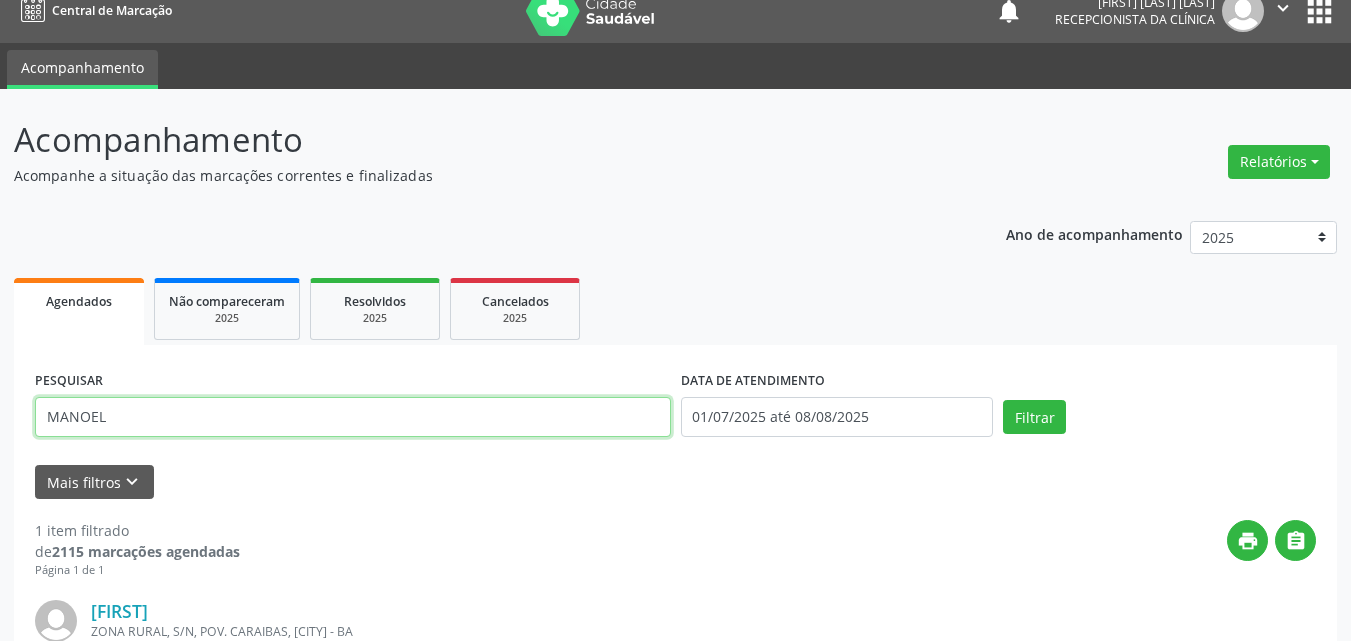 drag, startPoint x: 572, startPoint y: 436, endPoint x: 0, endPoint y: 275, distance: 594.2264 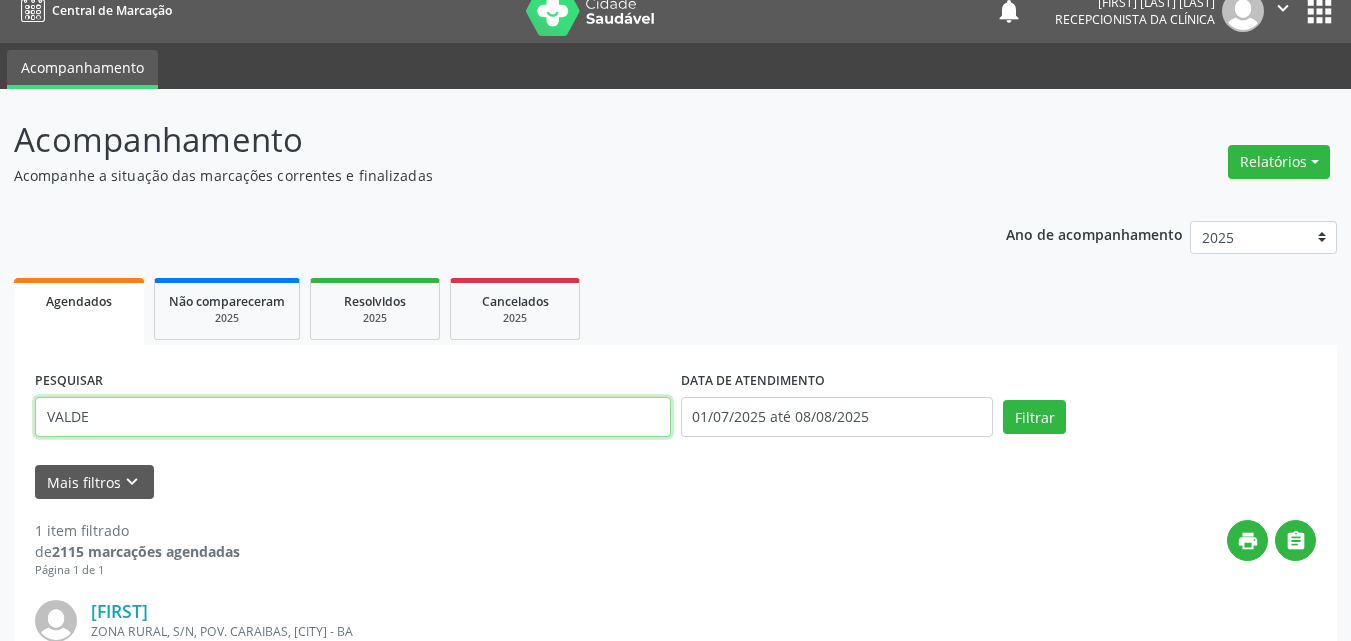type on "VALDE" 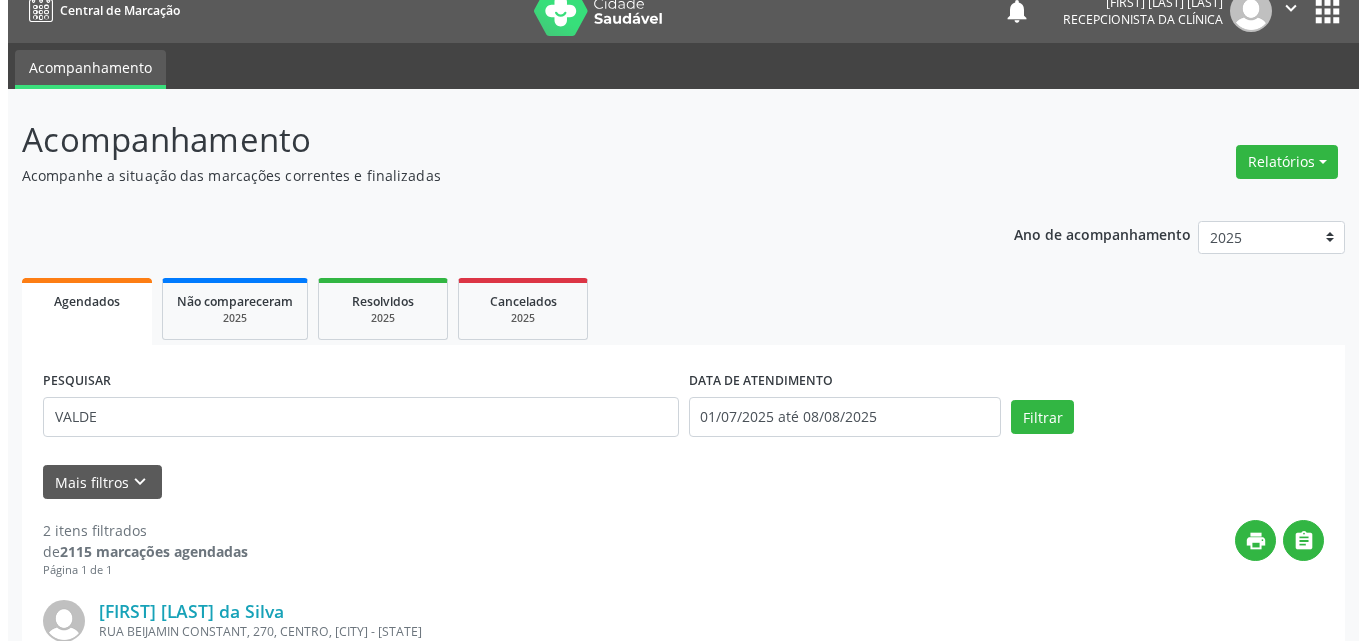 scroll, scrollTop: 535, scrollLeft: 0, axis: vertical 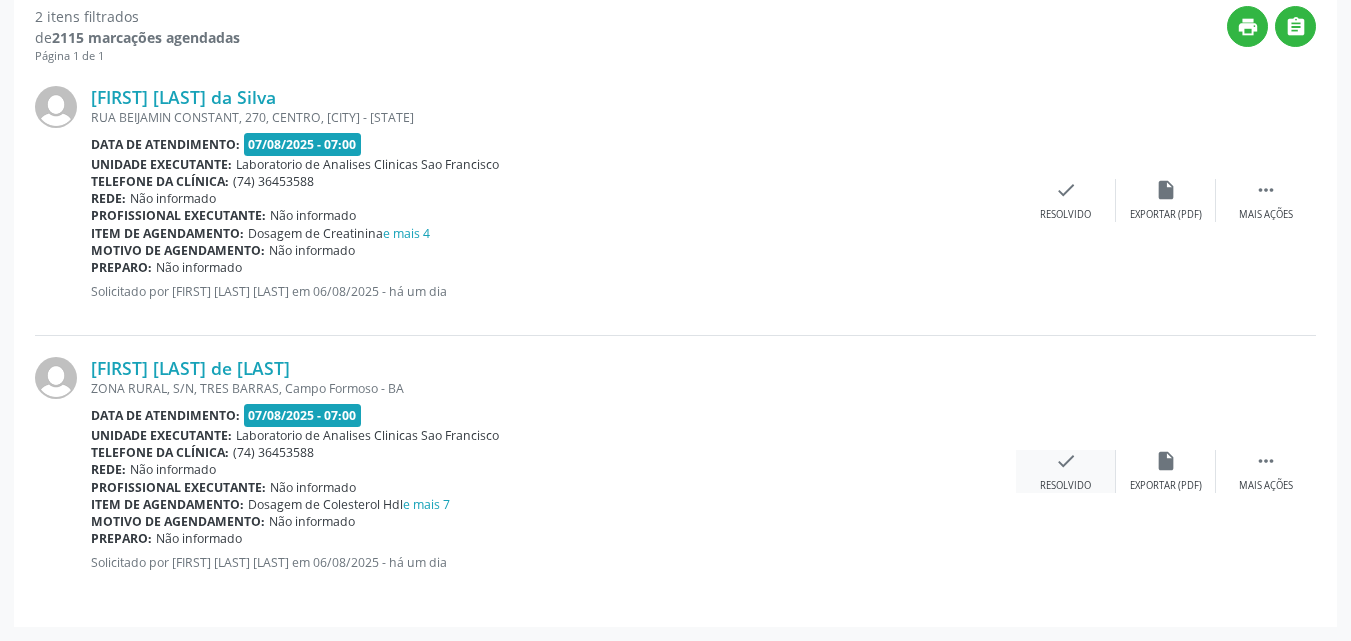 click on "check" at bounding box center (1066, 461) 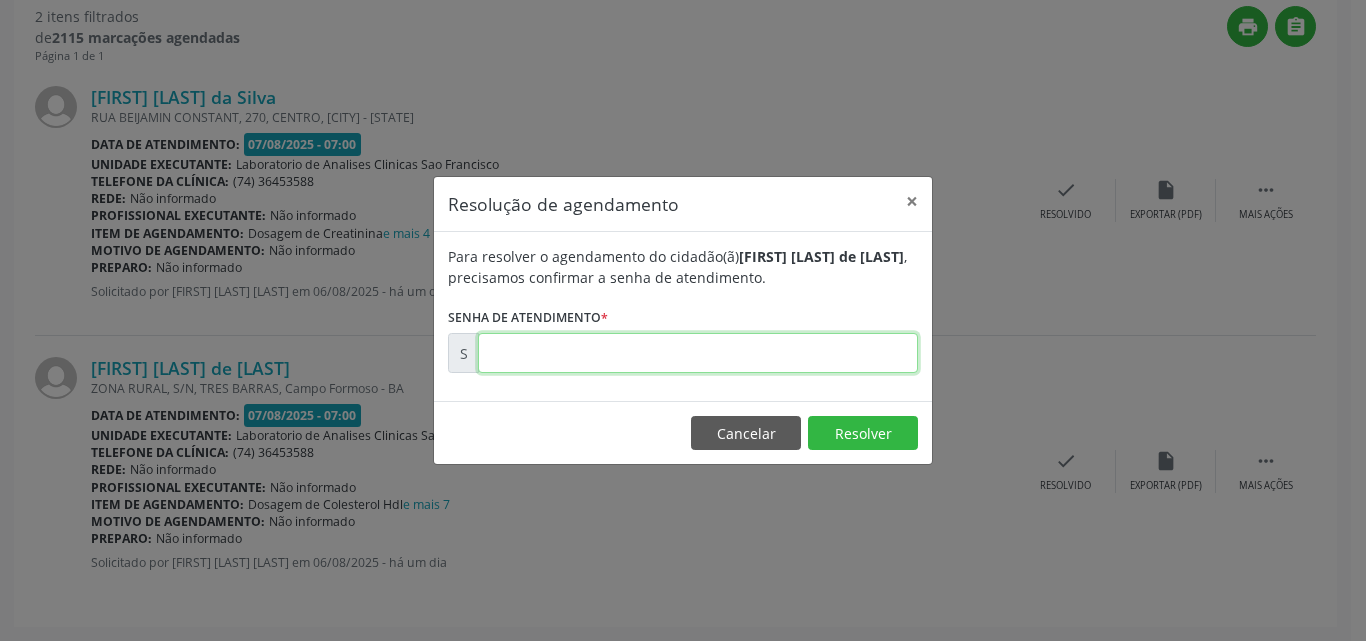 click at bounding box center (698, 353) 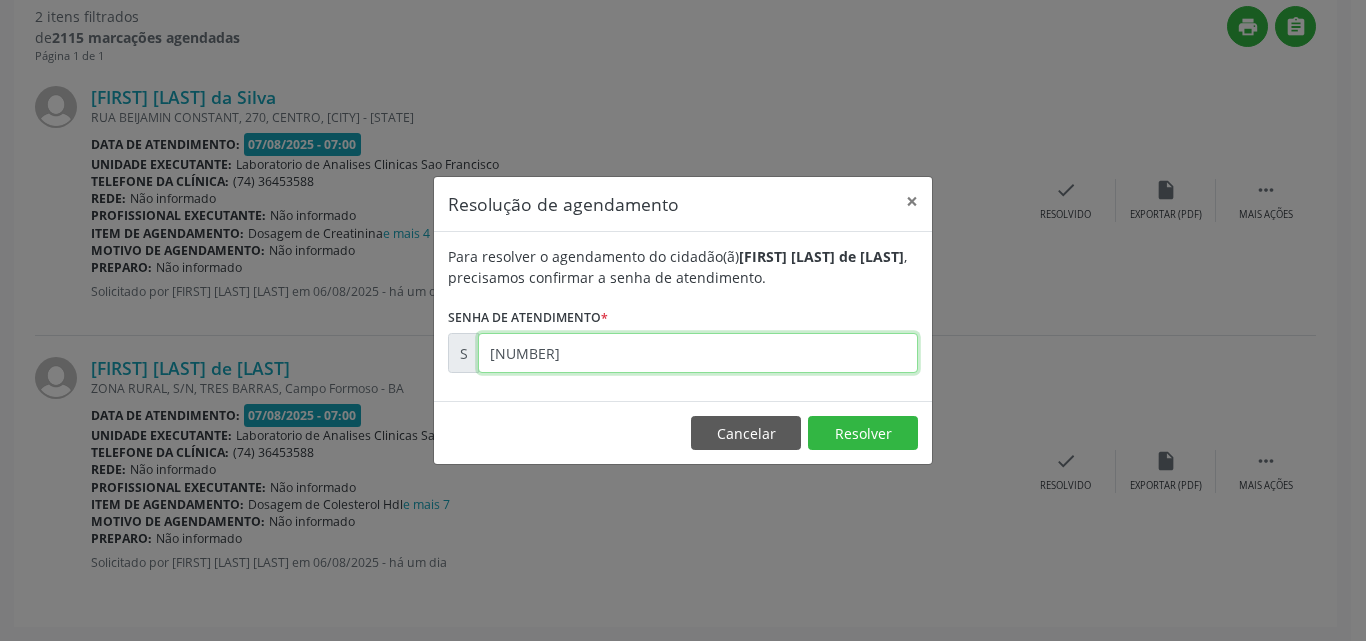 type on "[NUMBER]" 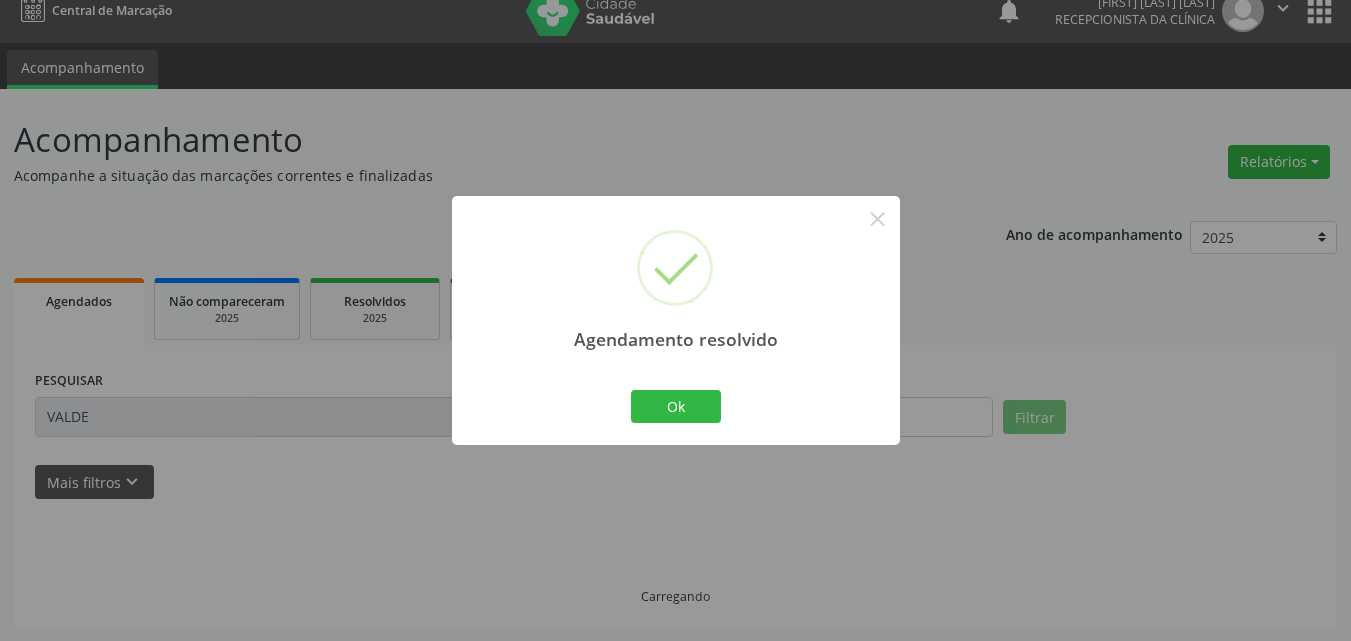 scroll, scrollTop: 264, scrollLeft: 0, axis: vertical 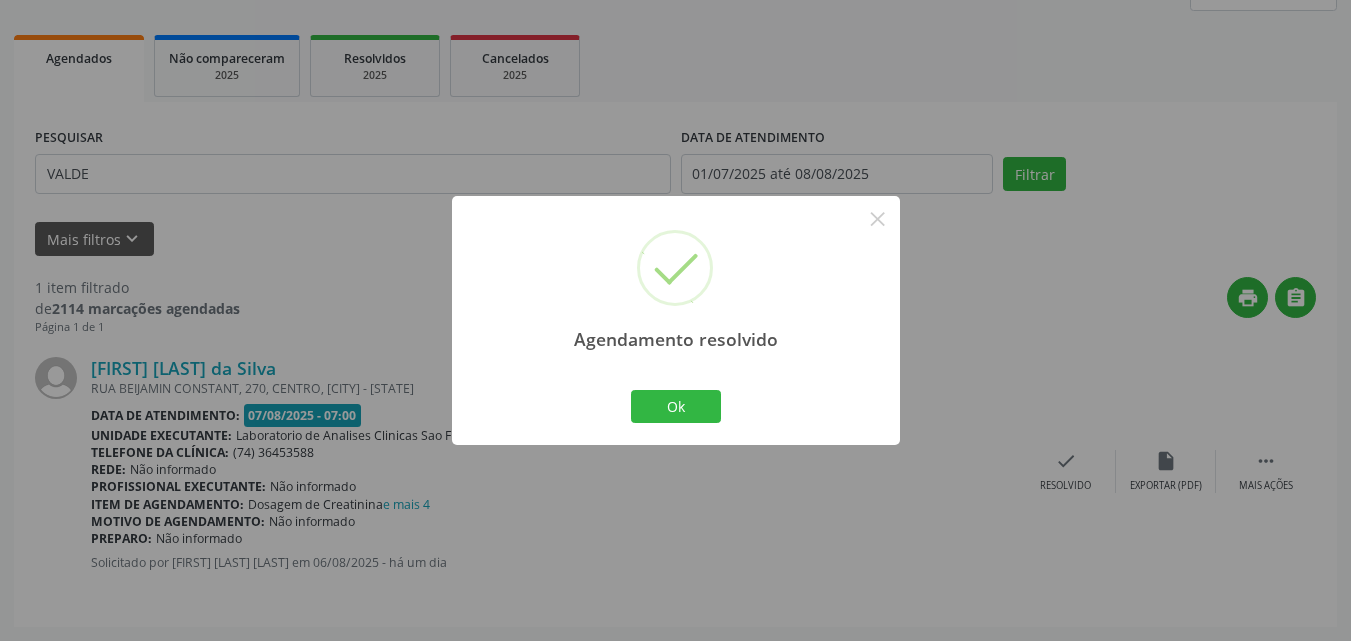 click on "Agendamento resolvido × Ok Cancel" at bounding box center [676, 320] 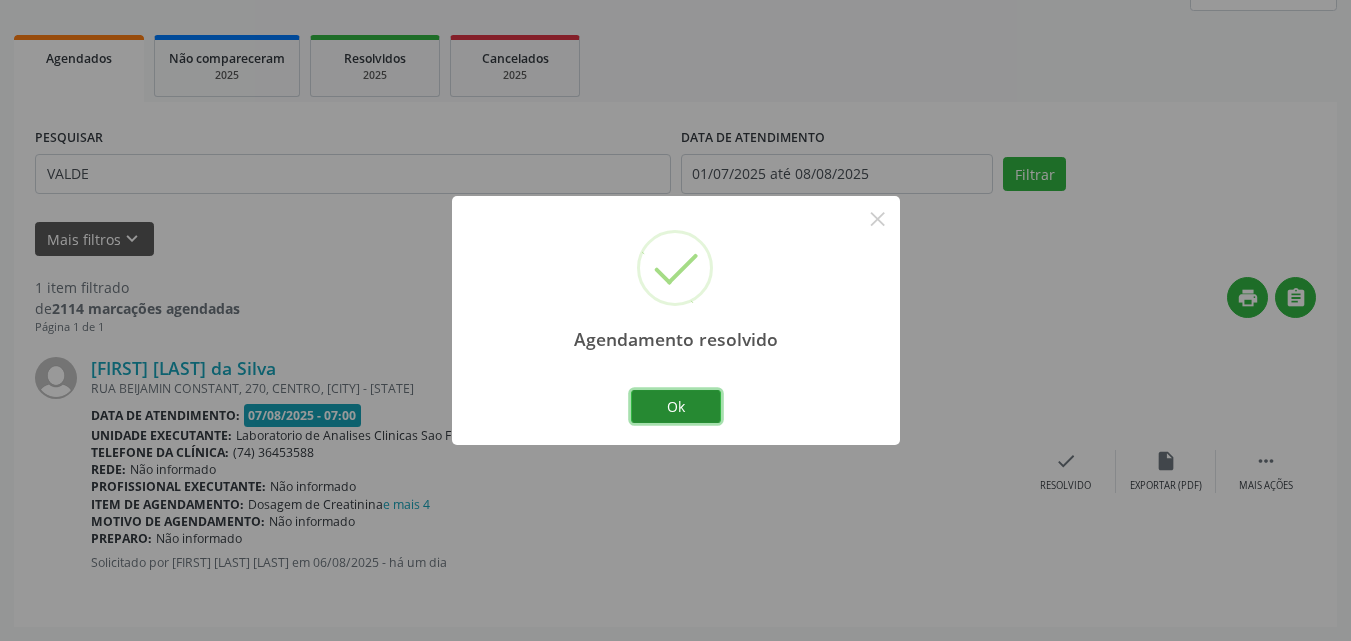 click on "Ok" at bounding box center (676, 407) 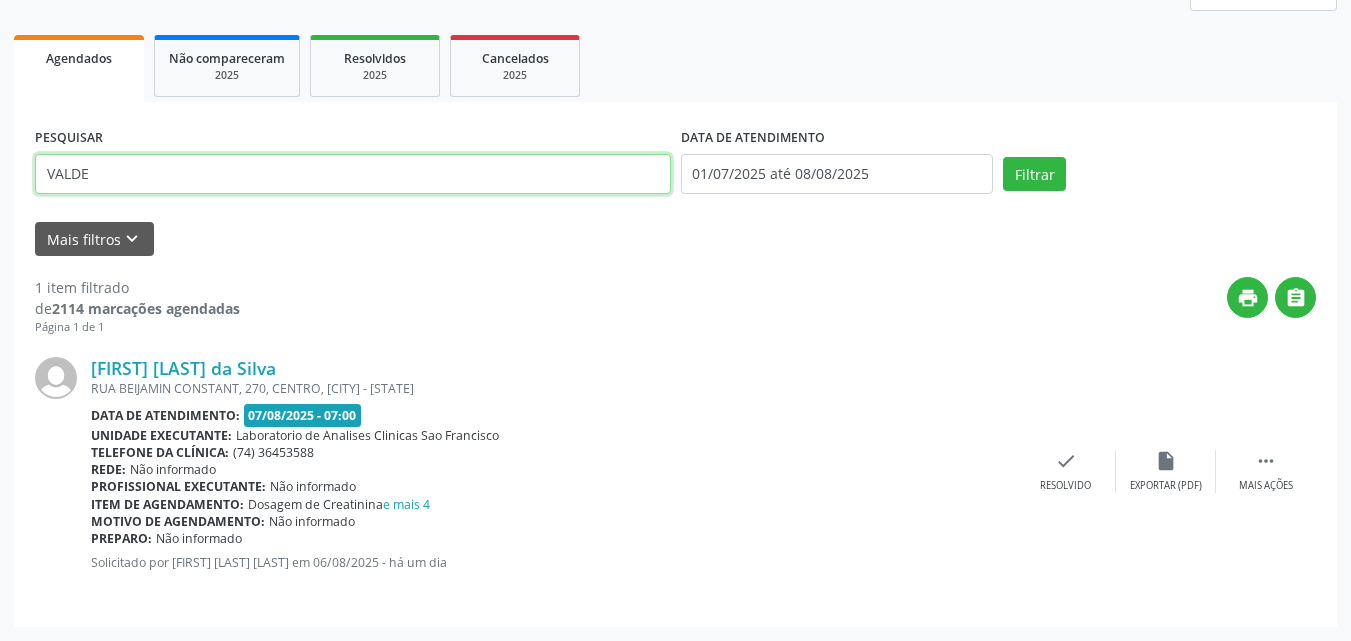 drag, startPoint x: 416, startPoint y: 168, endPoint x: 0, endPoint y: 33, distance: 437.35684 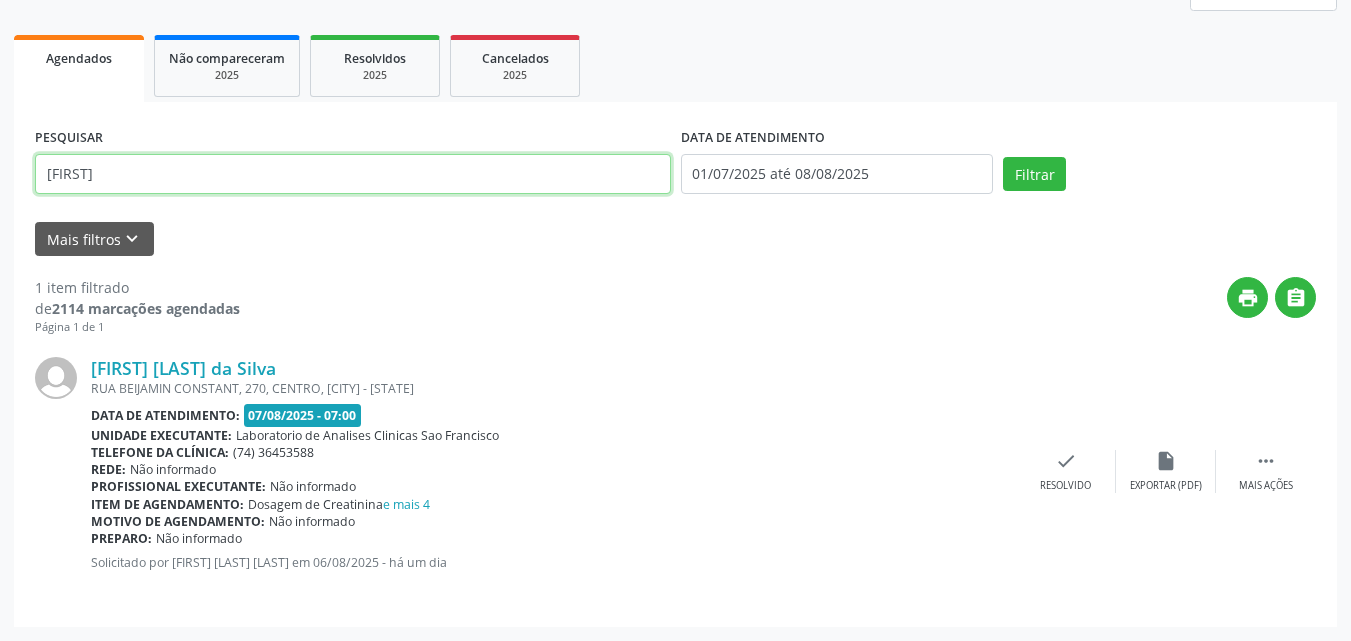 click on "Filtrar" at bounding box center (1034, 174) 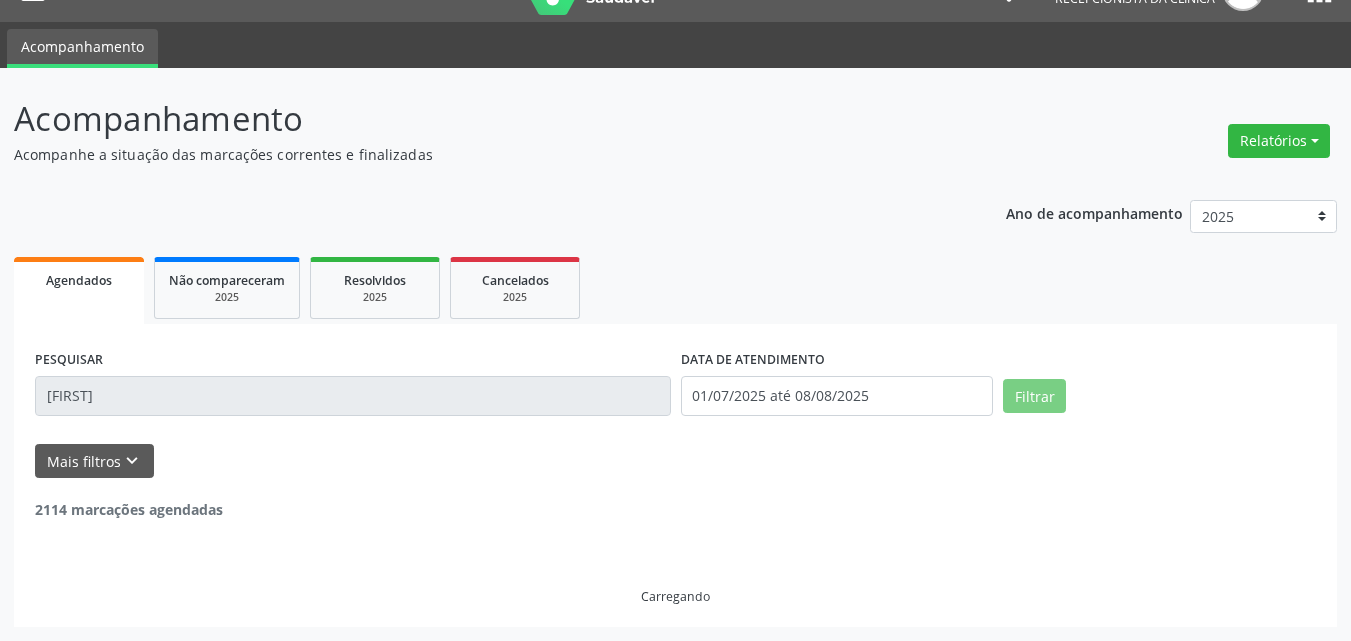 scroll, scrollTop: 0, scrollLeft: 0, axis: both 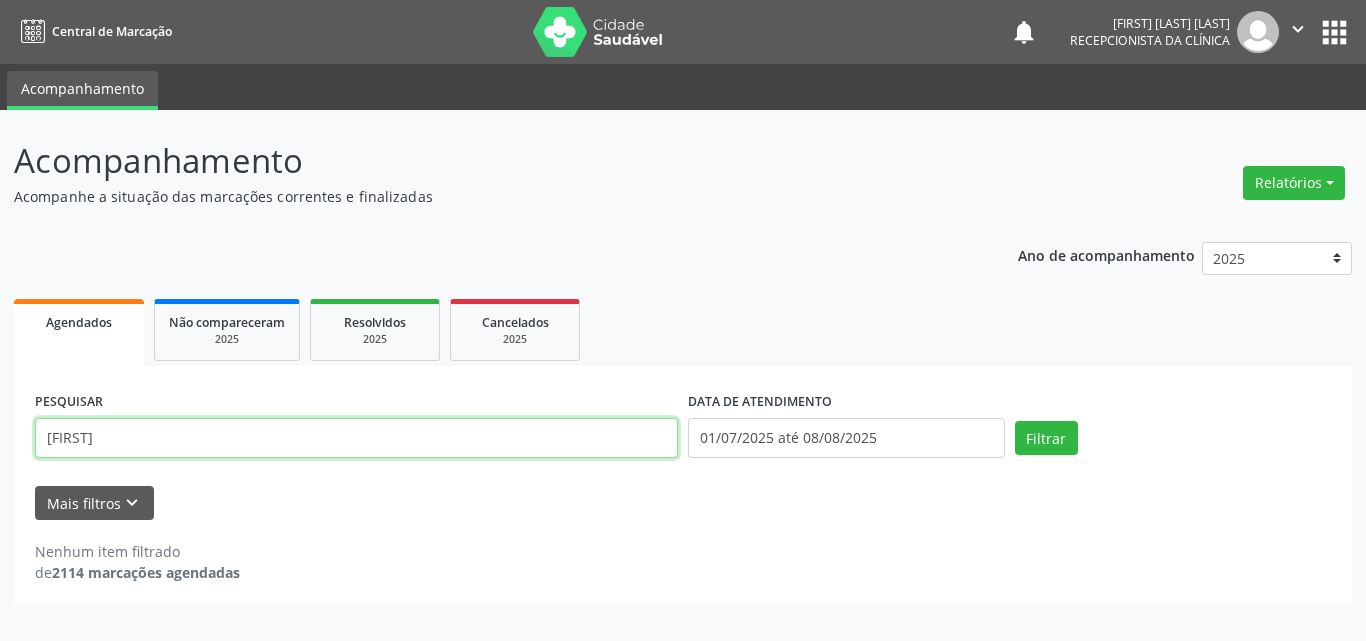 drag, startPoint x: 149, startPoint y: 438, endPoint x: 0, endPoint y: 130, distance: 342.14764 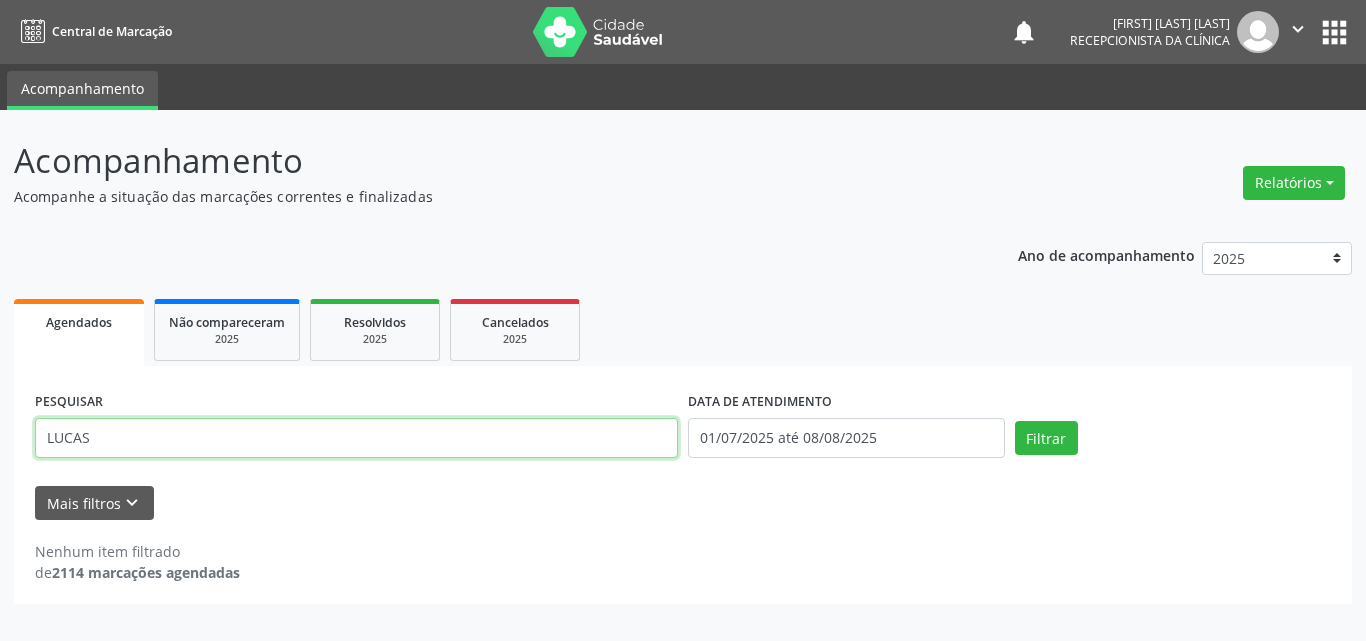 type on "LUCAS" 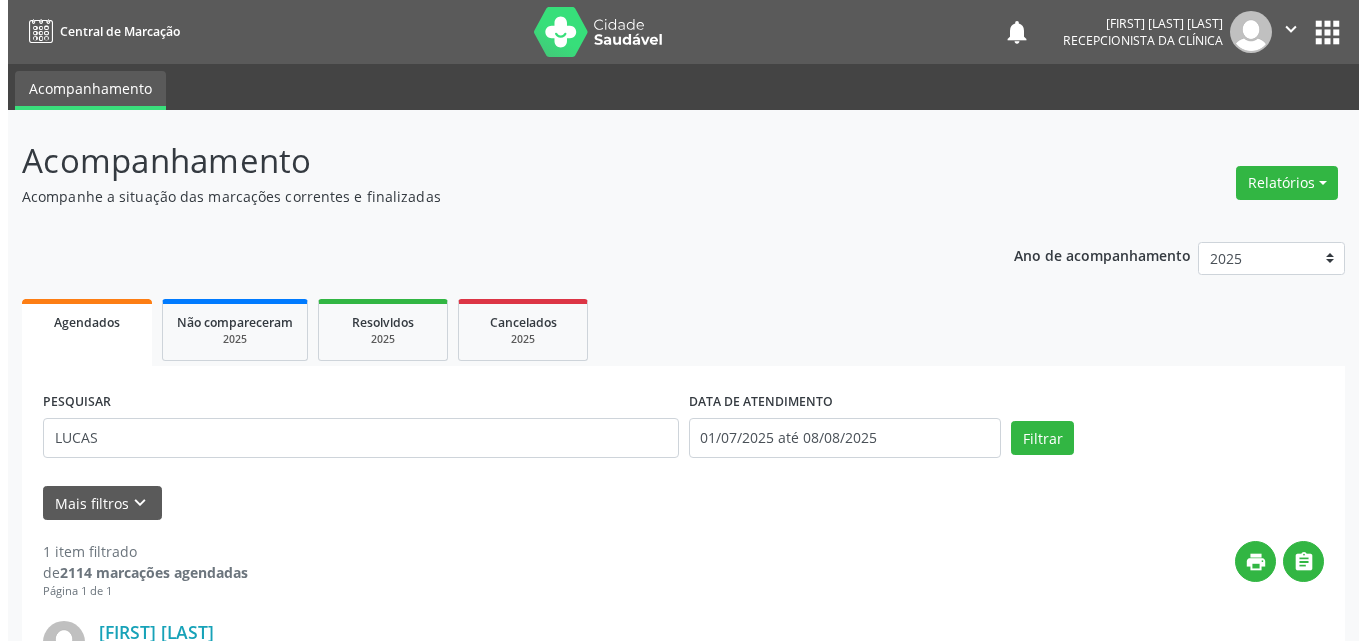 scroll, scrollTop: 264, scrollLeft: 0, axis: vertical 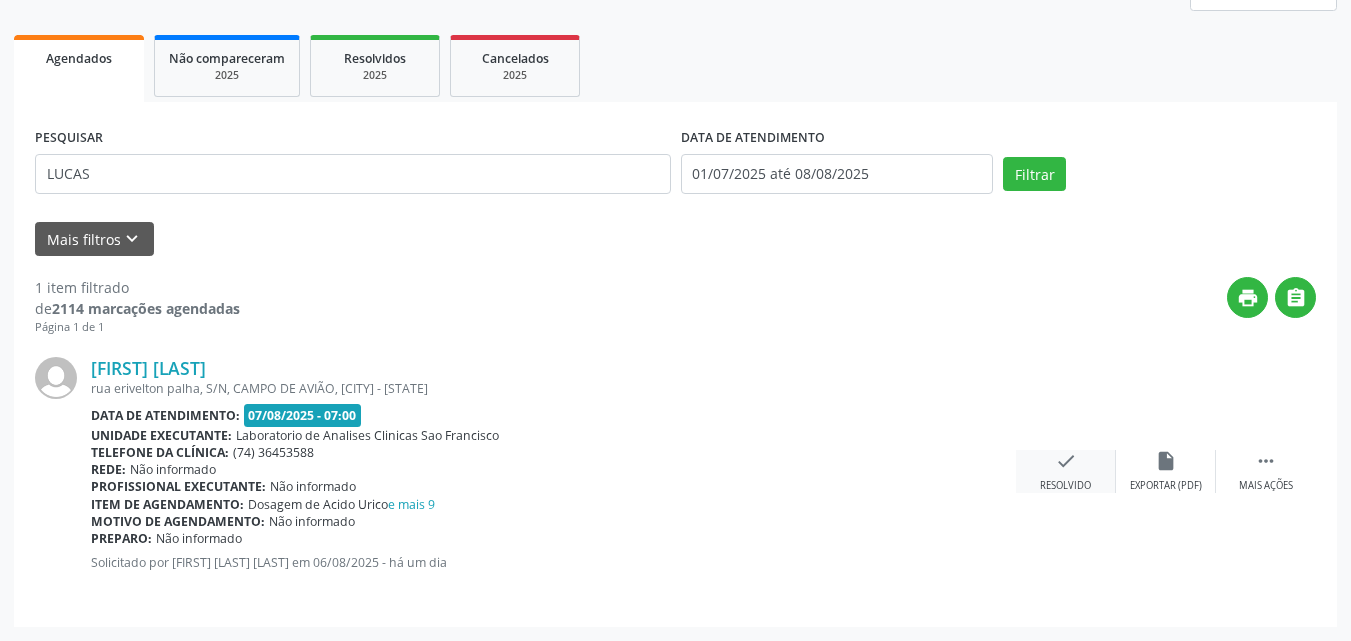 click on "check" at bounding box center [1066, 461] 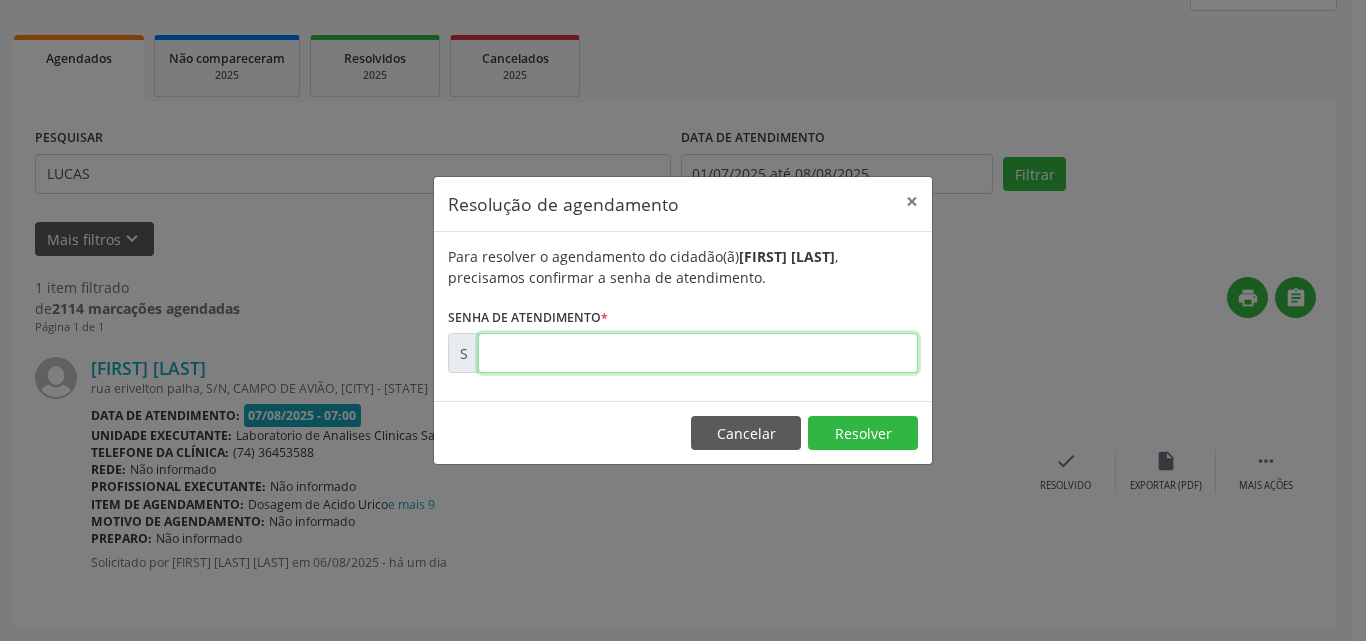 click at bounding box center [698, 353] 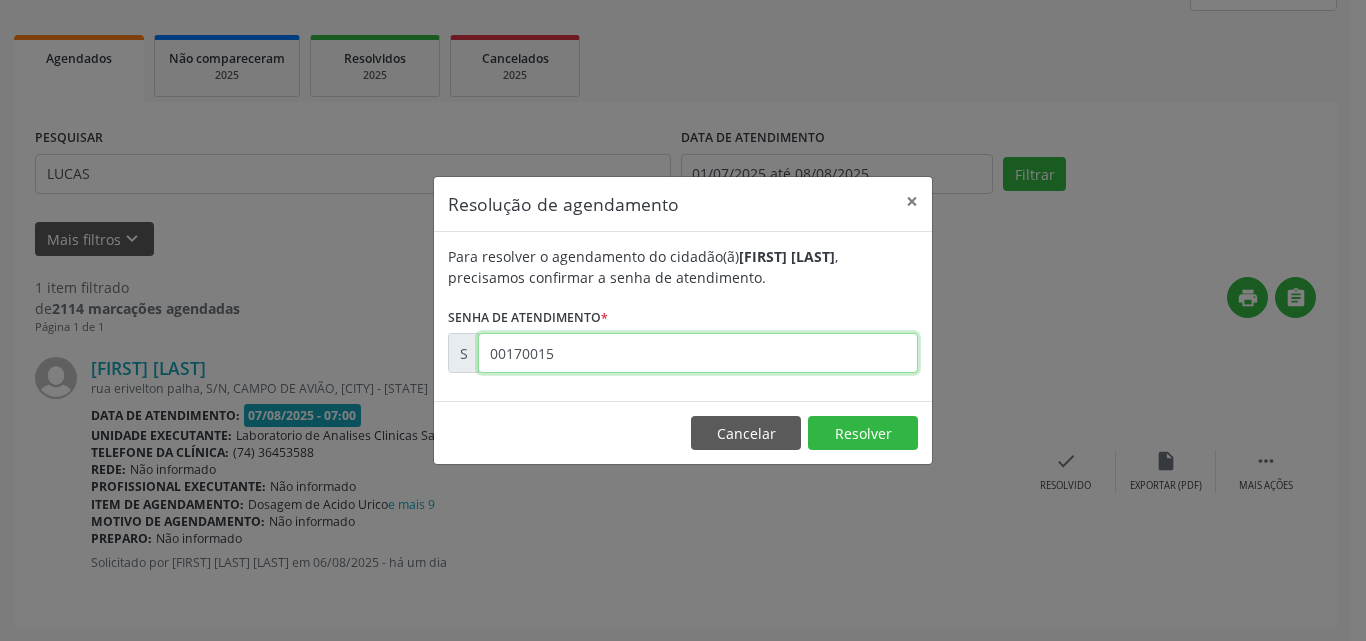 type on "00170015" 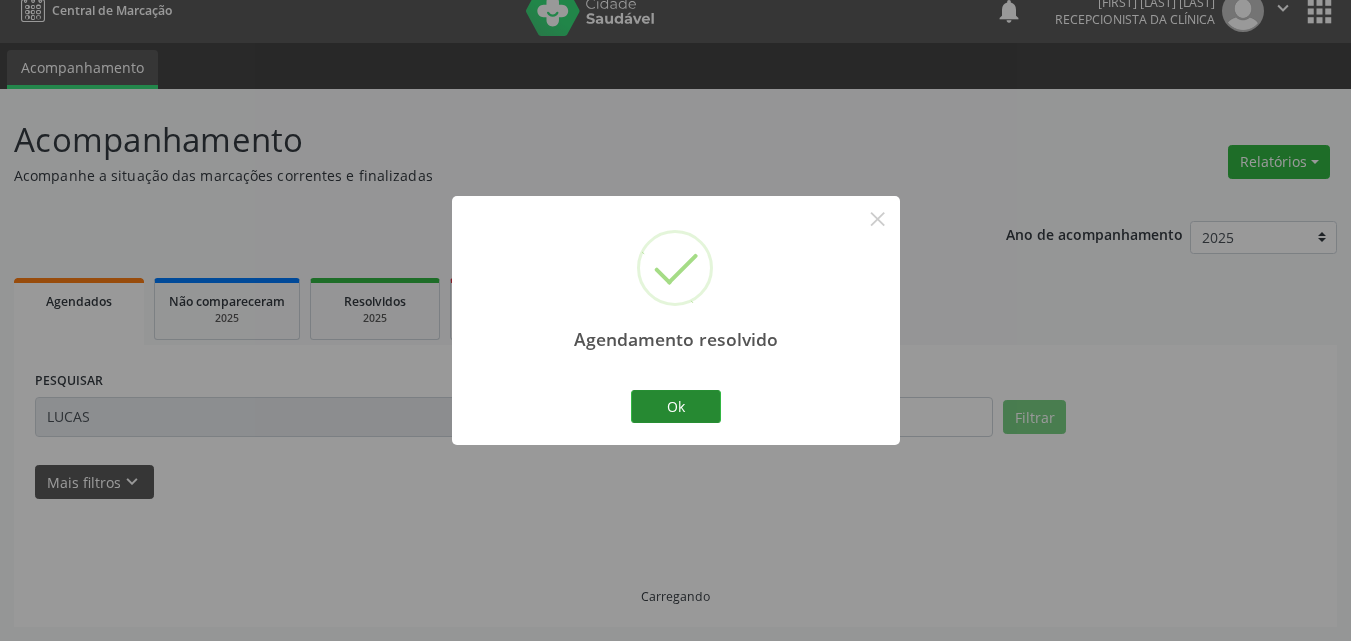 scroll, scrollTop: 0, scrollLeft: 0, axis: both 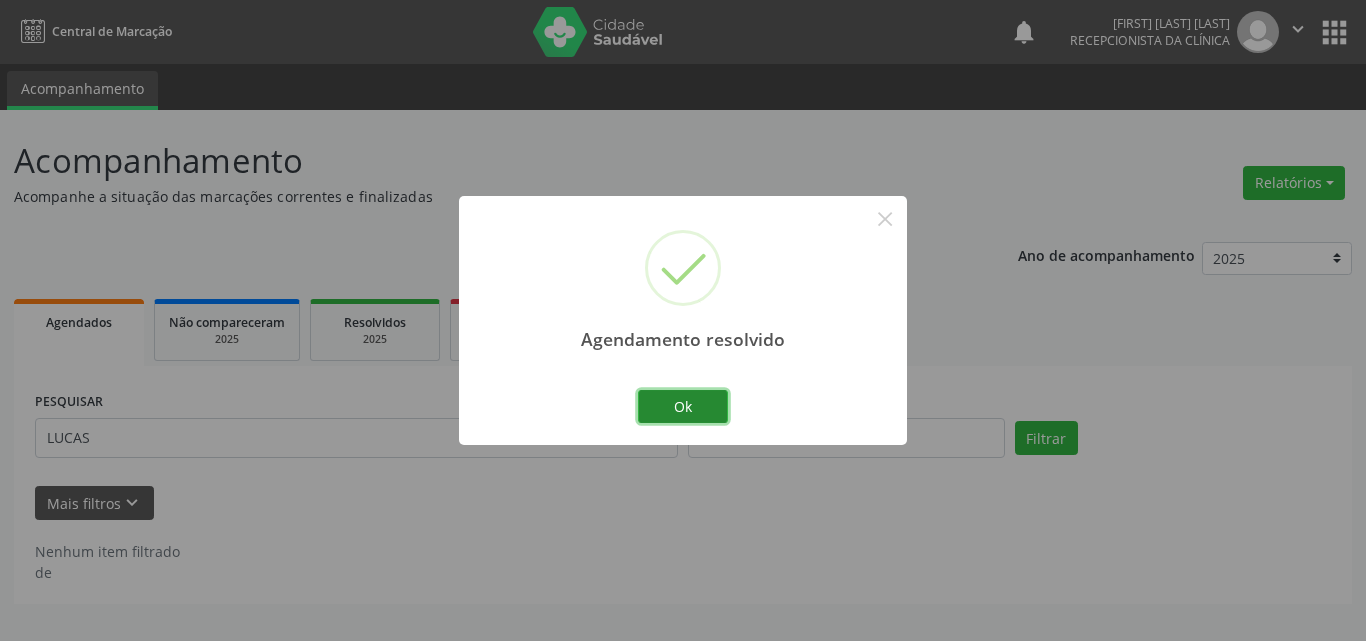 click on "Ok" at bounding box center [683, 407] 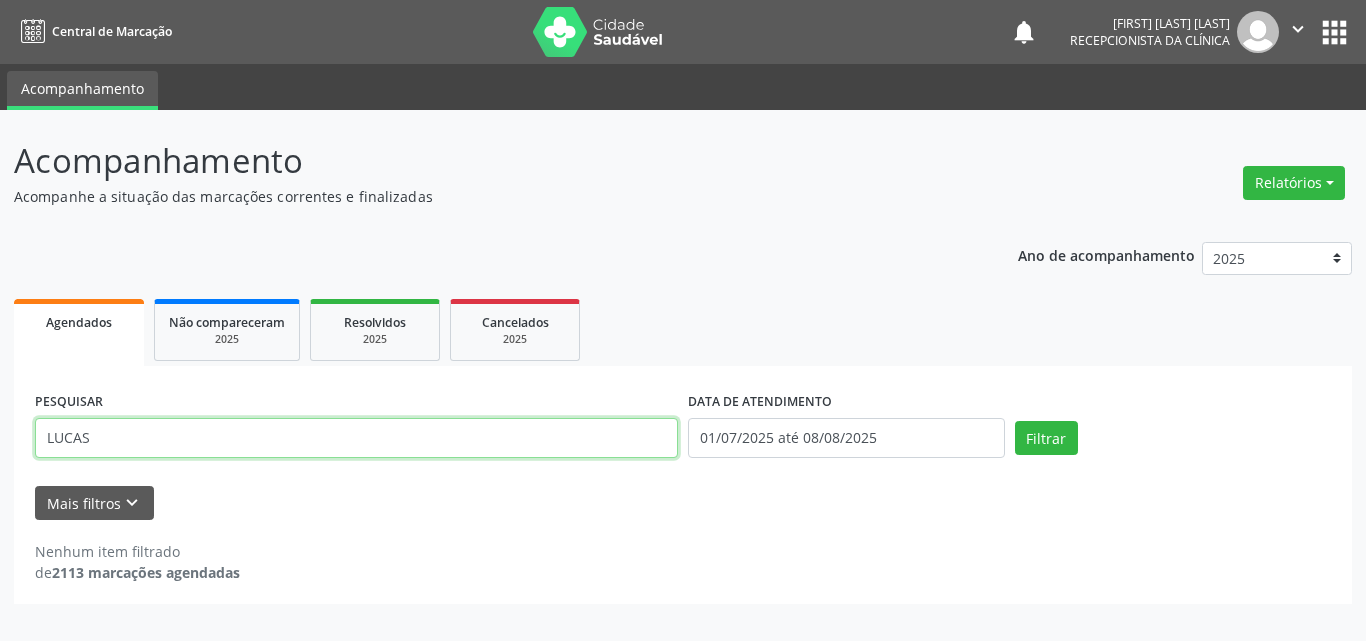 drag, startPoint x: 550, startPoint y: 454, endPoint x: 0, endPoint y: -87, distance: 771.47974 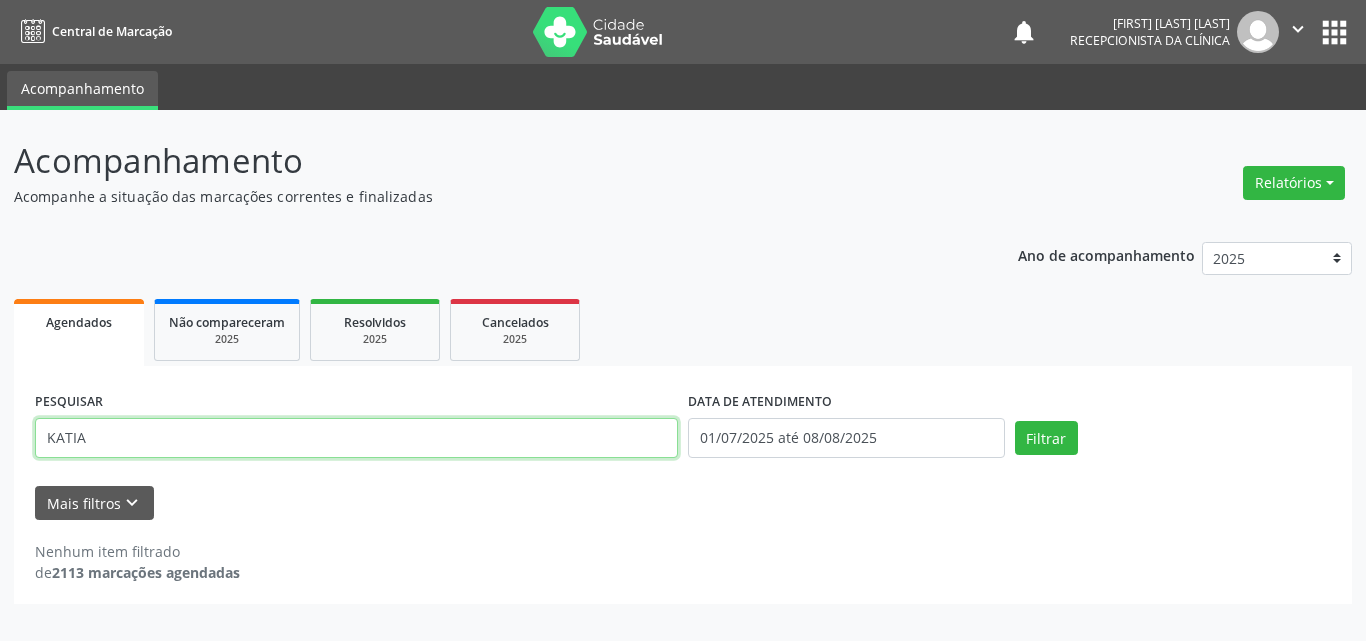 type on "KATIA" 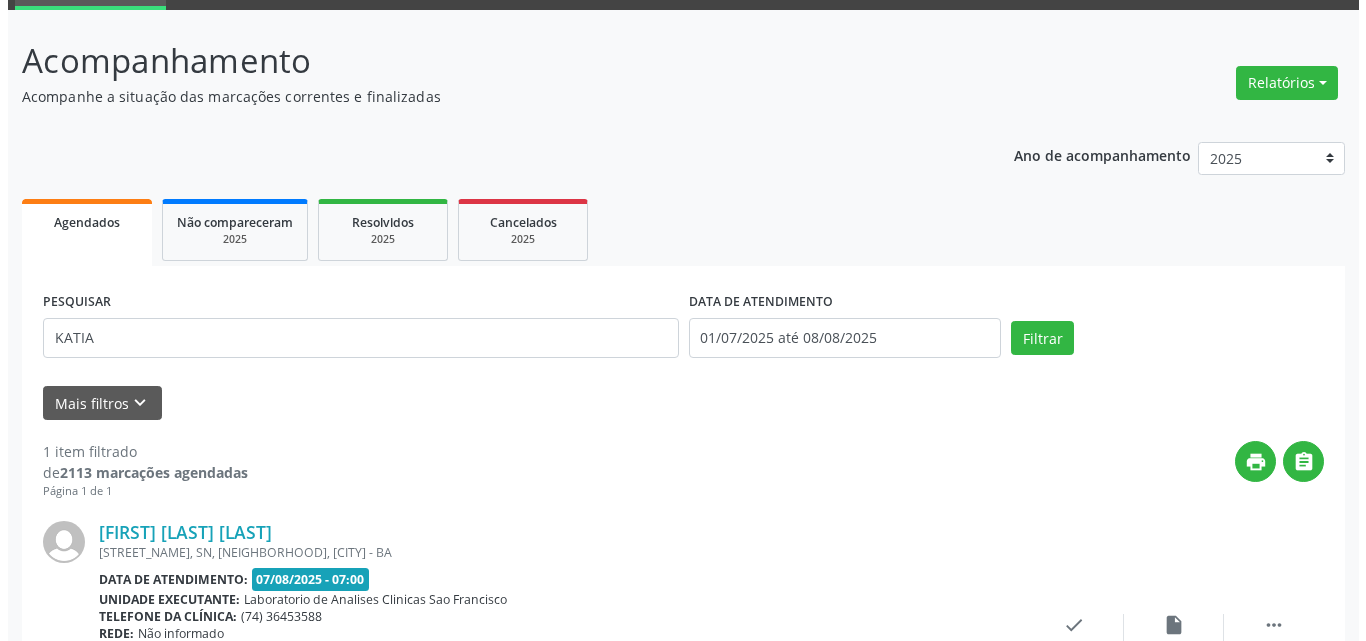 scroll, scrollTop: 264, scrollLeft: 0, axis: vertical 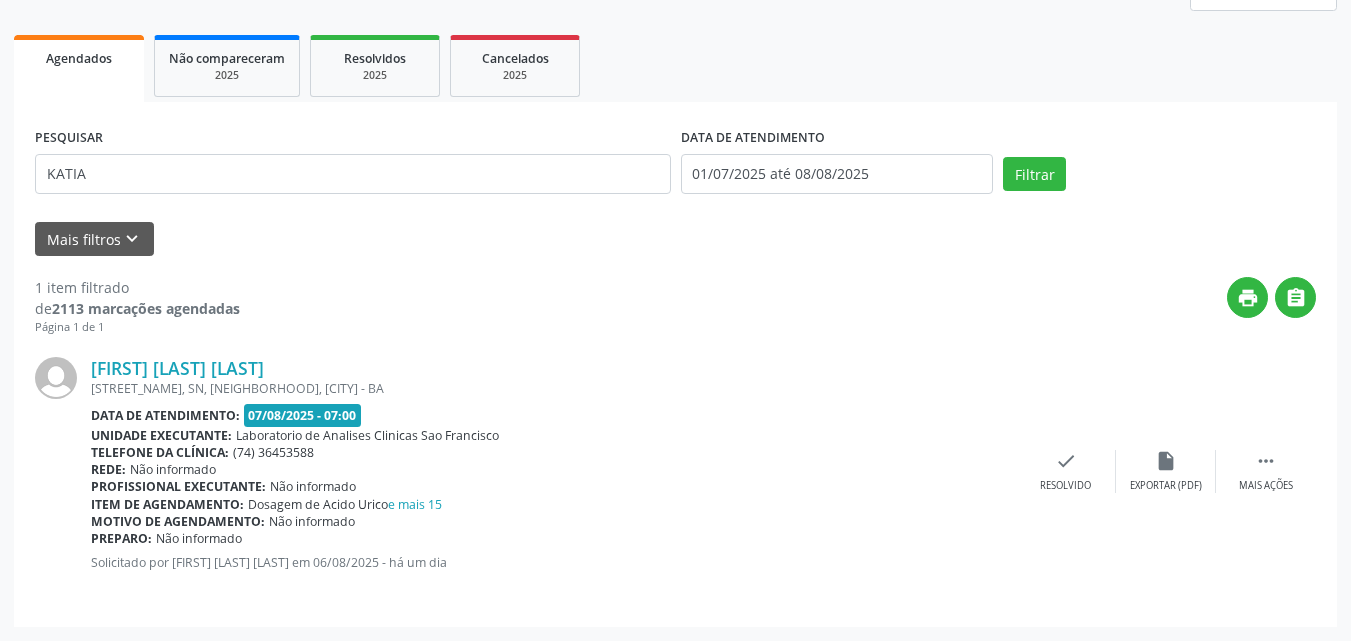 click on "[FIRST] [LAST] [LAST]
JUCA MARQUES, SN, CENTRO, [CITY] - [STATE]
Data de atendimento:
07/08/2025 - 07:00
Unidade executante:
Laboratorio de Analises Clinicas Sao Francisco
Telefone da clínica:
(74) 36453588
Rede:
Não informado
Profissional executante:
Não informado
Item de agendamento:
Dosagem de Acido Urico
e mais 15
Motivo de agendamento:
Não informado
Preparo:
Não informado
Solicitado por [FIRST] [LAST] [LAST] em 06/08/2025 - há um dia

Mais ações
insert_drive_file
Exportar (PDF)
check
Resolvido" at bounding box center (675, 471) 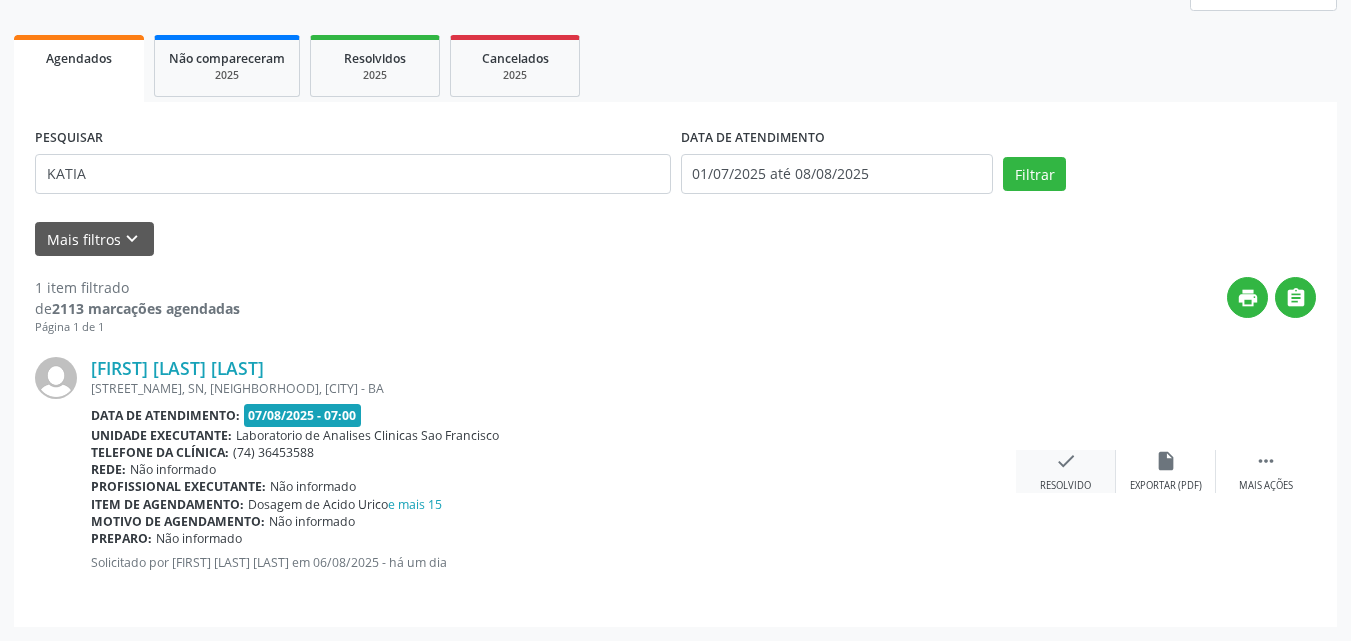 click on "check" at bounding box center (1066, 461) 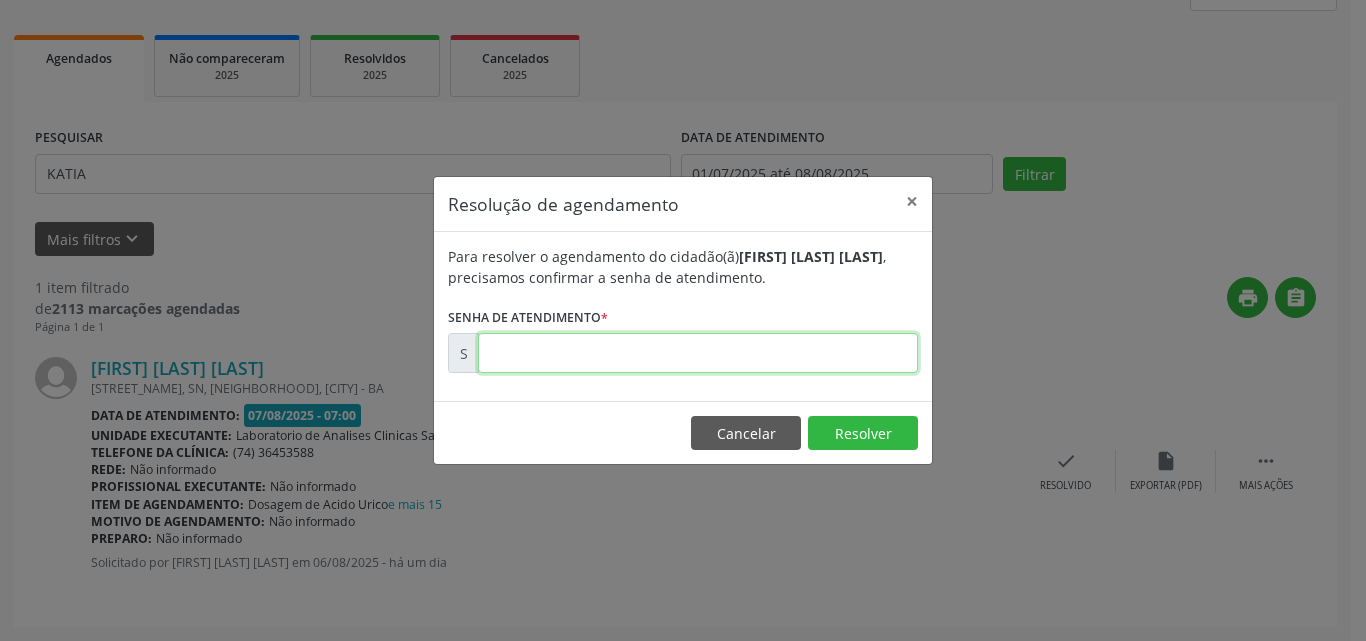 click at bounding box center [698, 353] 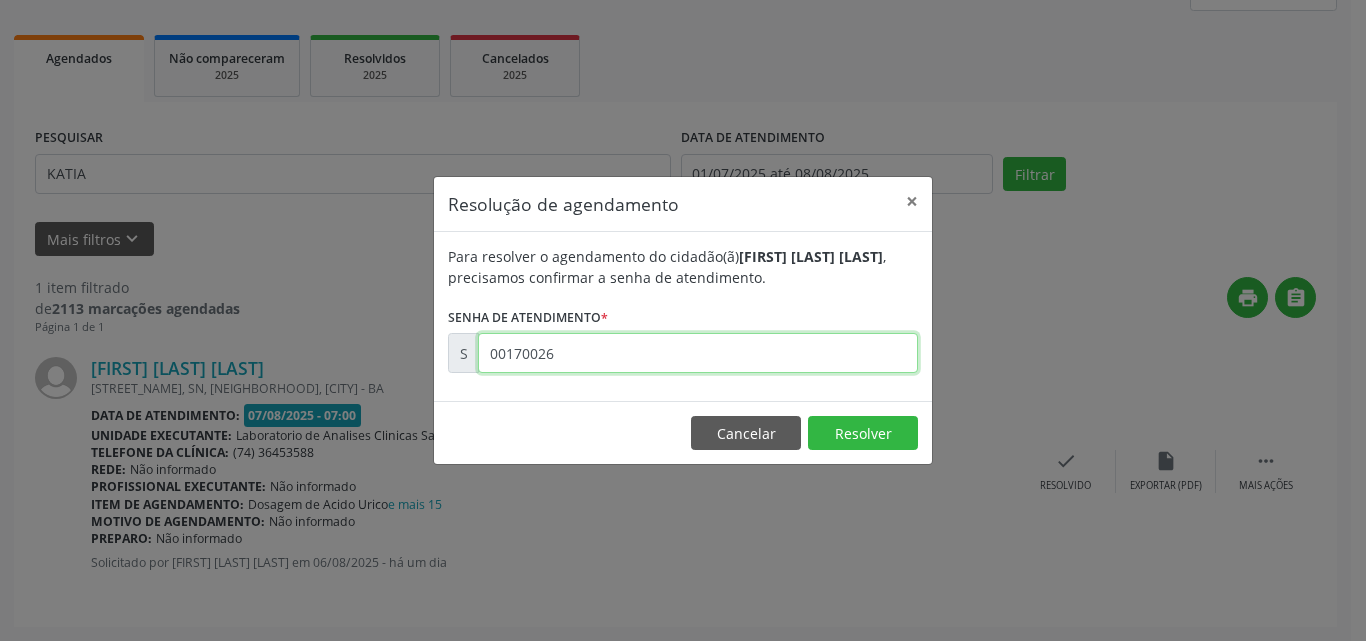 type on "00170026" 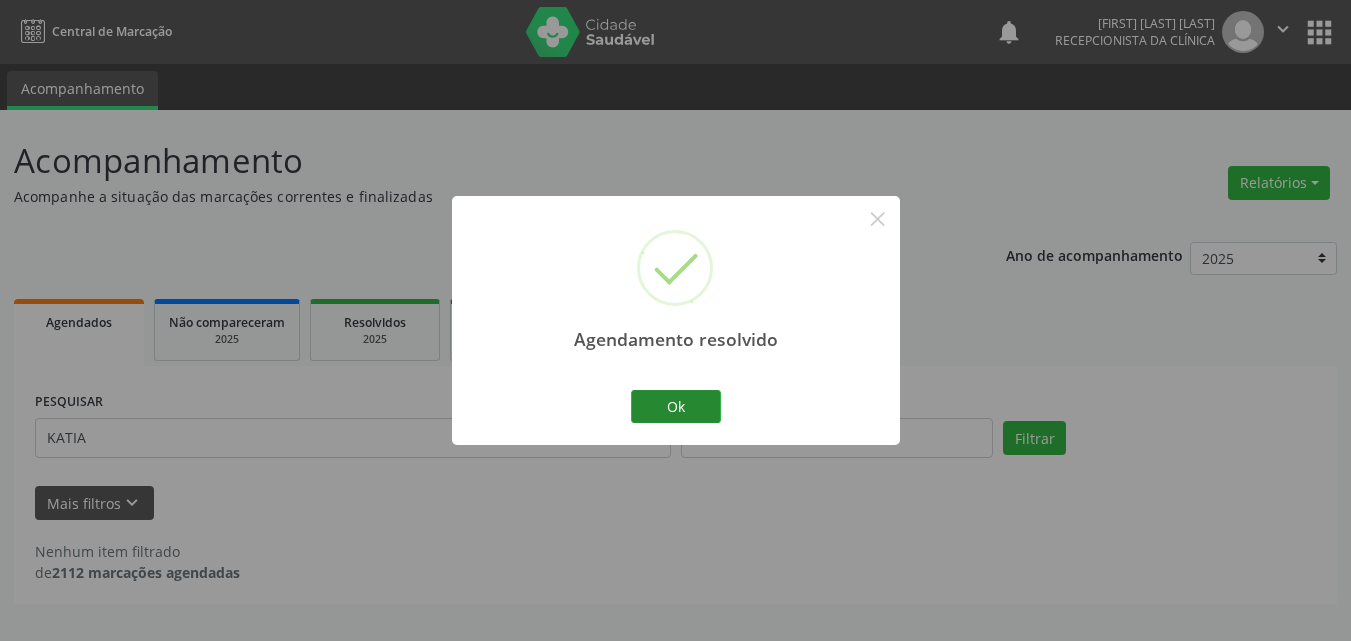 scroll, scrollTop: 0, scrollLeft: 0, axis: both 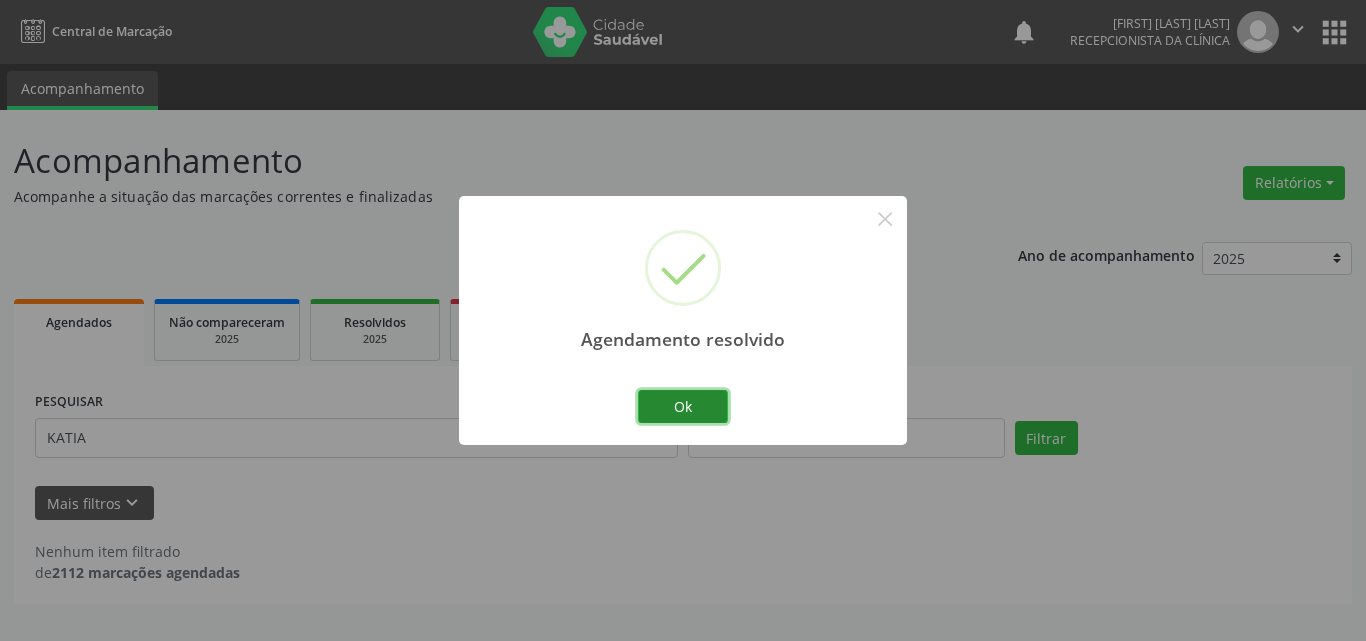 click on "Ok" at bounding box center [683, 407] 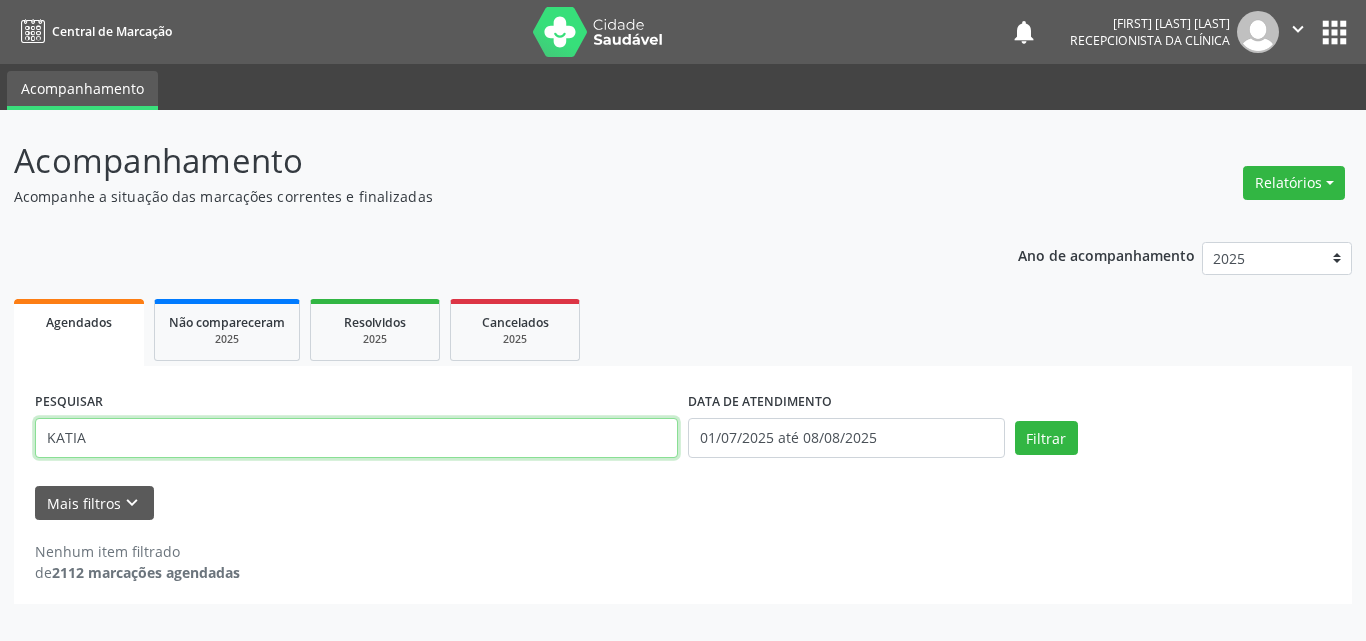 drag, startPoint x: 602, startPoint y: 437, endPoint x: 0, endPoint y: 7, distance: 739.8 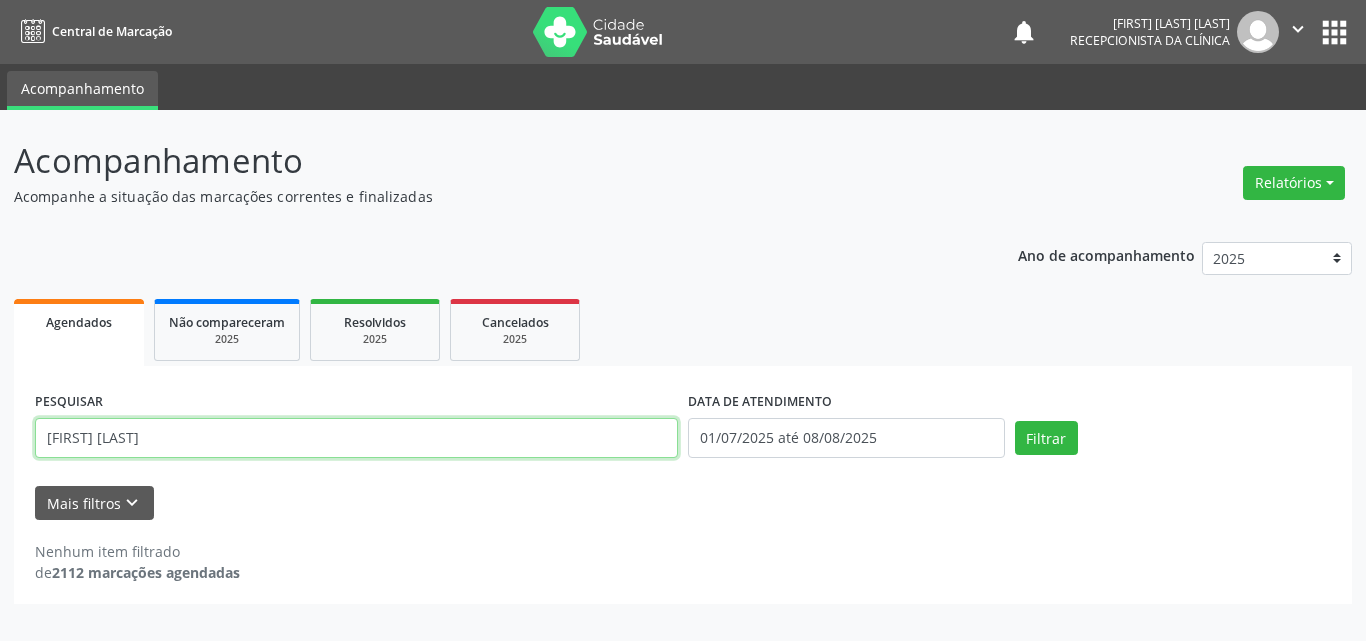 type on "[FIRST] [LAST]" 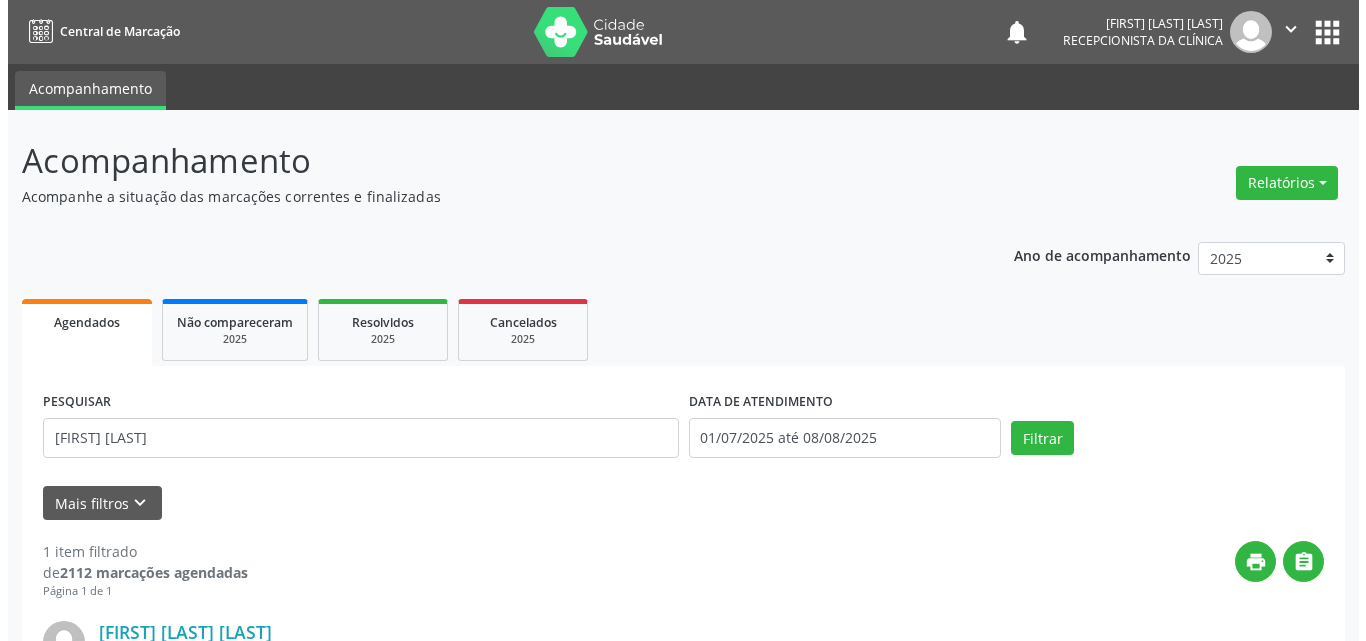 scroll, scrollTop: 264, scrollLeft: 0, axis: vertical 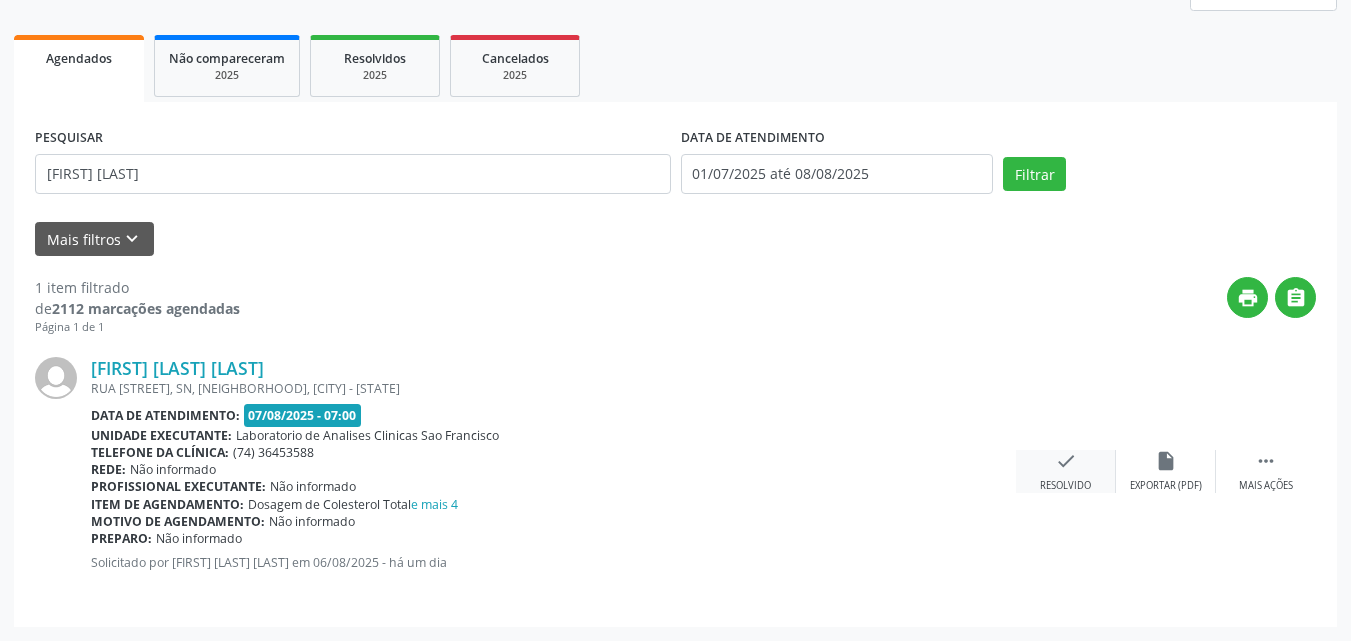 click on "check" at bounding box center [1066, 461] 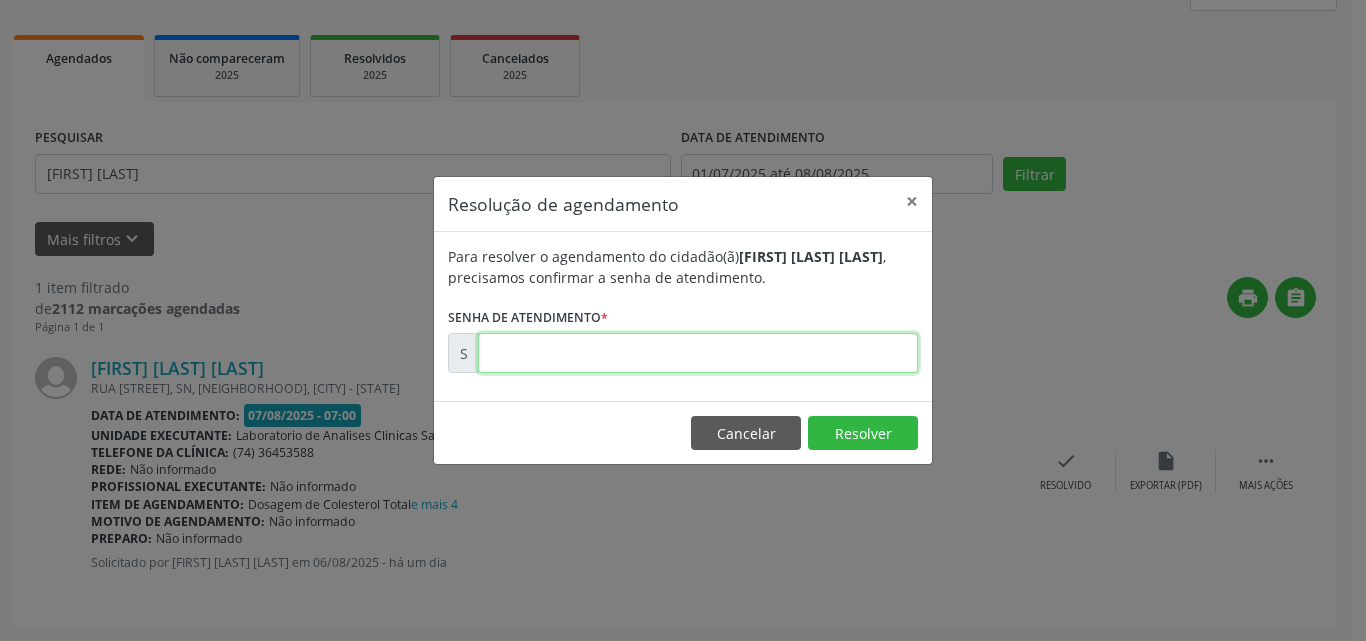 click at bounding box center (698, 353) 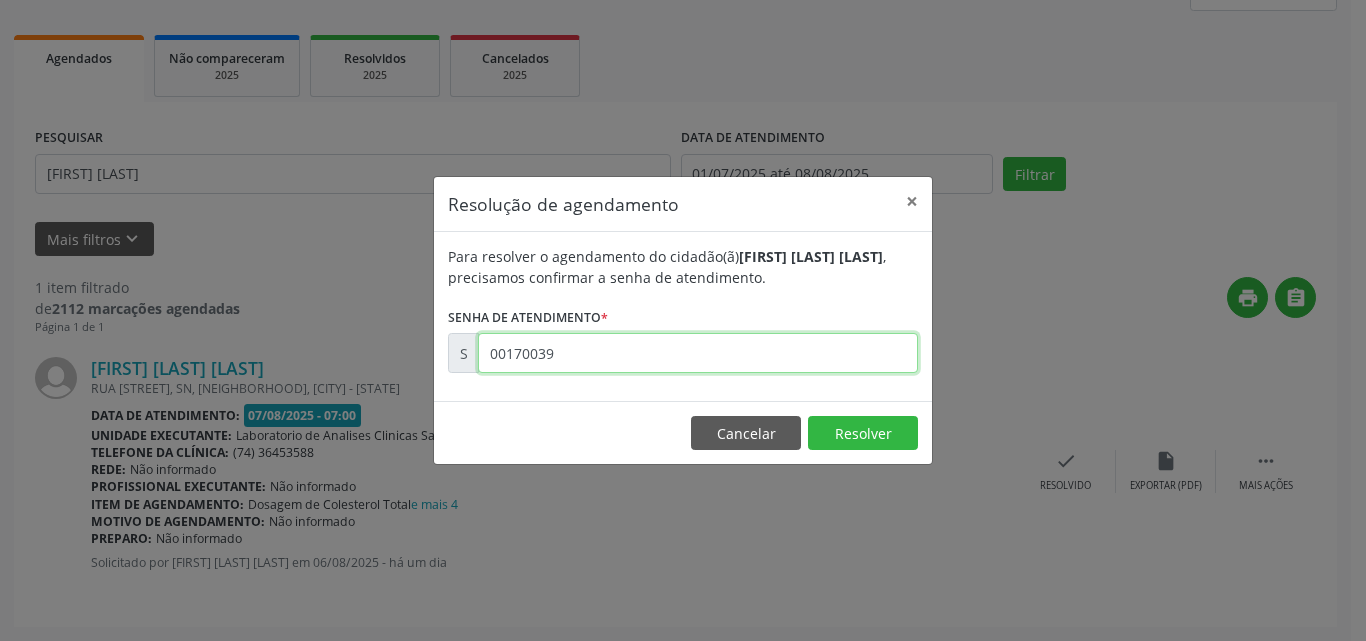 type on "00170039" 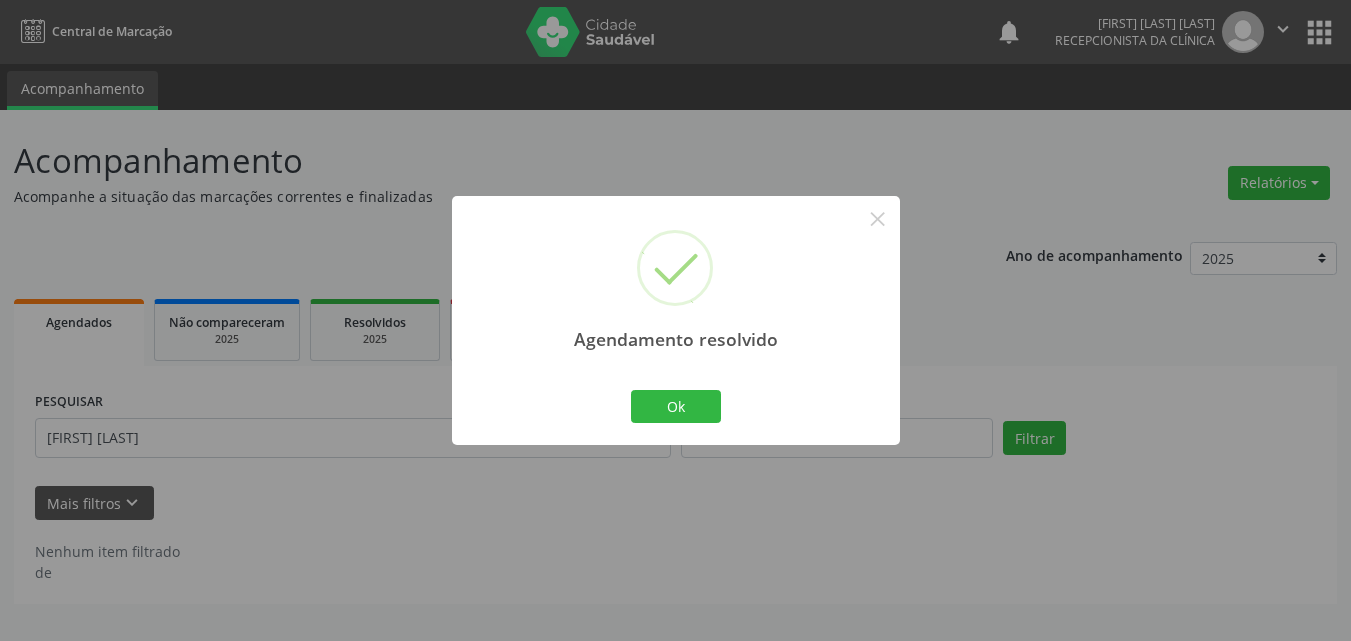 scroll, scrollTop: 0, scrollLeft: 0, axis: both 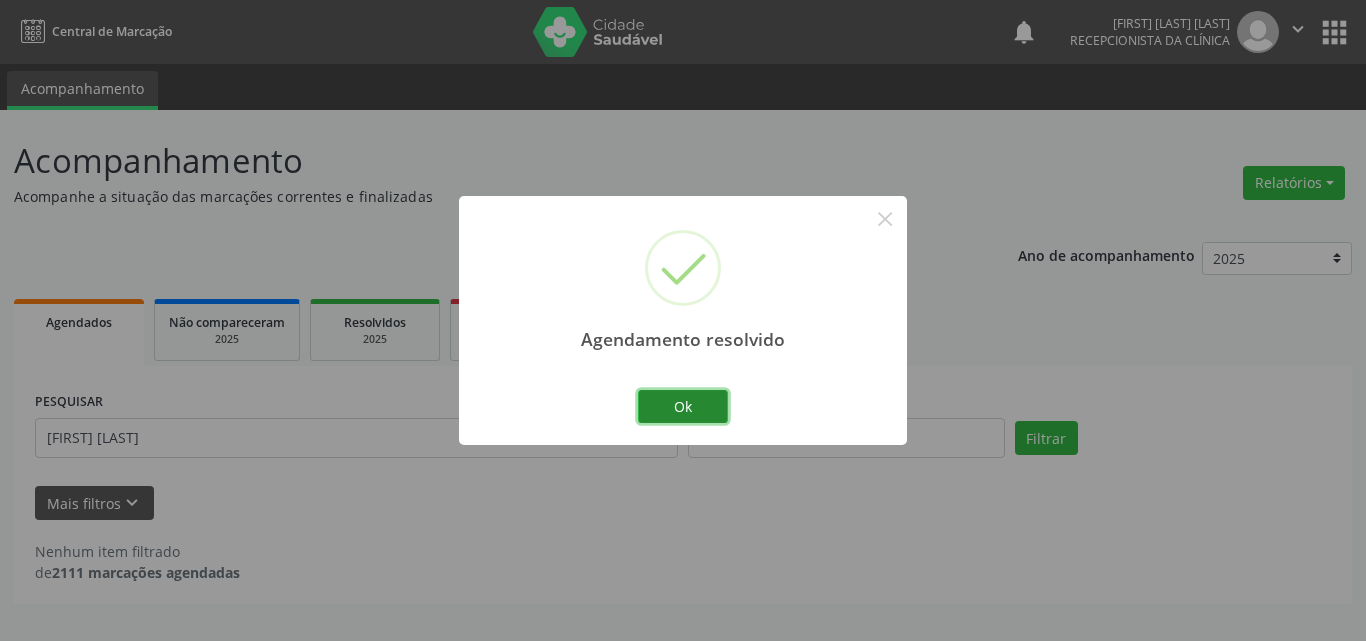 click on "Ok" at bounding box center [683, 407] 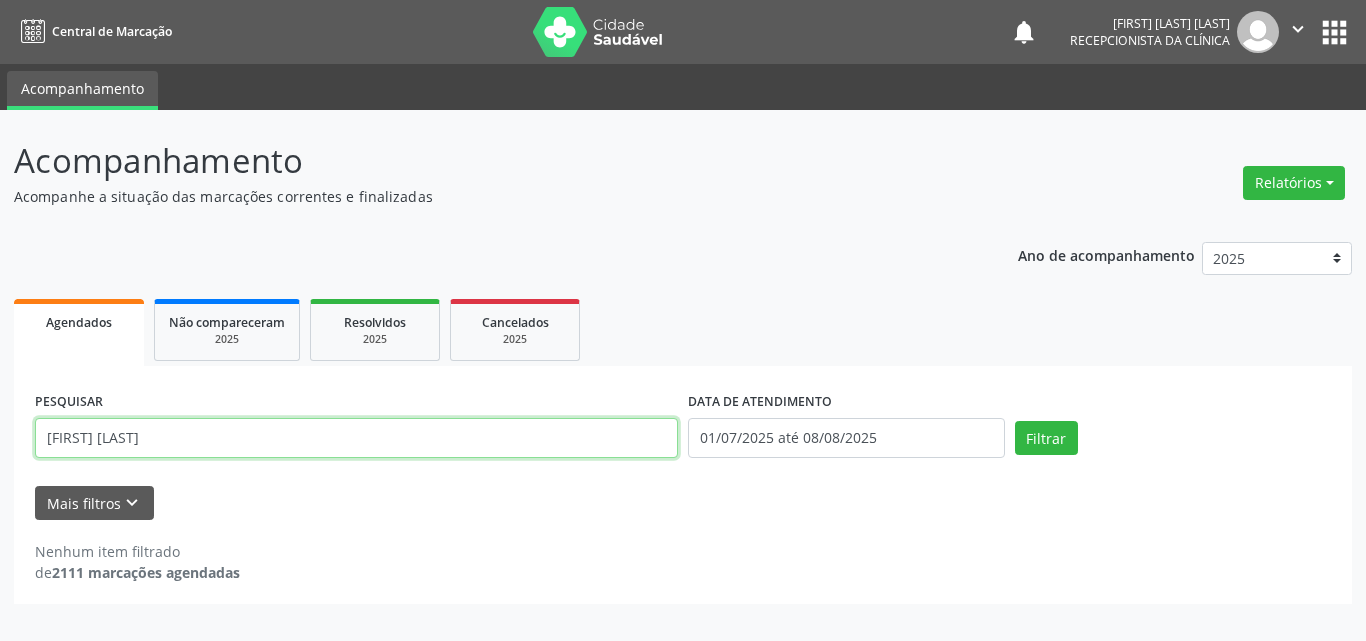drag, startPoint x: 290, startPoint y: 451, endPoint x: 0, endPoint y: 259, distance: 347.7988 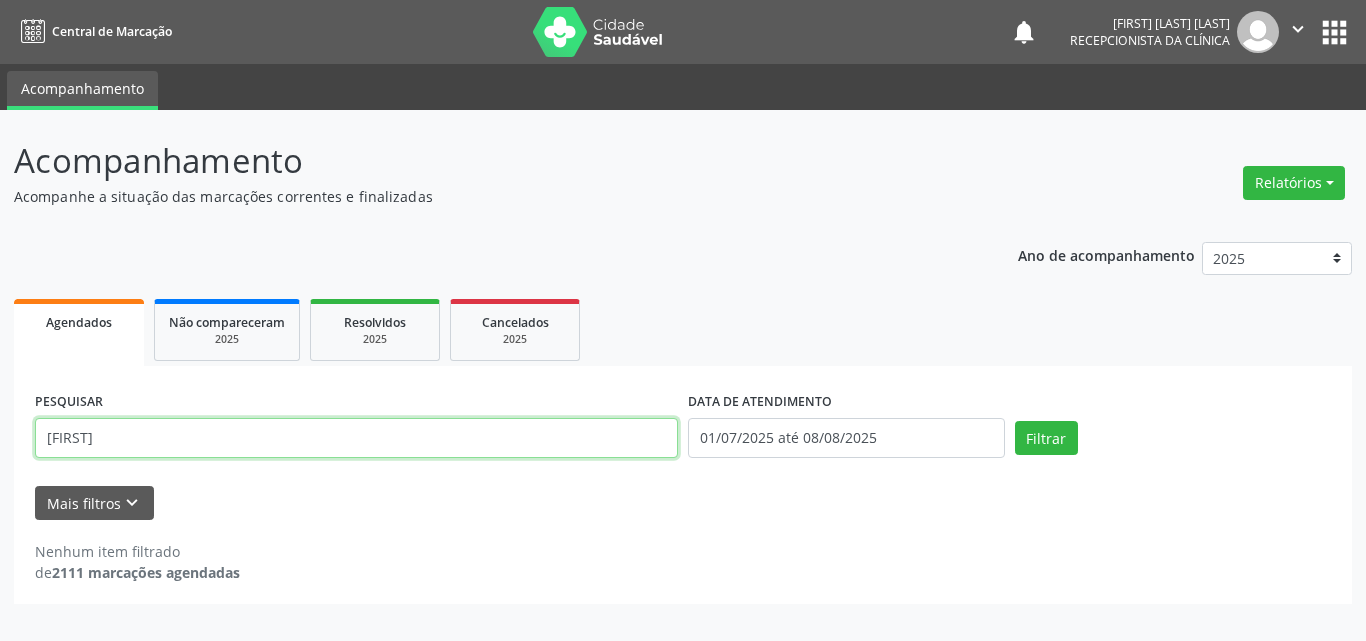 click on "Filtrar" at bounding box center [1046, 438] 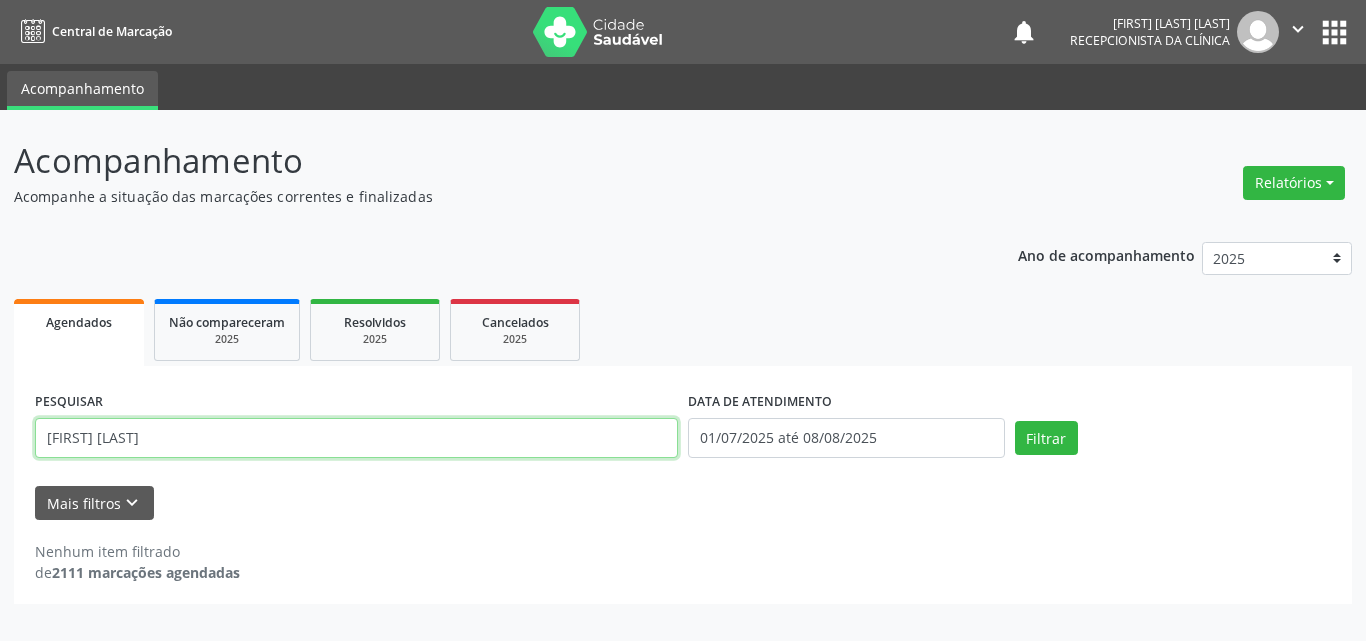 click on "Filtrar" at bounding box center (1046, 438) 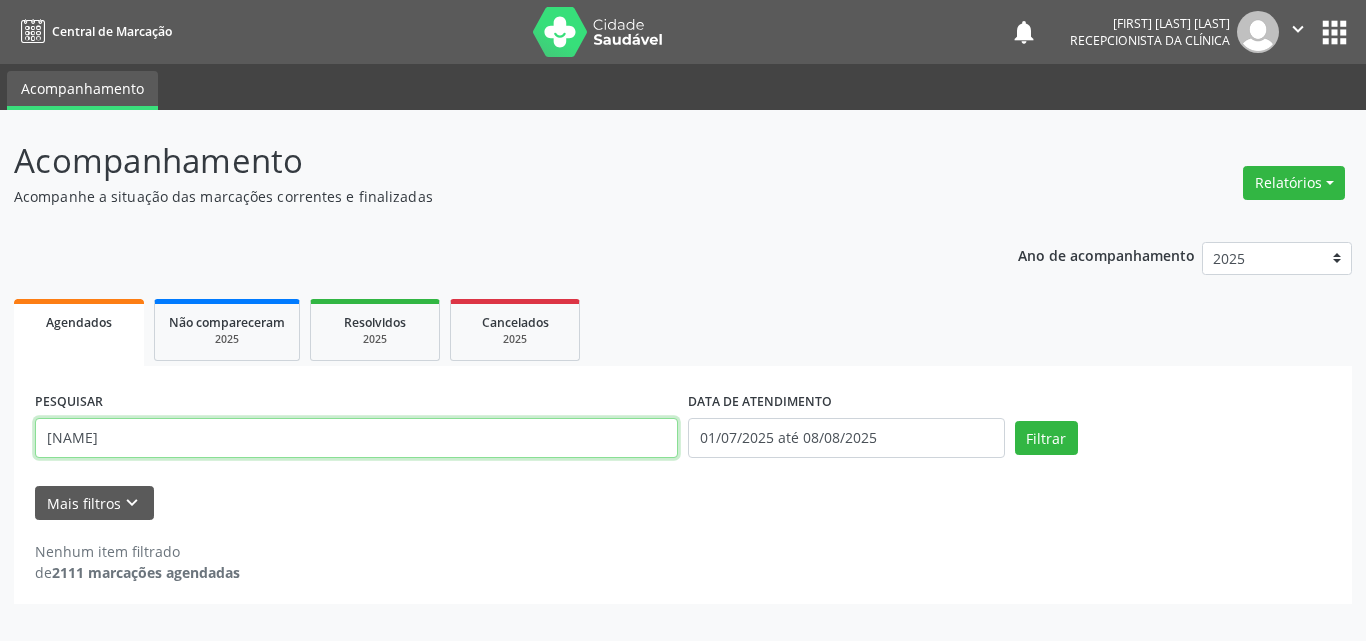 type on "[NAME]" 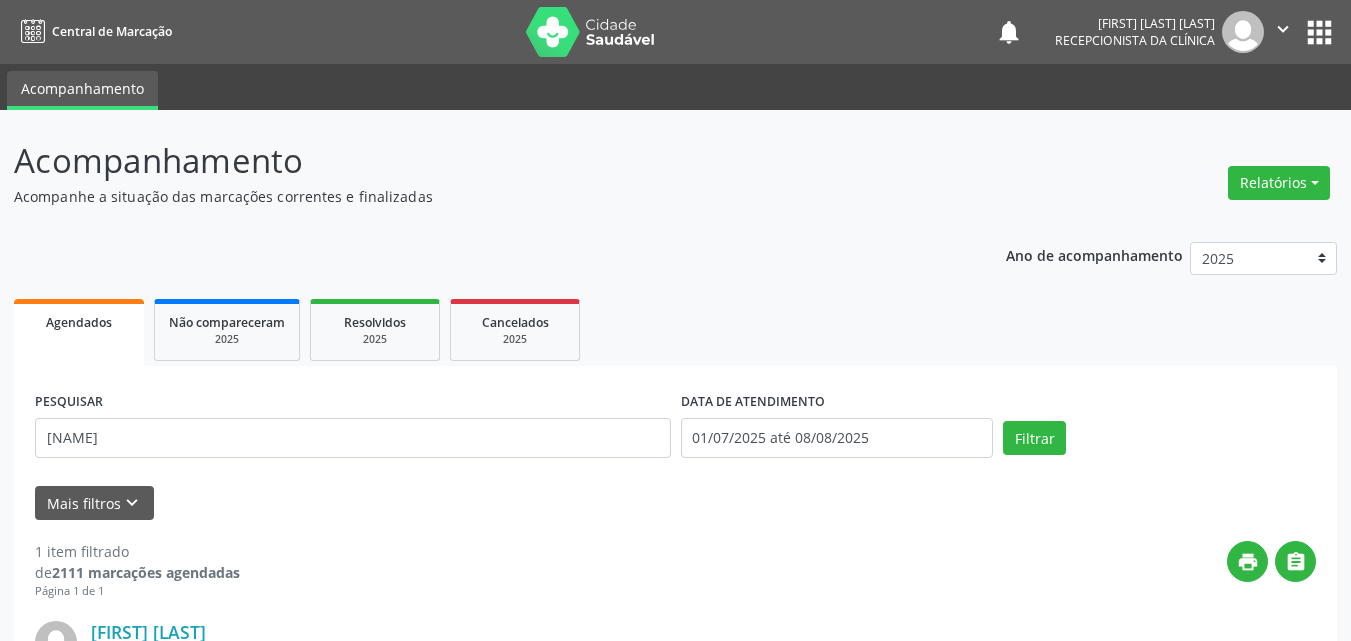 scroll, scrollTop: 264, scrollLeft: 0, axis: vertical 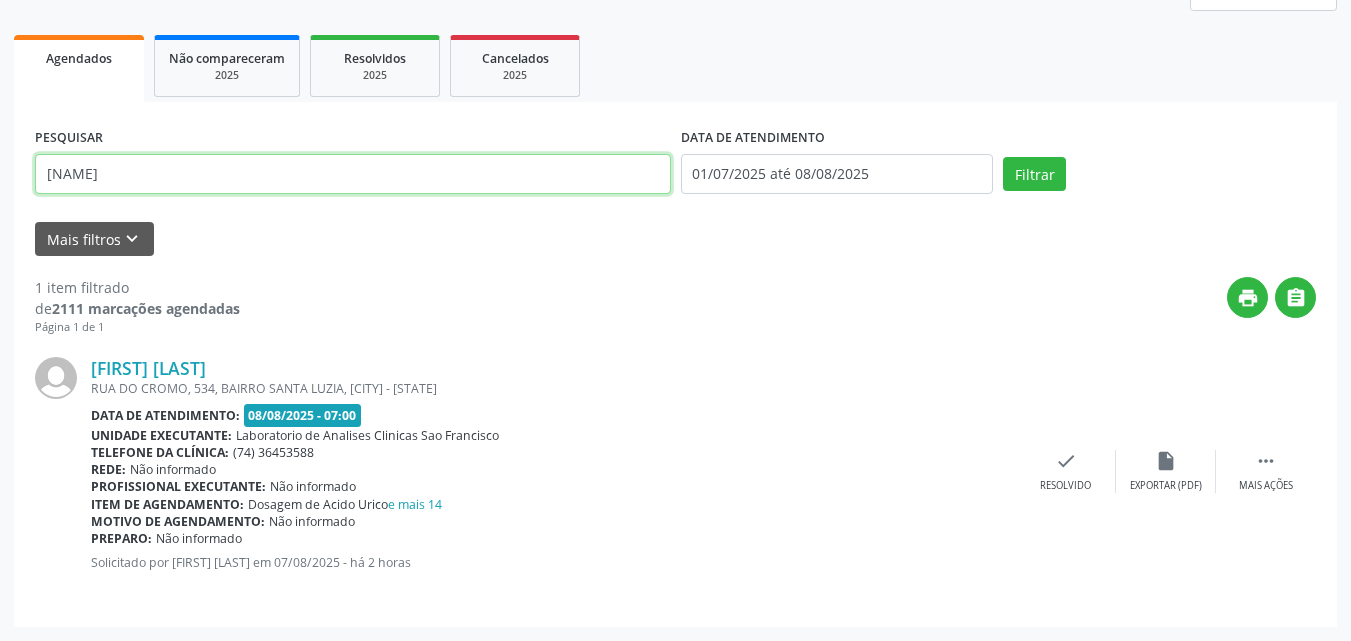 drag, startPoint x: 374, startPoint y: 186, endPoint x: 0, endPoint y: 2, distance: 416.8117 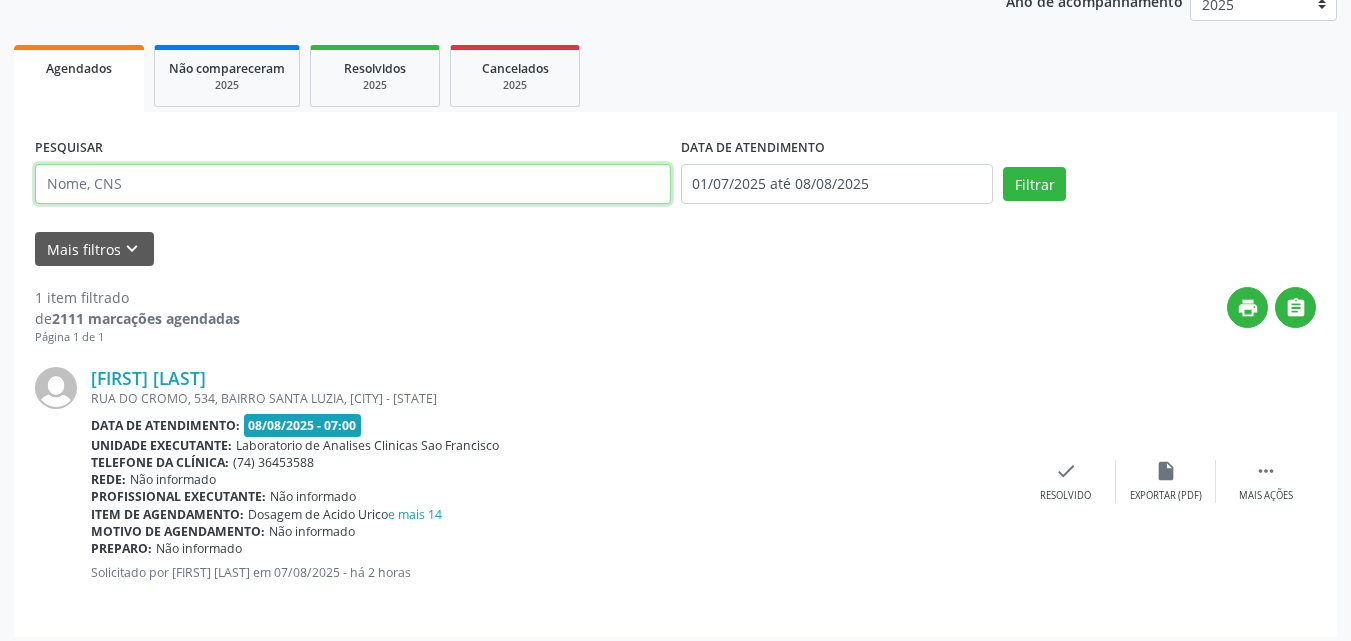type 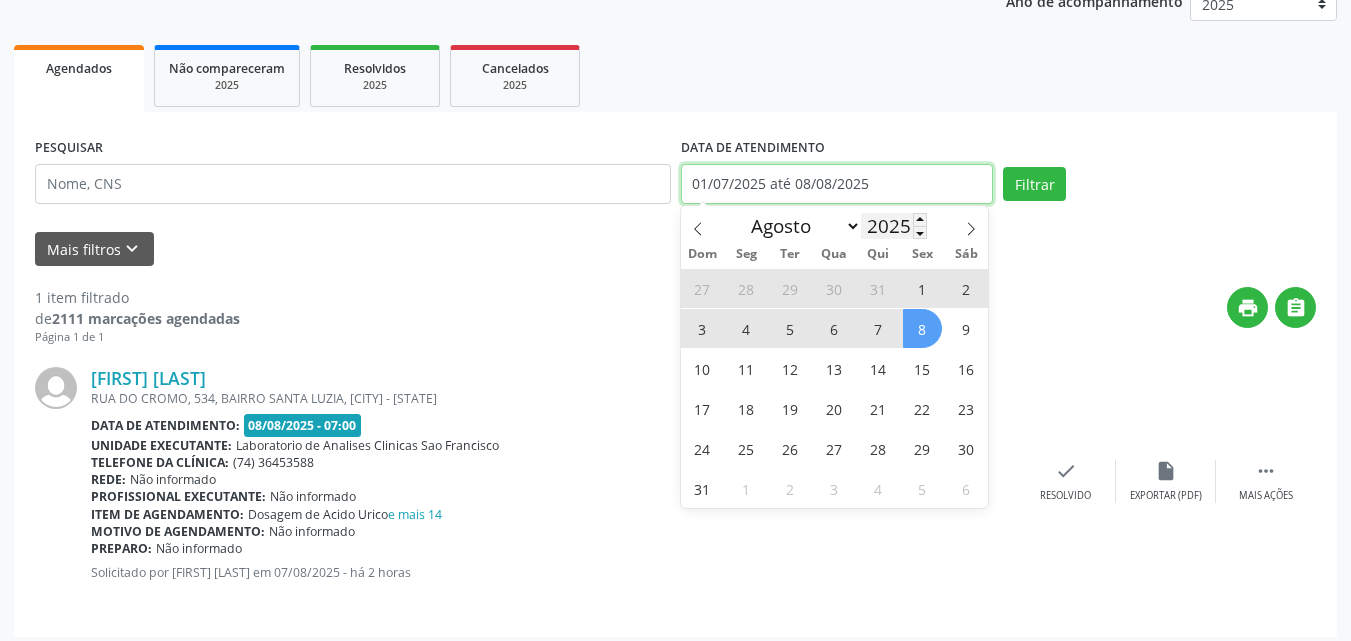 drag, startPoint x: 917, startPoint y: 183, endPoint x: 899, endPoint y: 214, distance: 35.846897 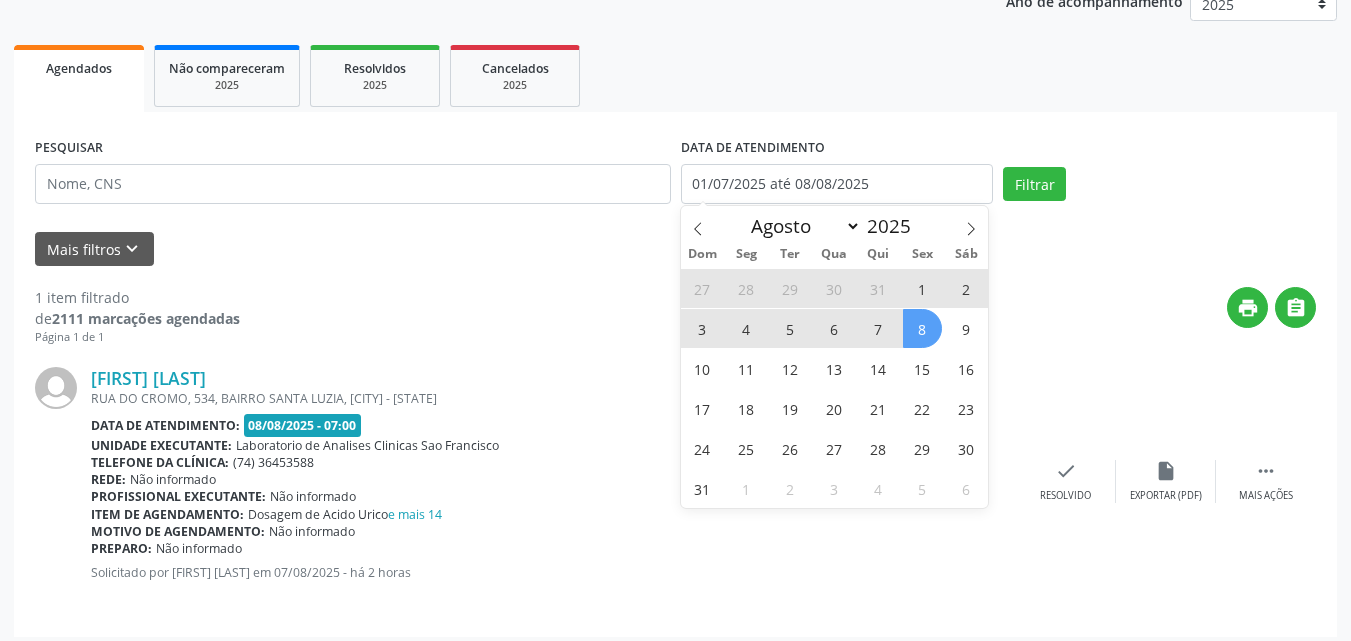 click on "1" at bounding box center [922, 288] 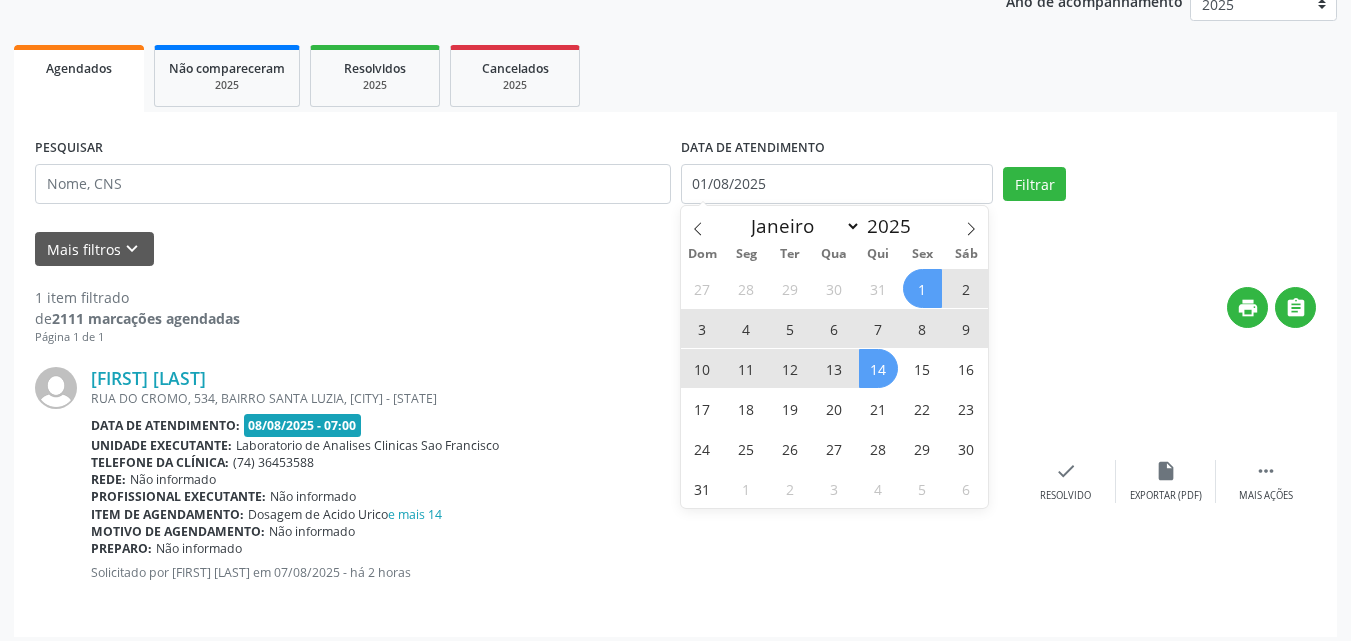 click on "14" at bounding box center [878, 368] 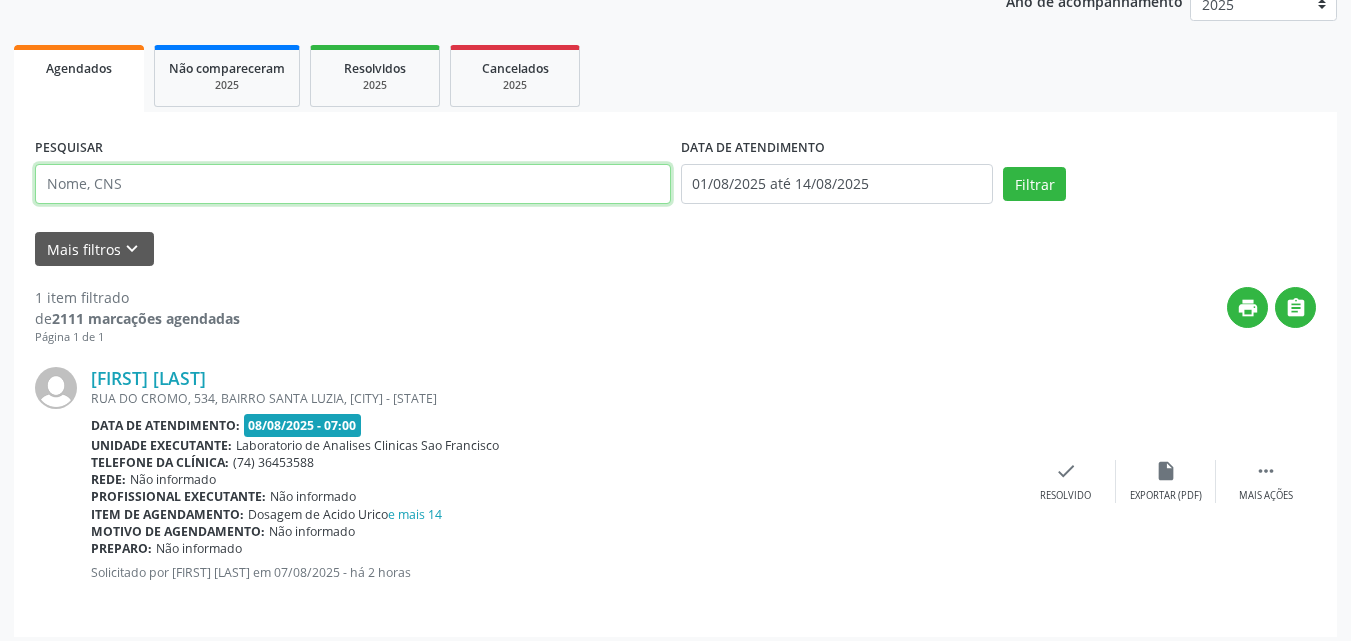 drag, startPoint x: 427, startPoint y: 193, endPoint x: 0, endPoint y: 82, distance: 441.19156 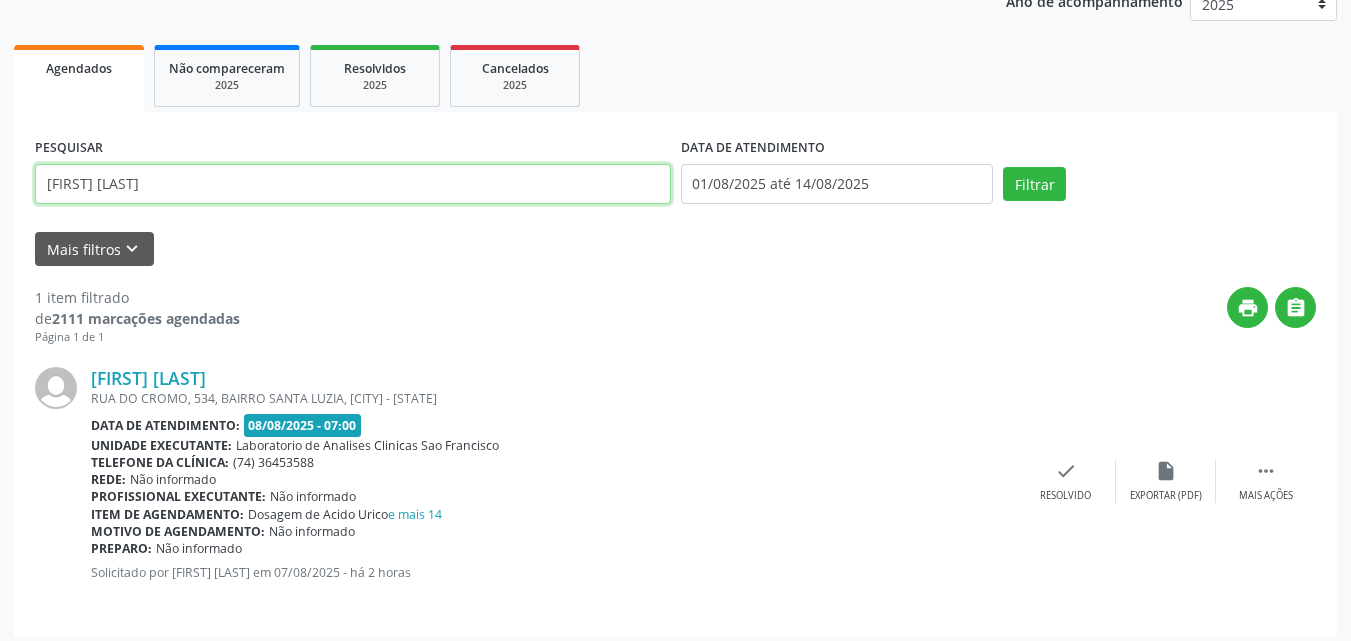 type on "[FIRST] [LAST]" 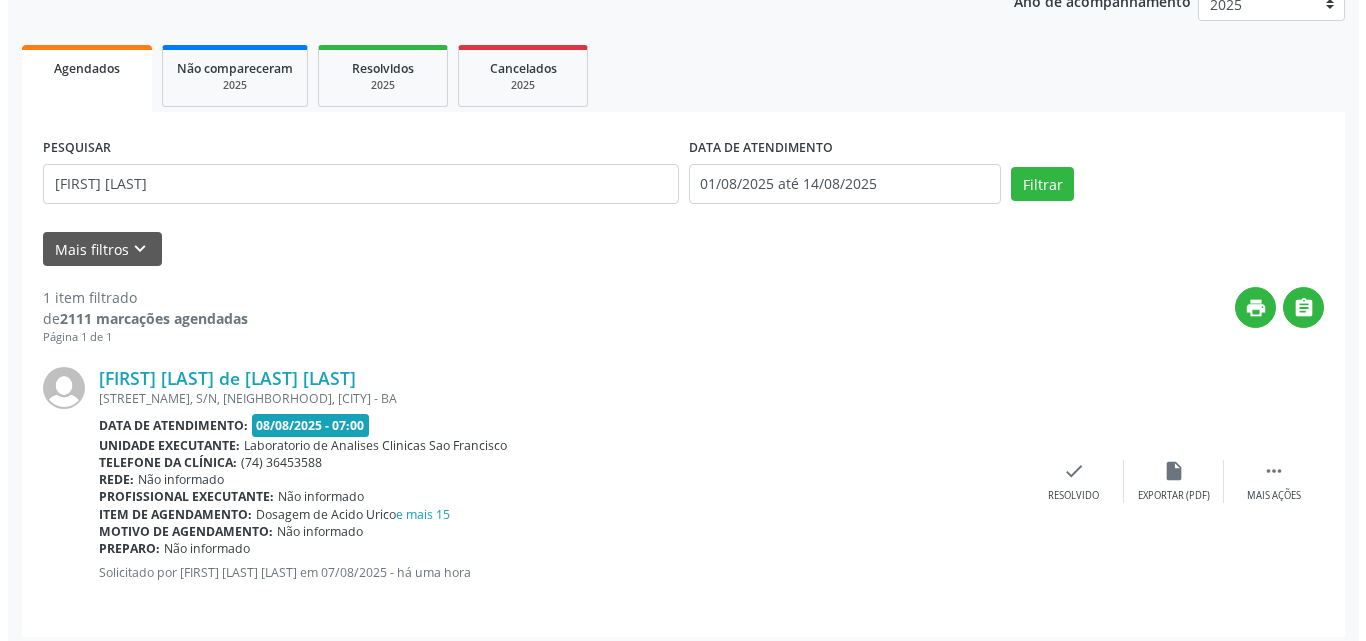 scroll, scrollTop: 264, scrollLeft: 0, axis: vertical 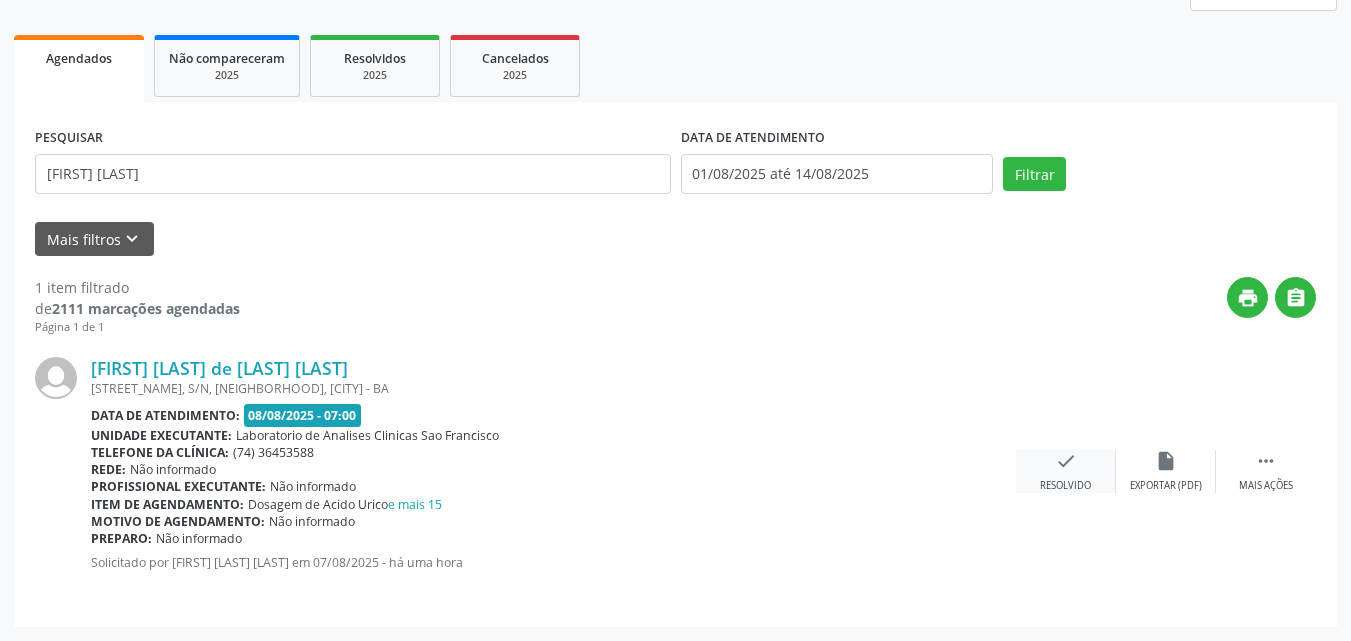 click on "check
Resolvido" at bounding box center (1066, 471) 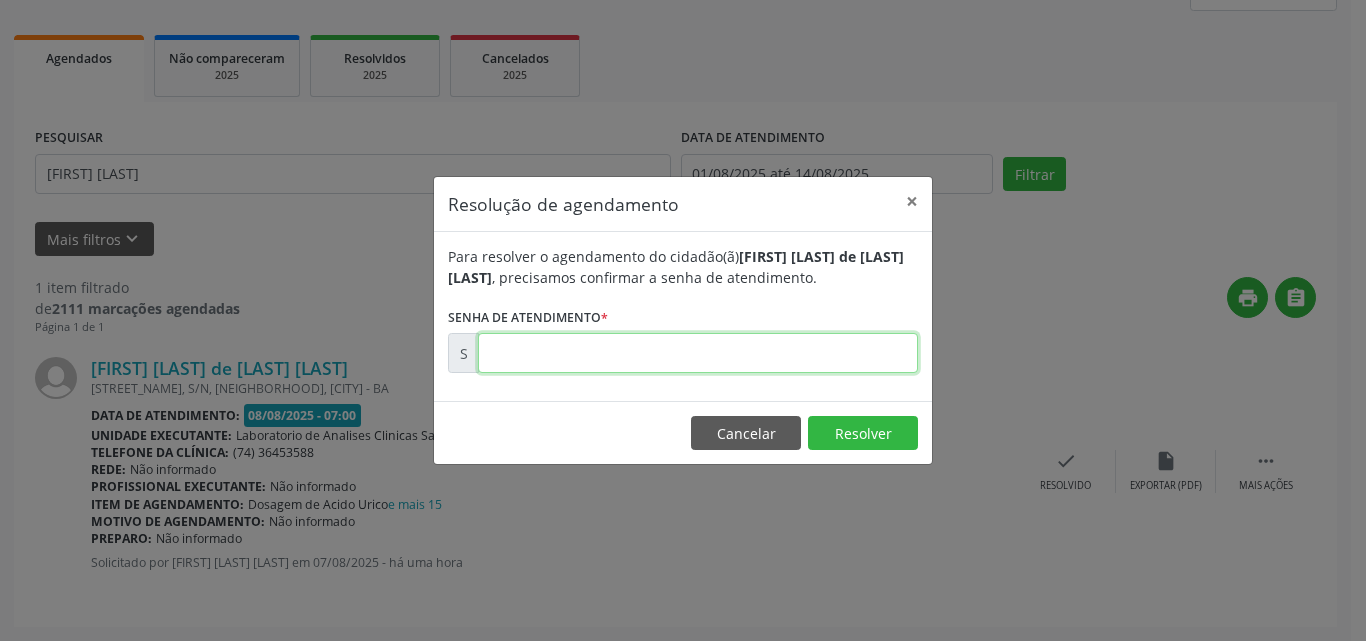click at bounding box center [698, 353] 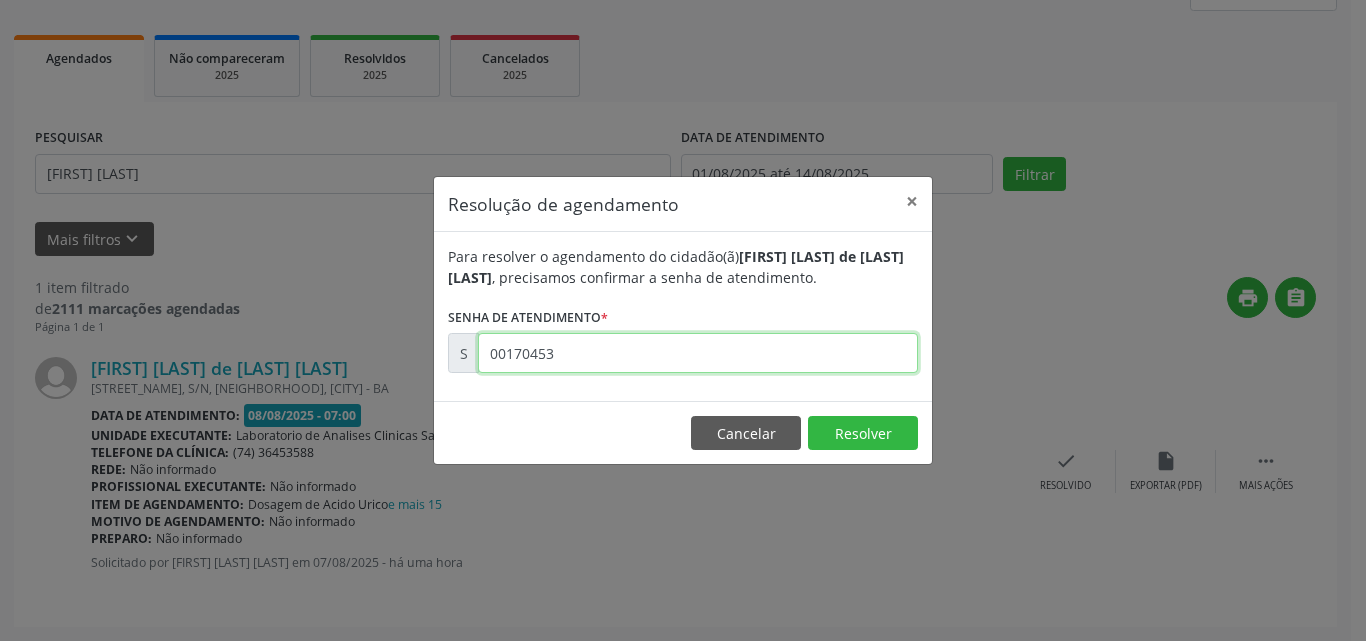 type on "00170453" 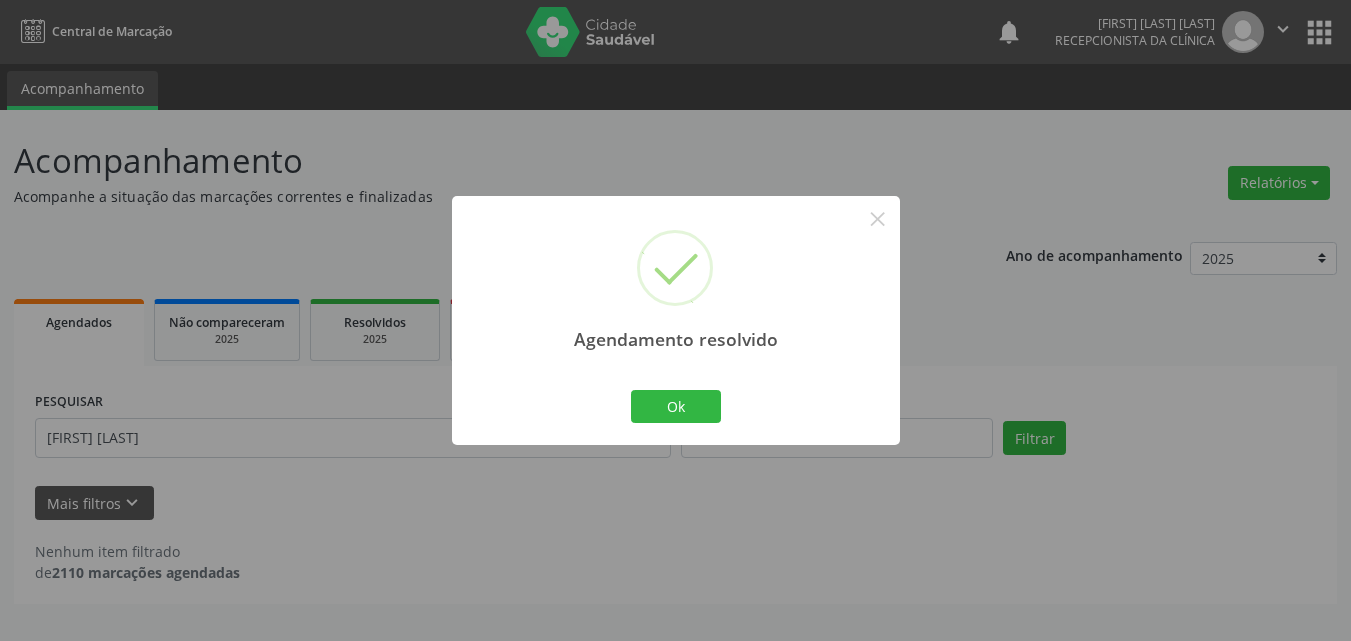 scroll, scrollTop: 0, scrollLeft: 0, axis: both 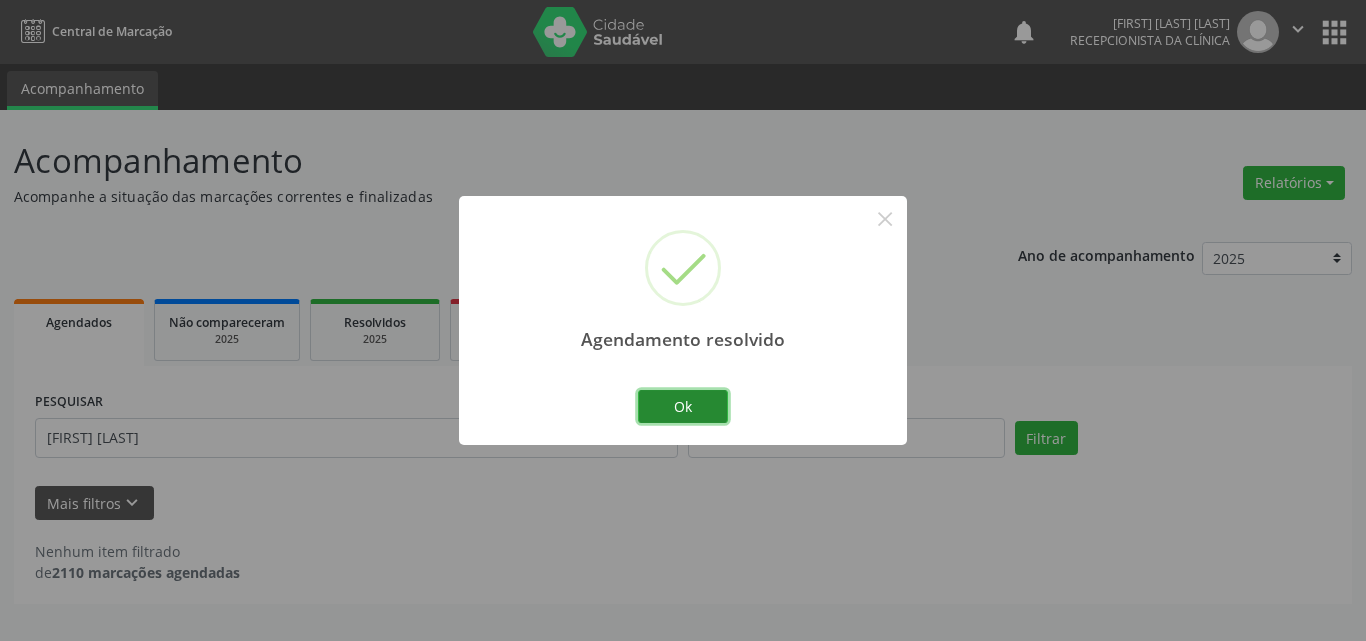 click on "Ok" at bounding box center (683, 407) 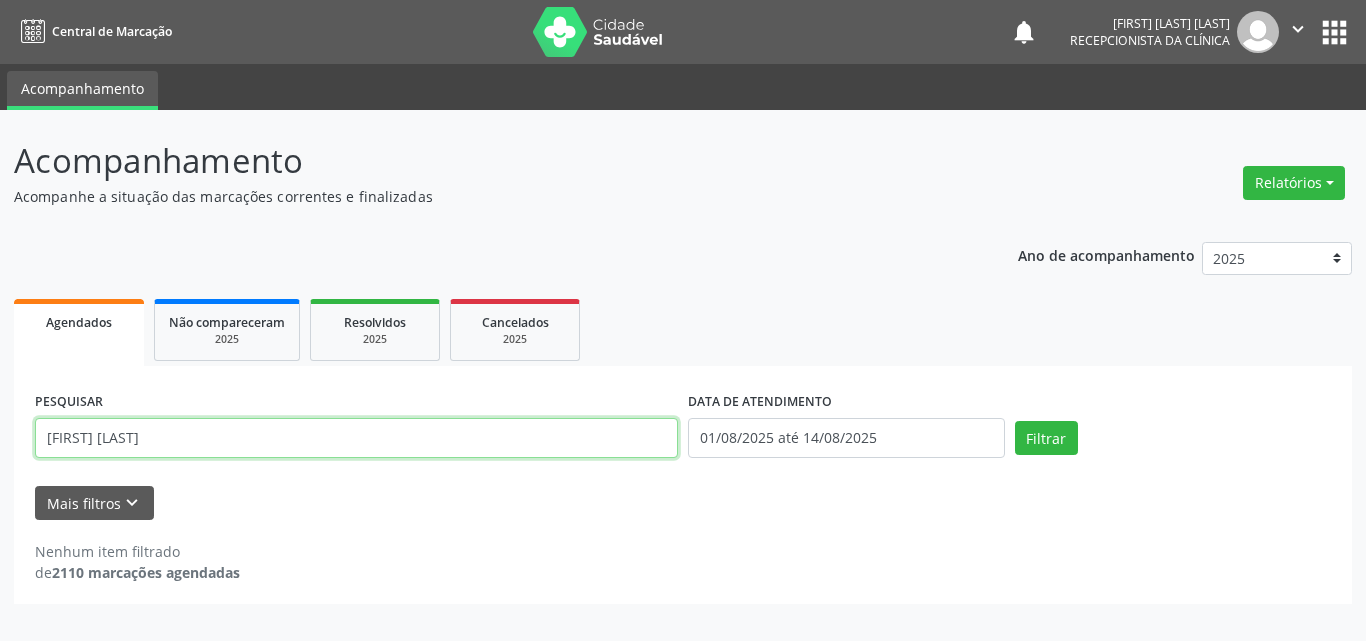drag, startPoint x: 634, startPoint y: 441, endPoint x: 0, endPoint y: 21, distance: 760.4972 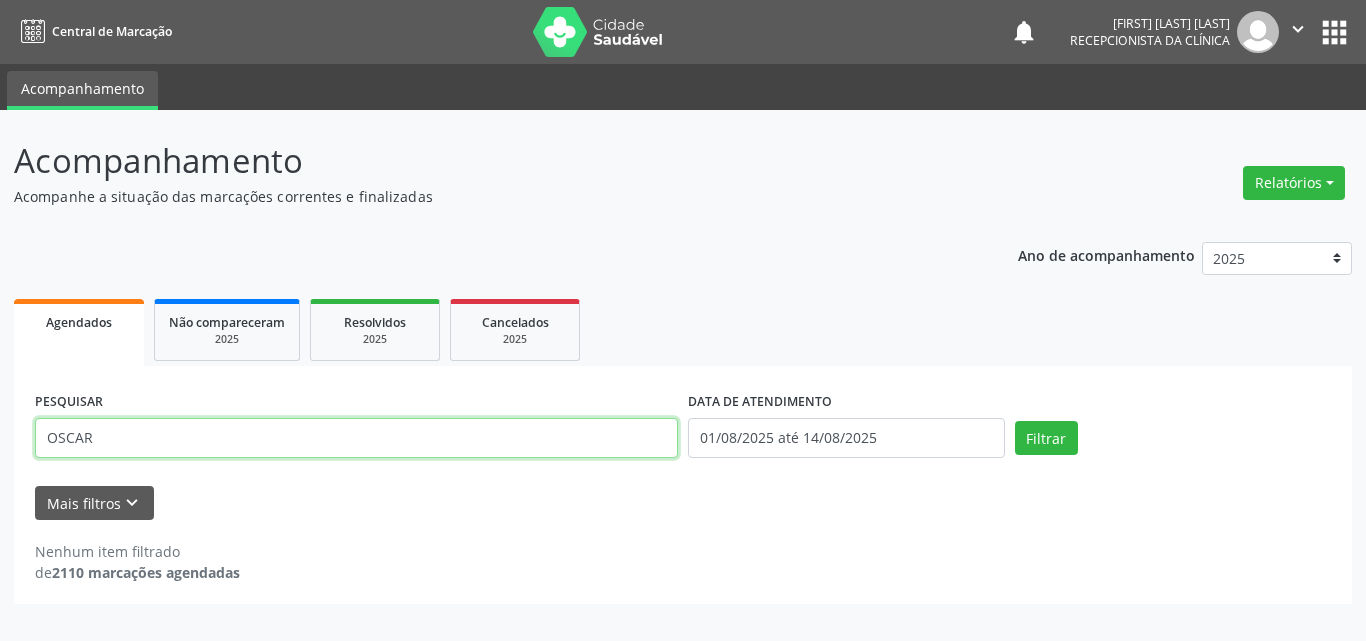 type on "OSCAR" 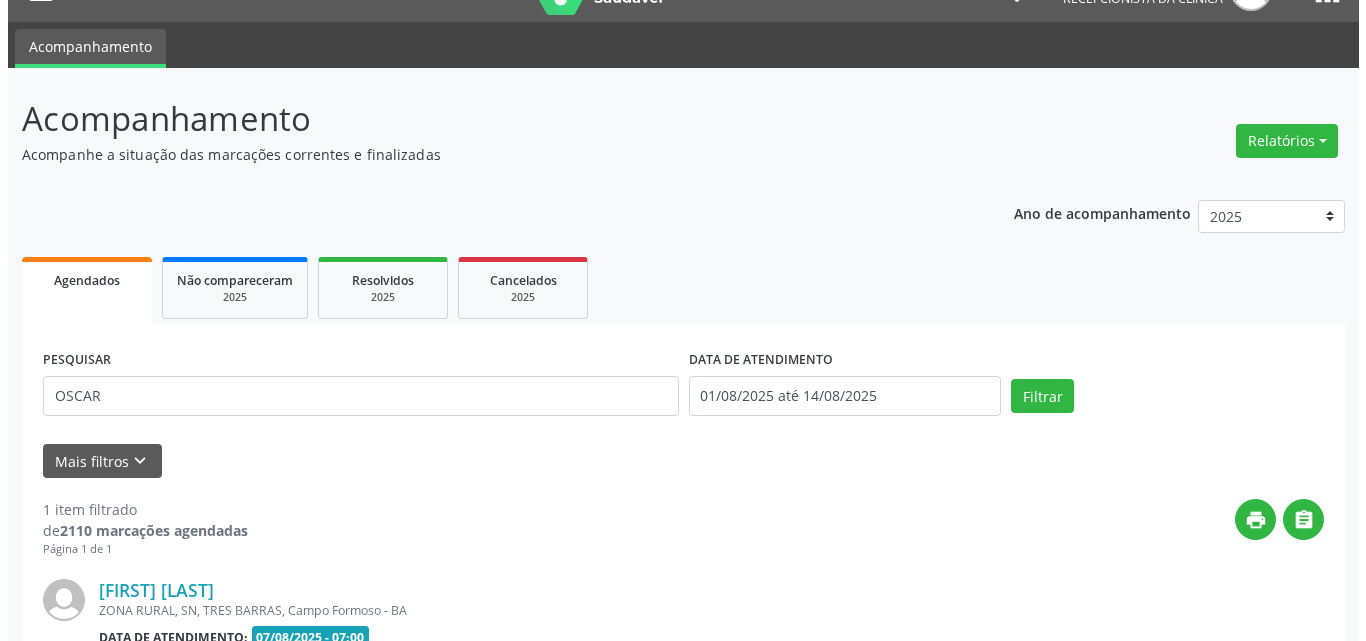scroll, scrollTop: 264, scrollLeft: 0, axis: vertical 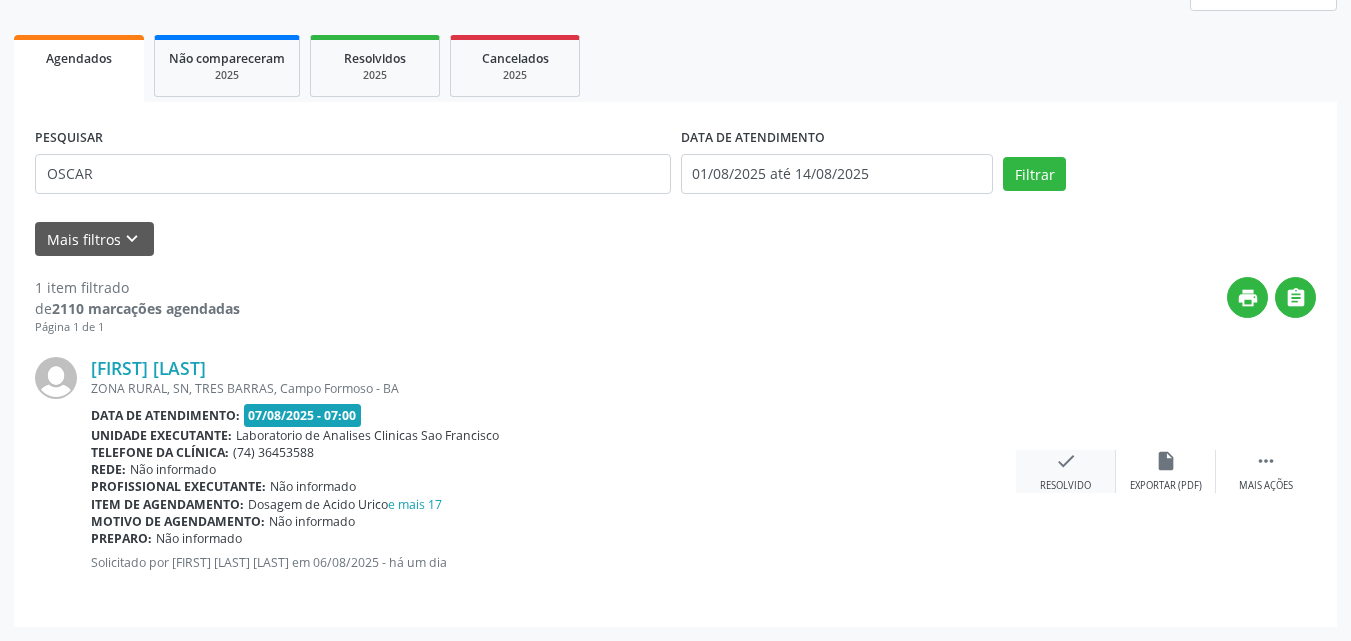 click on "Resolvido" at bounding box center (1065, 486) 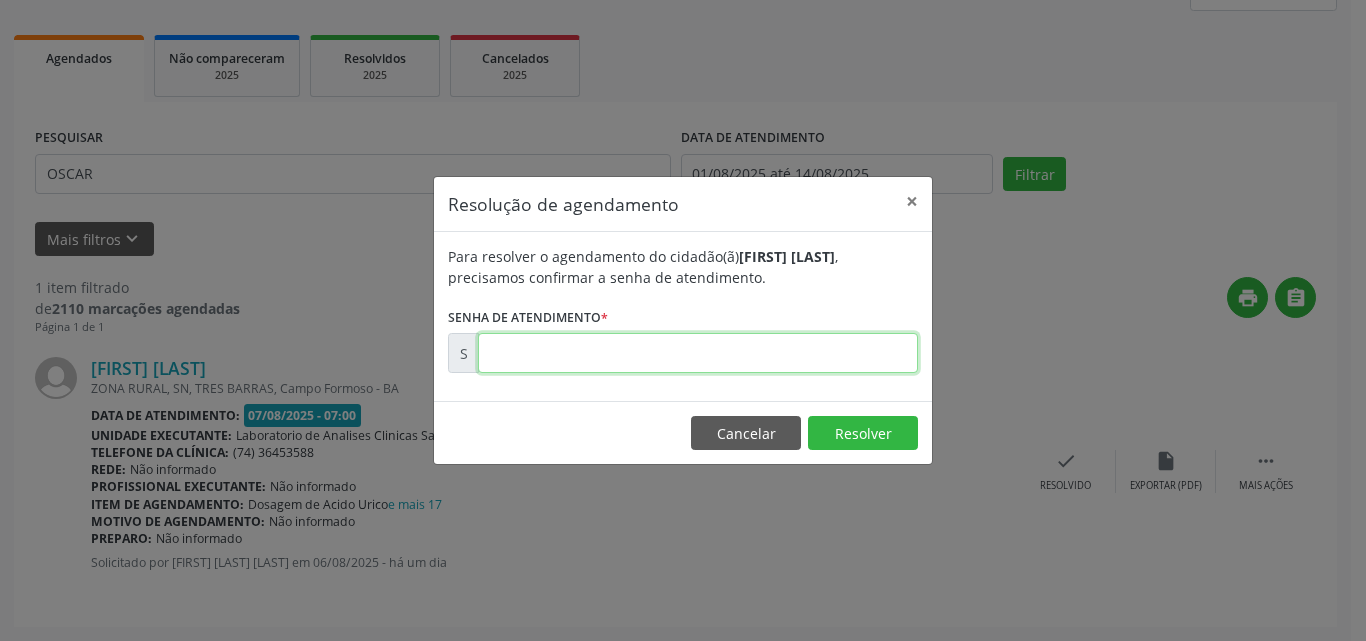 click at bounding box center (698, 353) 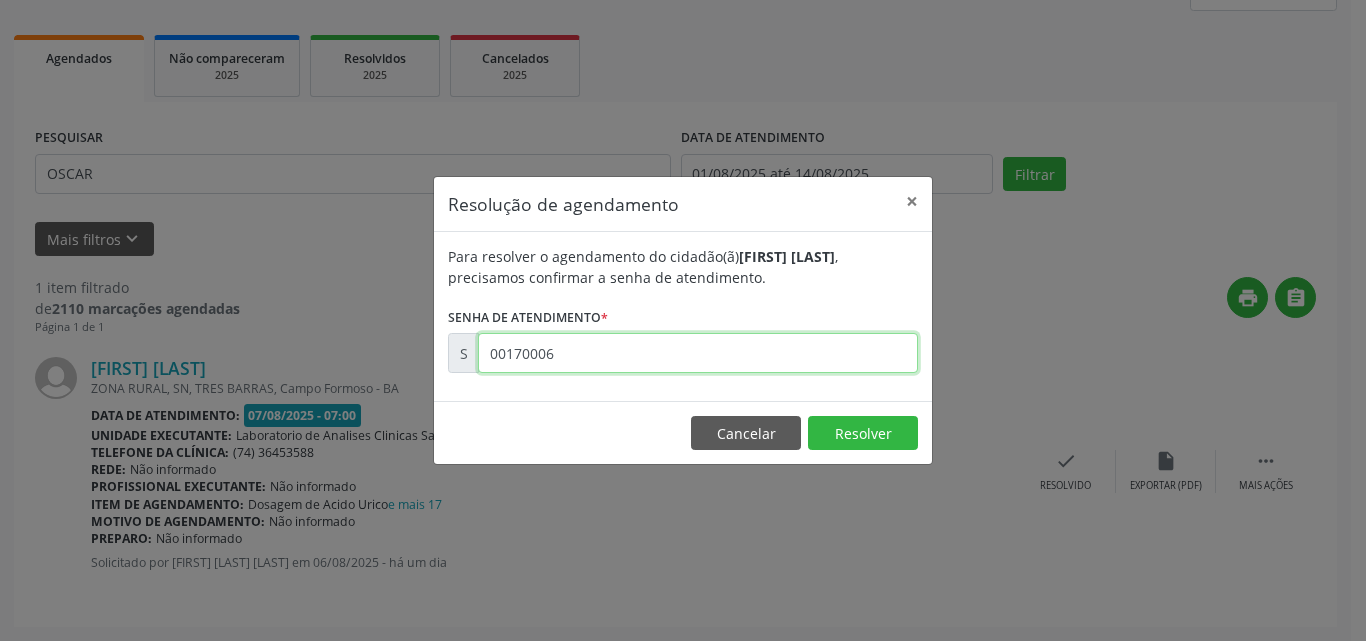 type on "00170006" 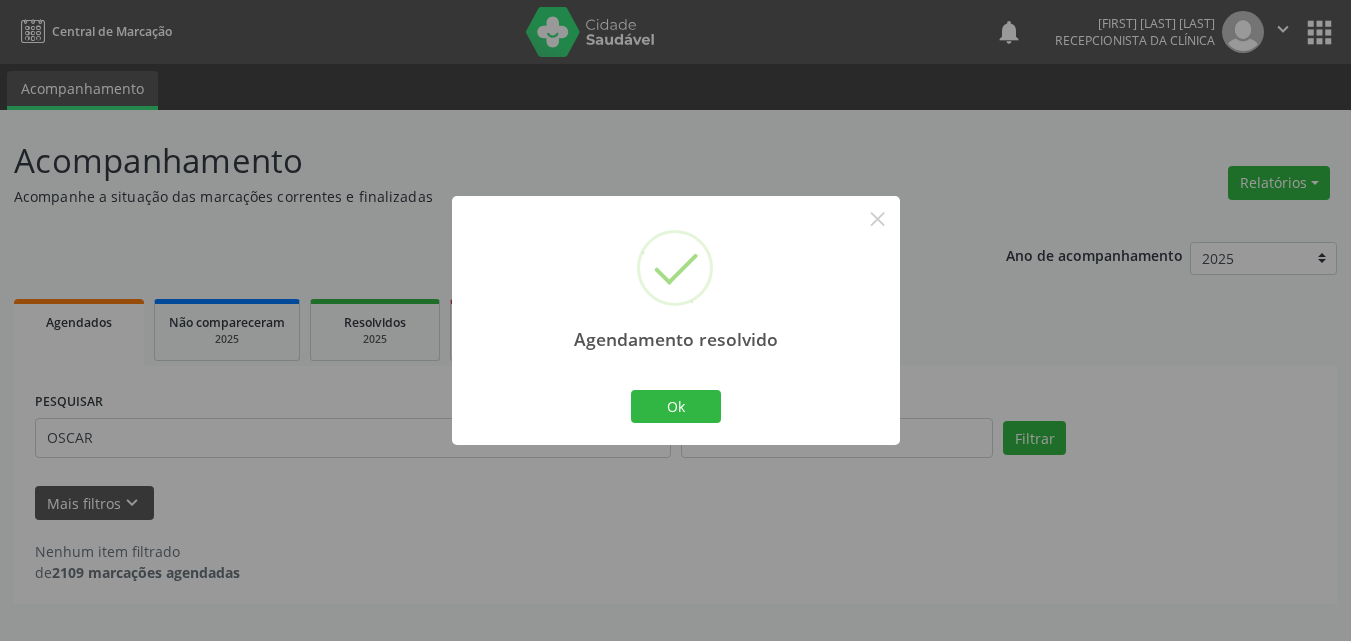 scroll, scrollTop: 0, scrollLeft: 0, axis: both 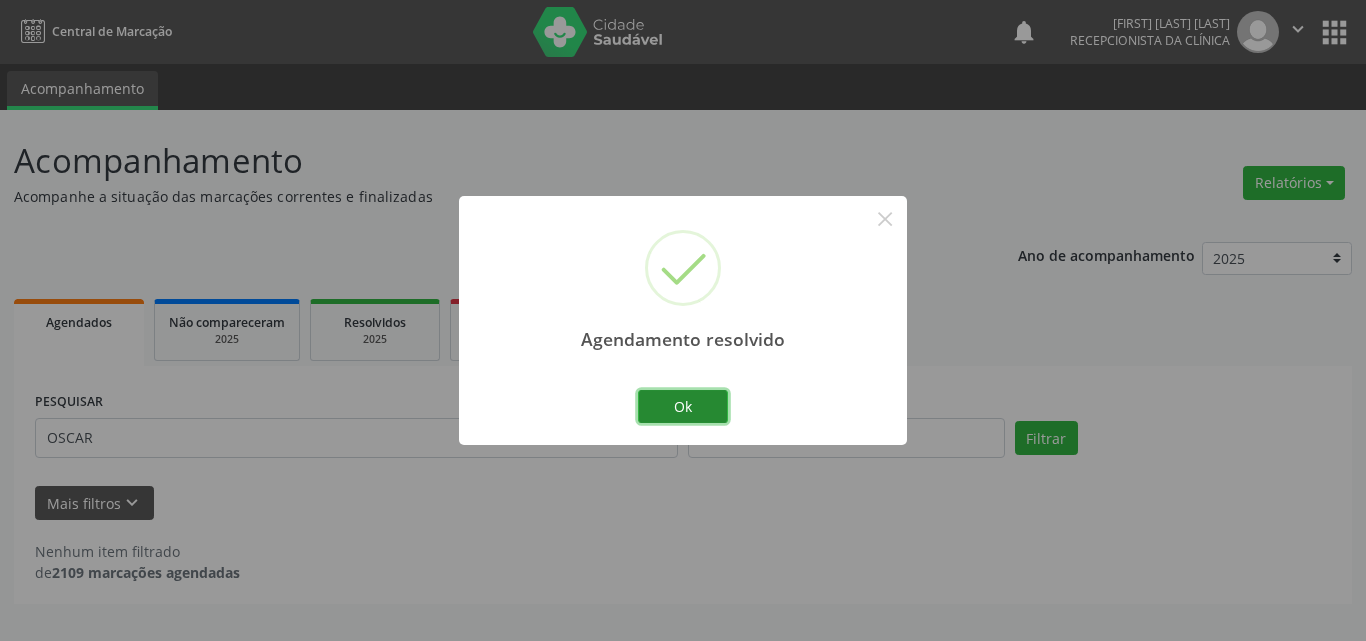 click on "Ok" at bounding box center (683, 407) 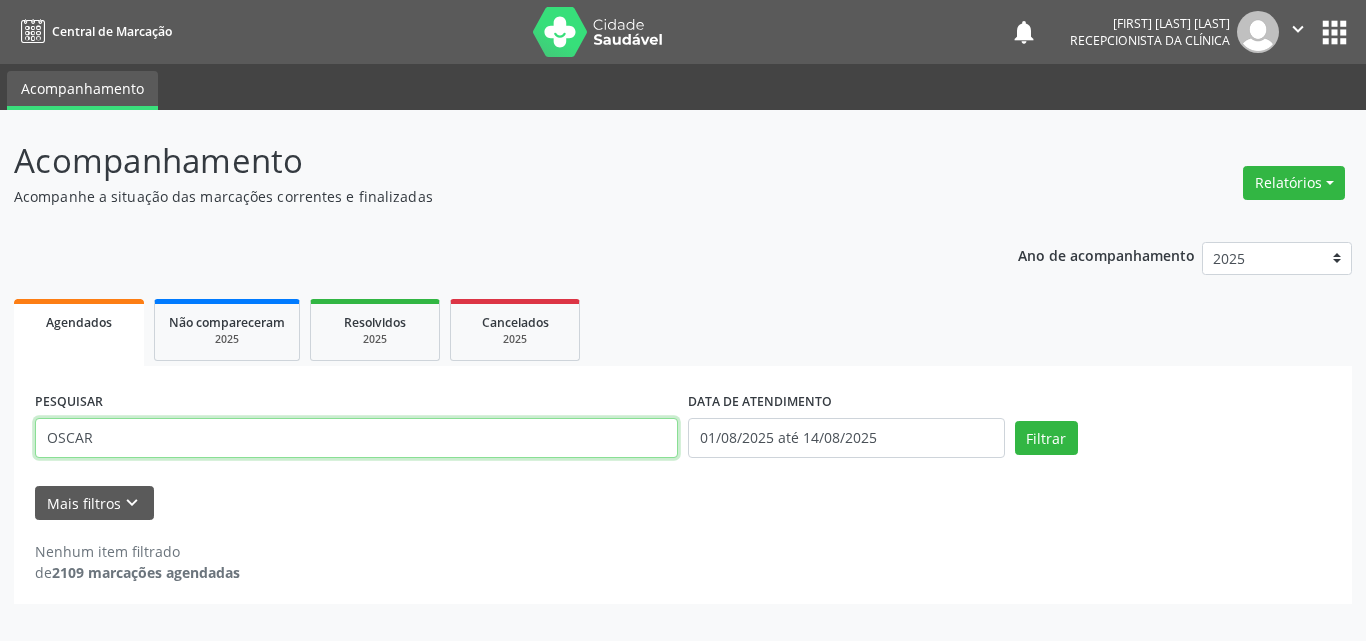 drag, startPoint x: 618, startPoint y: 442, endPoint x: 0, endPoint y: 37, distance: 738.8836 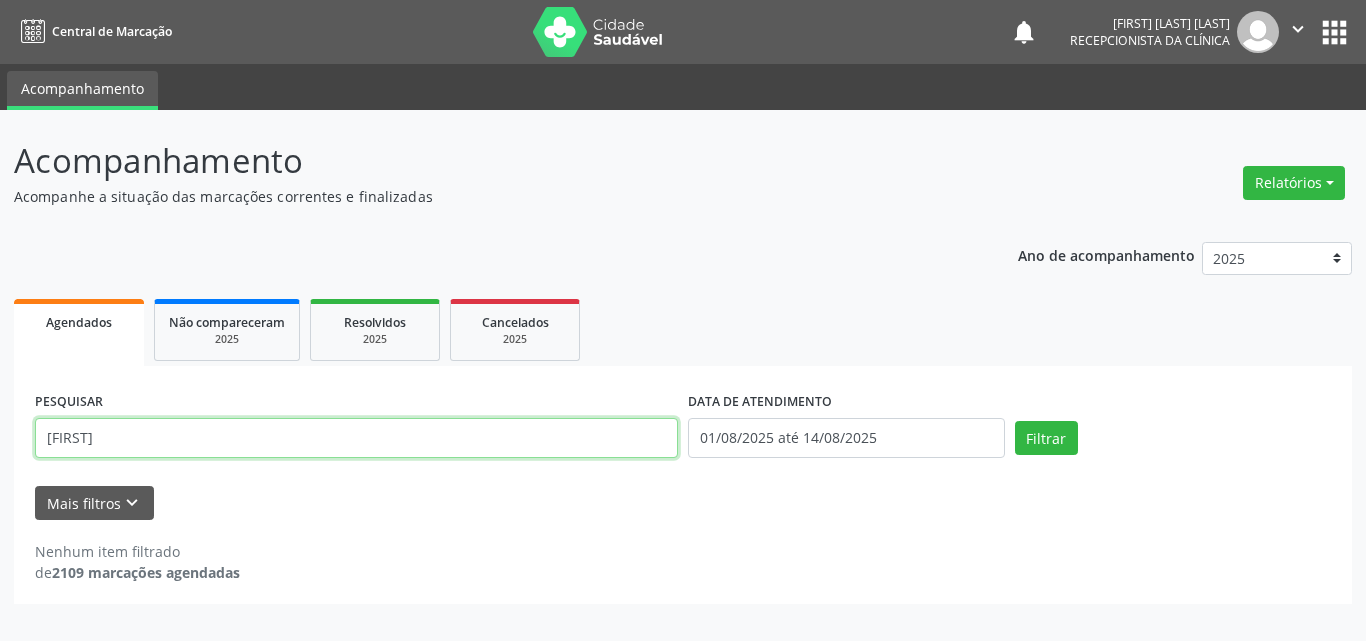 type on "[FIRST]" 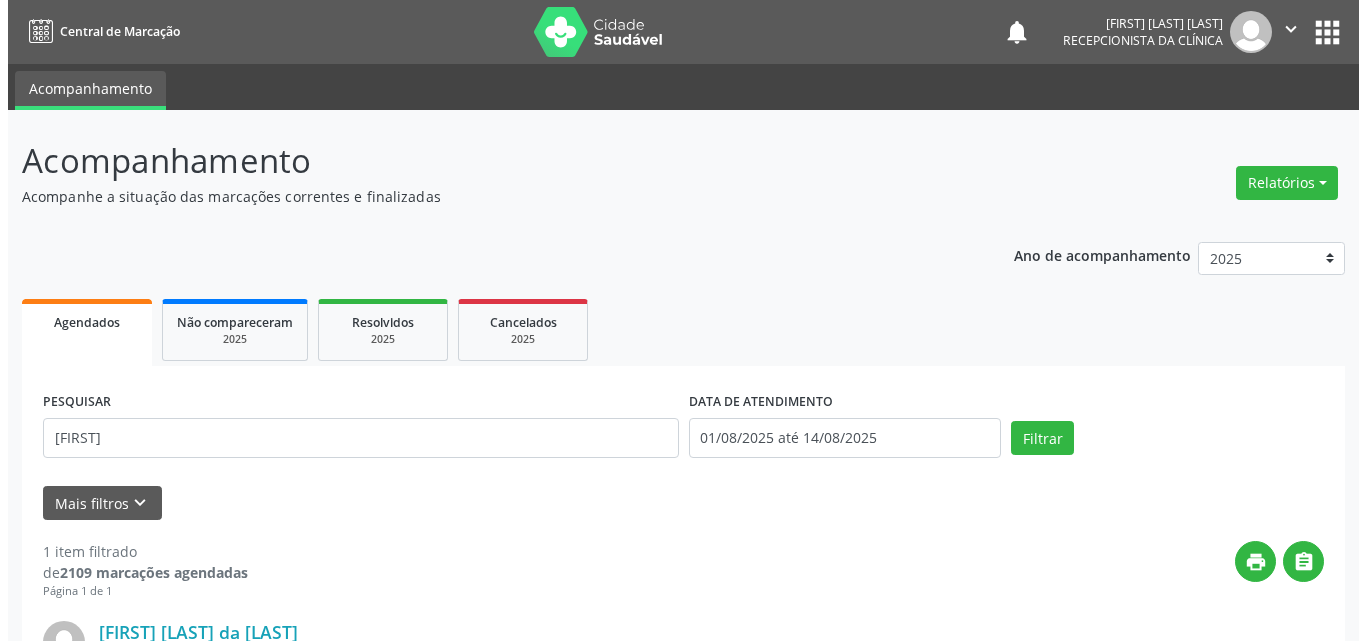 scroll, scrollTop: 264, scrollLeft: 0, axis: vertical 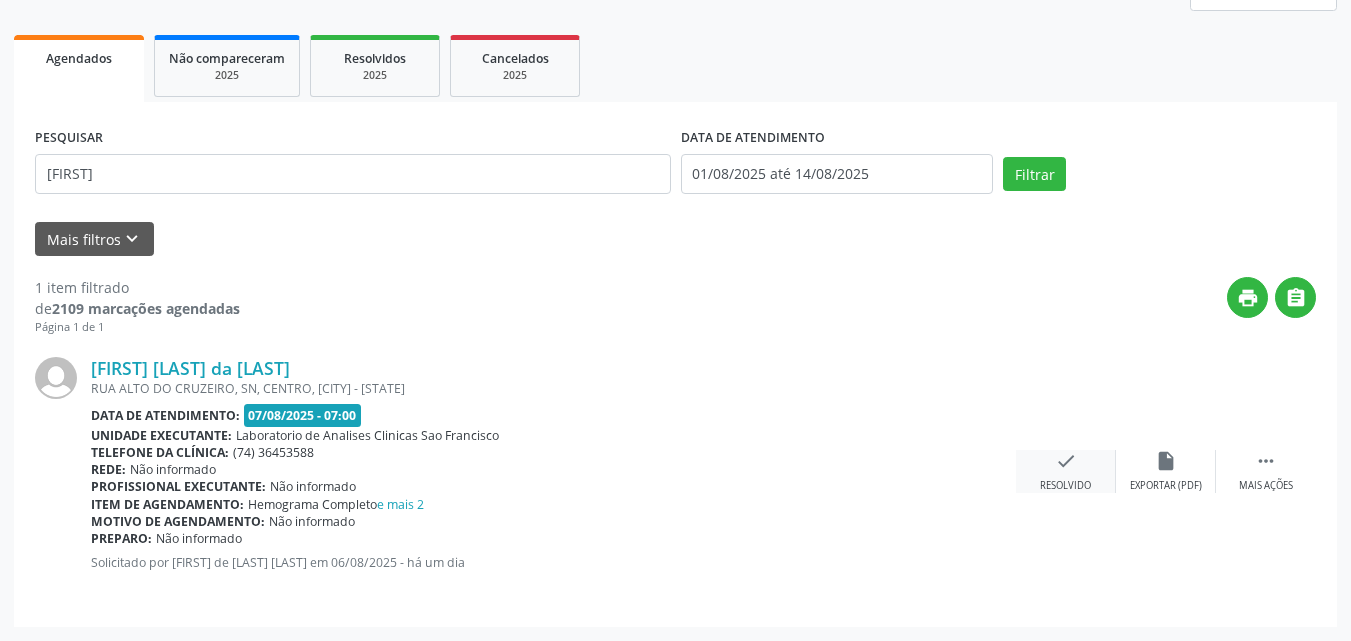 click on "Resolvido" at bounding box center (1065, 486) 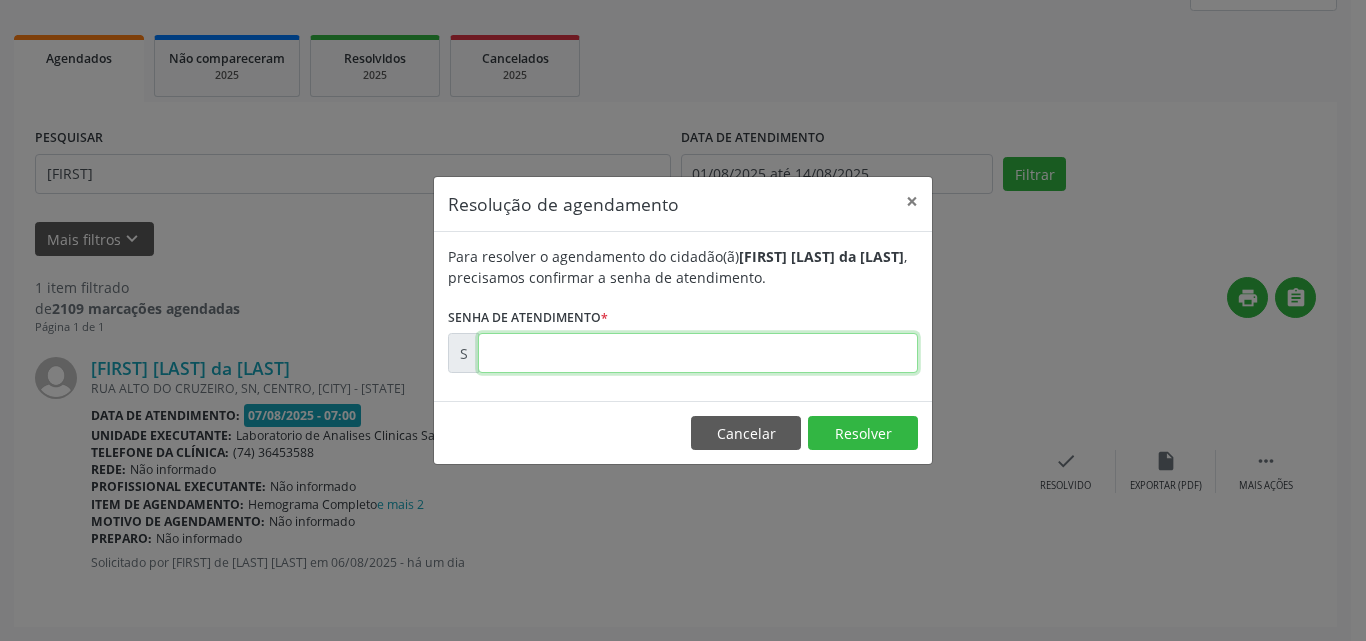 click at bounding box center (698, 353) 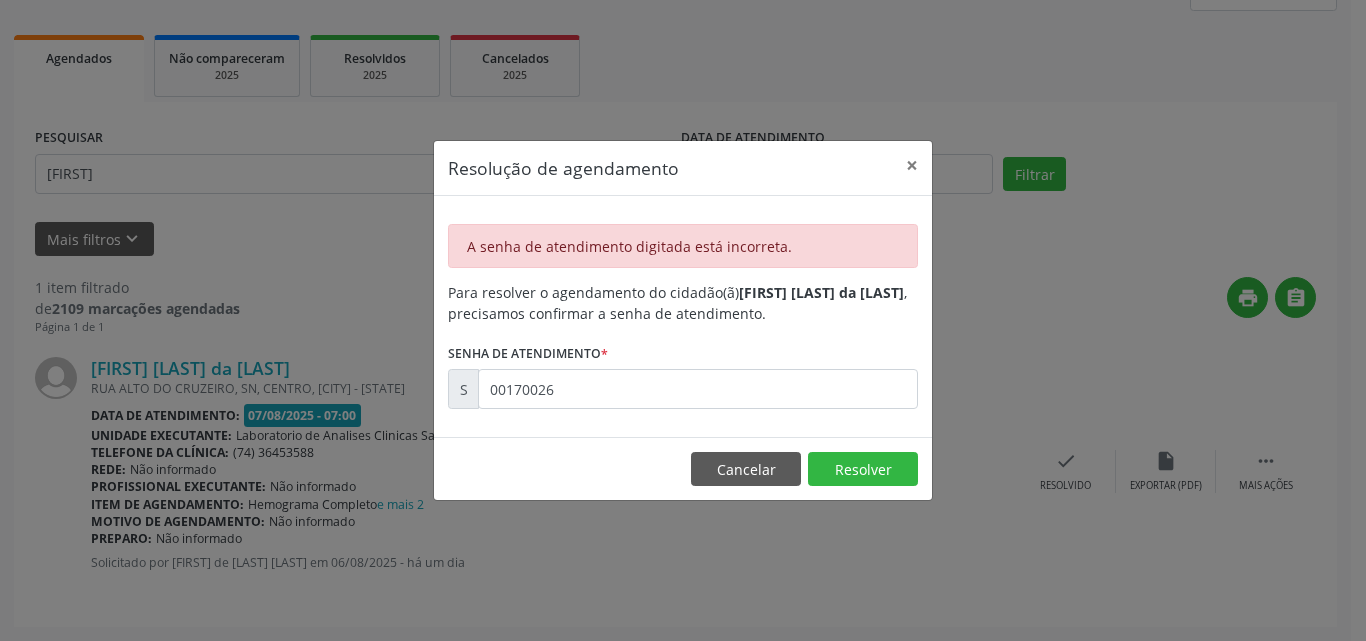 drag, startPoint x: 860, startPoint y: 367, endPoint x: 859, endPoint y: 385, distance: 18.027756 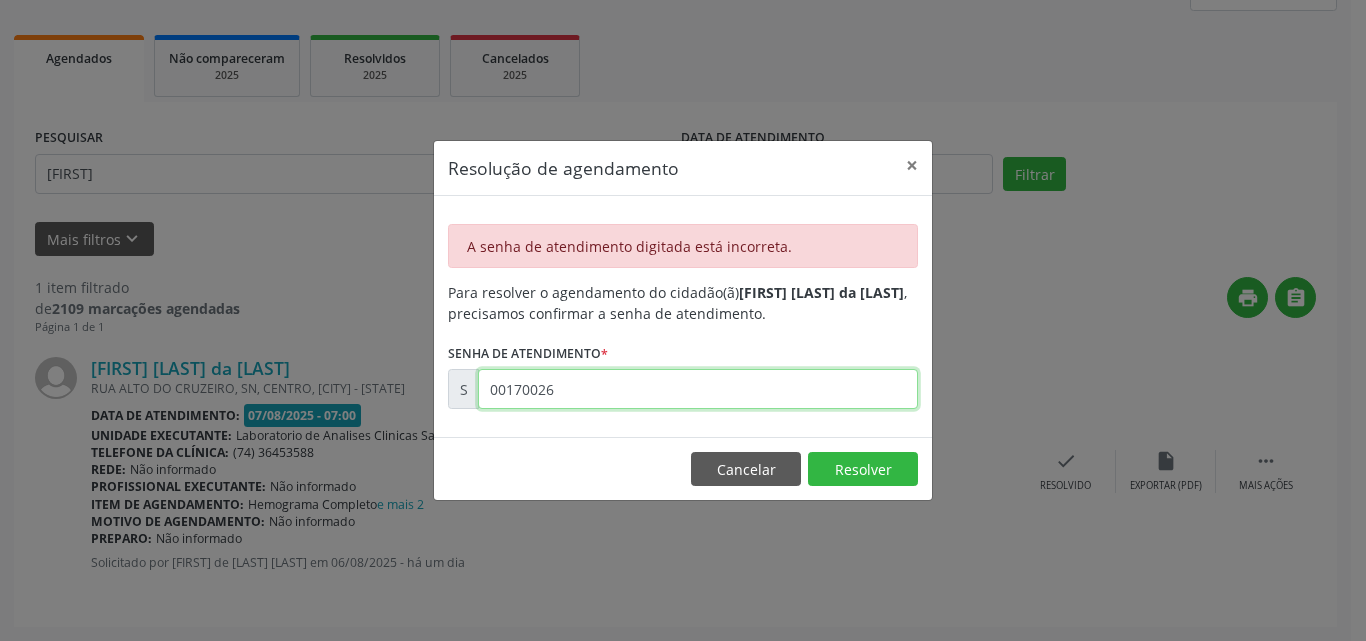 click on "00170026" at bounding box center (698, 389) 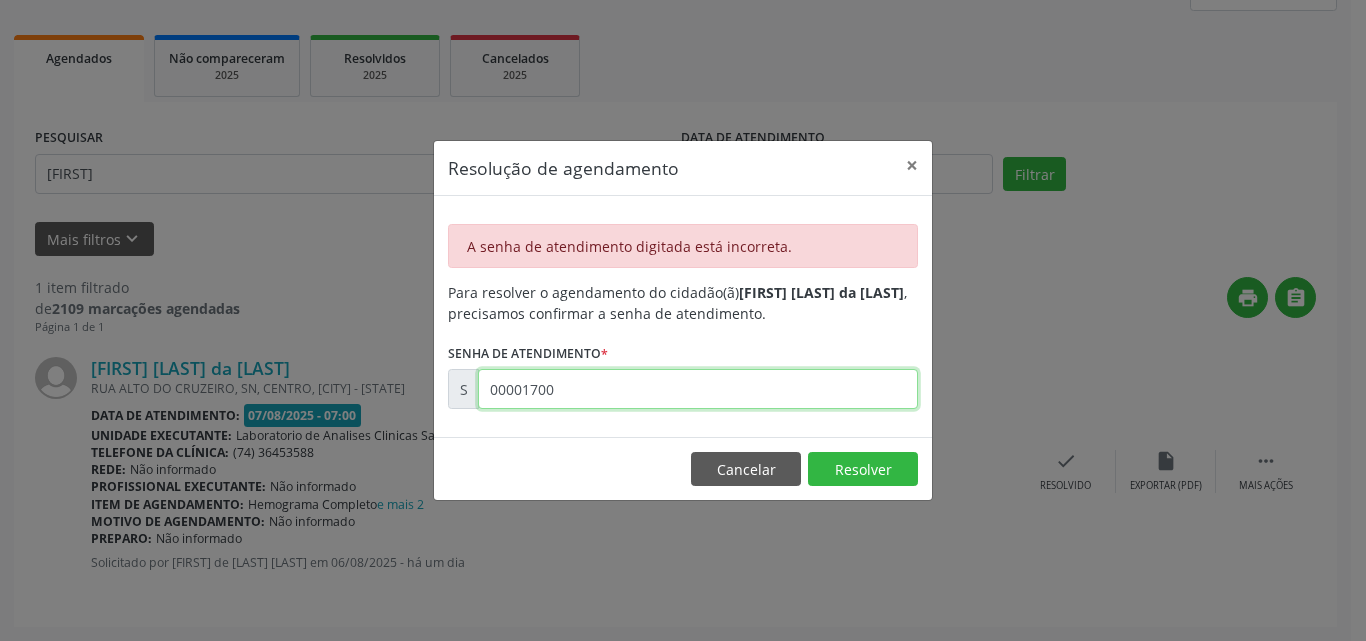 click on "00001700" at bounding box center [698, 389] 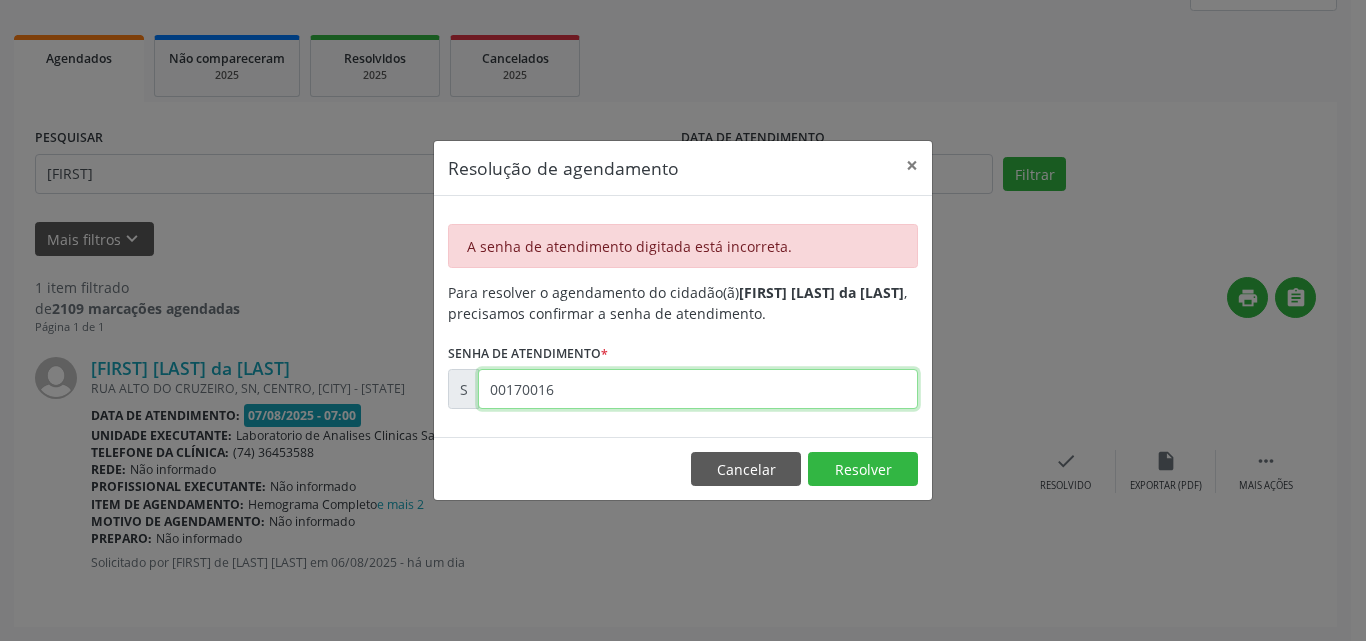 type on "00170016" 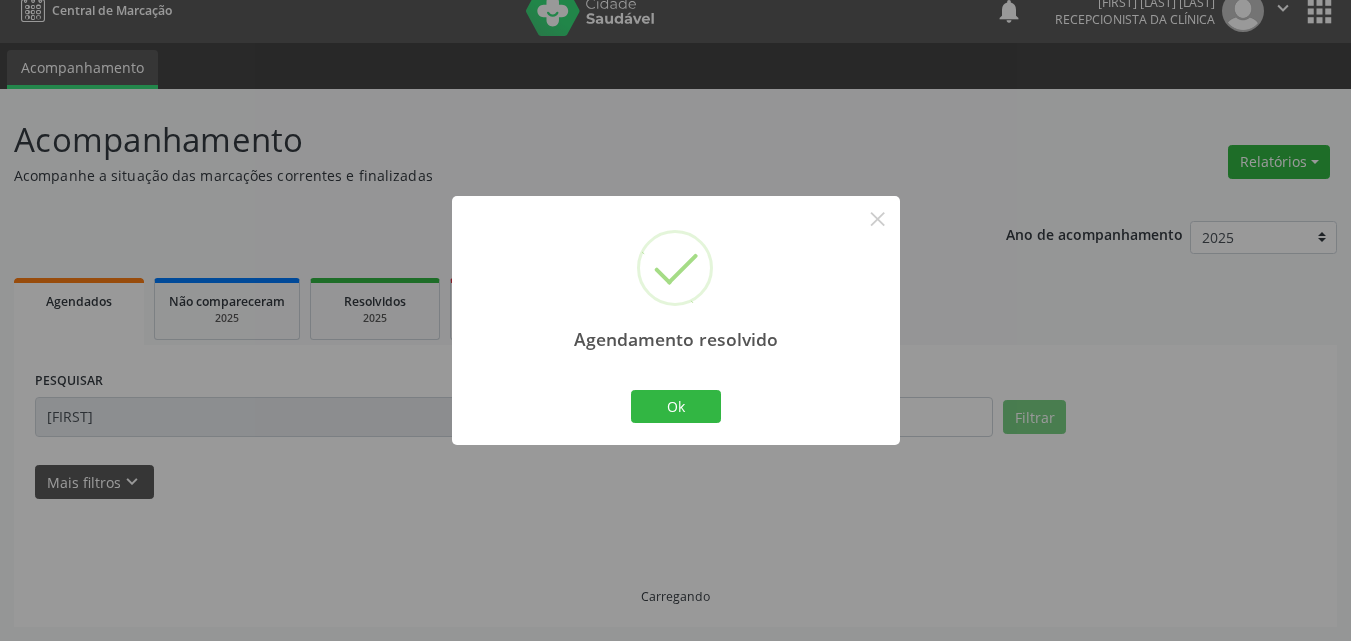 scroll, scrollTop: 0, scrollLeft: 0, axis: both 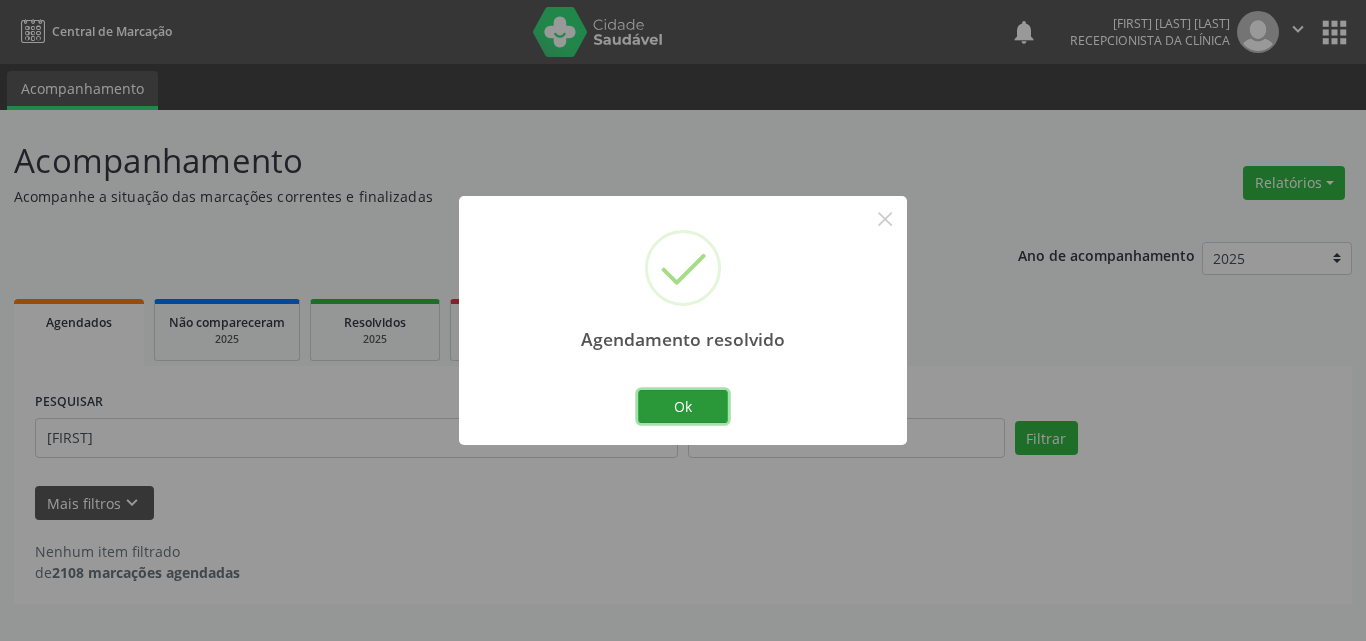 drag, startPoint x: 709, startPoint y: 409, endPoint x: 634, endPoint y: 412, distance: 75.059975 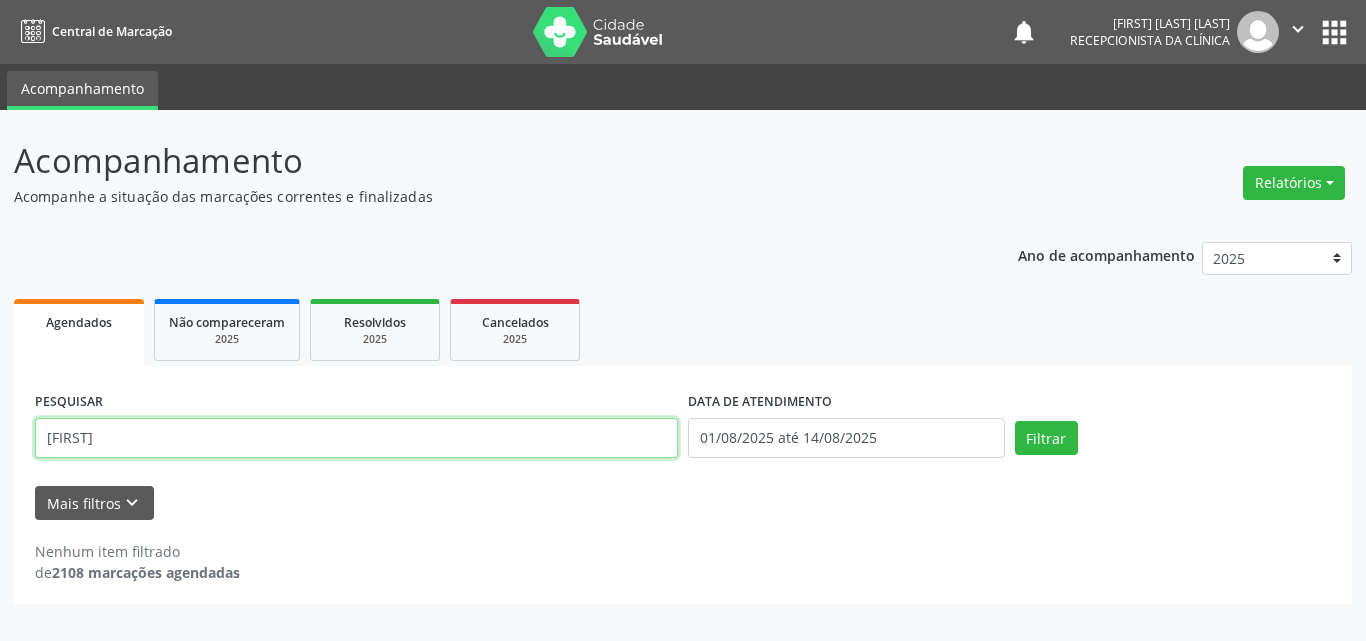 drag, startPoint x: 610, startPoint y: 428, endPoint x: 0, endPoint y: 175, distance: 660.3855 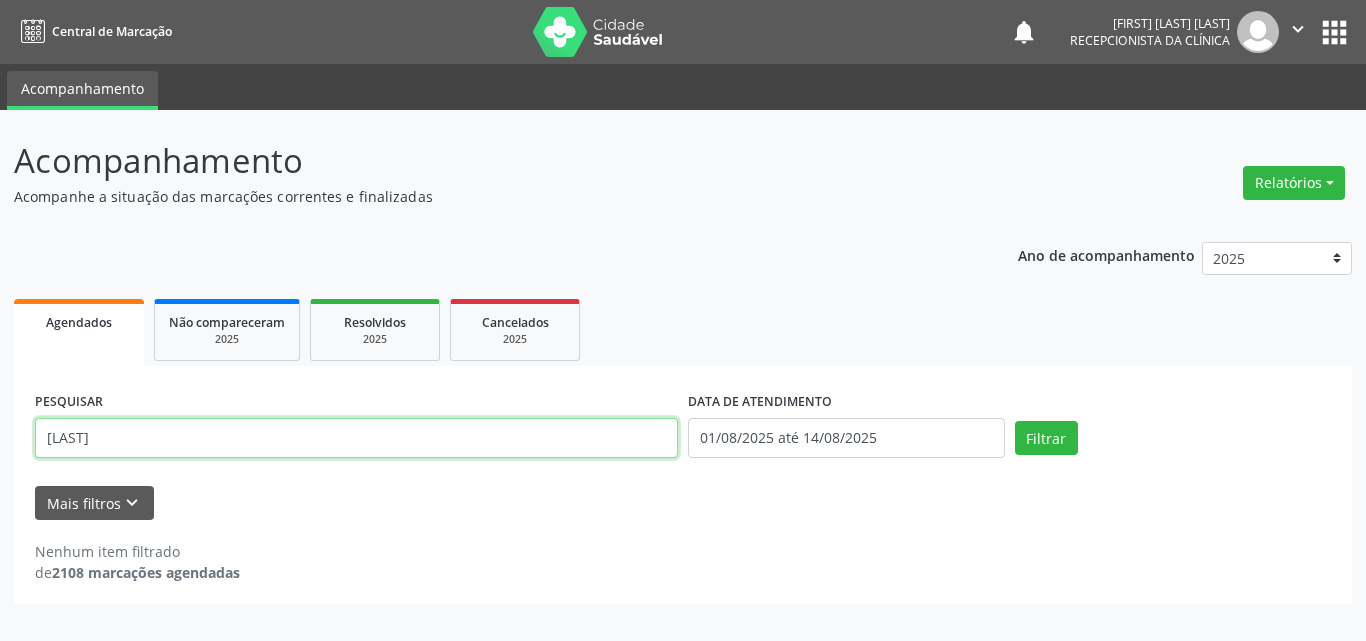 type on "[LAST]" 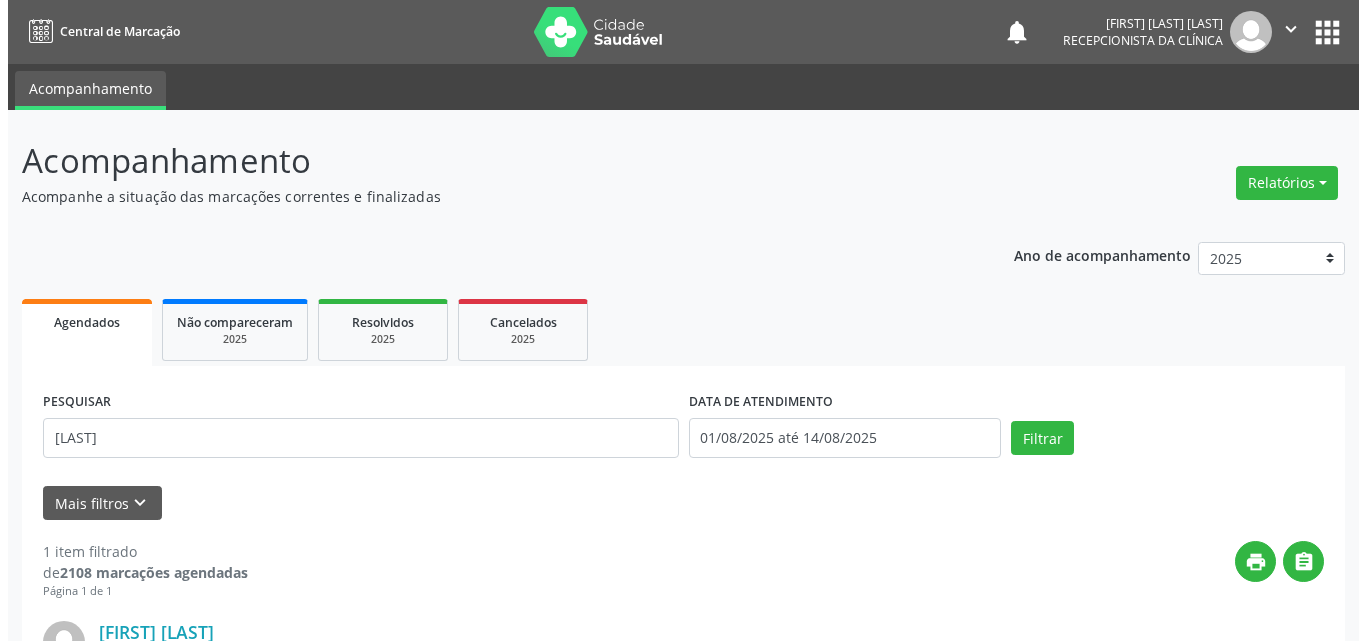 scroll, scrollTop: 264, scrollLeft: 0, axis: vertical 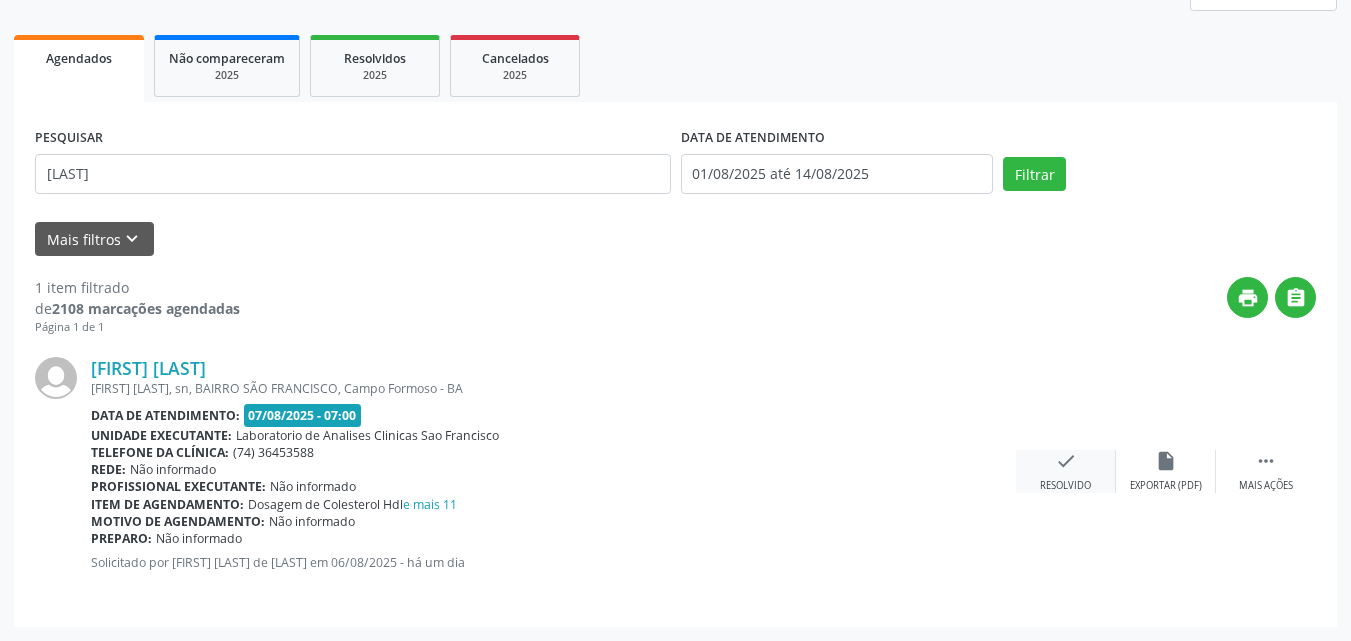 click on "check" at bounding box center [1066, 461] 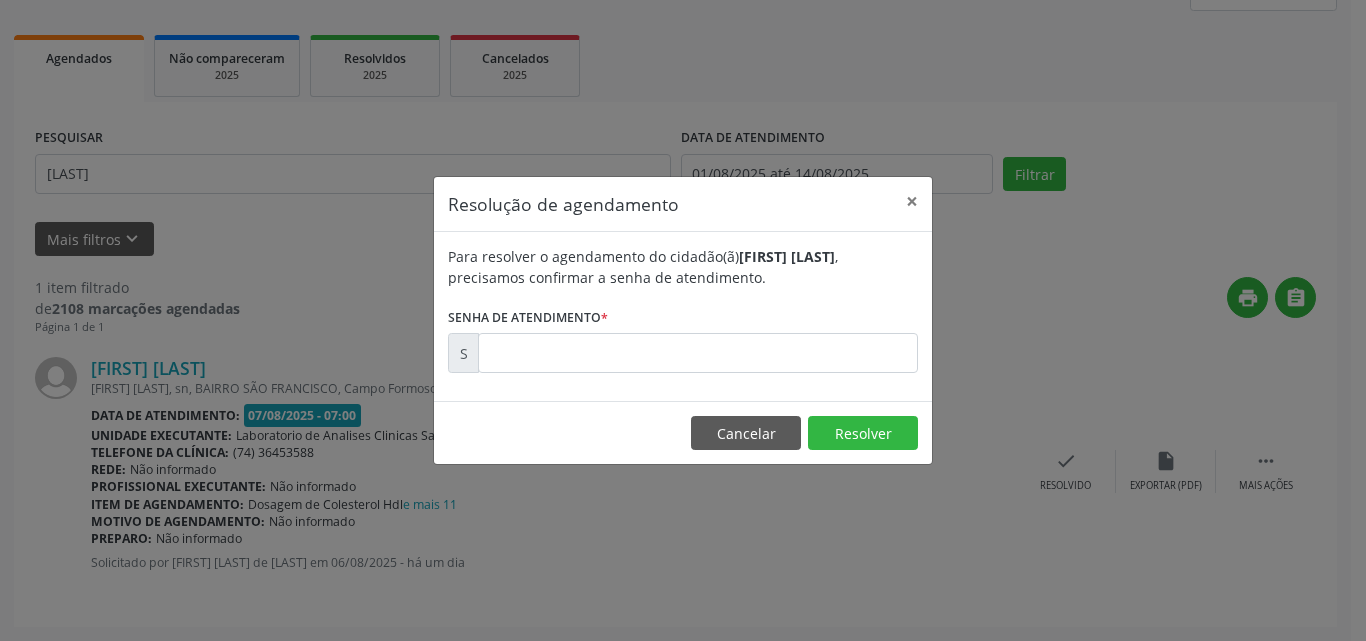 drag, startPoint x: 854, startPoint y: 329, endPoint x: 840, endPoint y: 342, distance: 19.104973 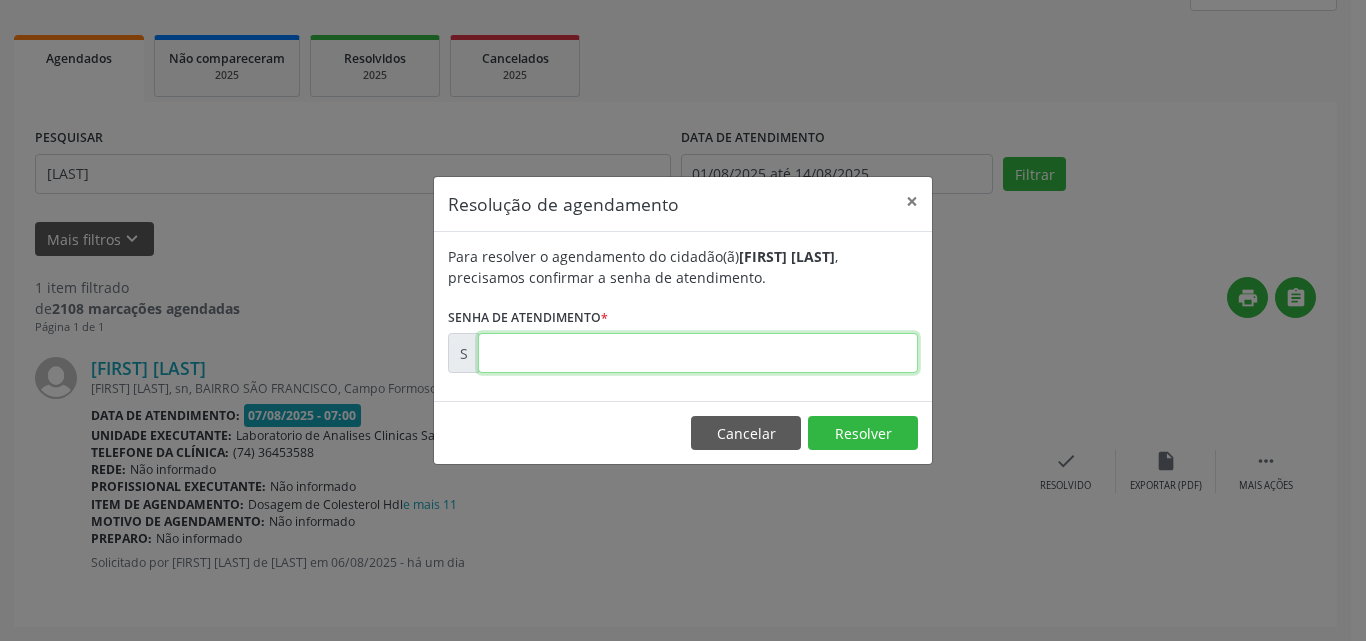 click at bounding box center [698, 353] 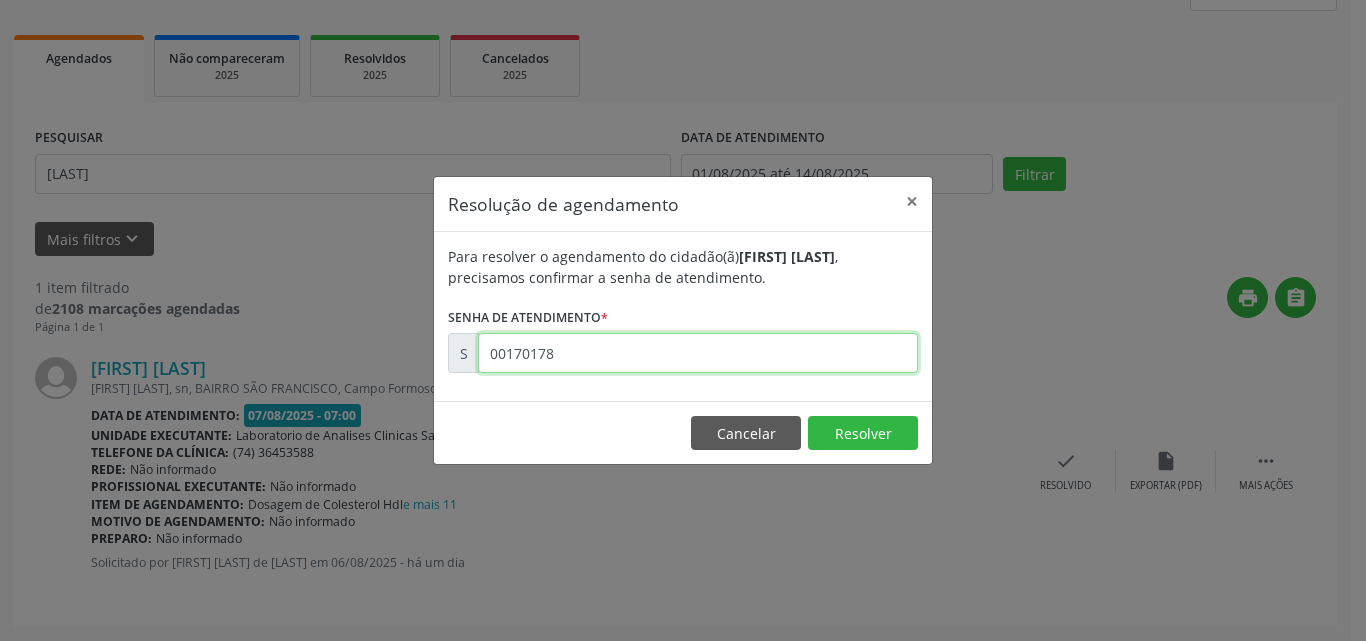 type on "00170178" 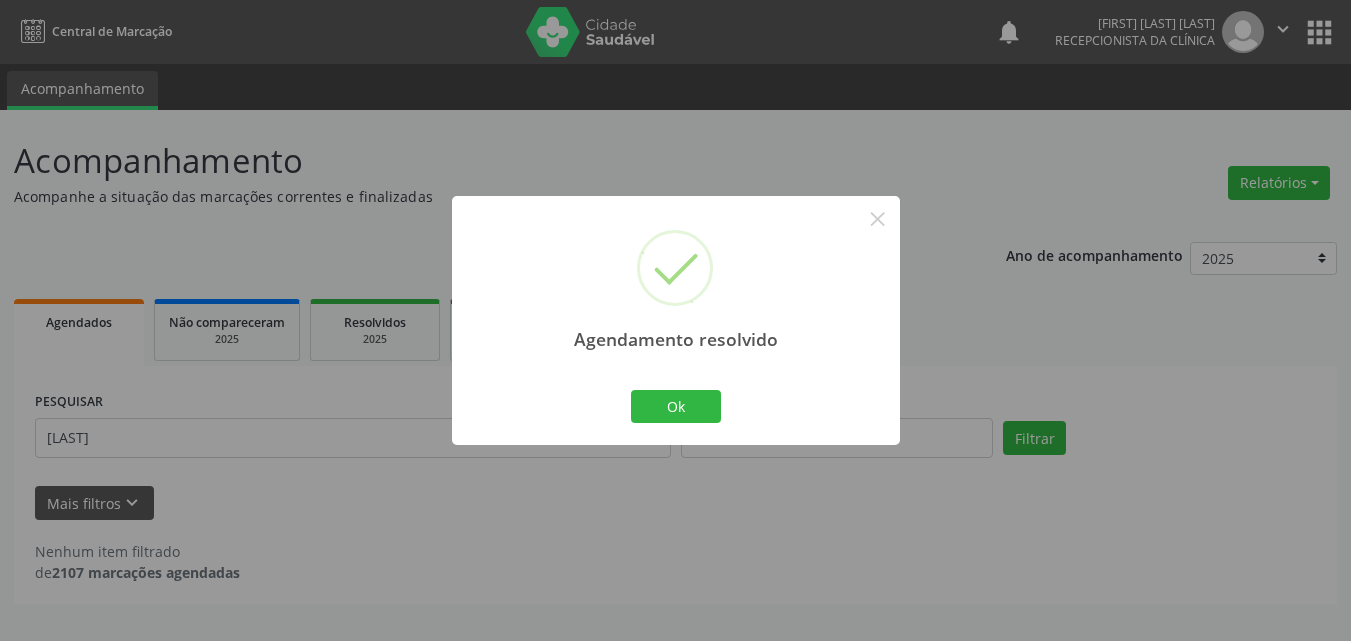 scroll, scrollTop: 0, scrollLeft: 0, axis: both 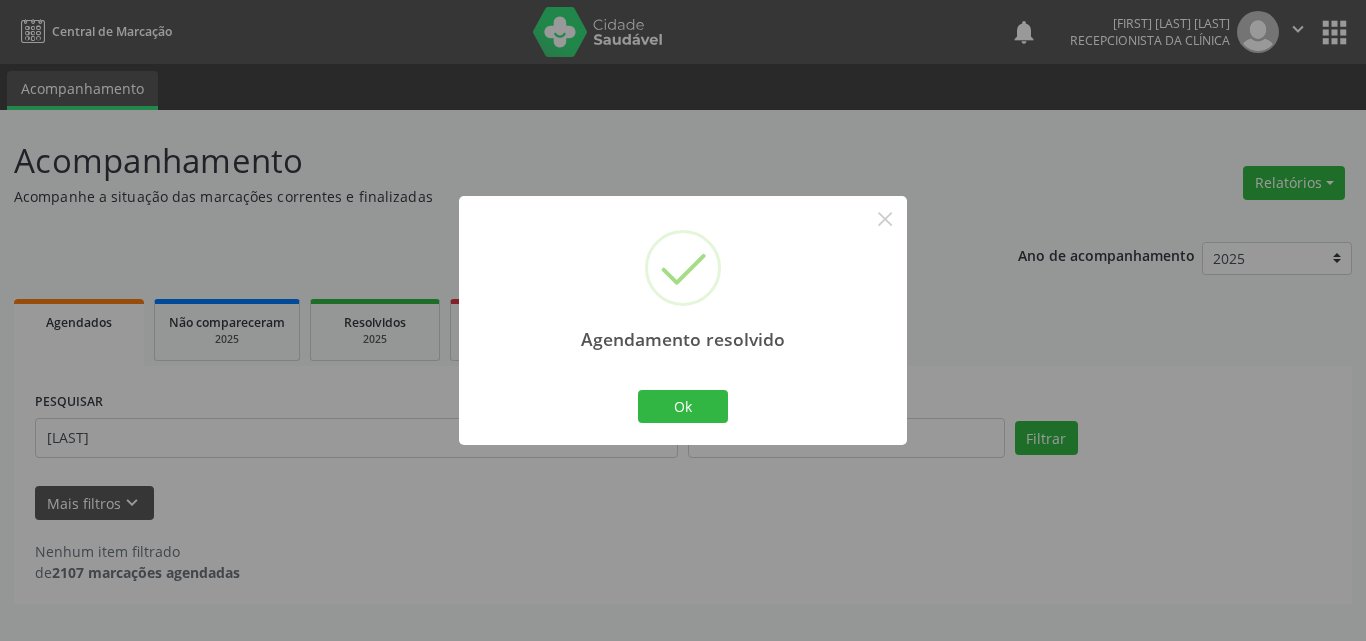 click on "Agendamento resolvido × Ok Cancel" at bounding box center (683, 320) 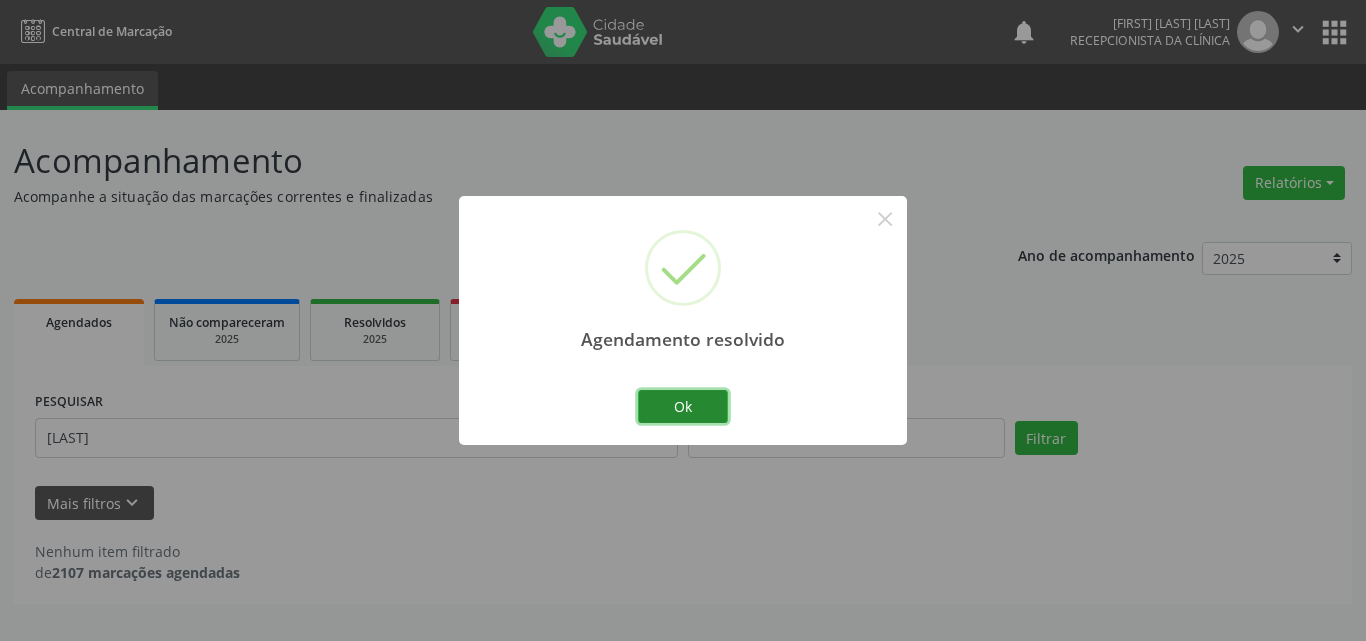drag, startPoint x: 680, startPoint y: 412, endPoint x: 598, endPoint y: 432, distance: 84.40379 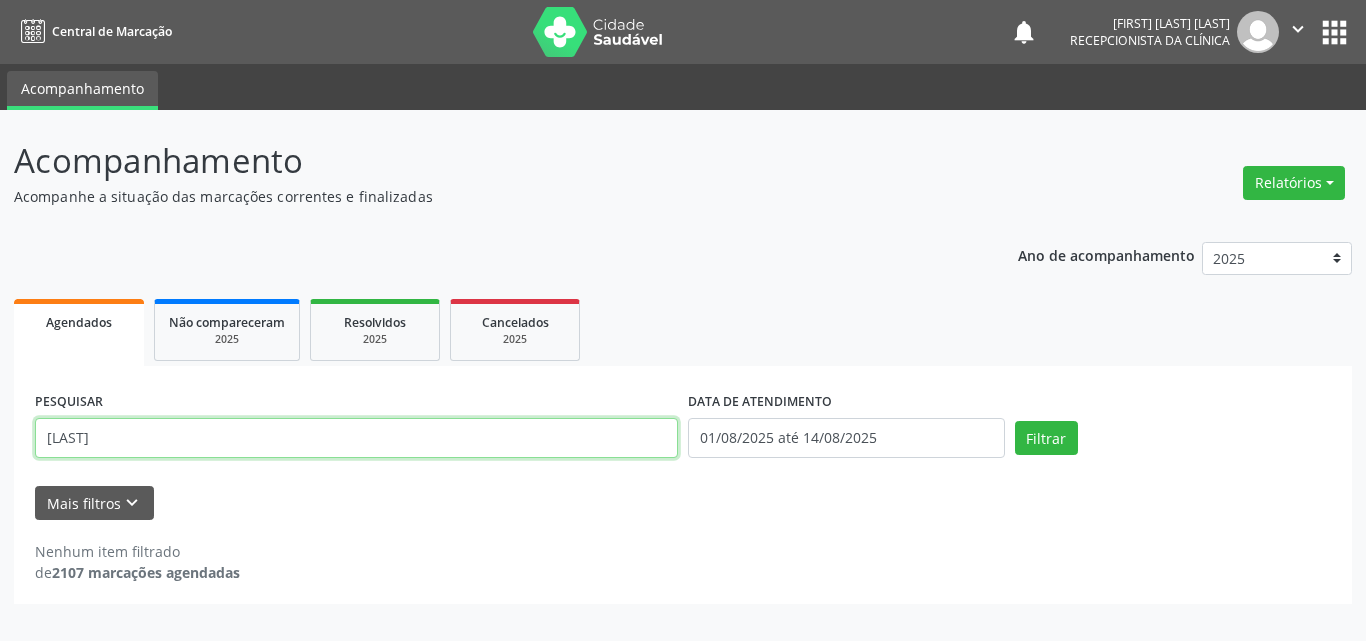 drag, startPoint x: 209, startPoint y: 369, endPoint x: 0, endPoint y: 230, distance: 251.002 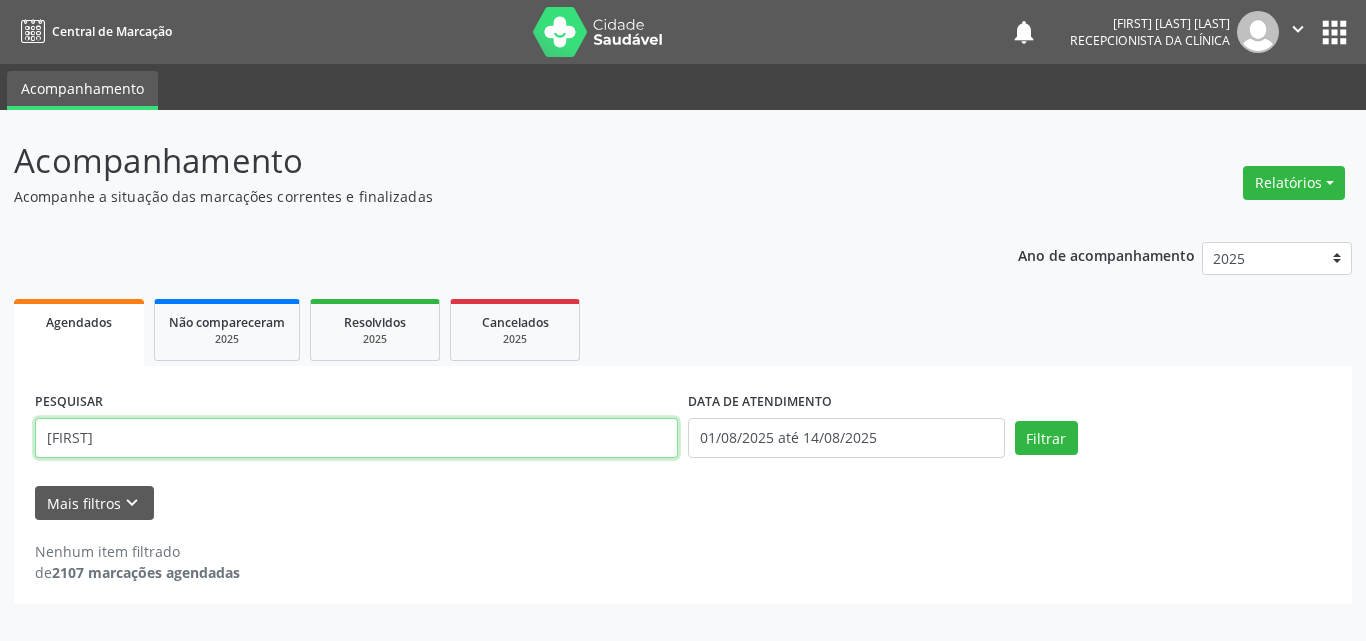 type on "[FIRST]" 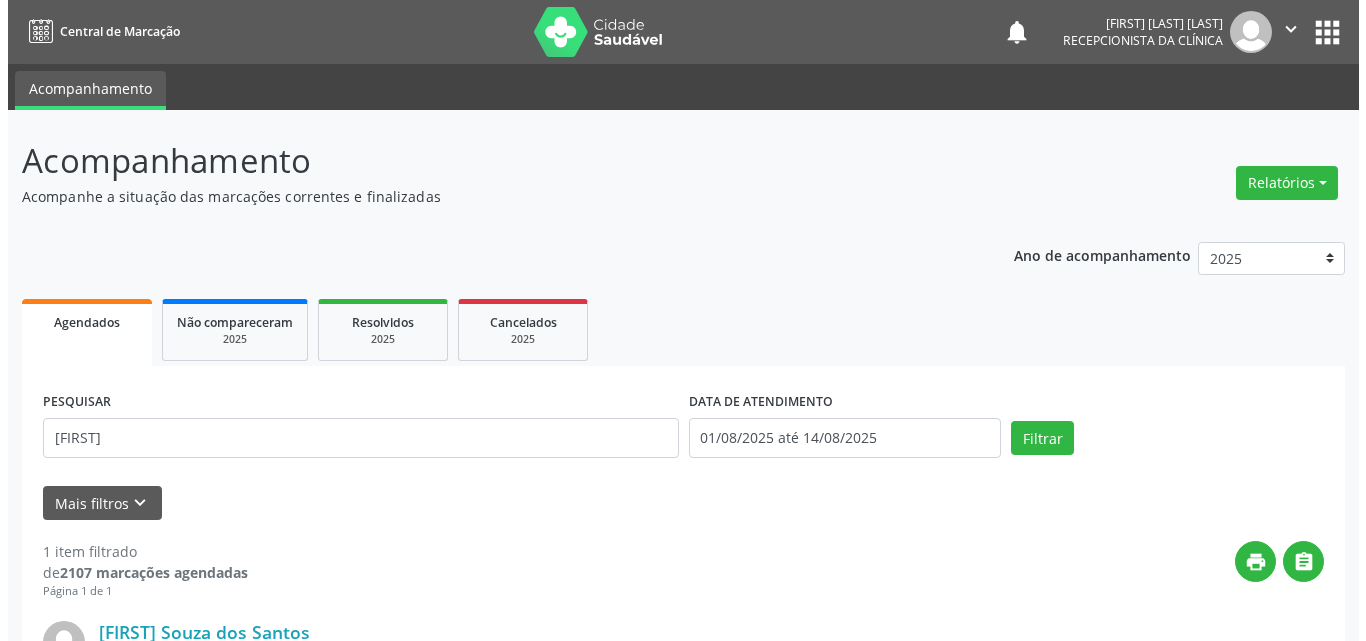 scroll, scrollTop: 264, scrollLeft: 0, axis: vertical 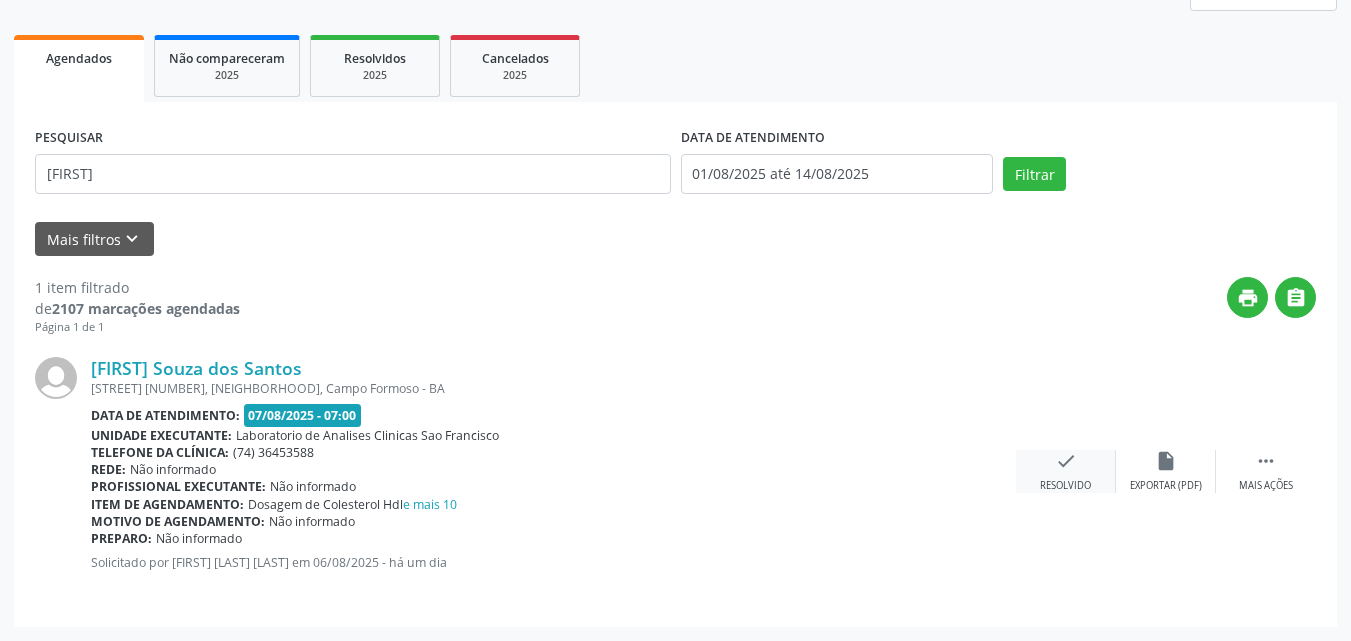 click on "check" at bounding box center [1066, 461] 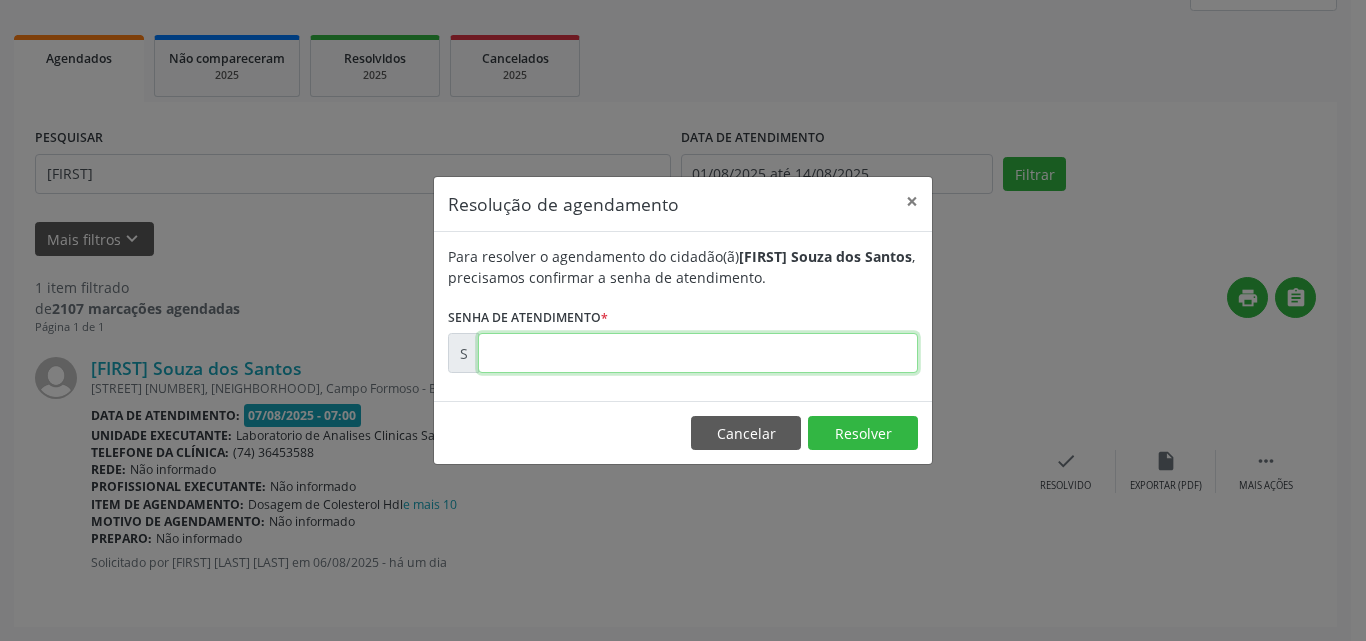 click at bounding box center [698, 353] 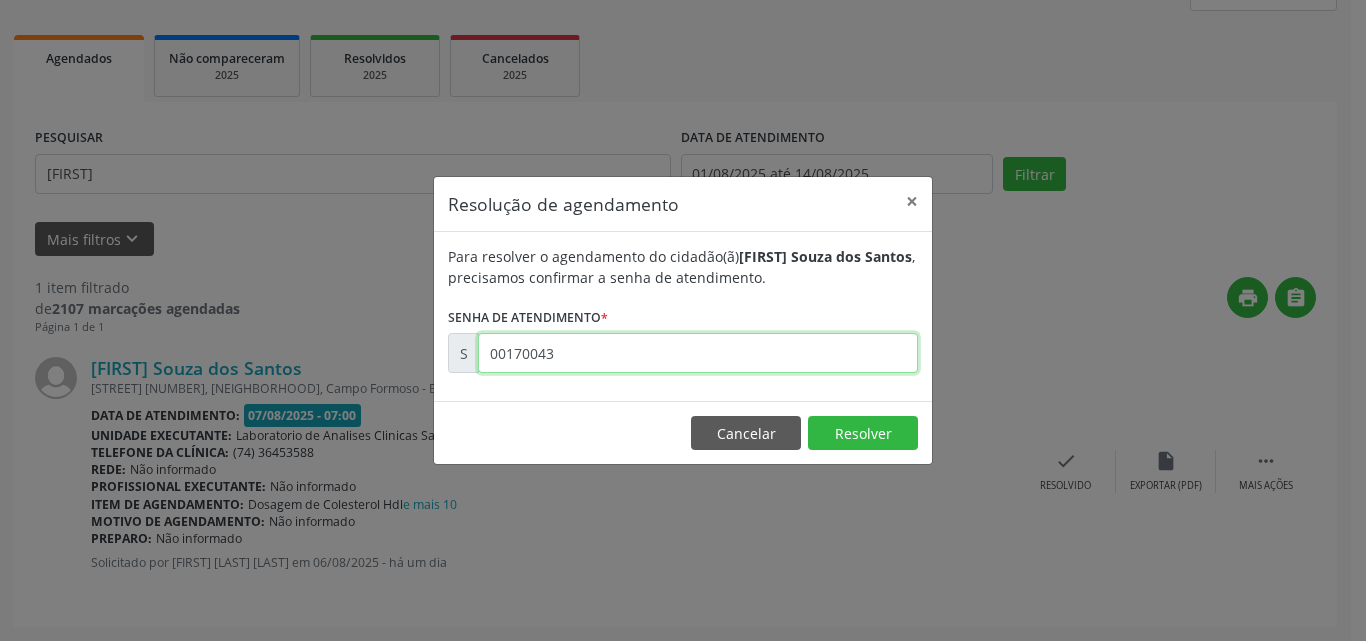 type on "00170043" 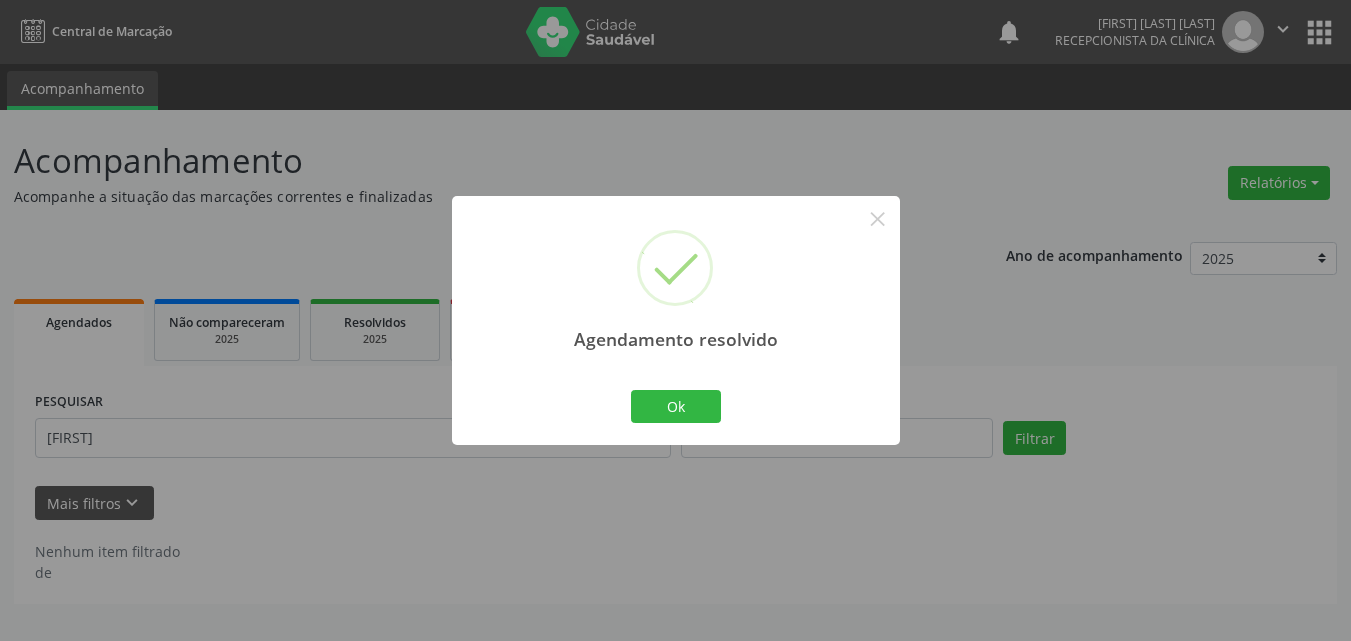 scroll, scrollTop: 0, scrollLeft: 0, axis: both 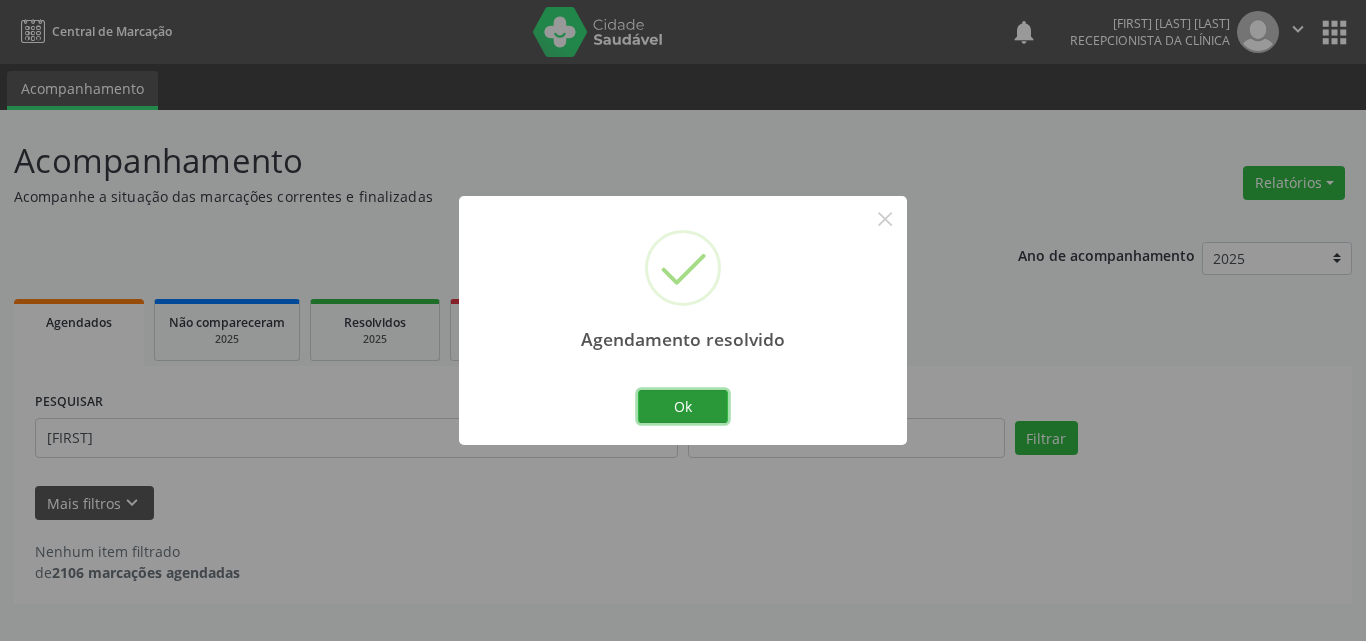 drag, startPoint x: 705, startPoint y: 409, endPoint x: 597, endPoint y: 449, distance: 115.16944 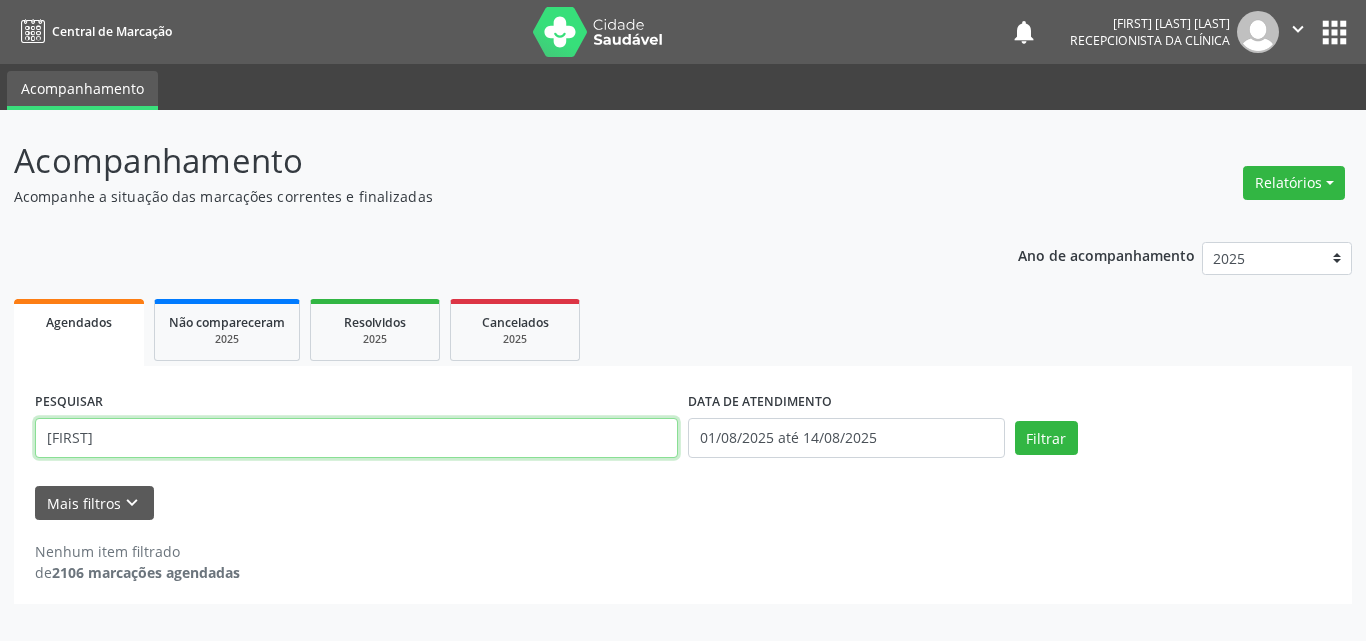 drag, startPoint x: 597, startPoint y: 449, endPoint x: 0, endPoint y: 38, distance: 724.7965 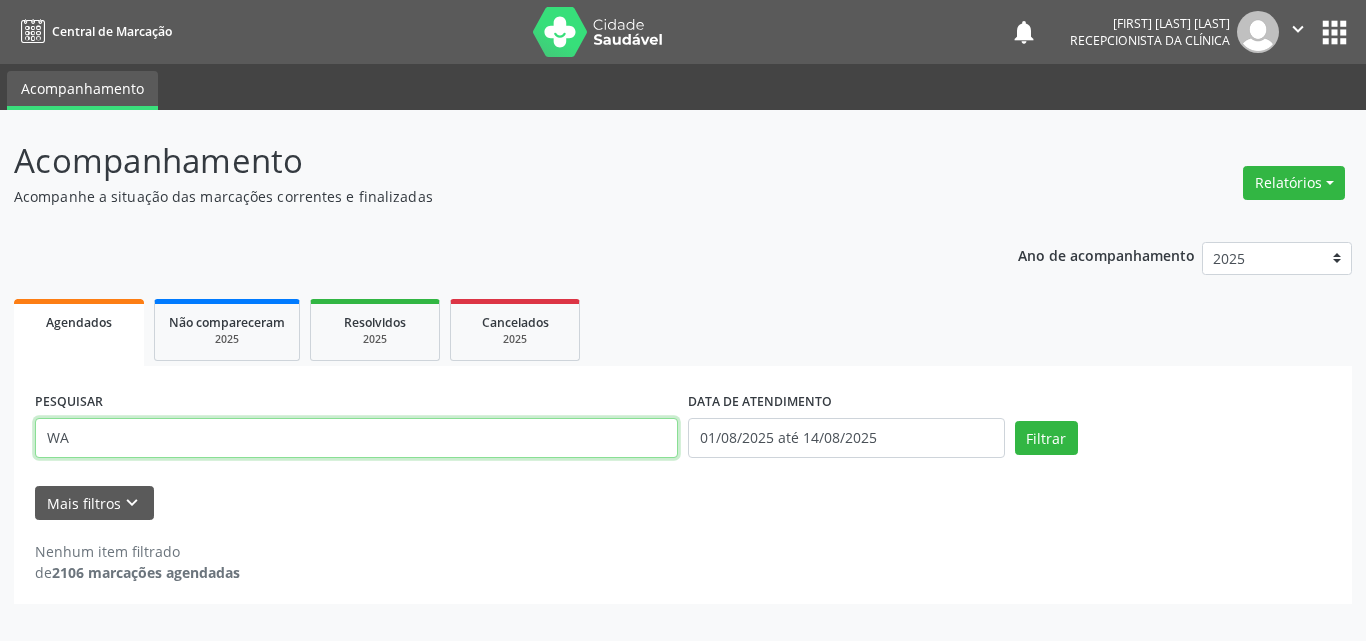 type on "WA" 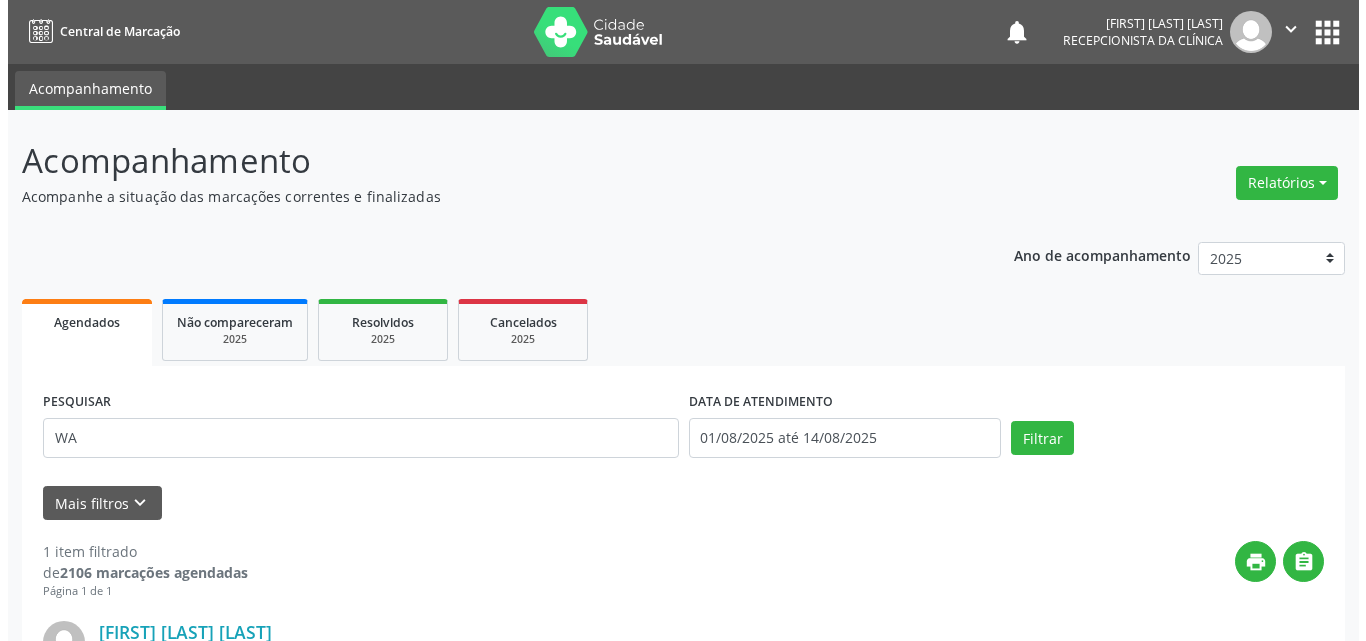 scroll, scrollTop: 264, scrollLeft: 0, axis: vertical 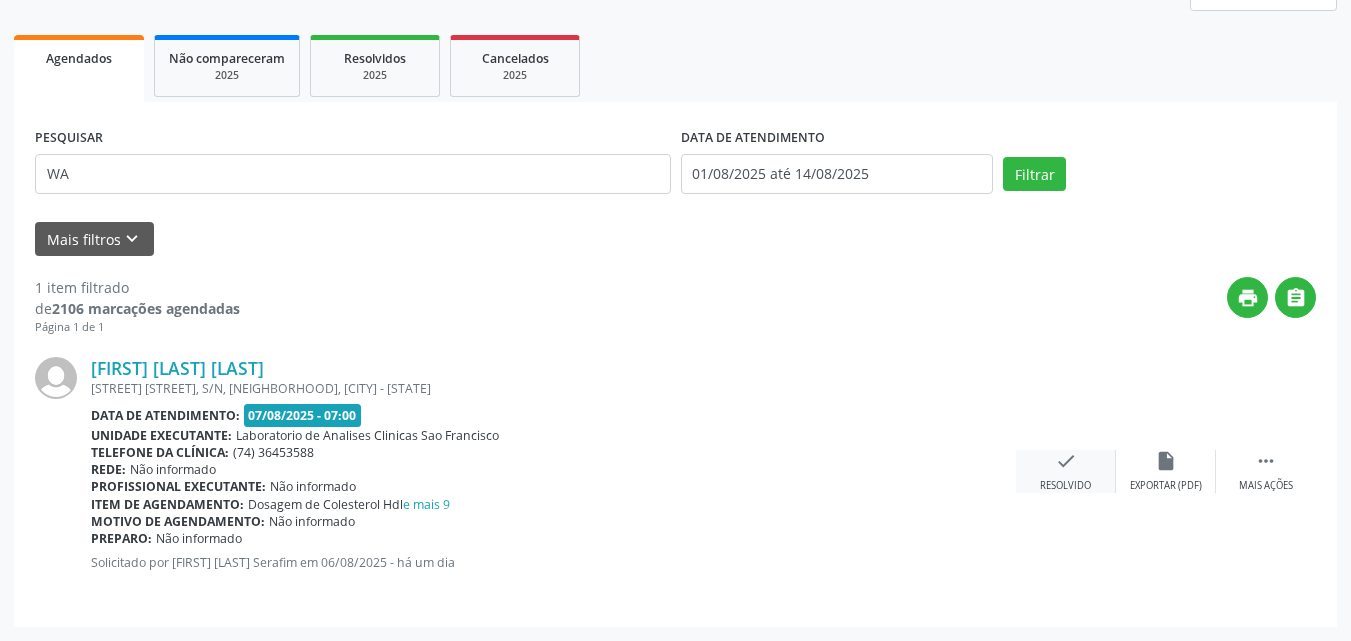 click on "check" at bounding box center [1066, 461] 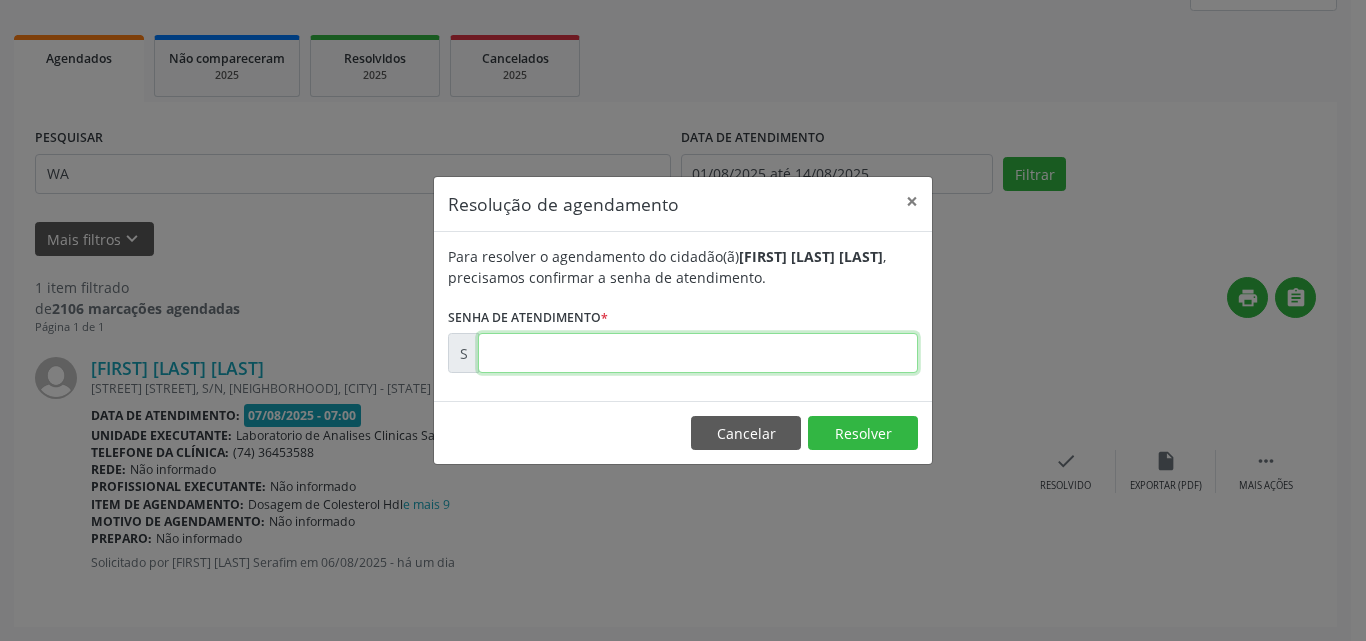 click at bounding box center (698, 353) 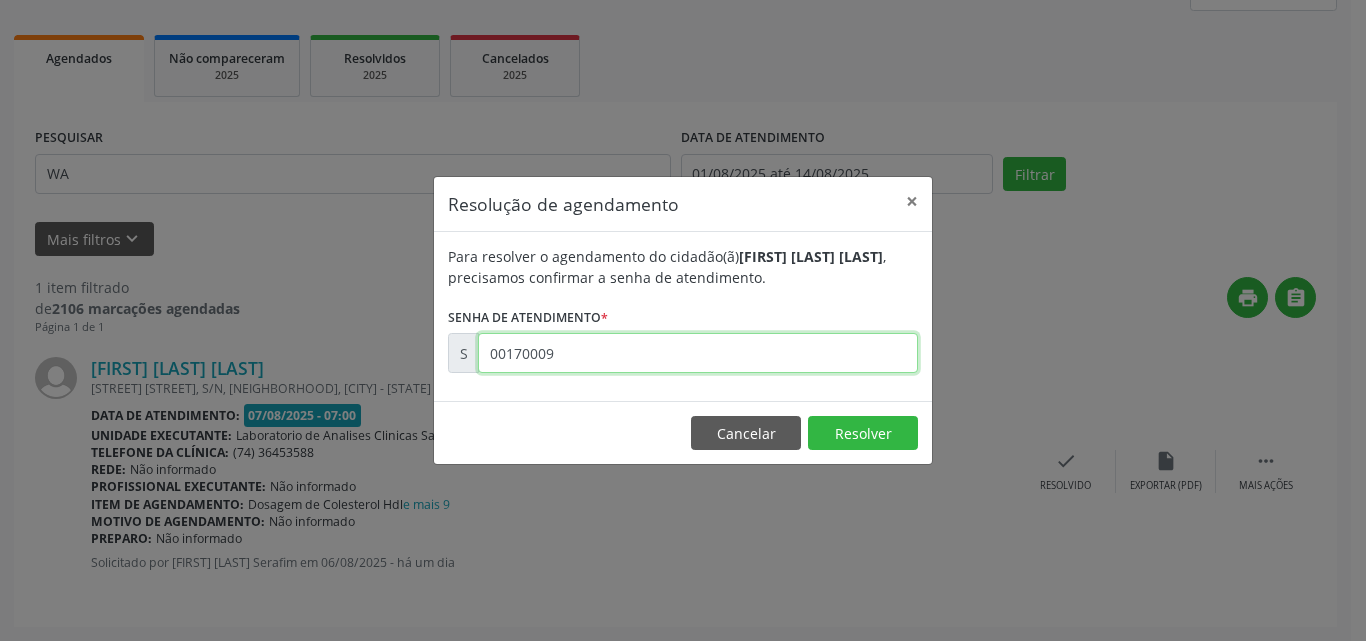 type on "00170009" 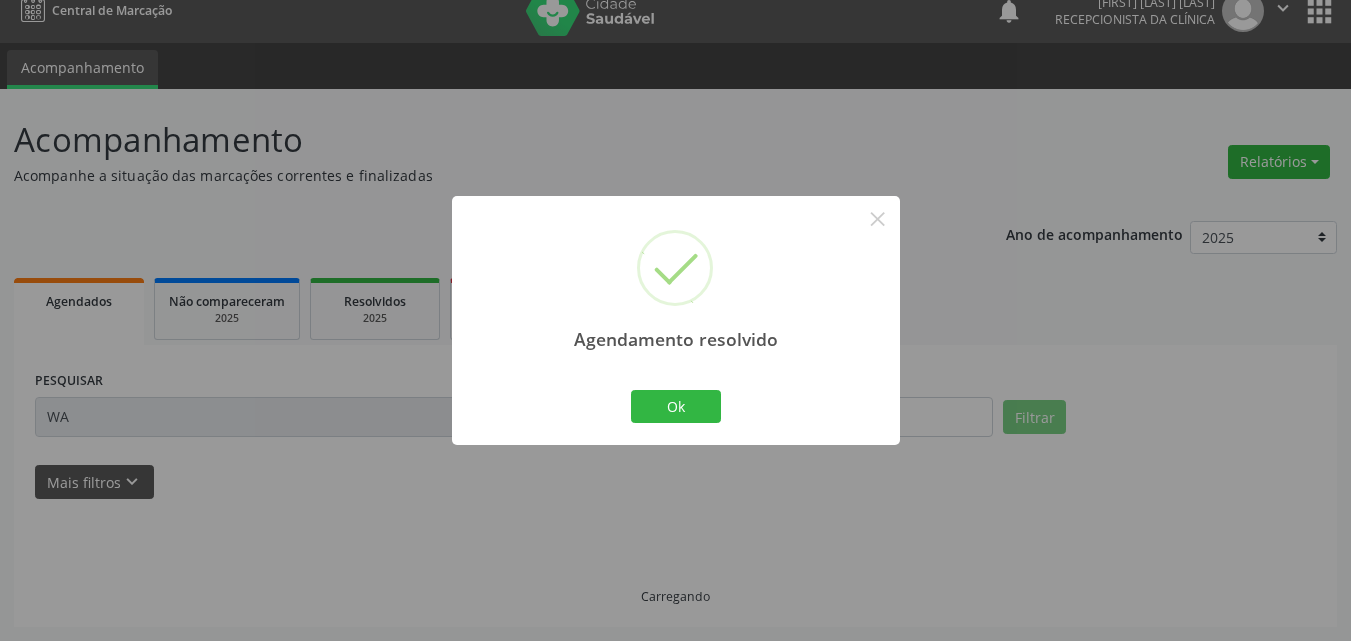 scroll, scrollTop: 0, scrollLeft: 0, axis: both 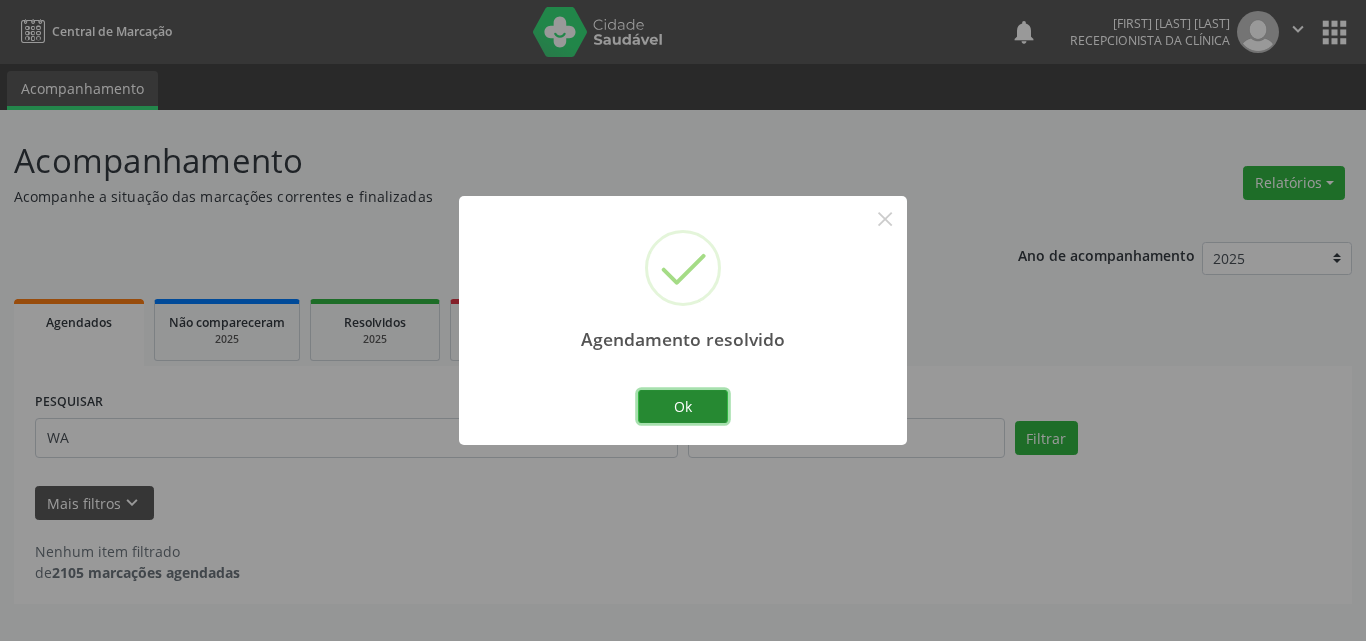 click on "Ok" at bounding box center (683, 407) 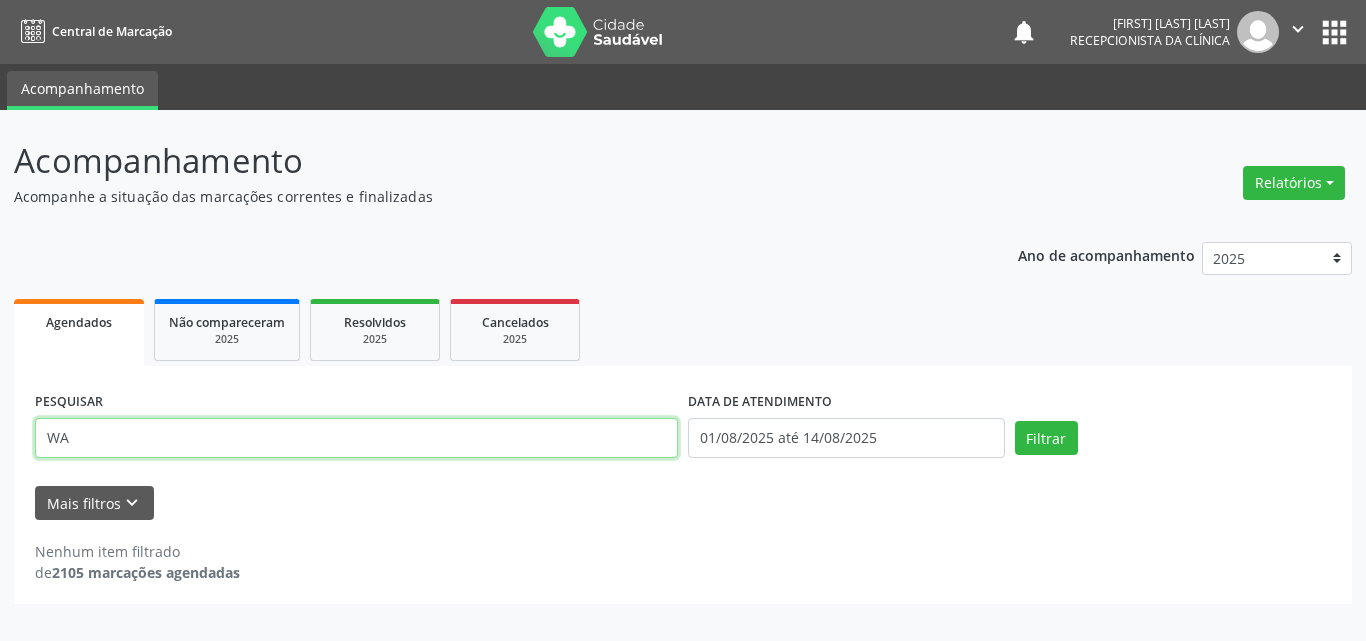 drag, startPoint x: 518, startPoint y: 437, endPoint x: 0, endPoint y: 30, distance: 658.7663 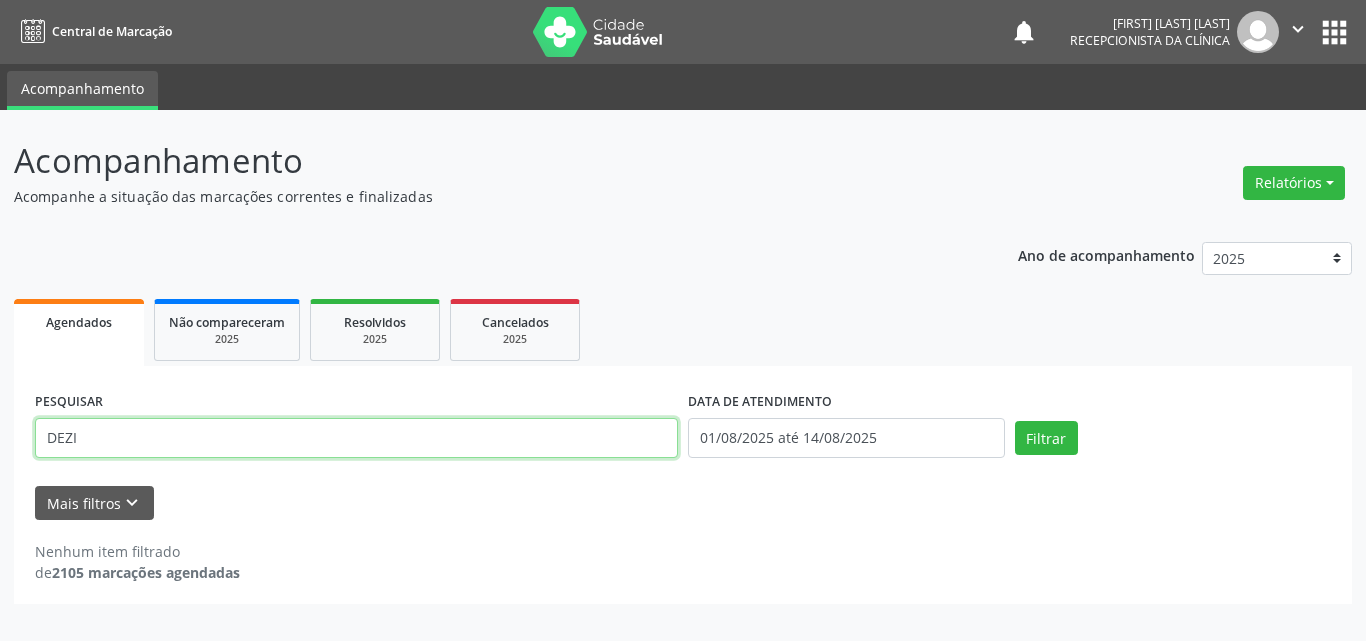 type on "DEZI" 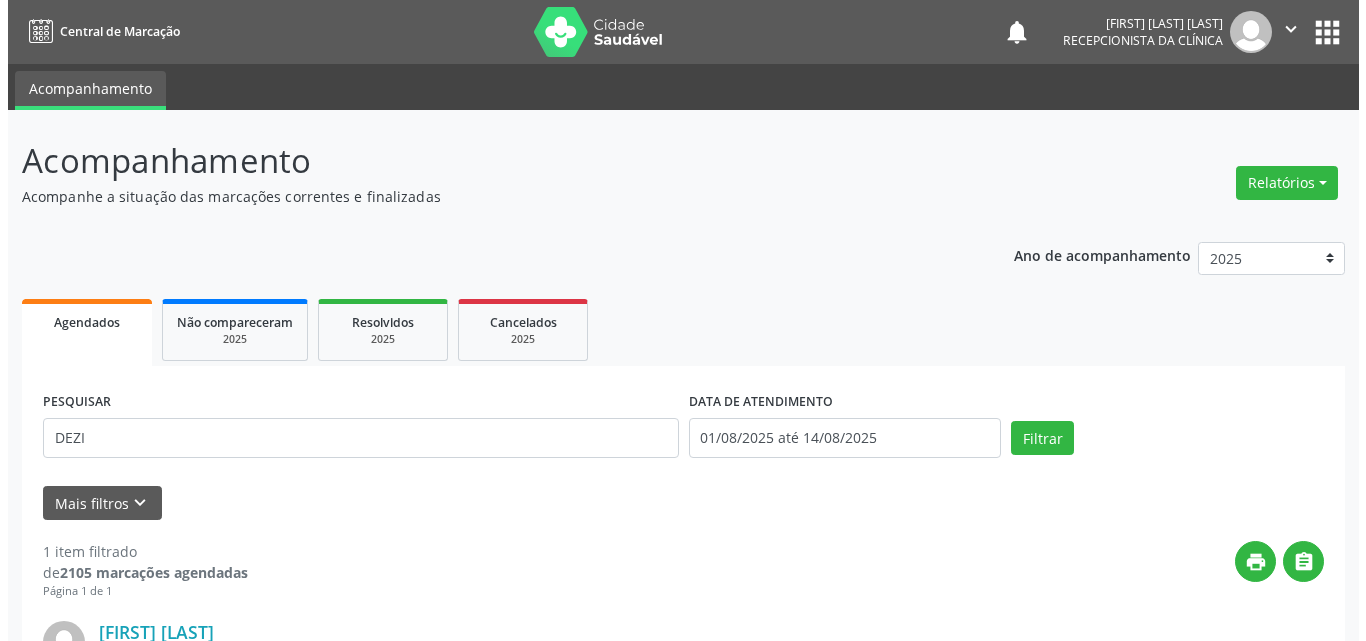 scroll, scrollTop: 264, scrollLeft: 0, axis: vertical 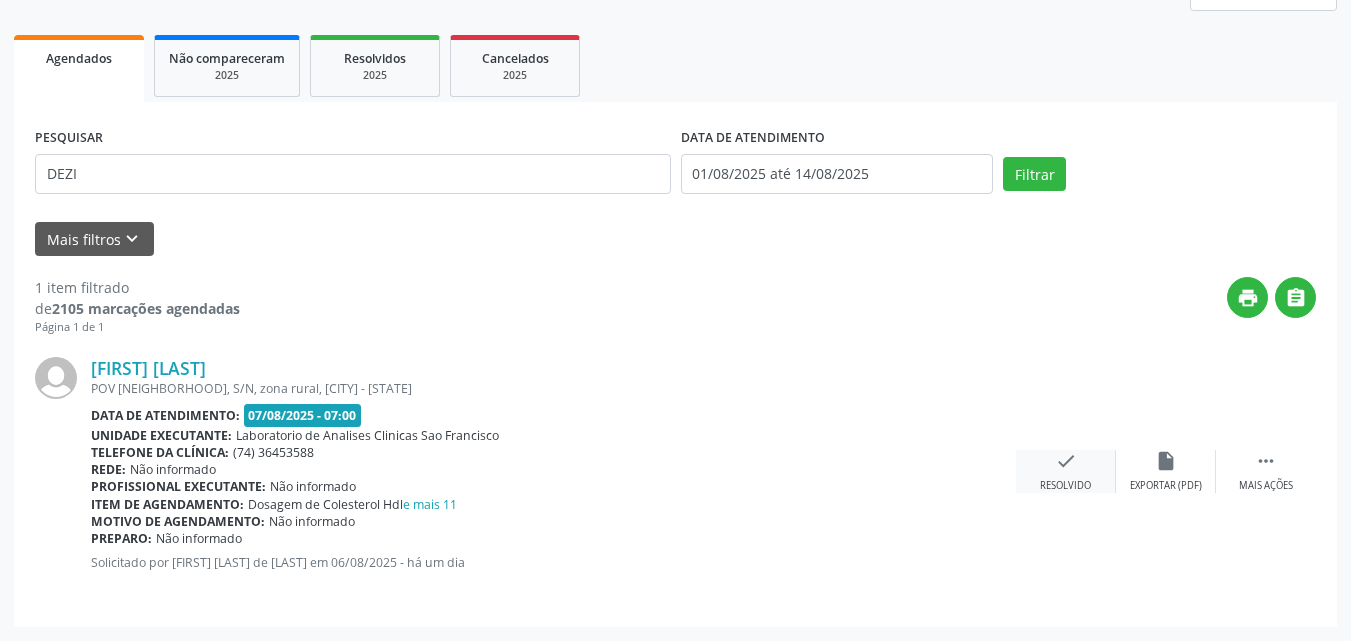 click on "check
Resolvido" at bounding box center (1066, 471) 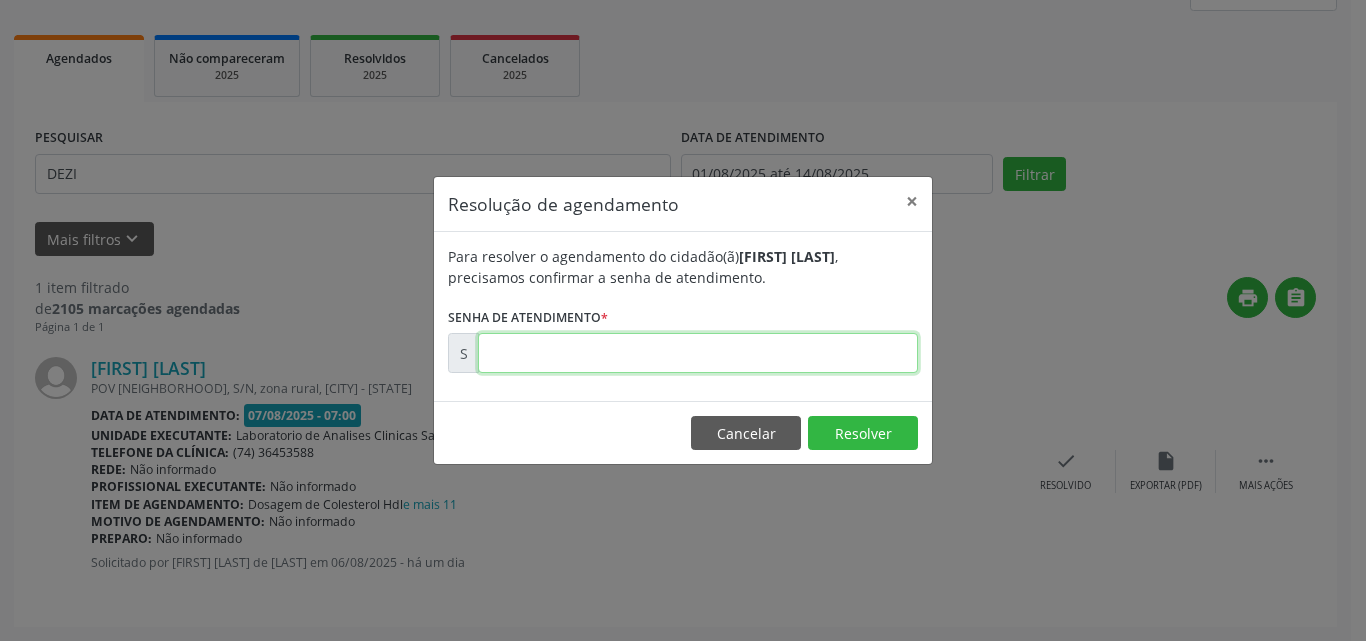 click at bounding box center (698, 353) 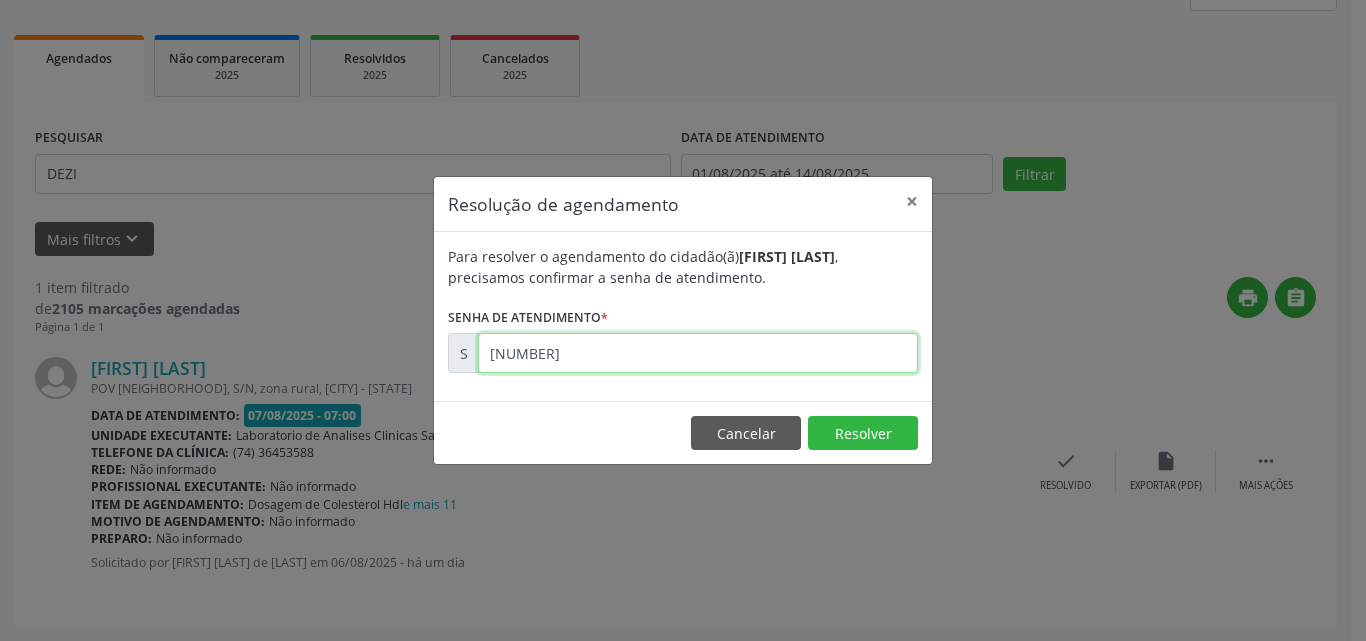 type on "[NUMBER]" 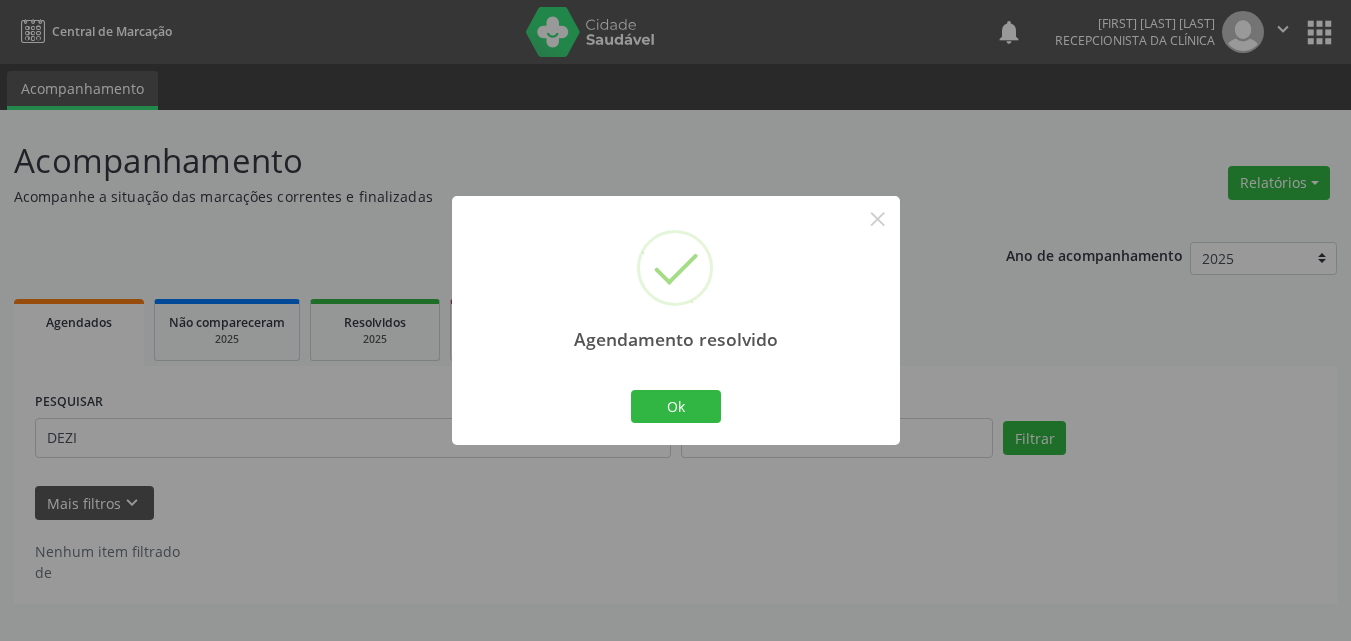 scroll, scrollTop: 0, scrollLeft: 0, axis: both 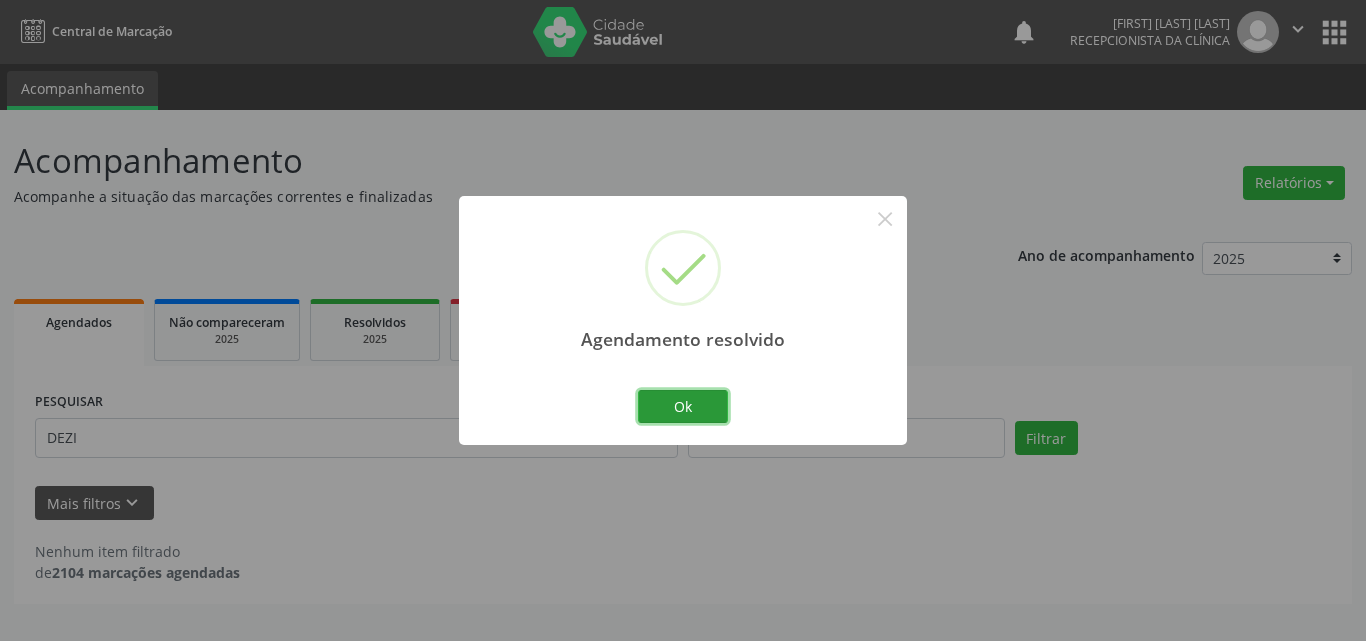 click on "Ok" at bounding box center (683, 407) 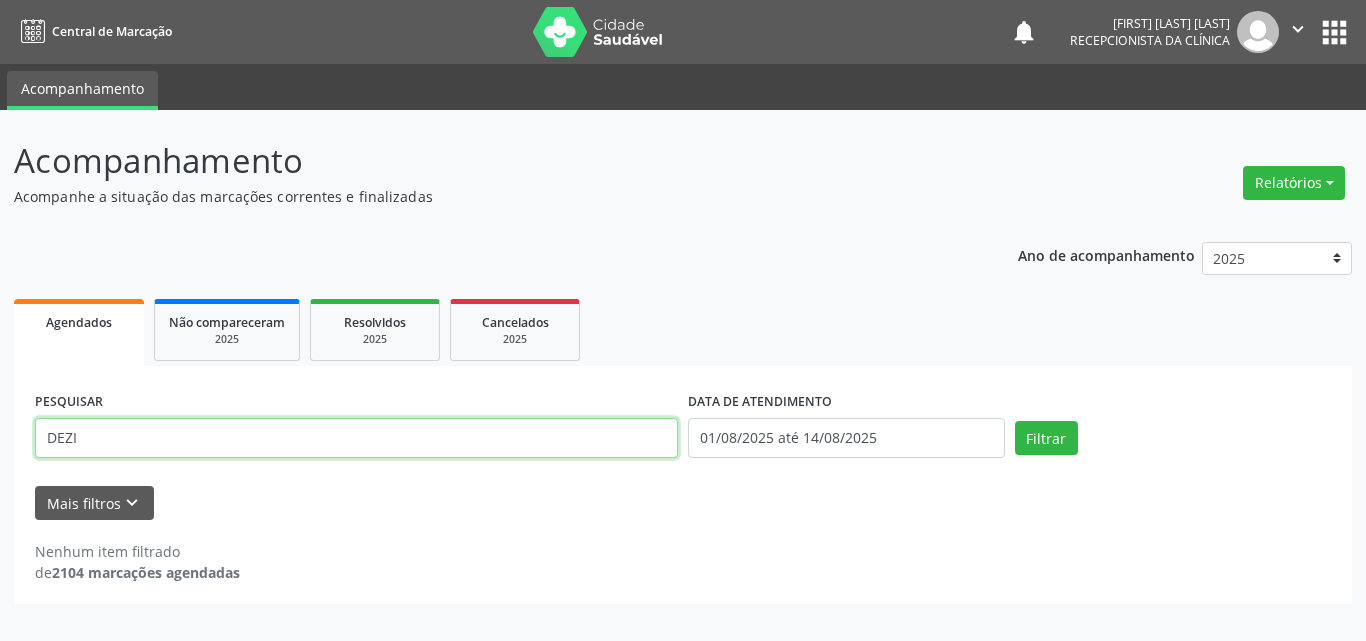 drag, startPoint x: 555, startPoint y: 433, endPoint x: 0, endPoint y: 13, distance: 696.0065 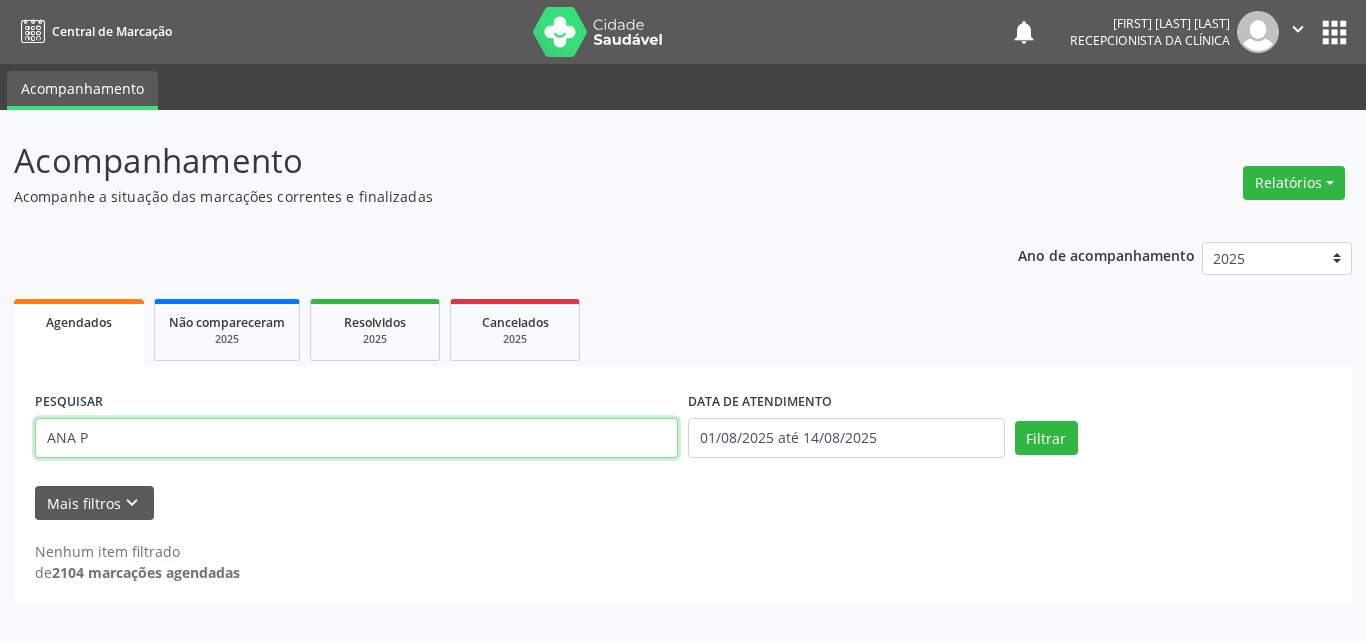 type on "ANA P" 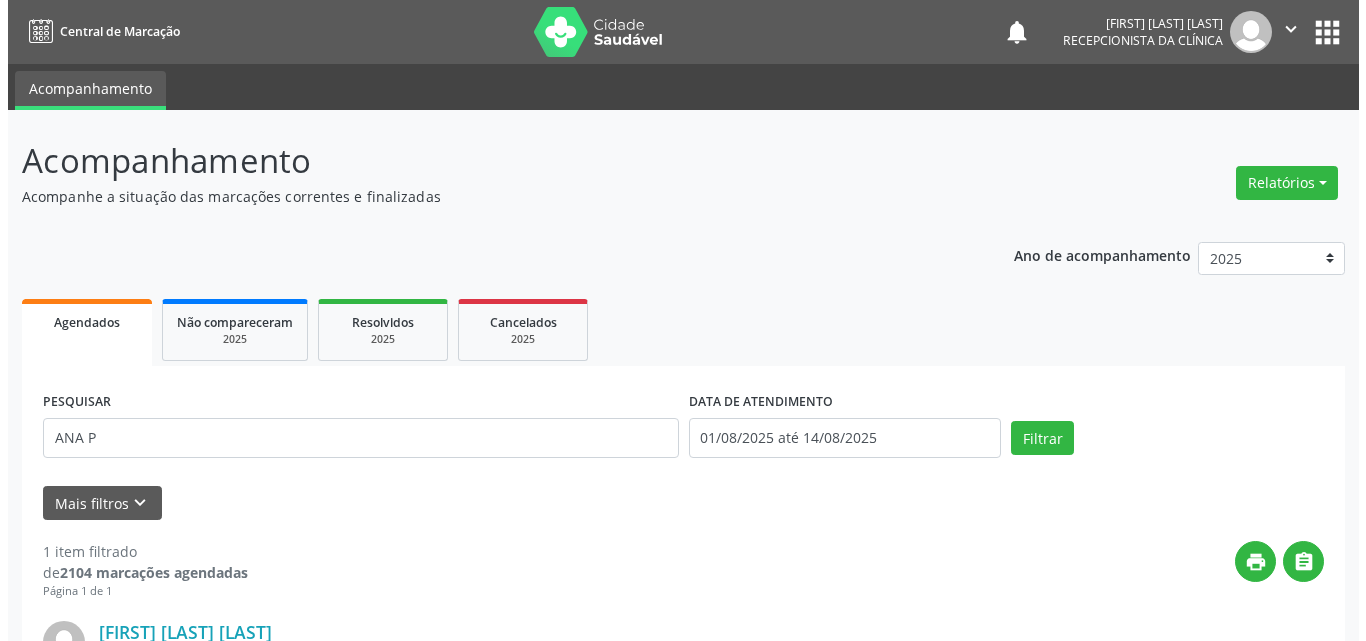 scroll, scrollTop: 264, scrollLeft: 0, axis: vertical 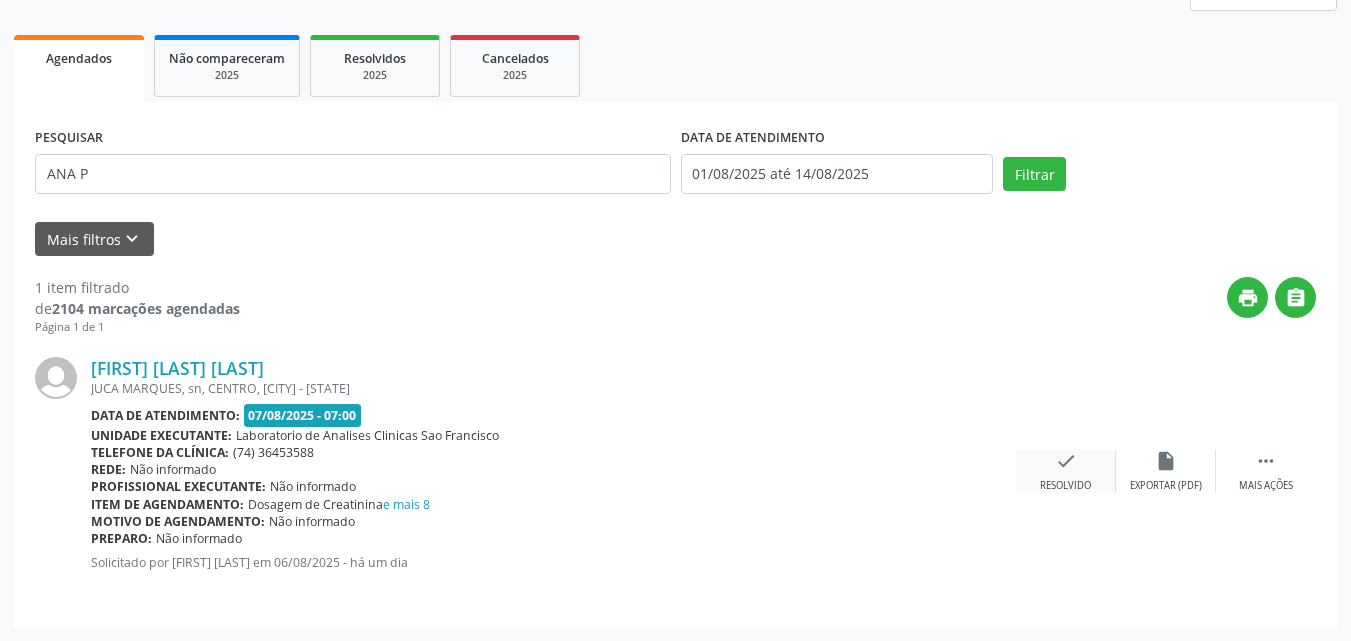 click on "check
Resolvido" at bounding box center (1066, 471) 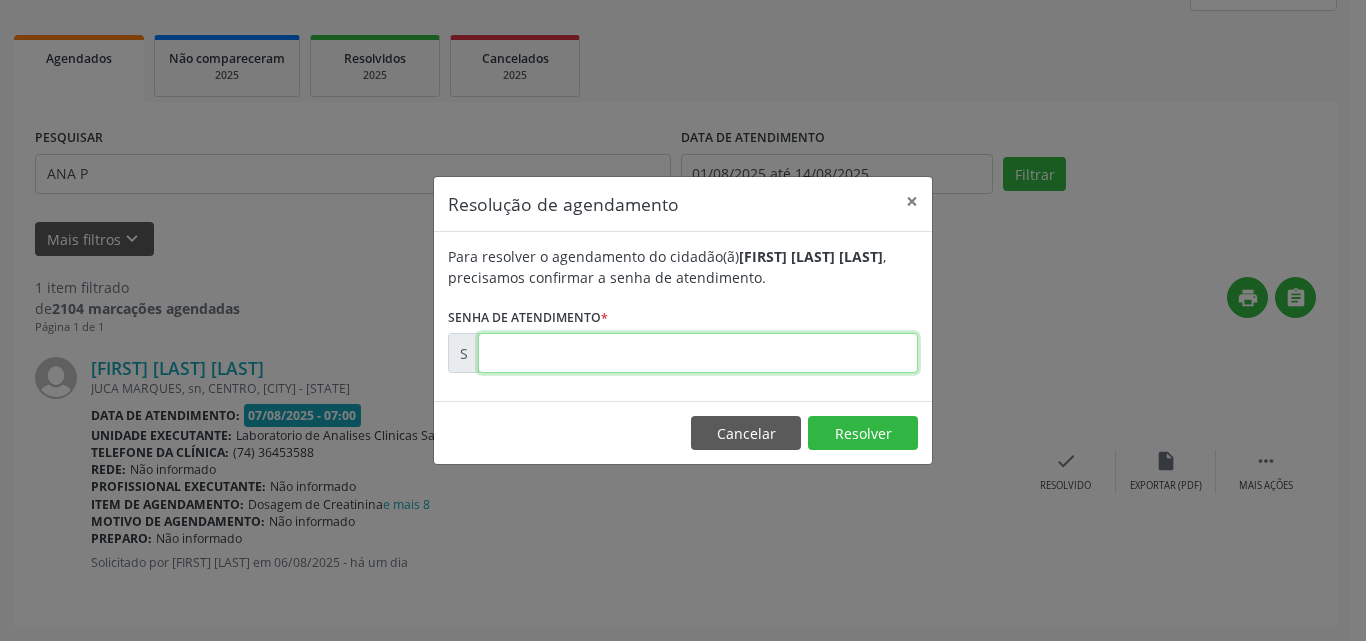 click at bounding box center (698, 353) 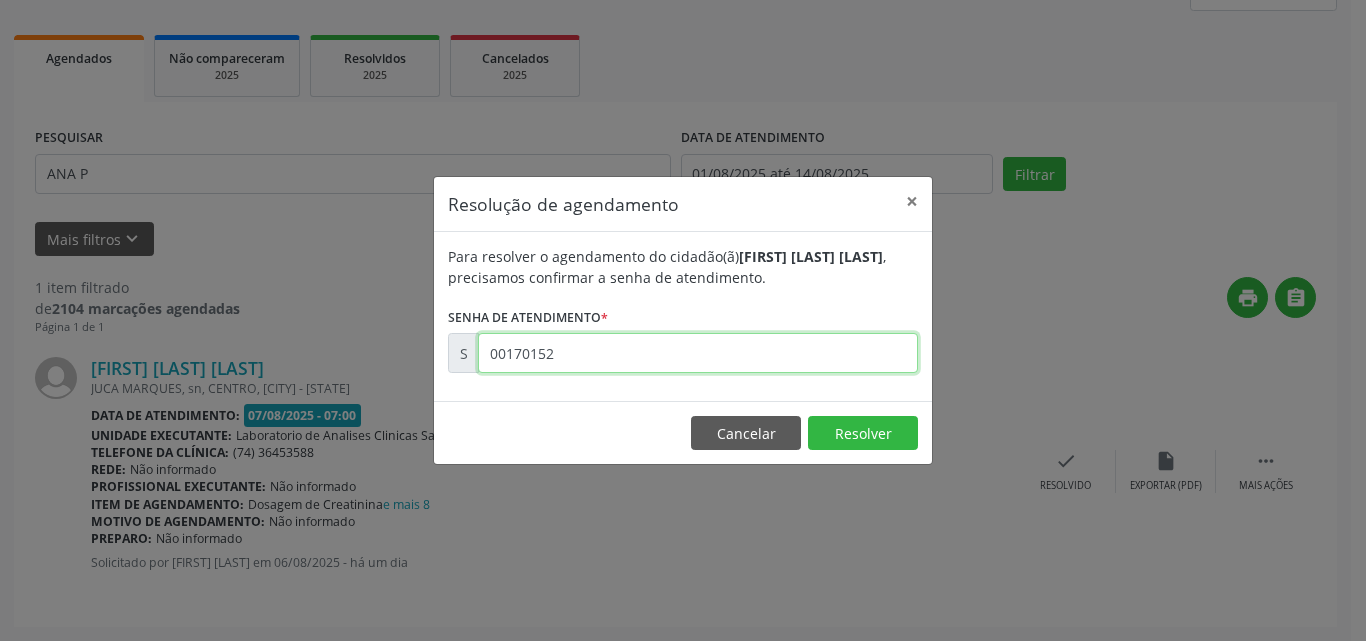 type on "00170152" 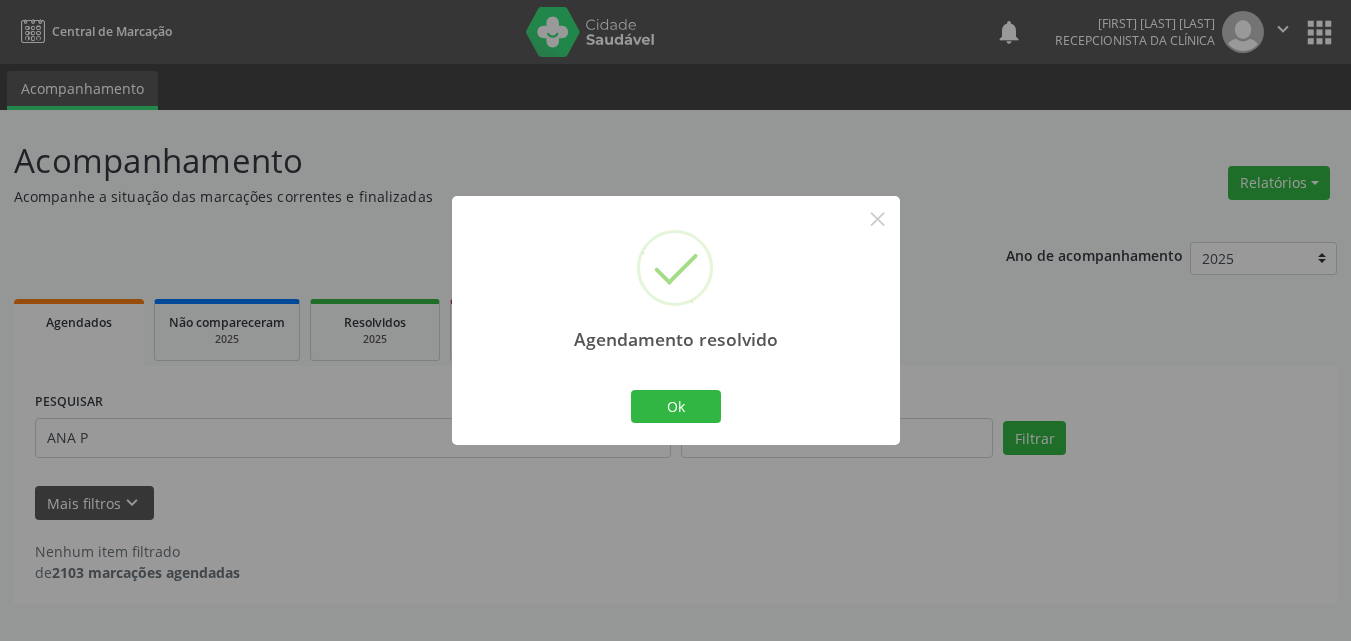 scroll, scrollTop: 0, scrollLeft: 0, axis: both 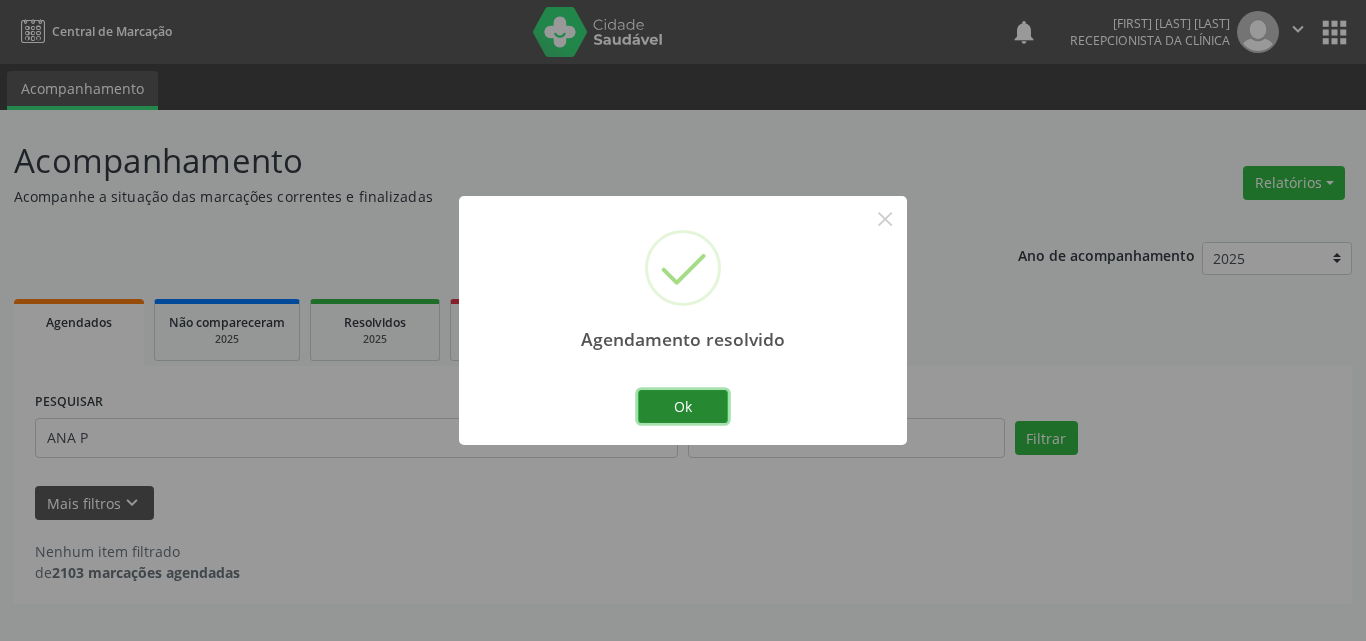 click on "Ok" at bounding box center [683, 407] 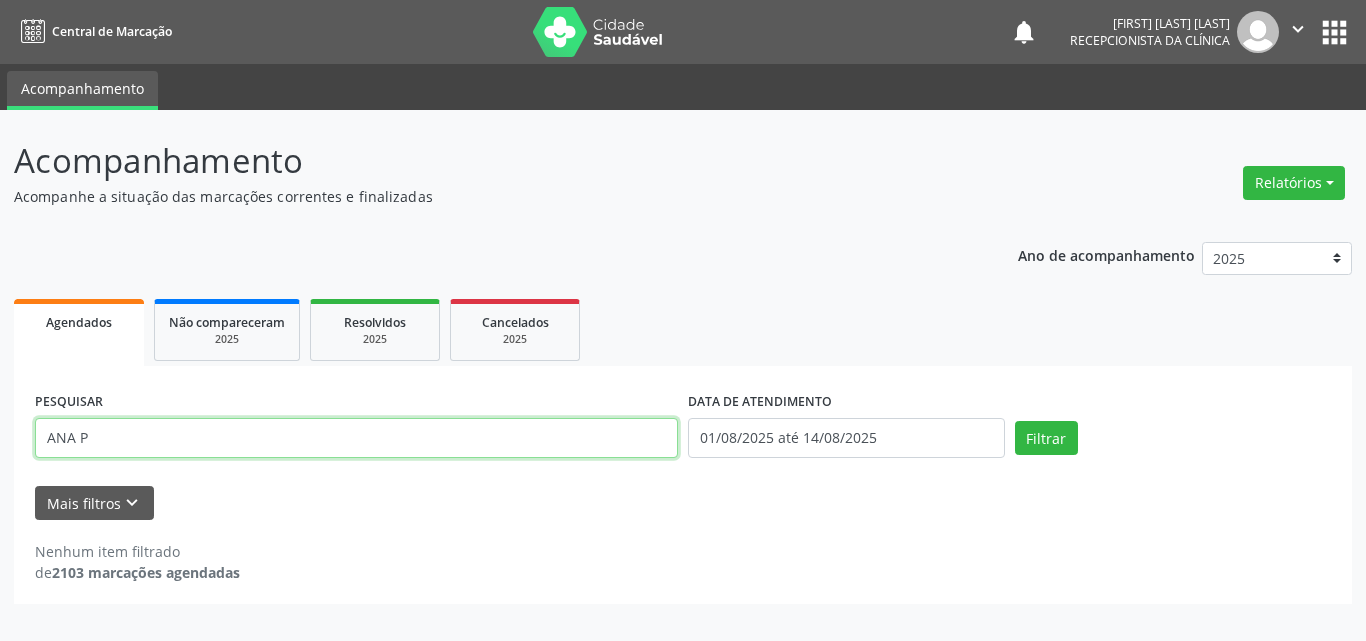 drag, startPoint x: 488, startPoint y: 449, endPoint x: 0, endPoint y: 172, distance: 561.13544 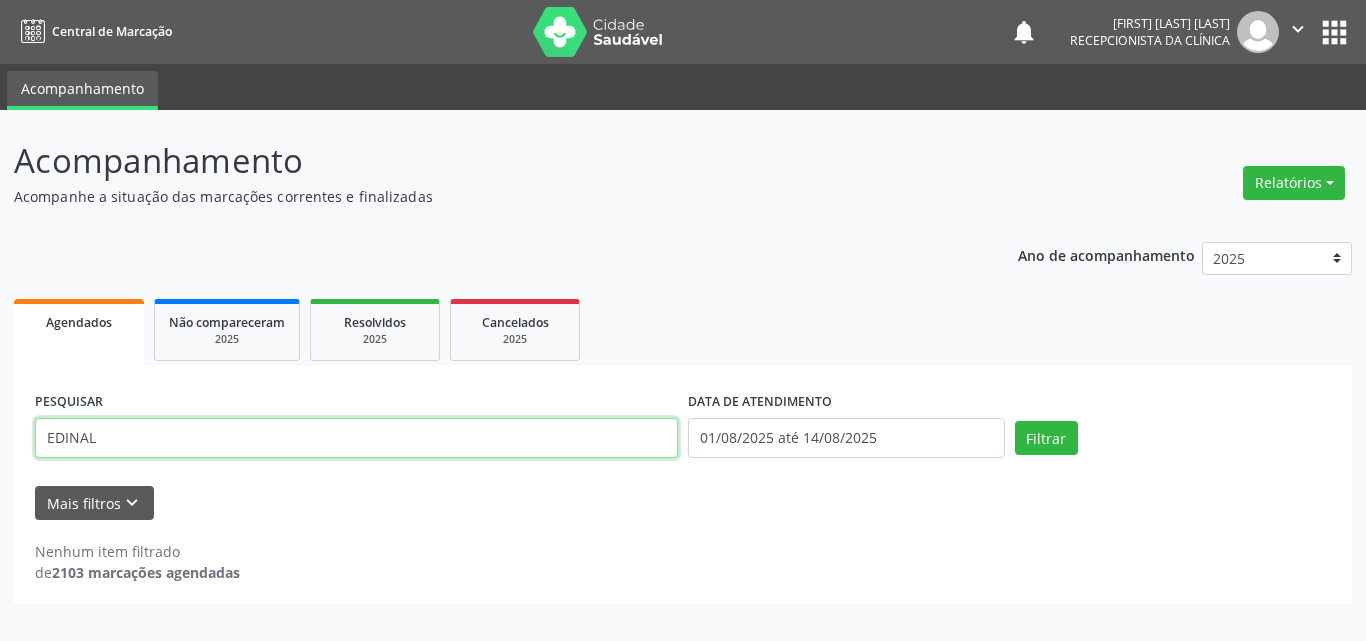 type on "EDINAL" 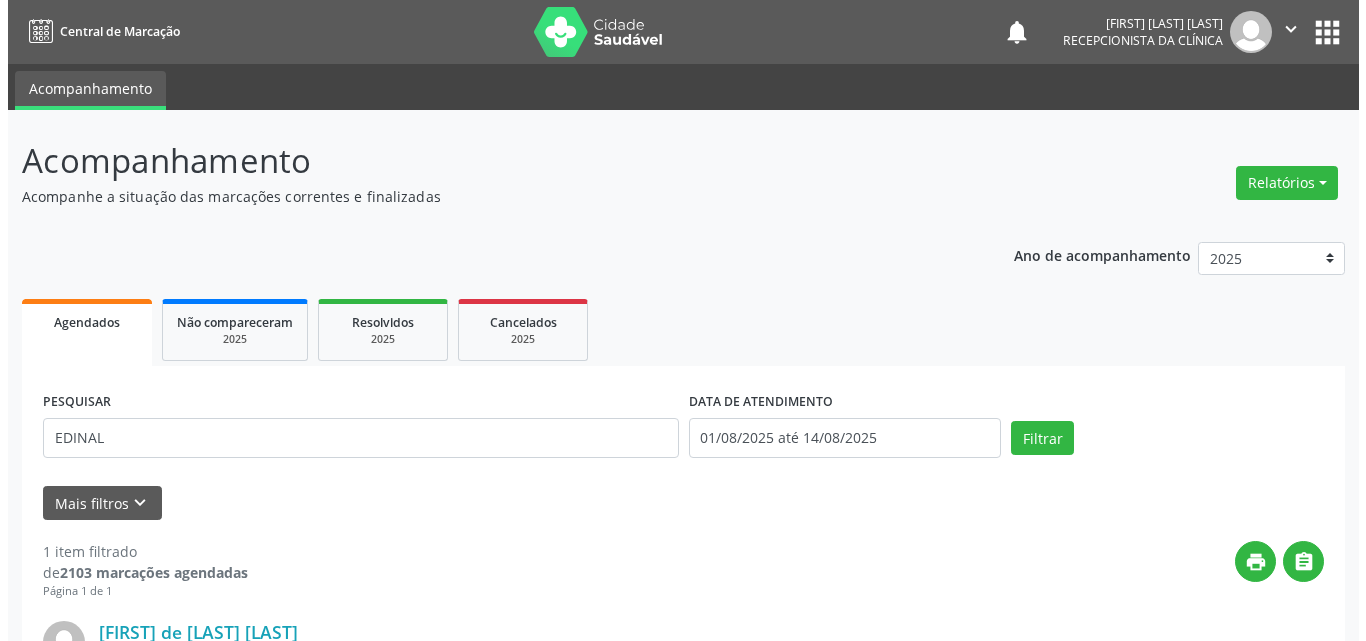 scroll, scrollTop: 264, scrollLeft: 0, axis: vertical 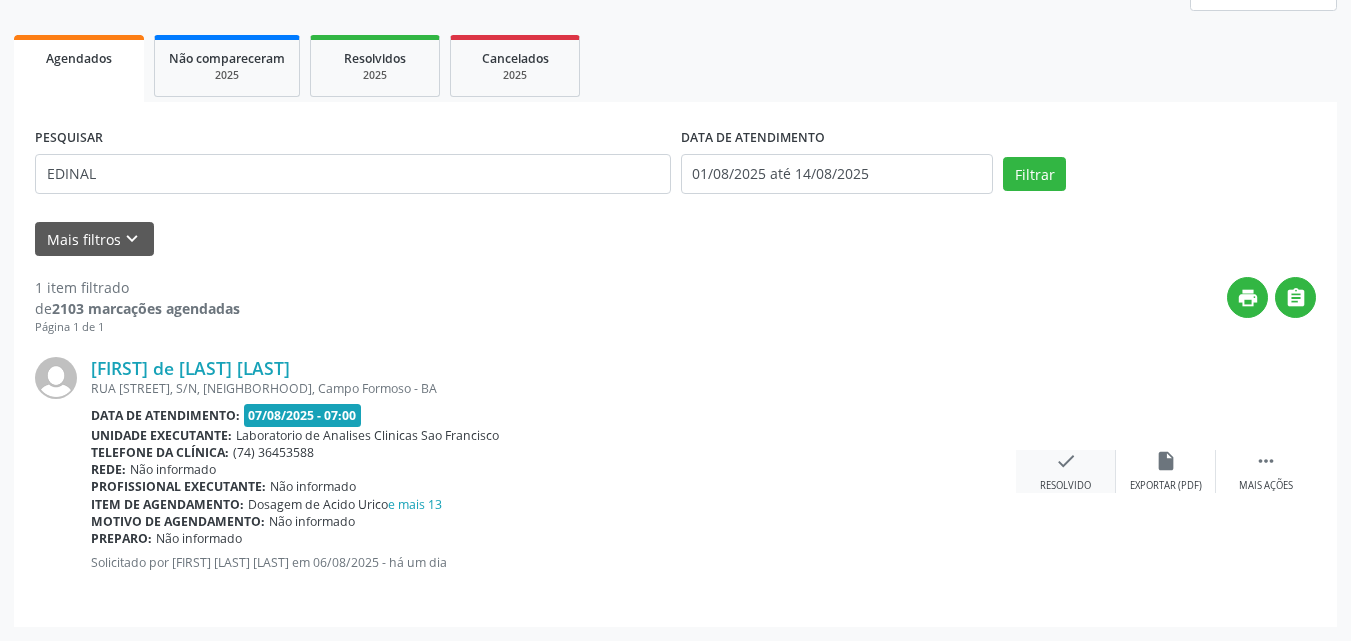 click on "check
Resolvido" at bounding box center (1066, 471) 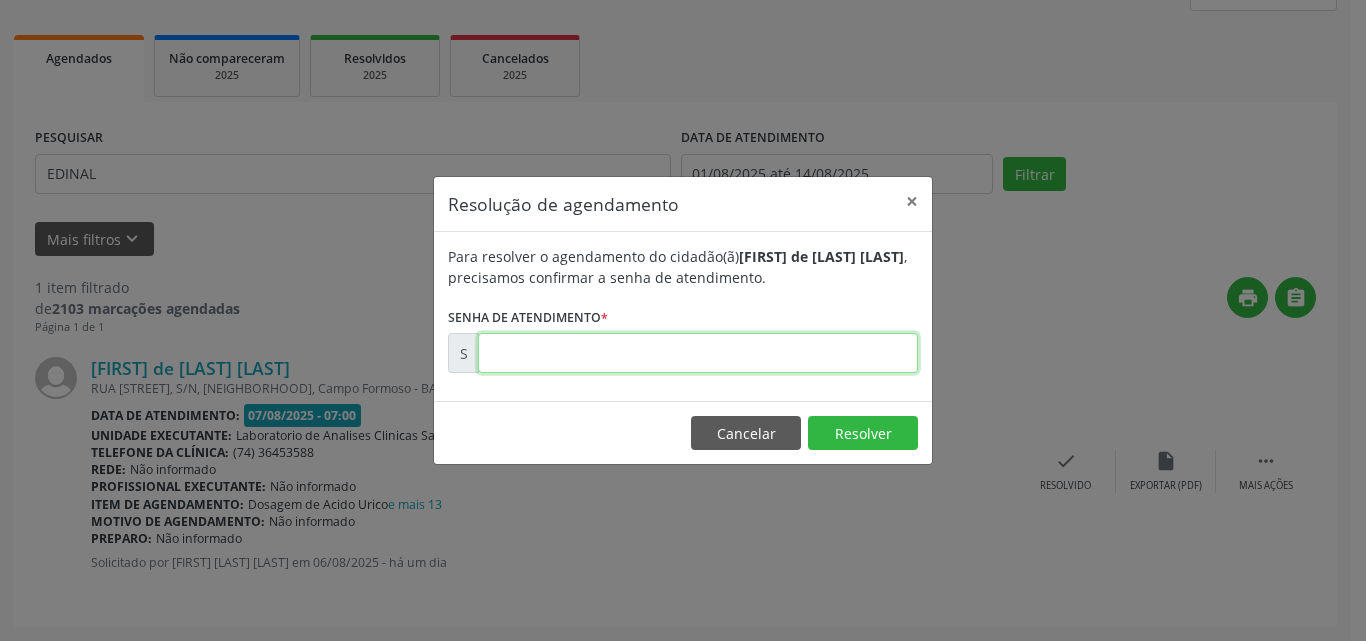 click at bounding box center [698, 353] 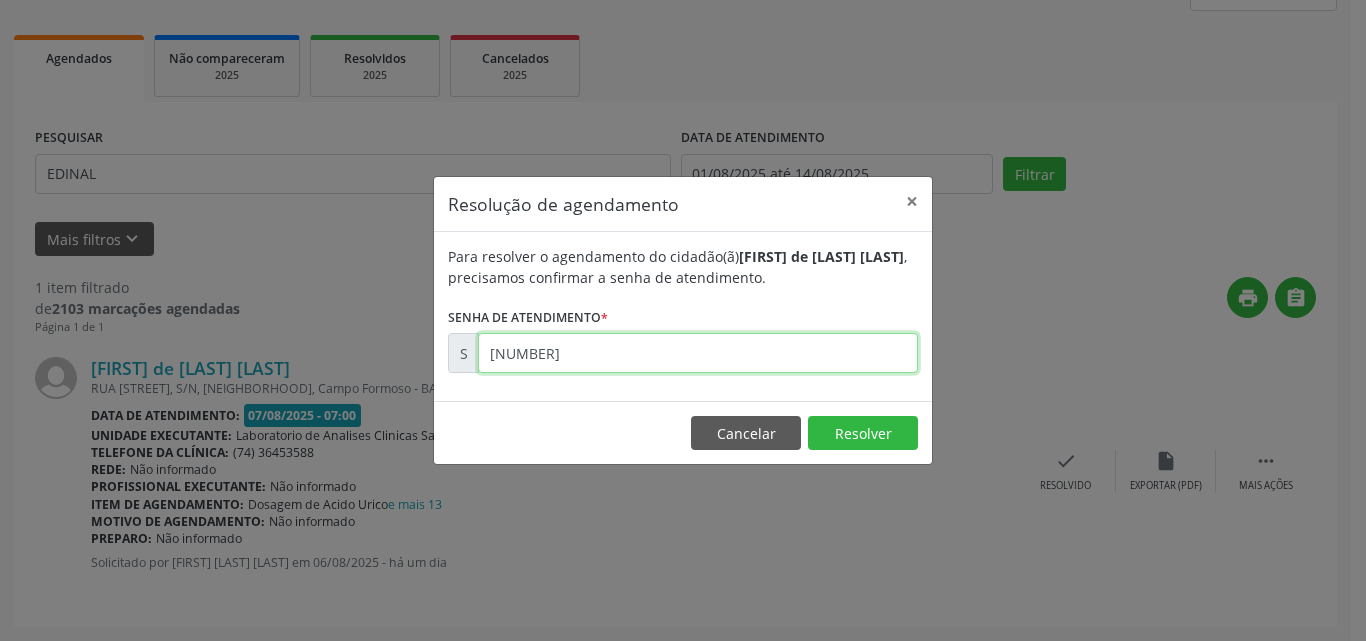type on "[NUMBER]" 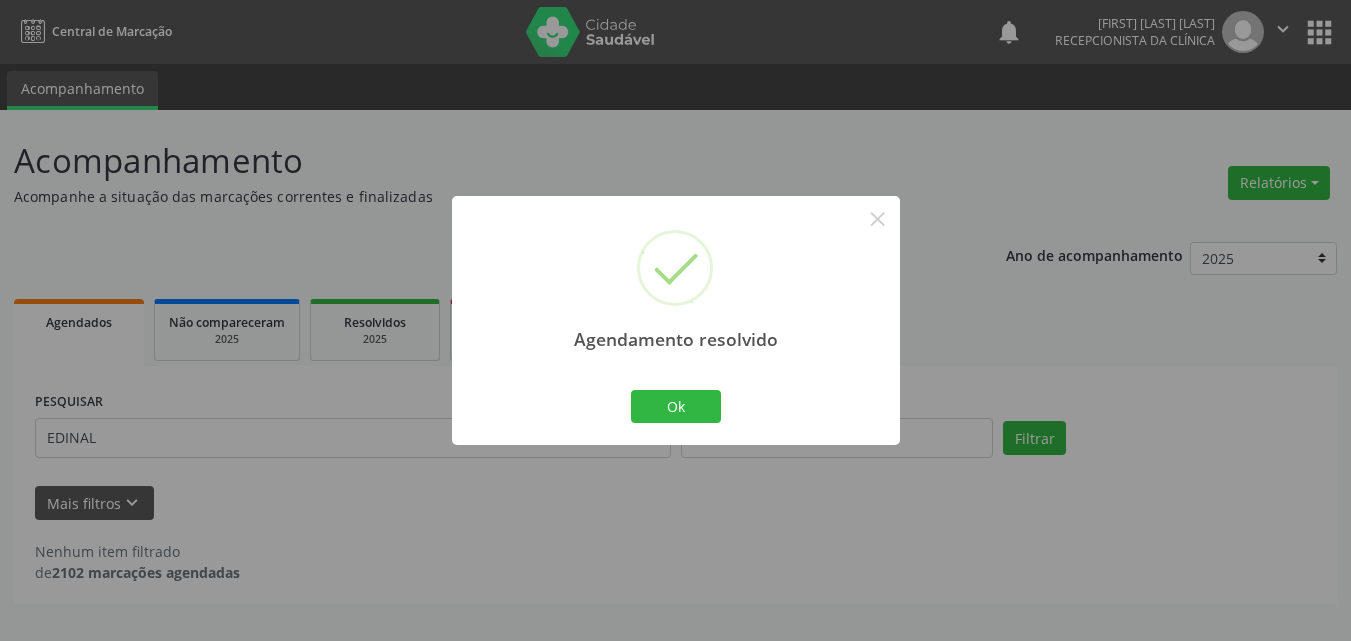 scroll, scrollTop: 0, scrollLeft: 0, axis: both 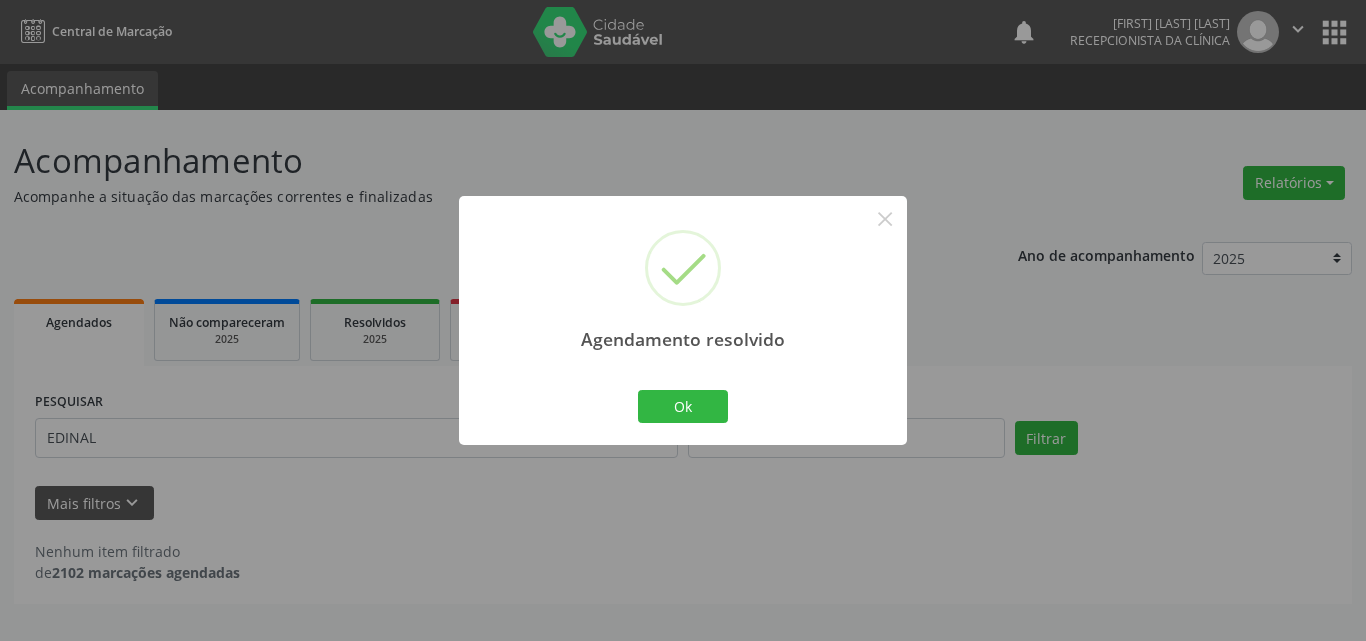 click on "Ok Cancel" at bounding box center [683, 406] 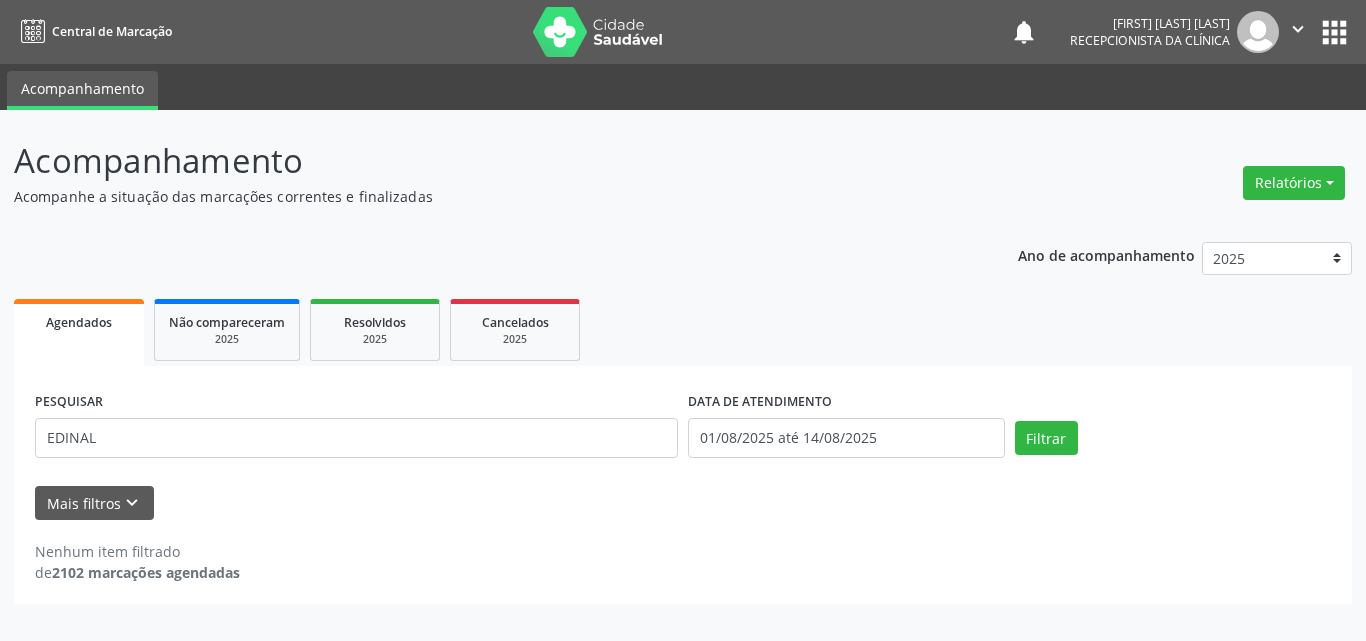 click on "DATA DE ATENDIMENTO" at bounding box center (760, 402) 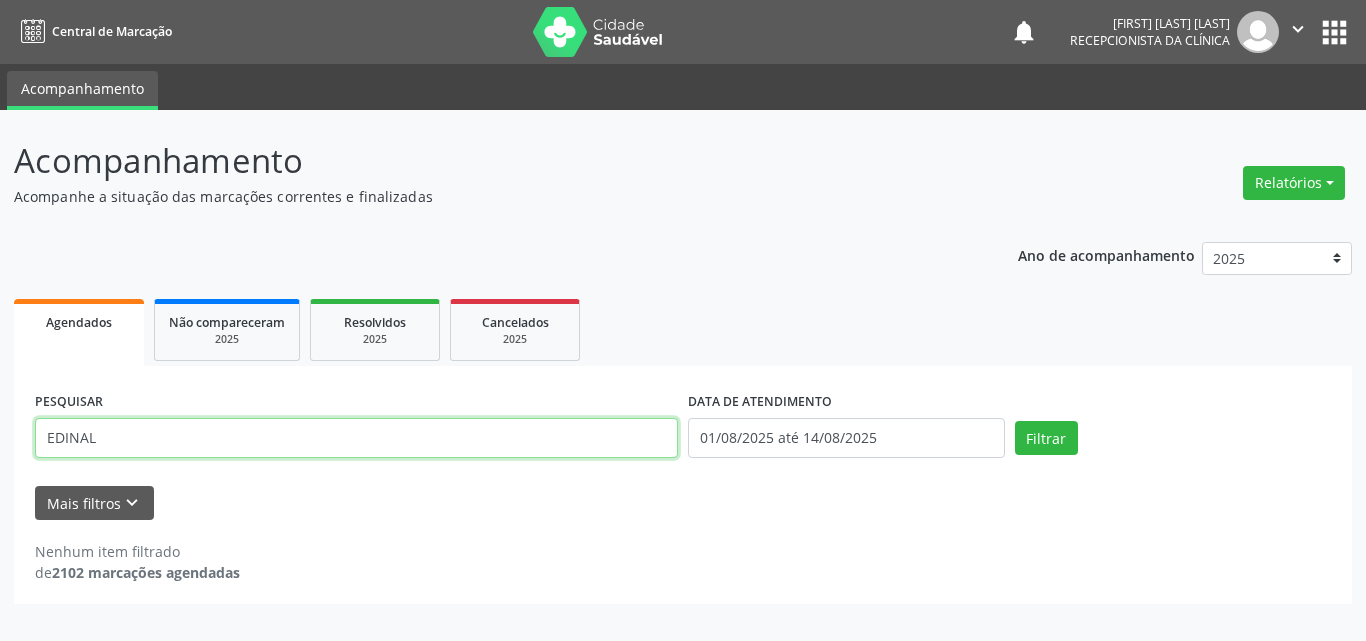 drag, startPoint x: 209, startPoint y: 290, endPoint x: 0, endPoint y: 68, distance: 304.9016 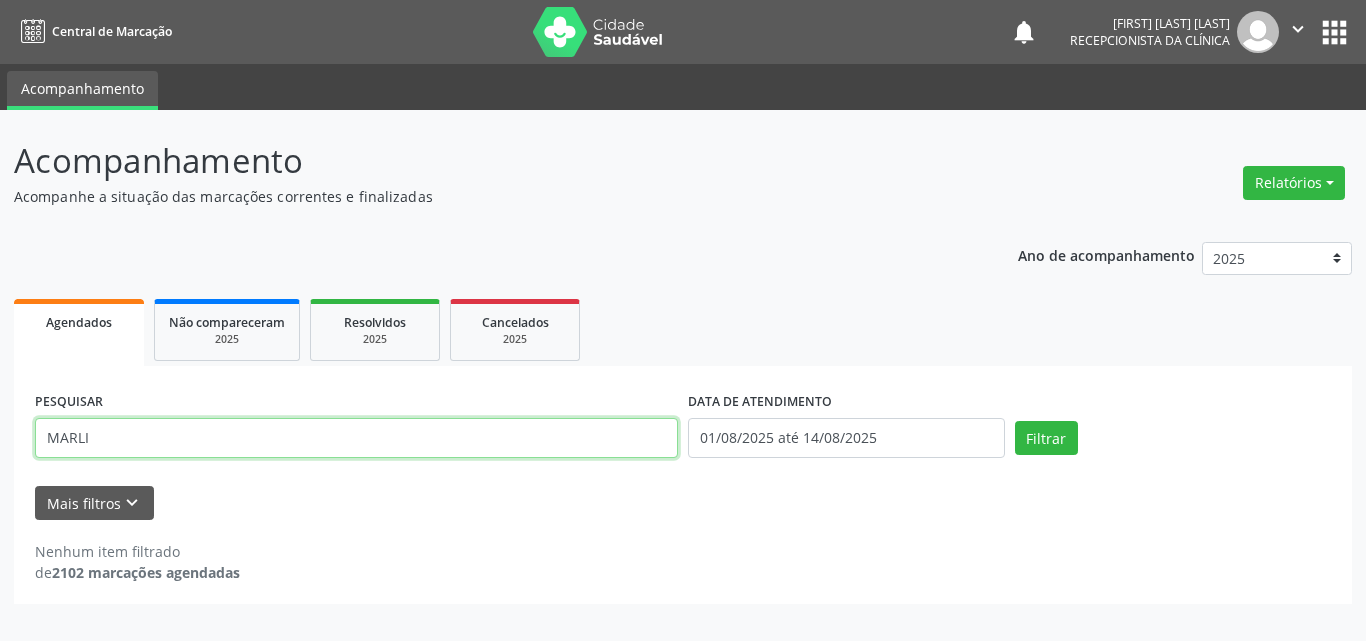 type on "MARLI" 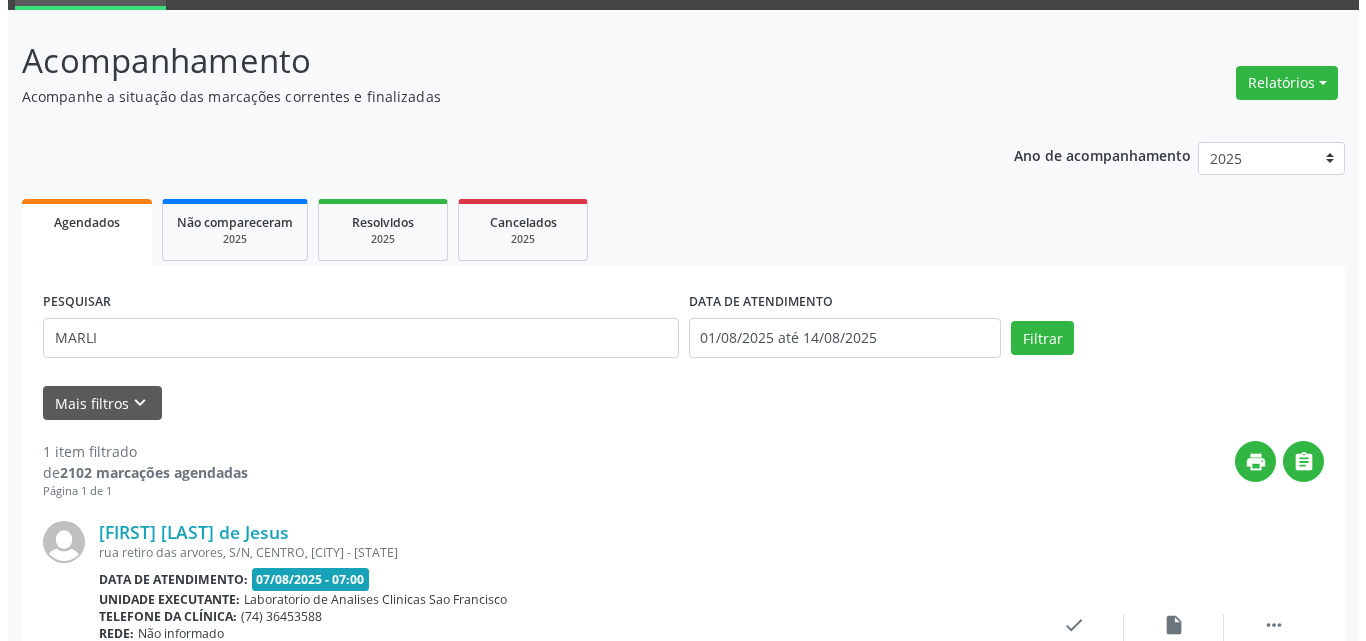 scroll, scrollTop: 264, scrollLeft: 0, axis: vertical 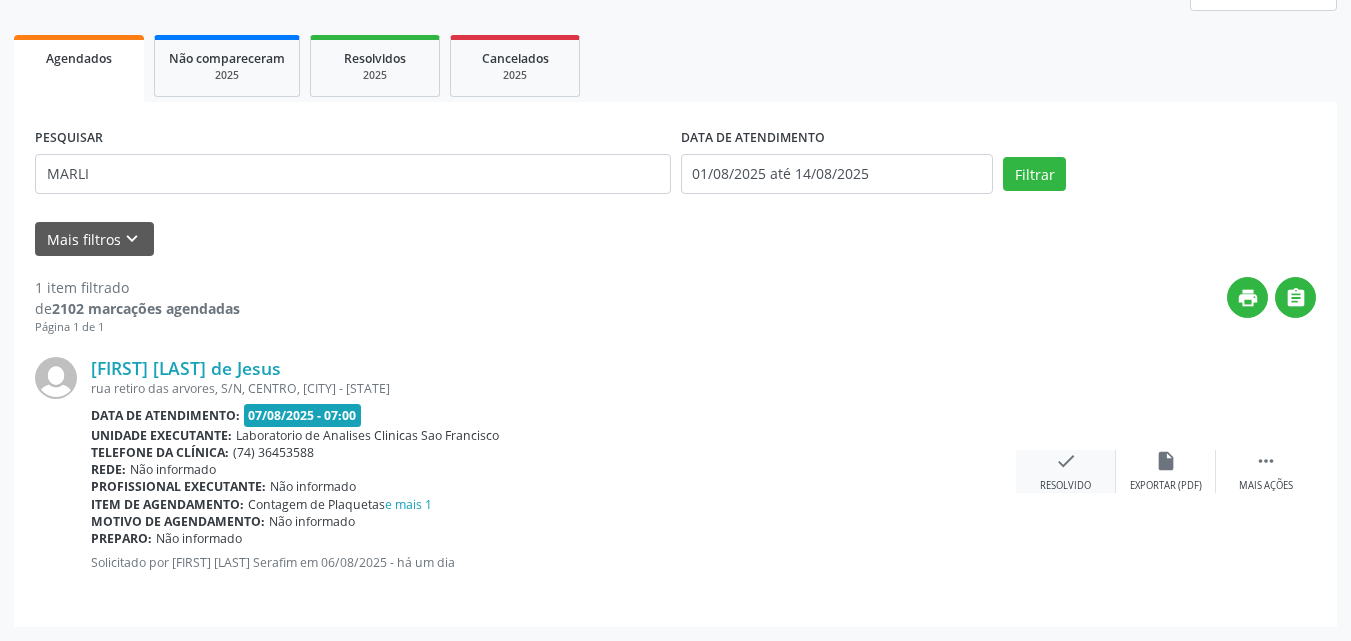 click on "Resolvido" at bounding box center (1065, 486) 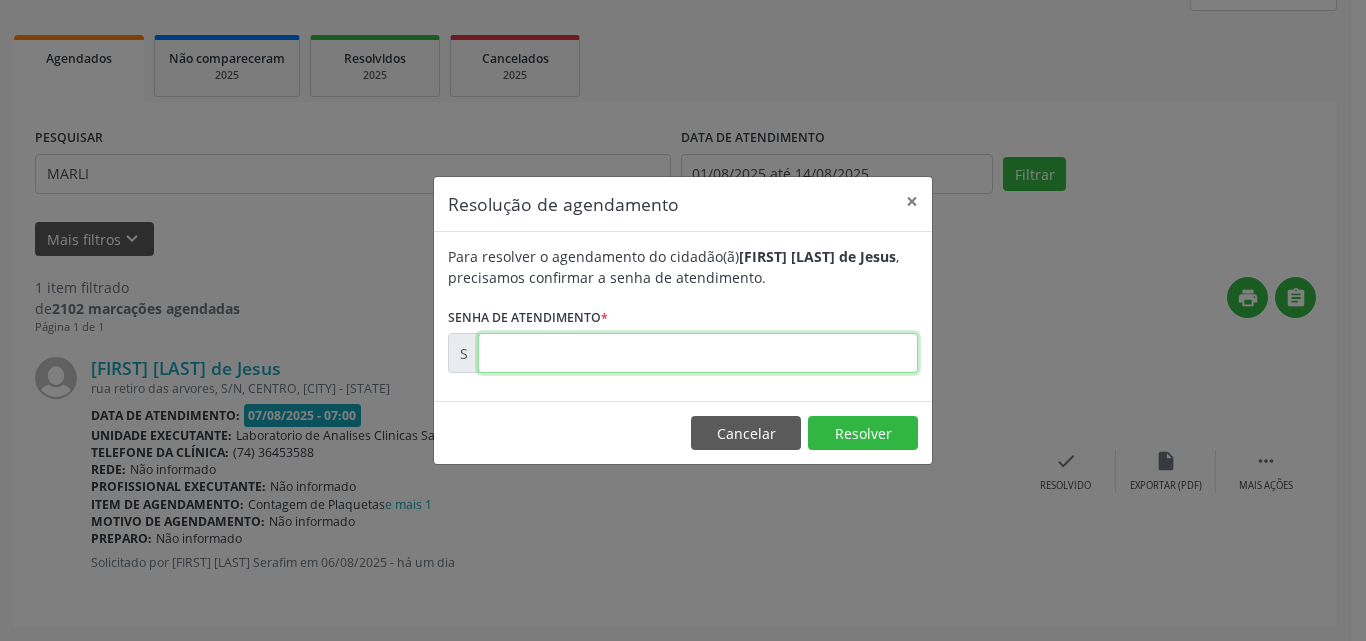 click at bounding box center [698, 353] 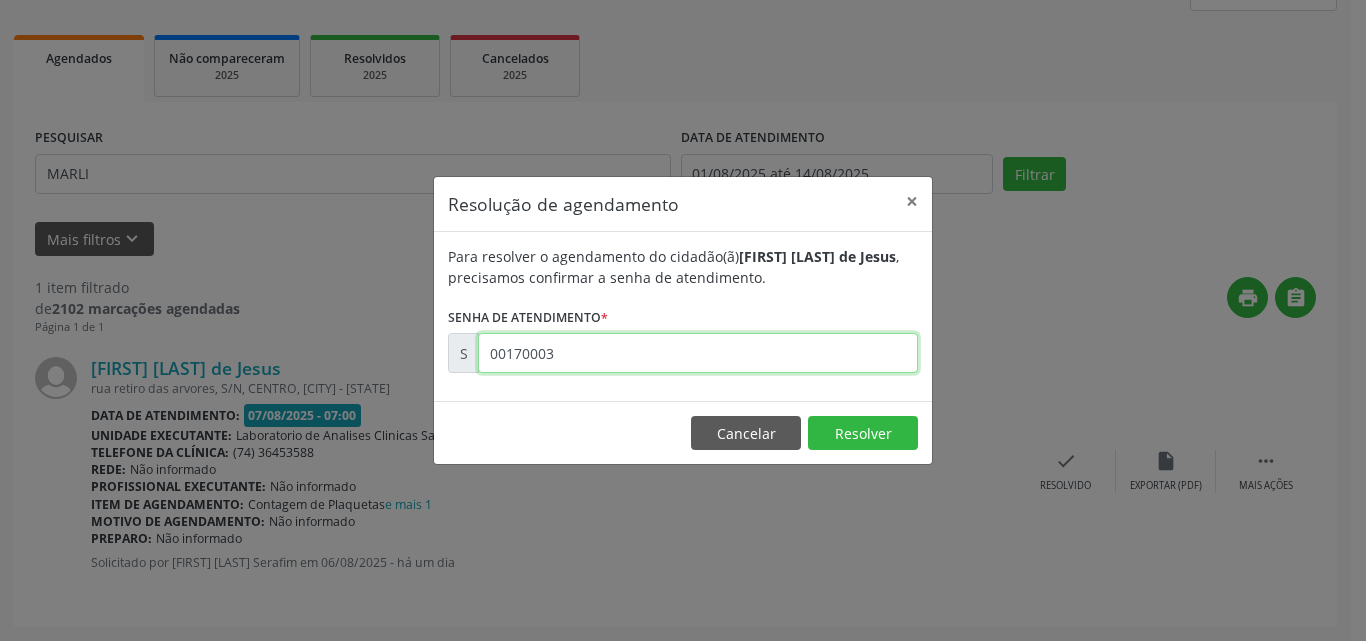 type on "00170003" 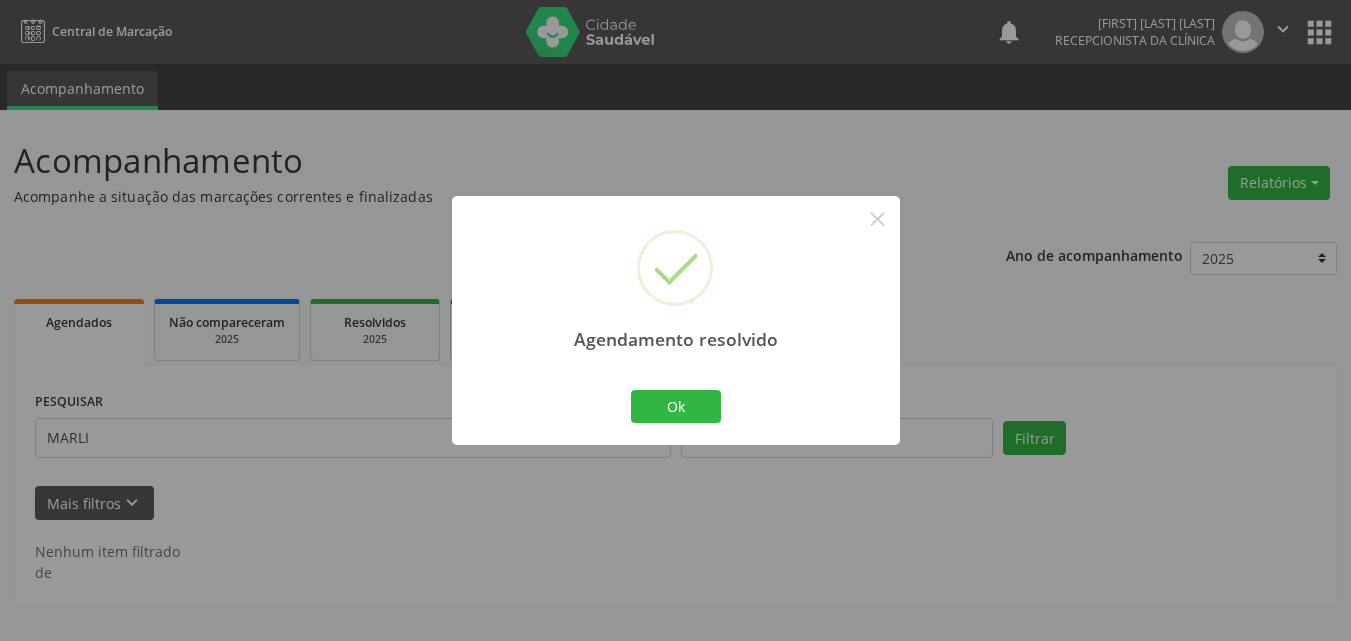 scroll, scrollTop: 0, scrollLeft: 0, axis: both 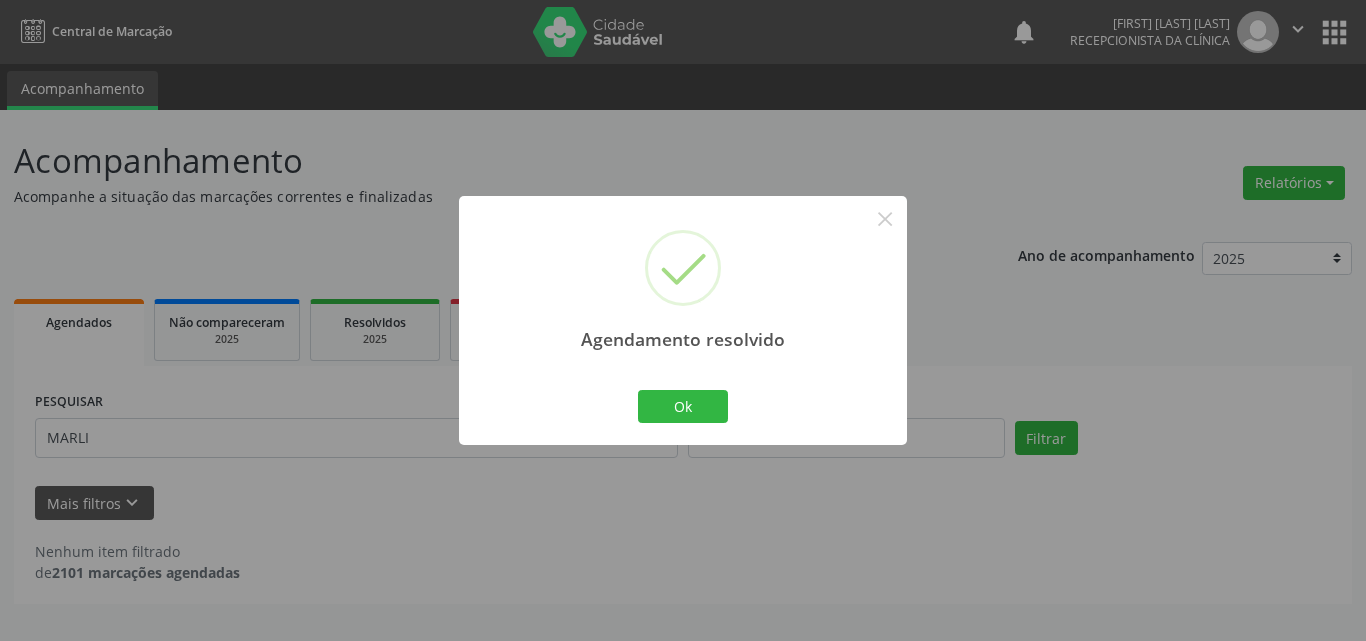 click on "Ok Cancel" at bounding box center (683, 406) 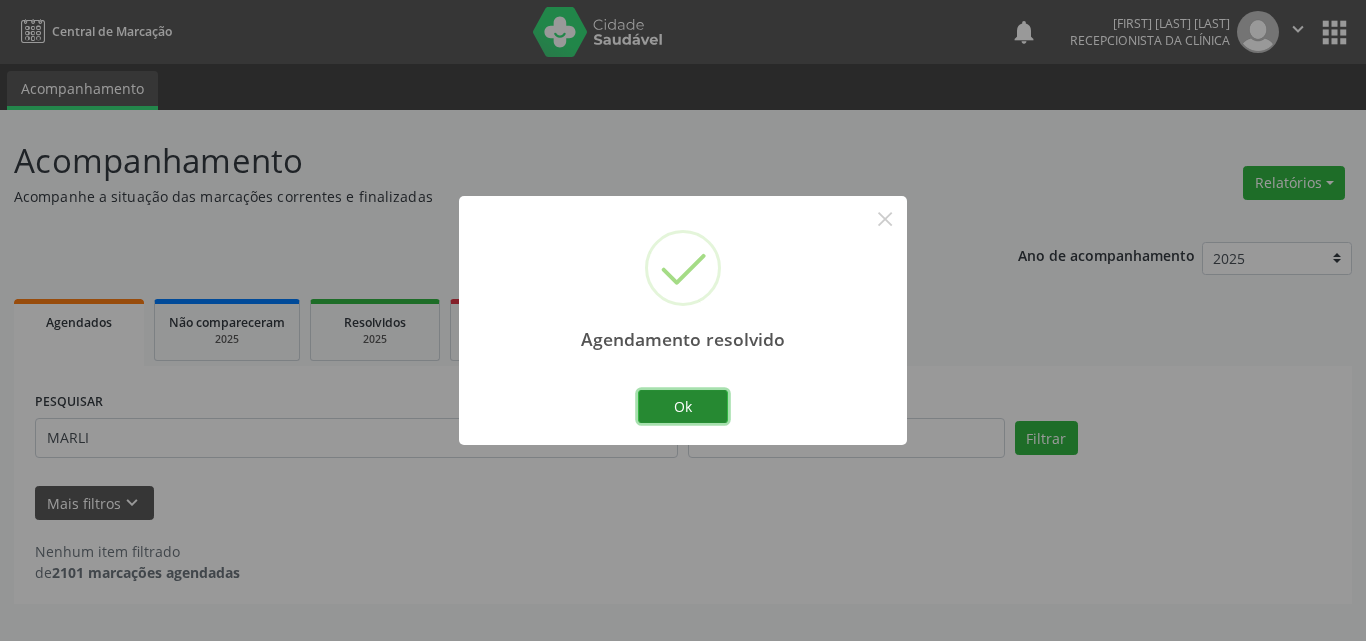 click on "Ok" at bounding box center [683, 407] 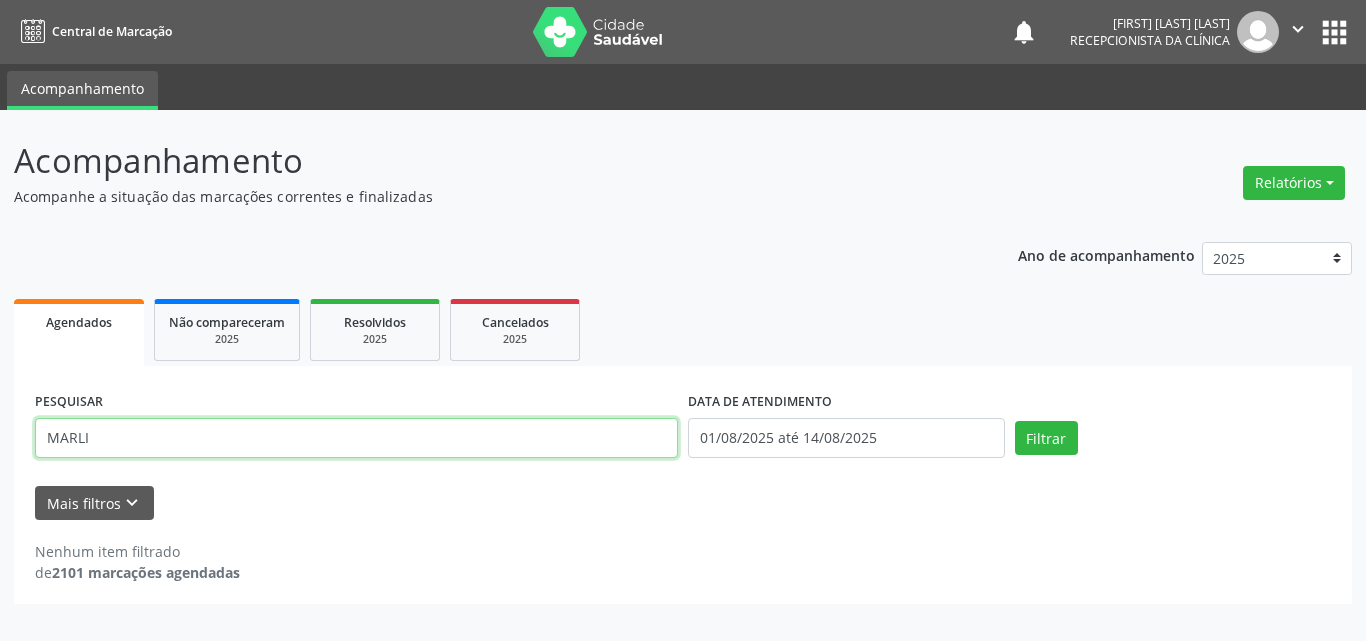 drag, startPoint x: 0, startPoint y: 270, endPoint x: 0, endPoint y: 237, distance: 33 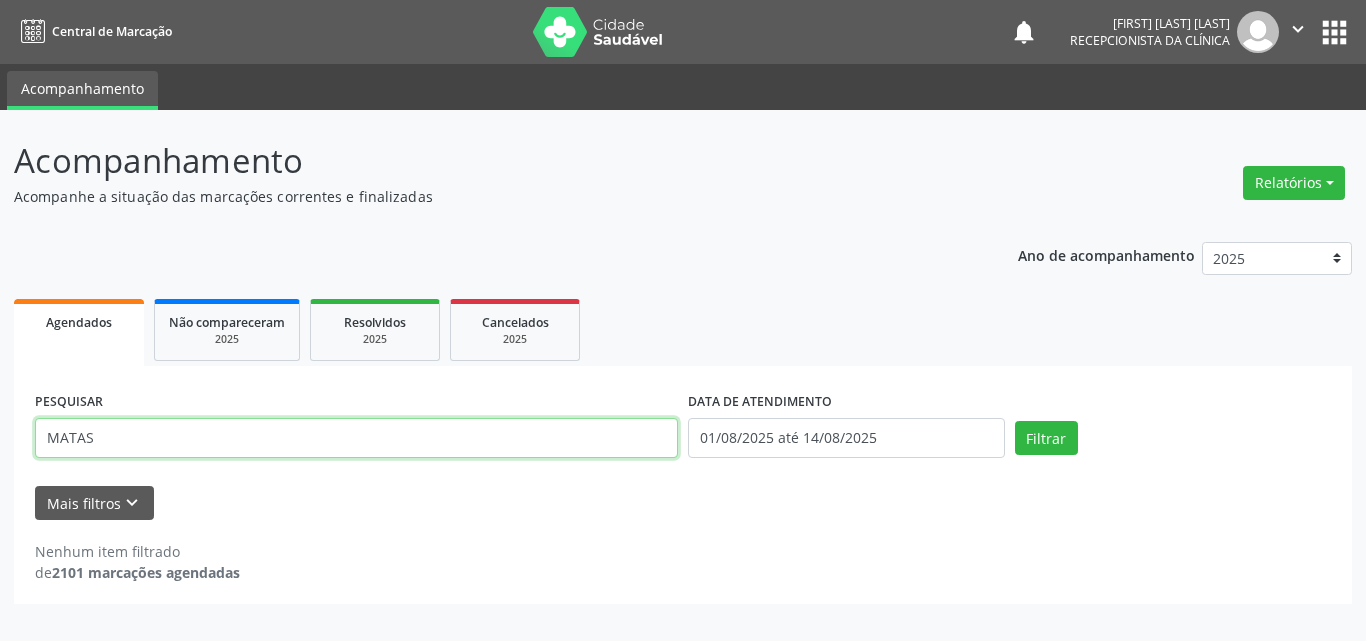 click on "Filtrar" at bounding box center [1046, 438] 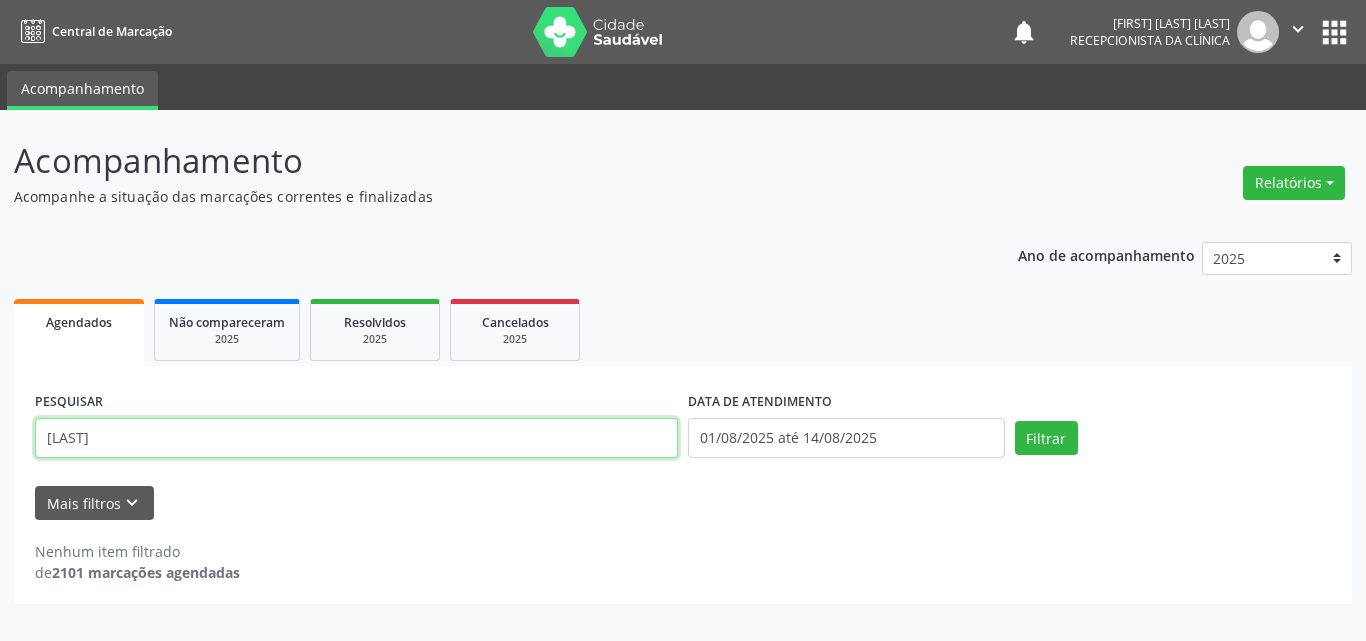 type on "[LAST]" 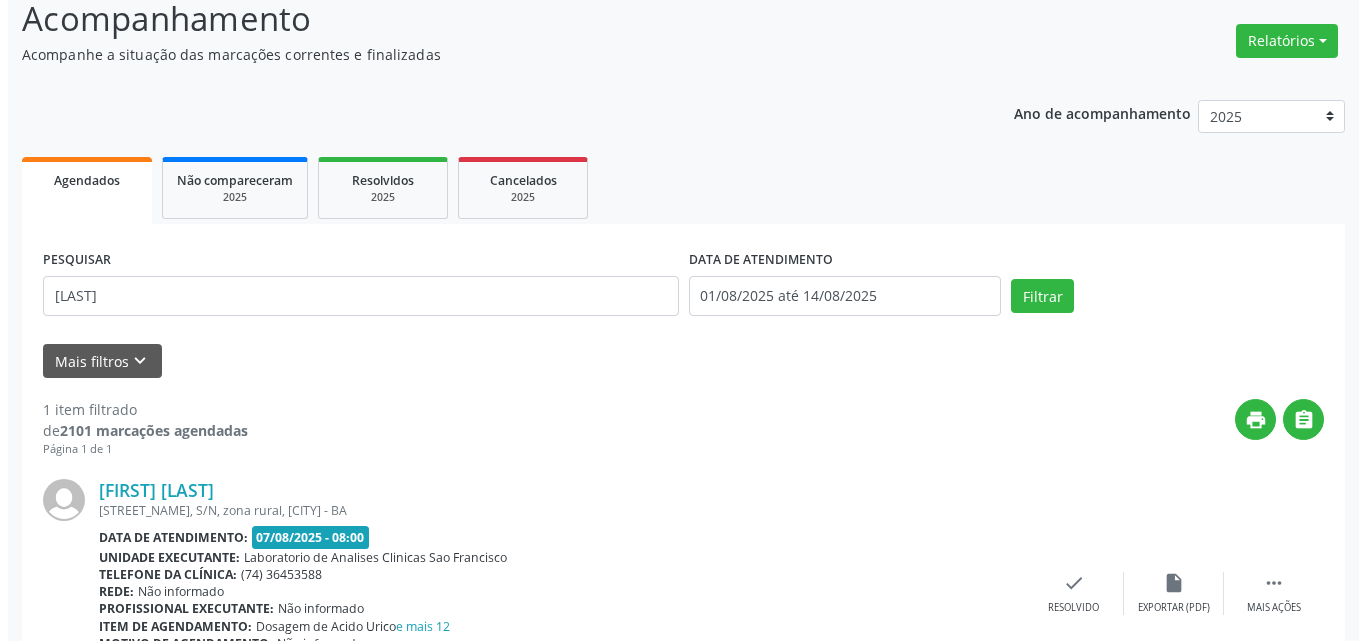 scroll, scrollTop: 264, scrollLeft: 0, axis: vertical 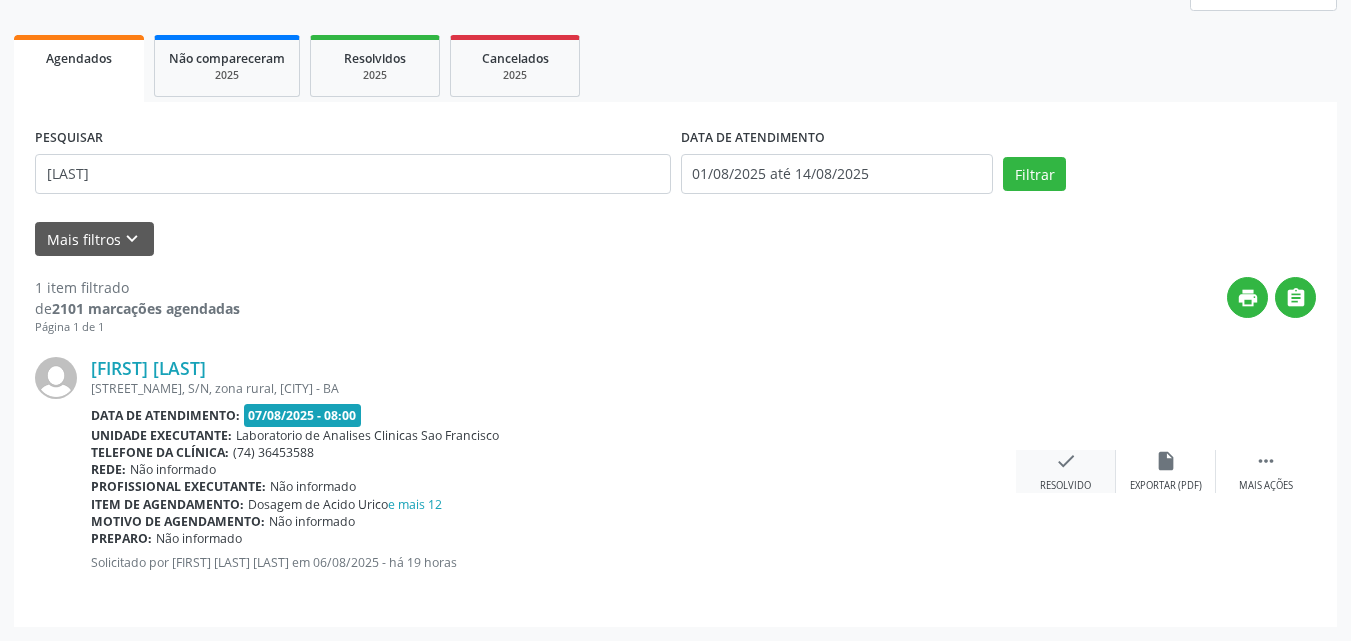 click on "check
Resolvido" at bounding box center (1066, 471) 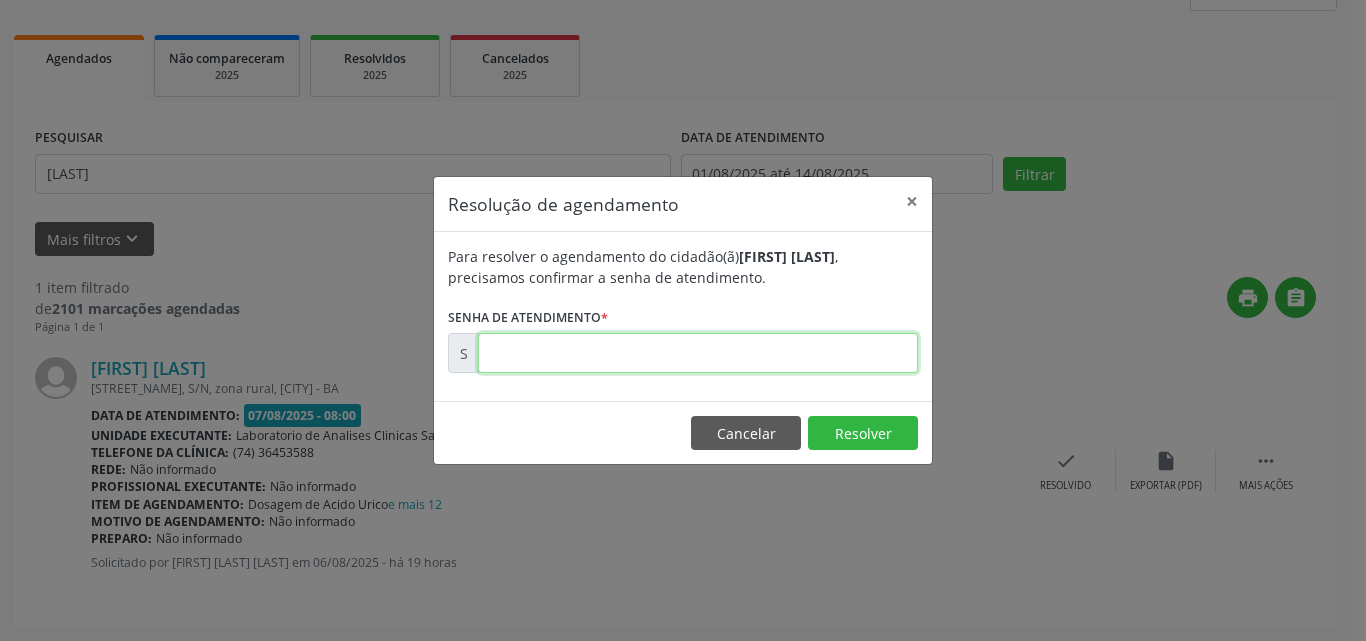click at bounding box center (698, 353) 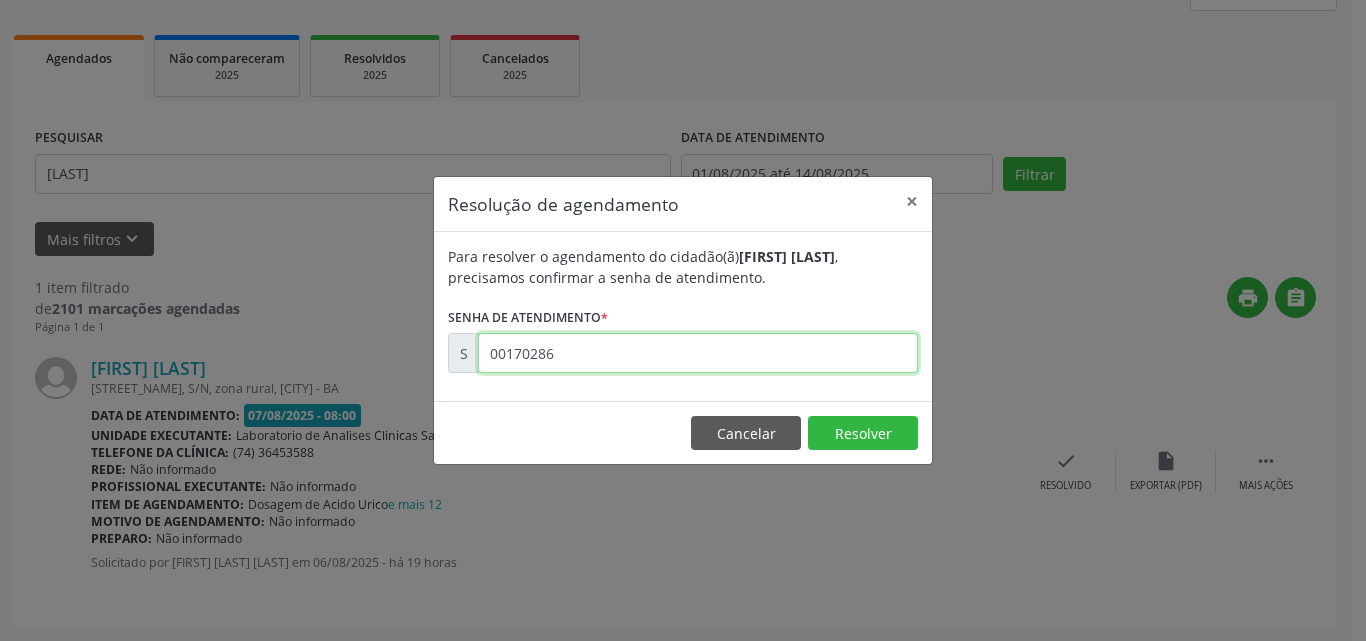 type on "00170286" 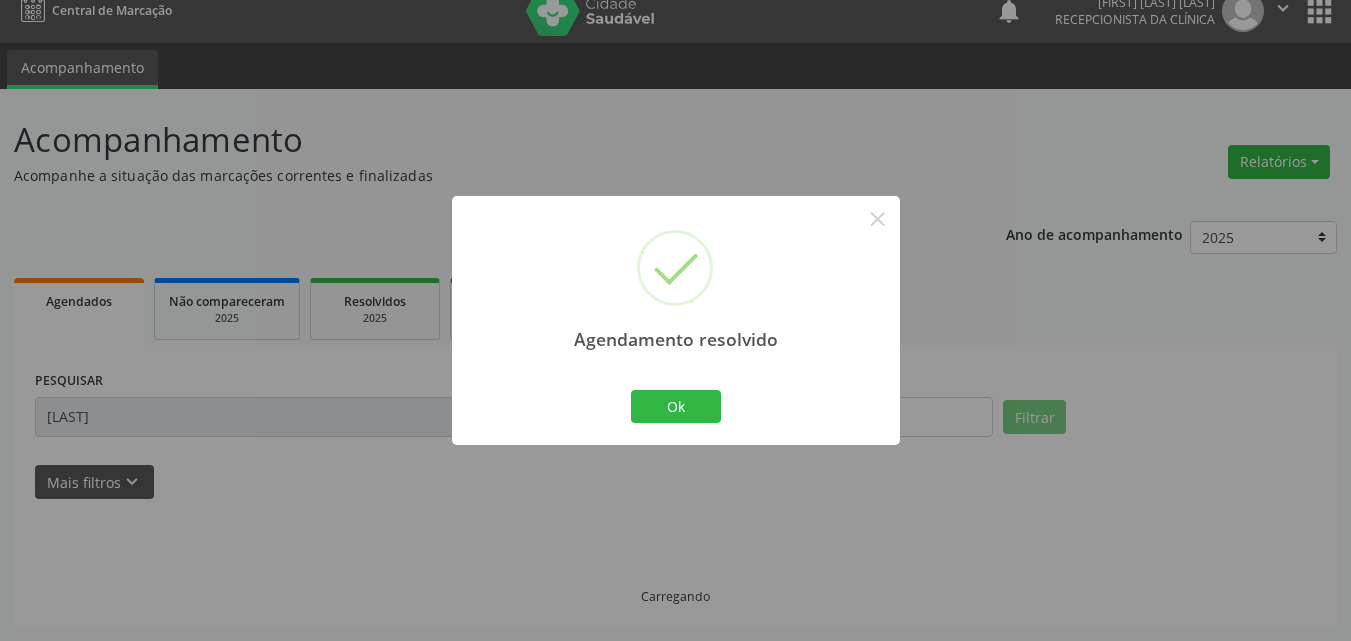 scroll, scrollTop: 0, scrollLeft: 0, axis: both 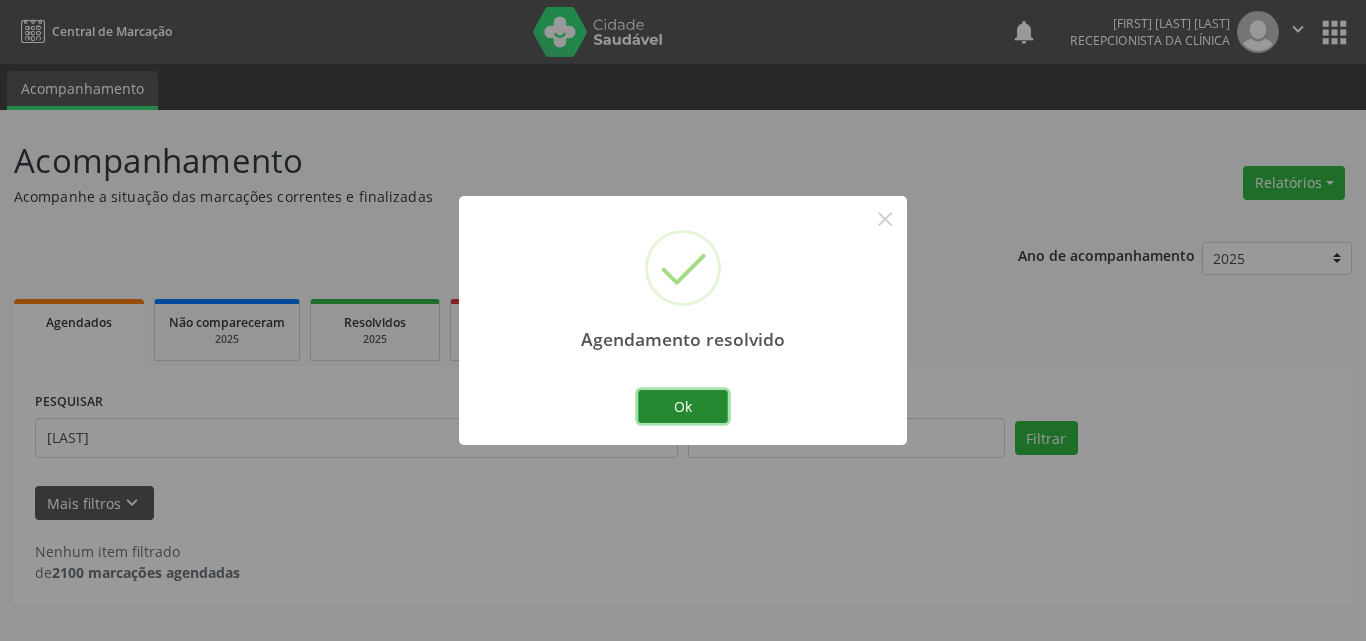 click on "Ok" at bounding box center [683, 407] 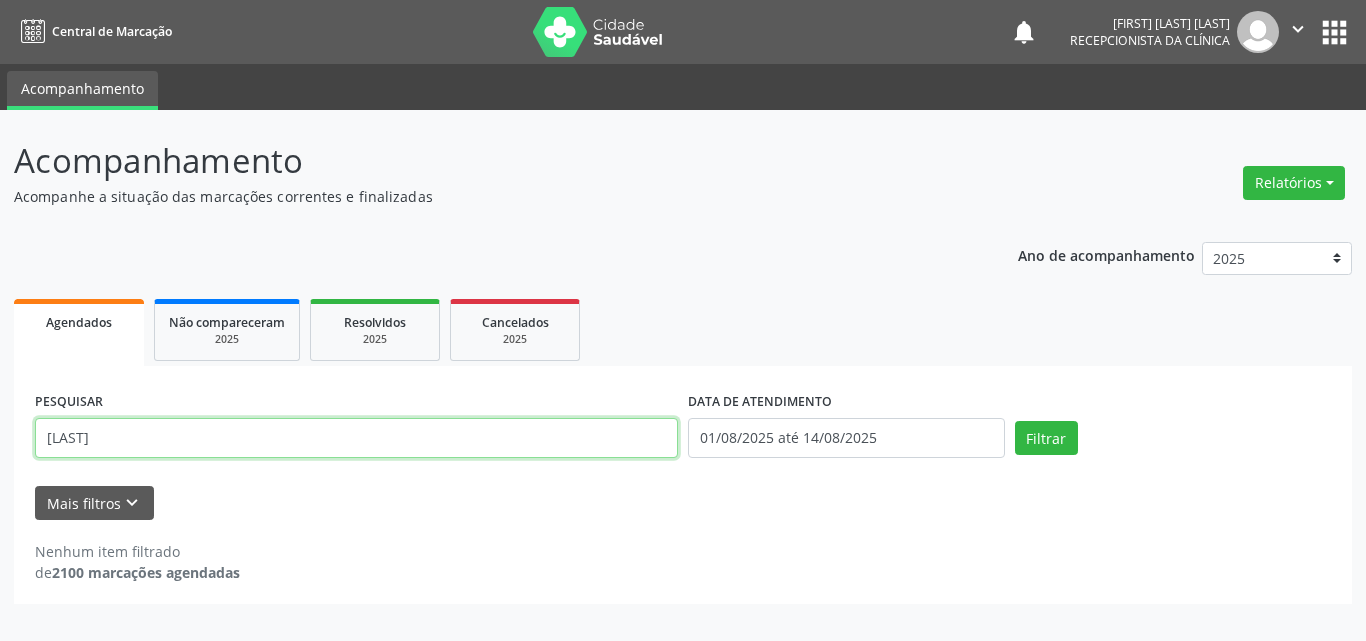 drag, startPoint x: 326, startPoint y: 444, endPoint x: 0, endPoint y: 397, distance: 329.3706 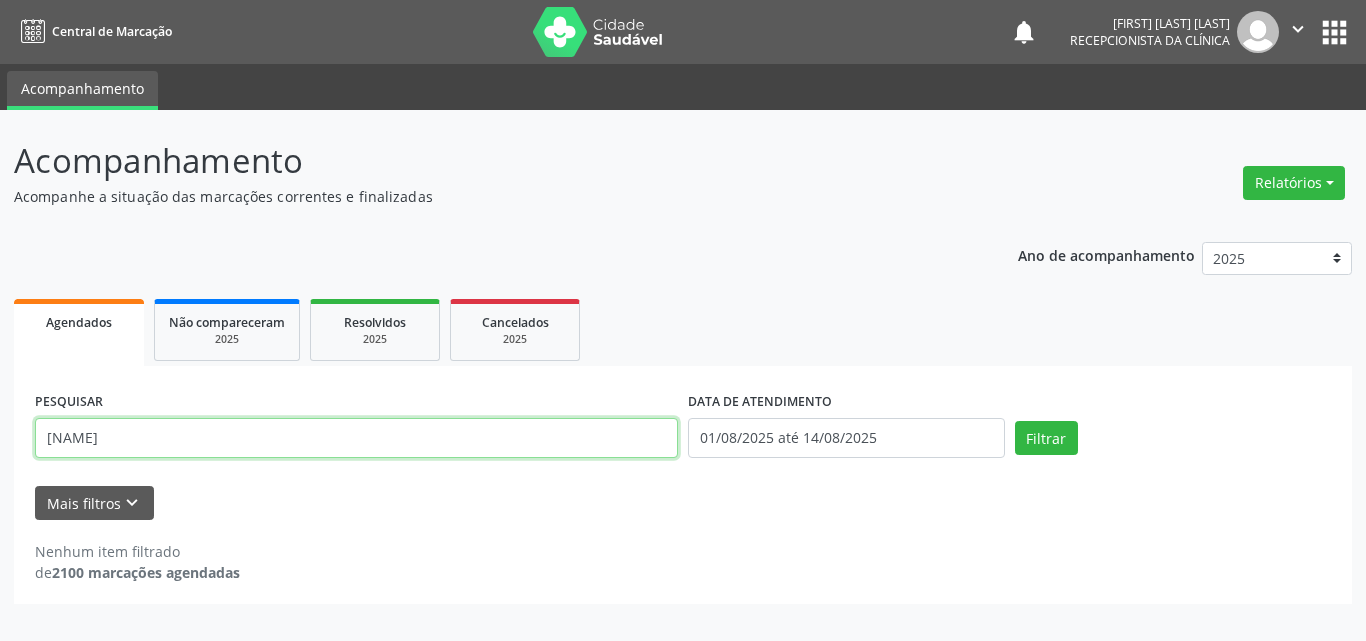 type on "[NAME]" 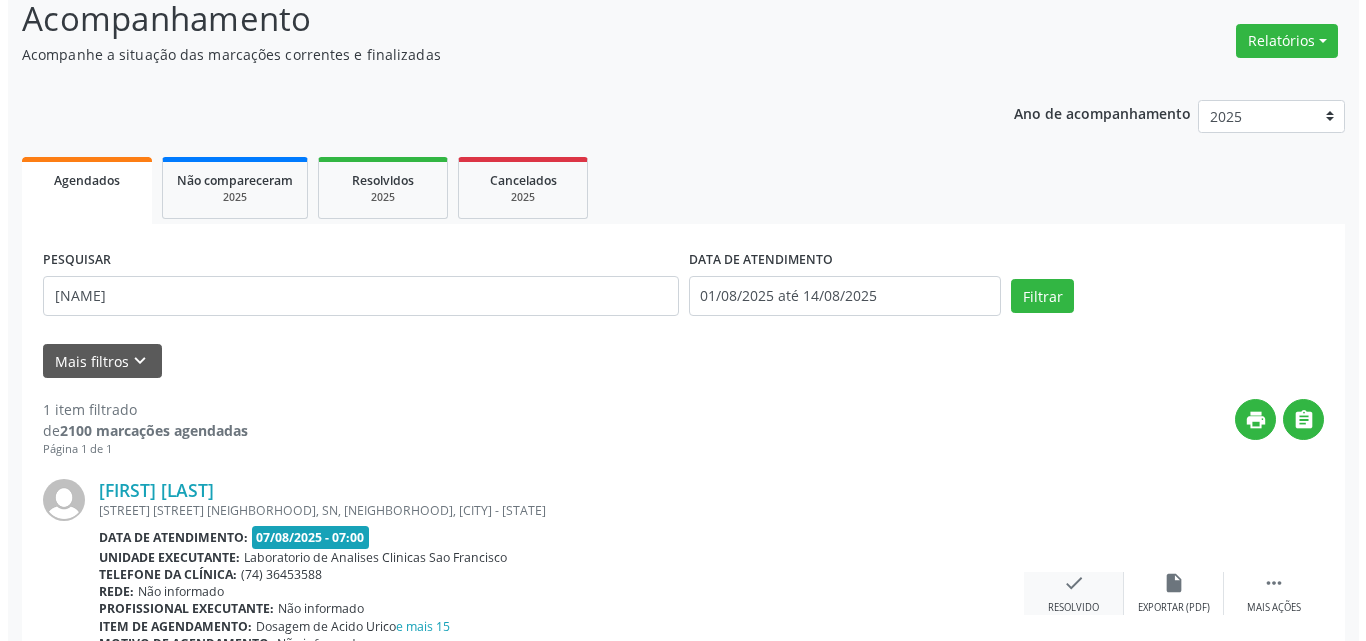 scroll, scrollTop: 264, scrollLeft: 0, axis: vertical 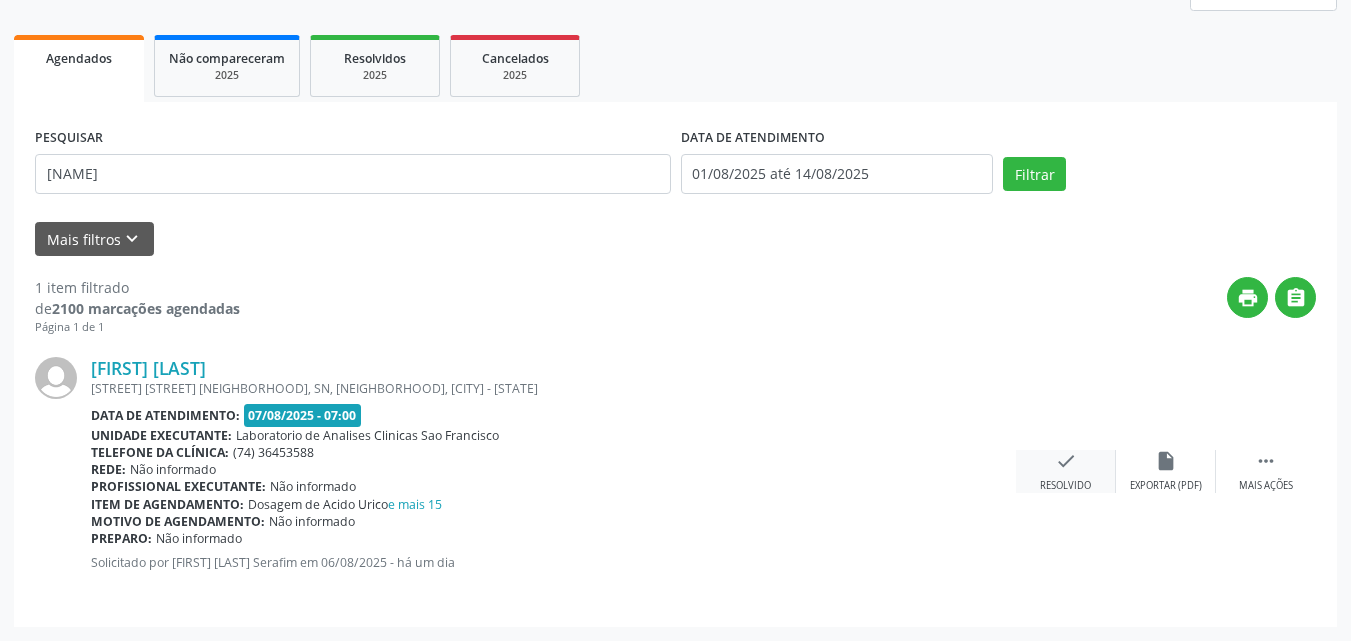 click on "check
Resolvido" at bounding box center (1066, 471) 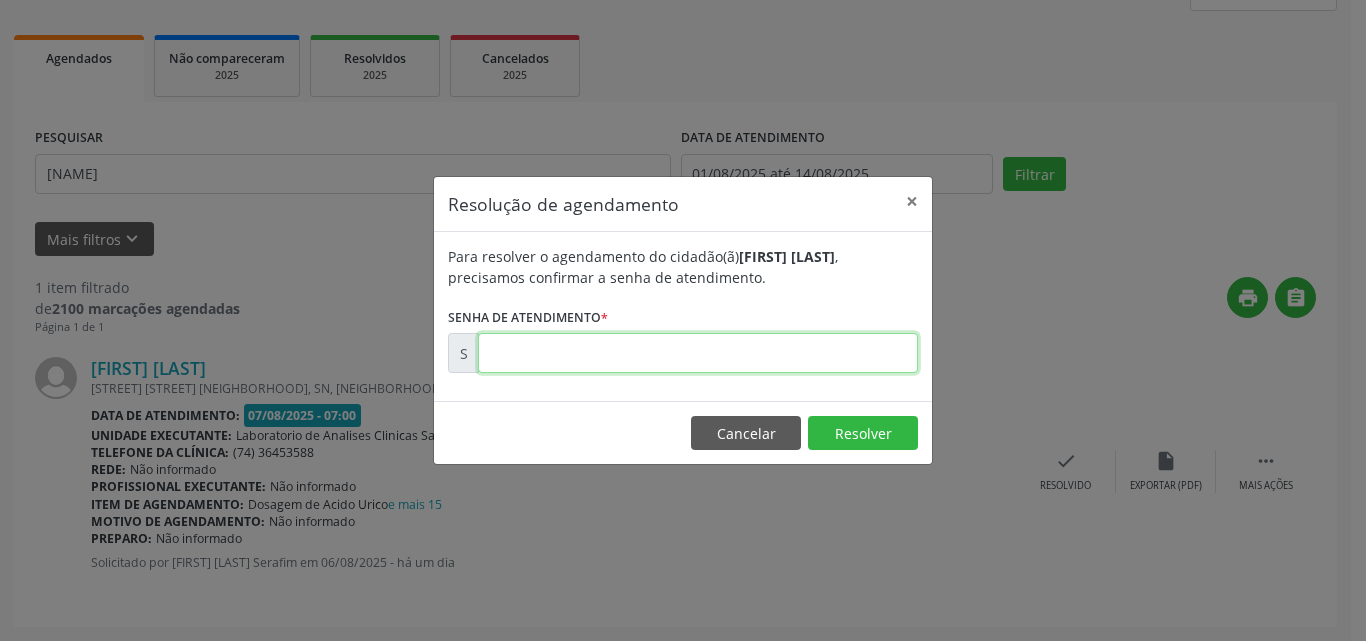 click at bounding box center (698, 353) 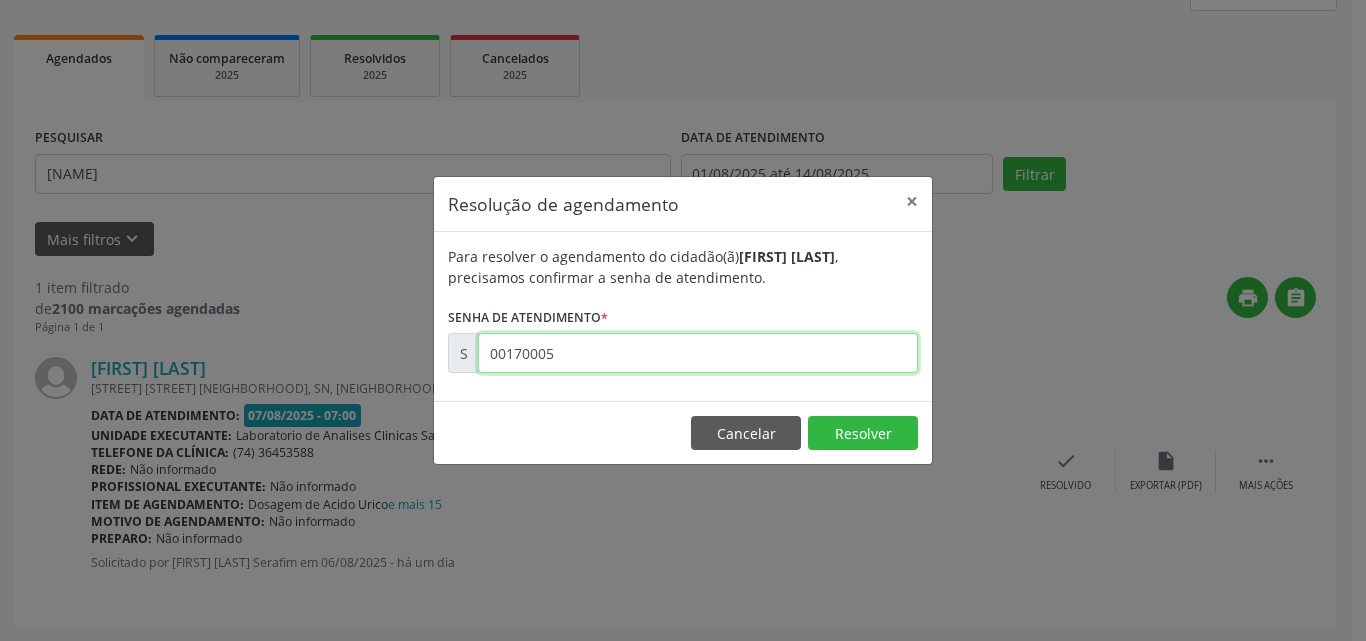type on "00170005" 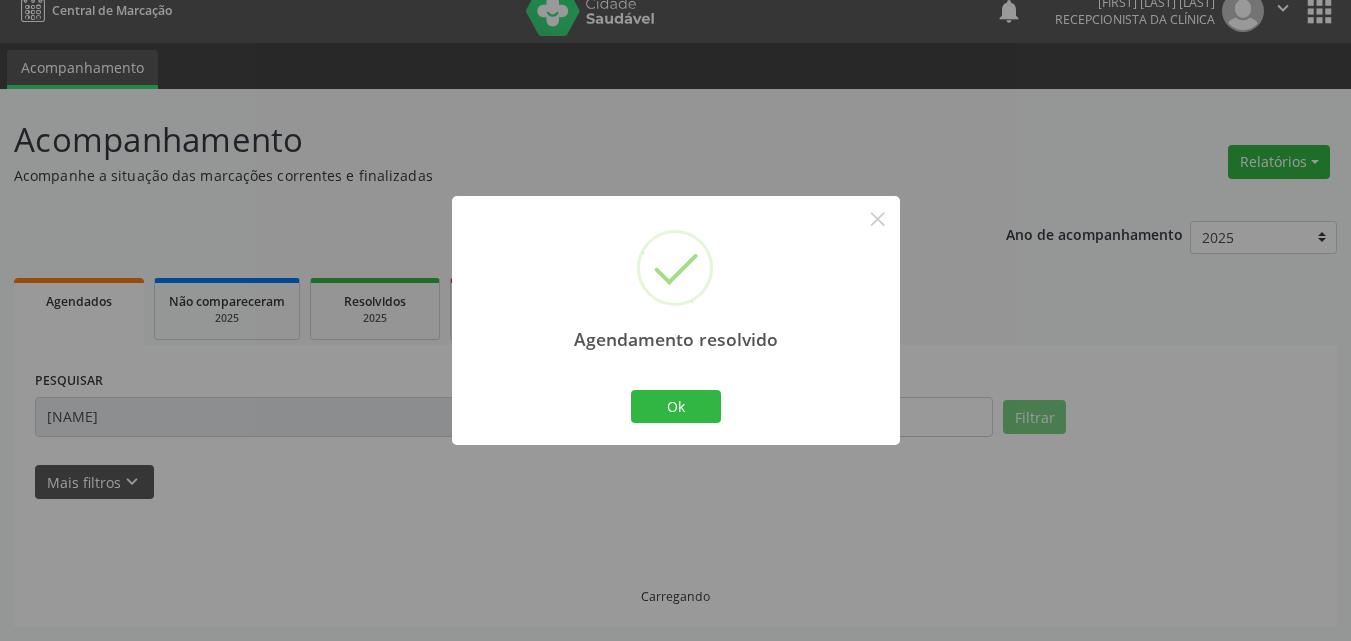 scroll, scrollTop: 0, scrollLeft: 0, axis: both 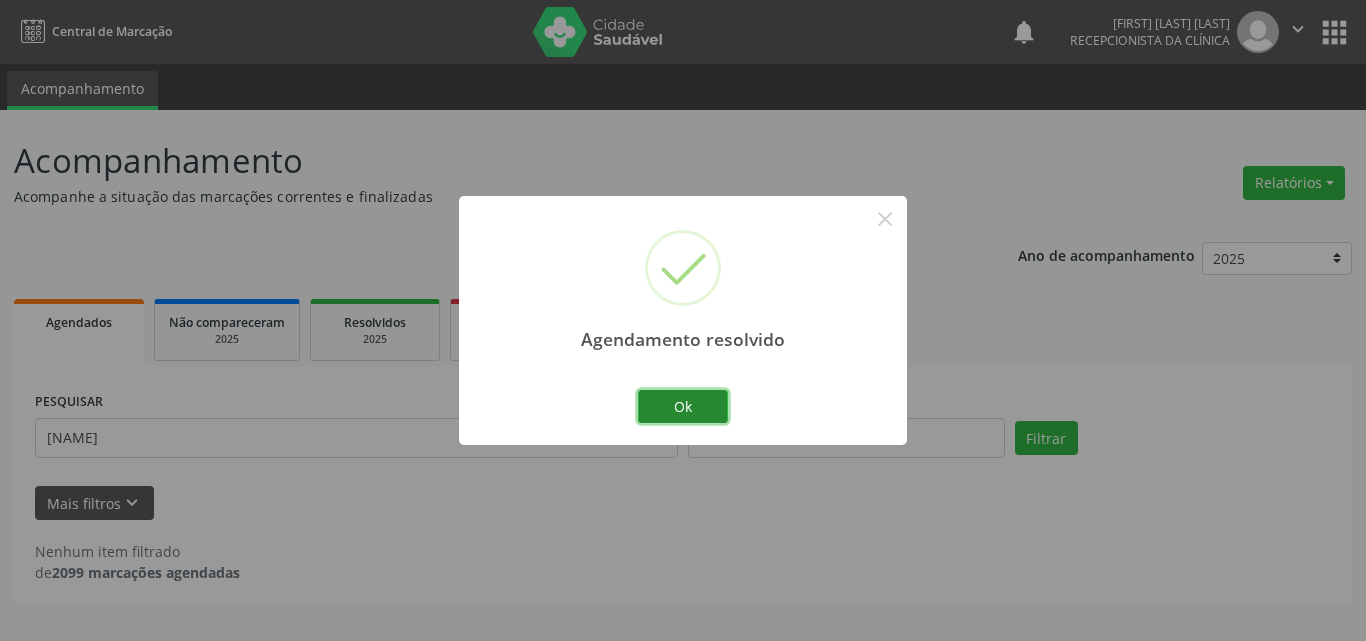 click on "Ok" at bounding box center [683, 407] 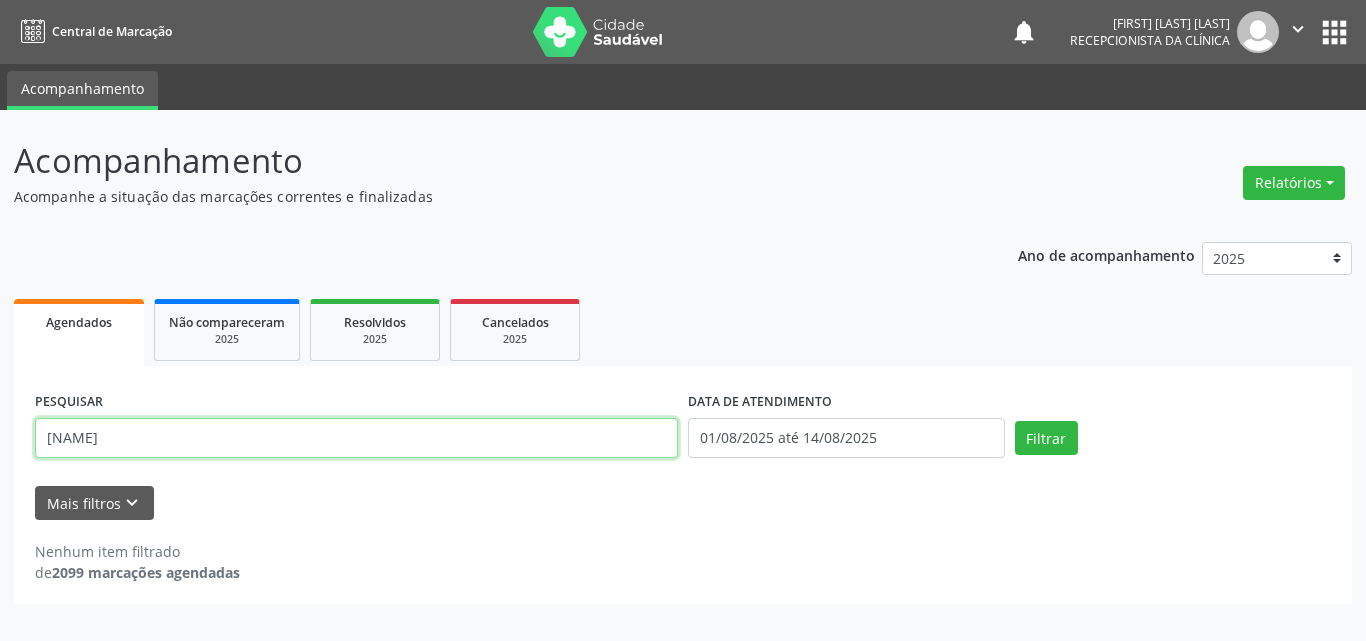 drag, startPoint x: 372, startPoint y: 436, endPoint x: 0, endPoint y: 304, distance: 394.72522 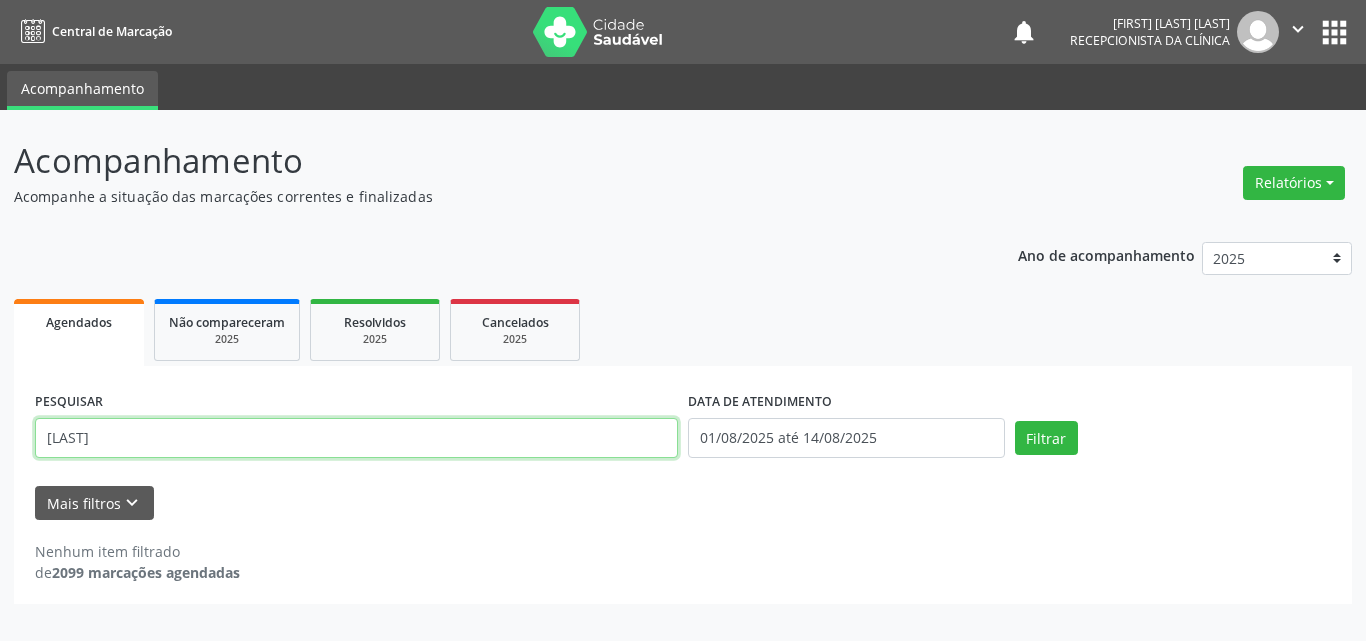 type on "[LAST]" 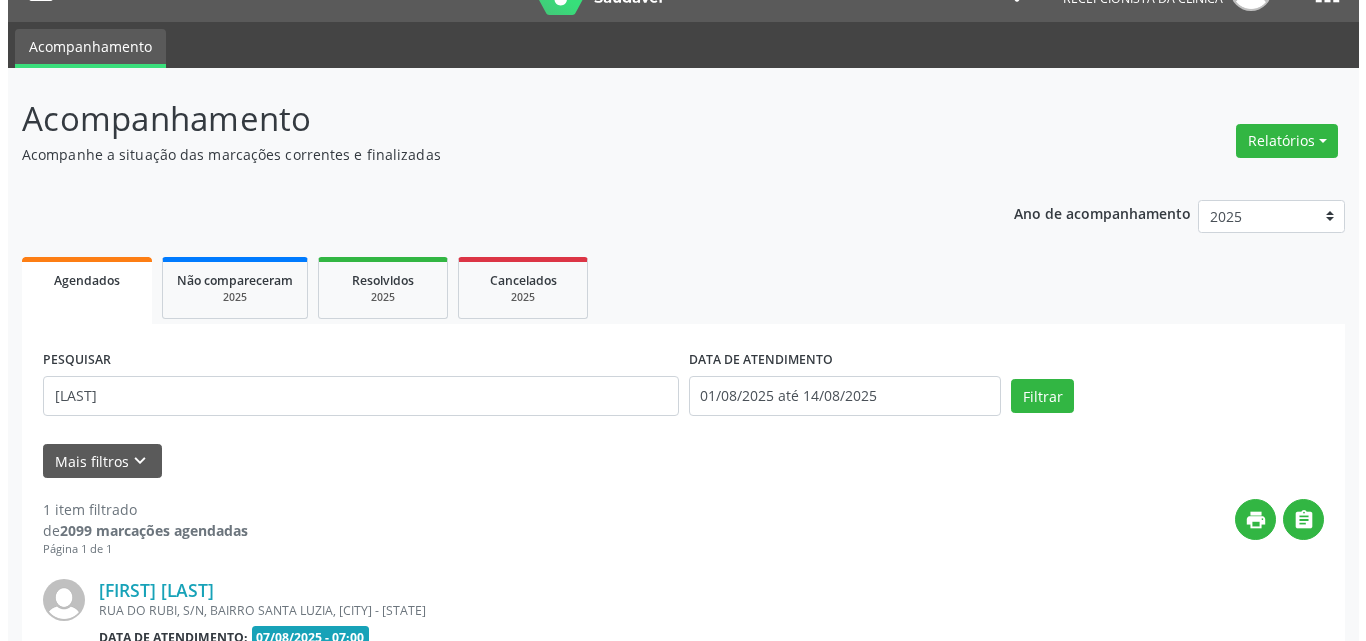 scroll, scrollTop: 264, scrollLeft: 0, axis: vertical 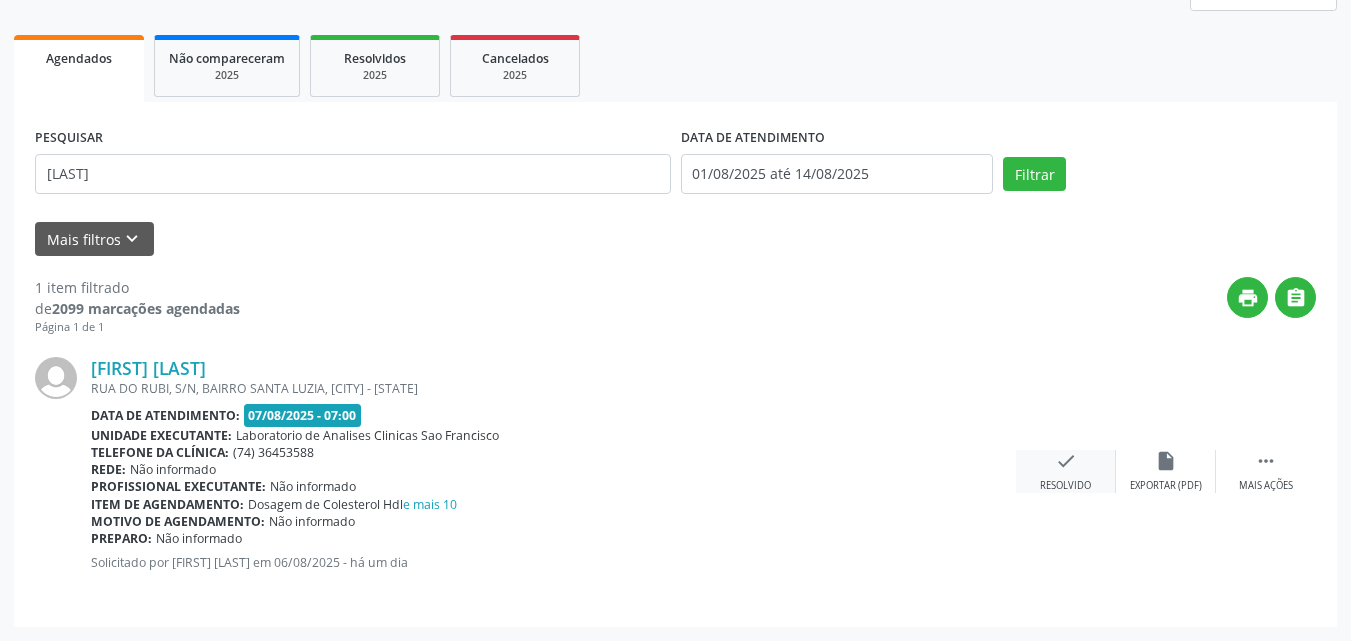 click on "check
Resolvido" at bounding box center [1066, 471] 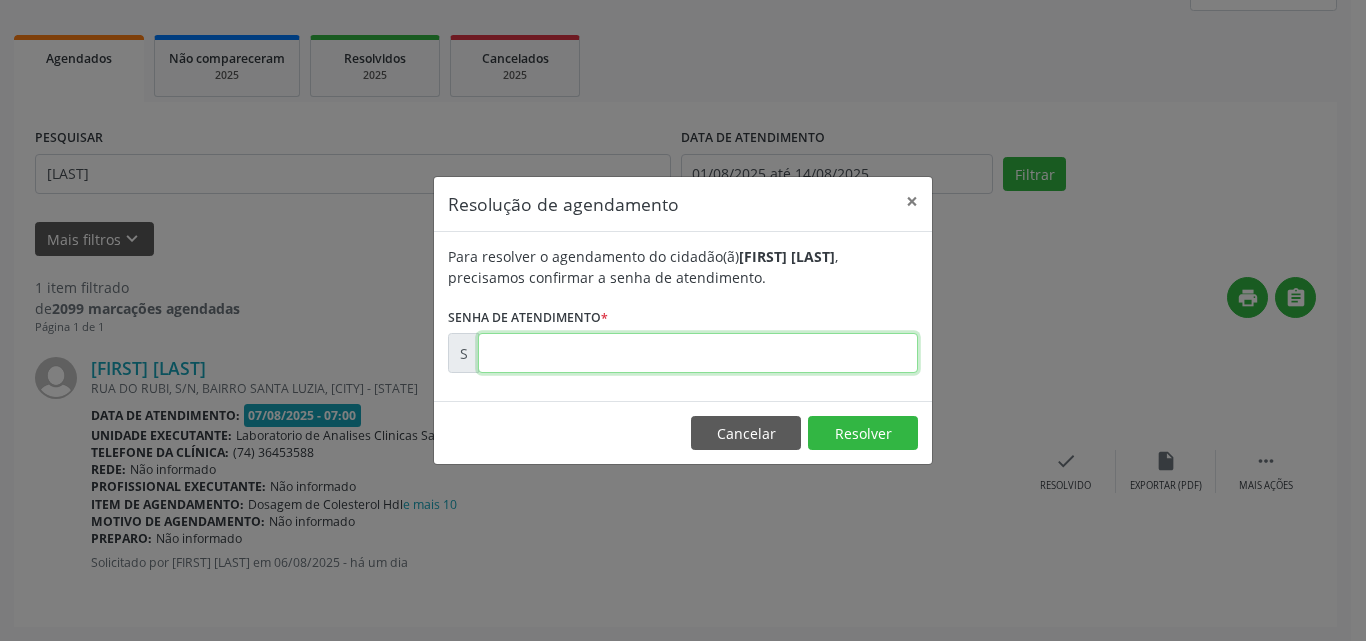 click at bounding box center [698, 353] 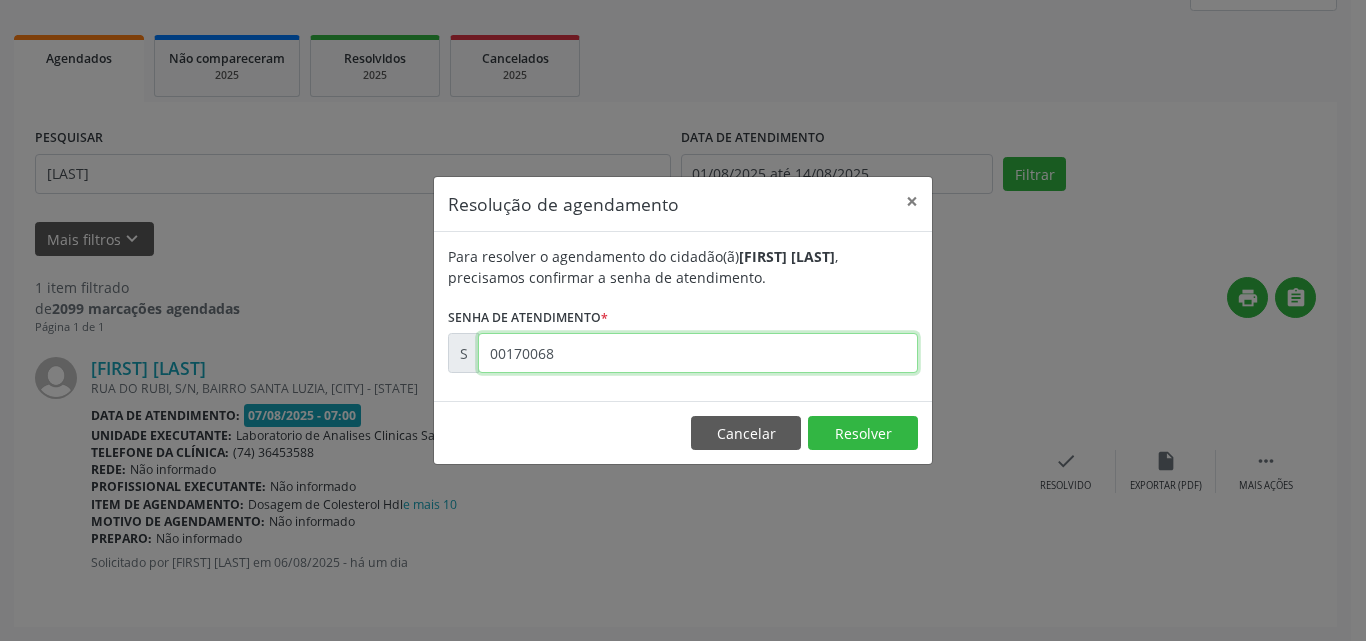 type on "00170068" 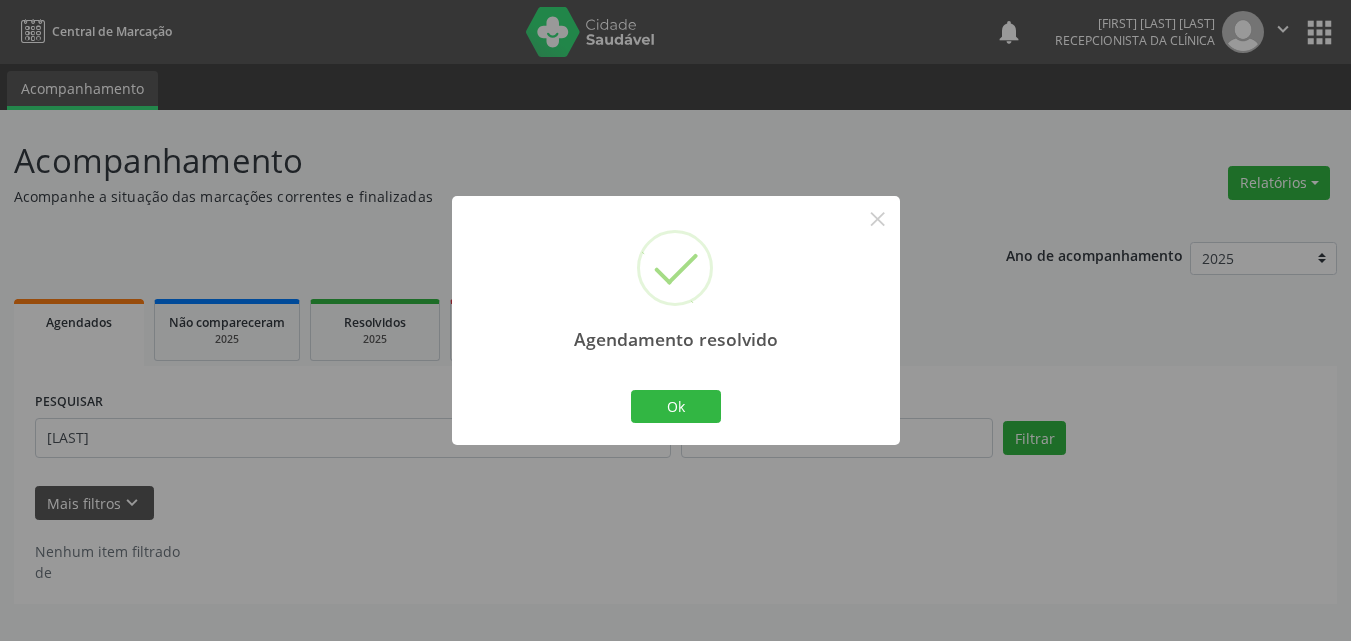 scroll, scrollTop: 0, scrollLeft: 0, axis: both 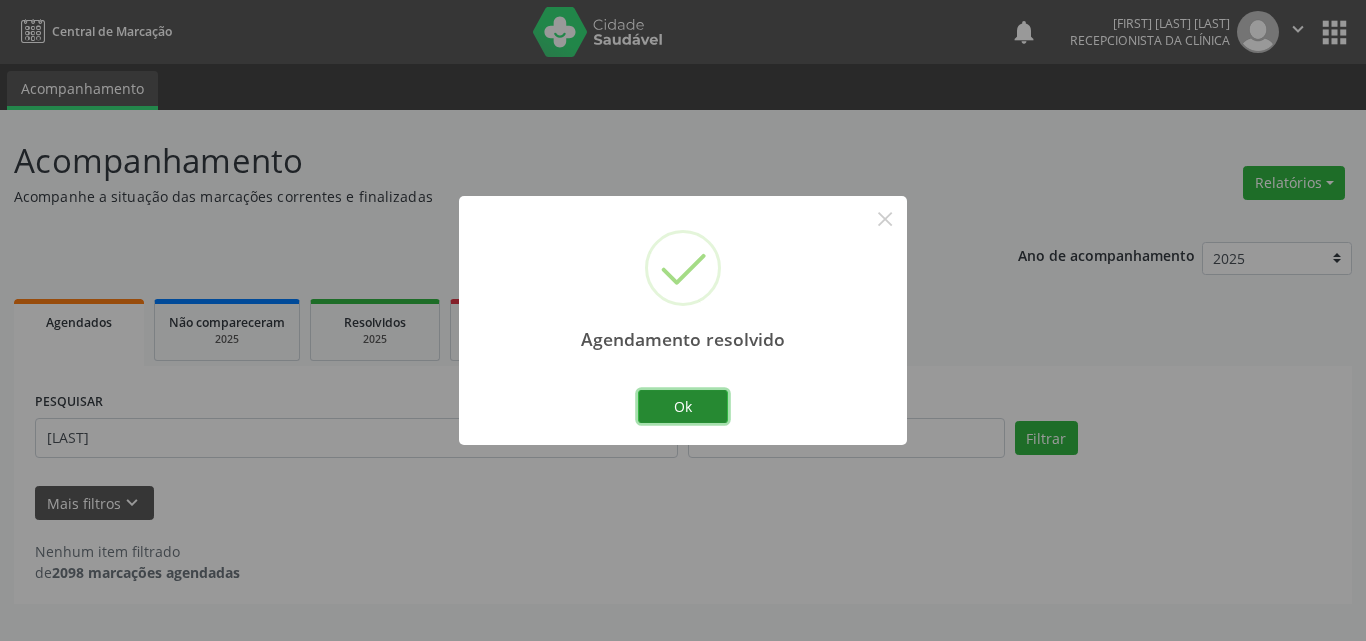 click on "Ok" at bounding box center (683, 407) 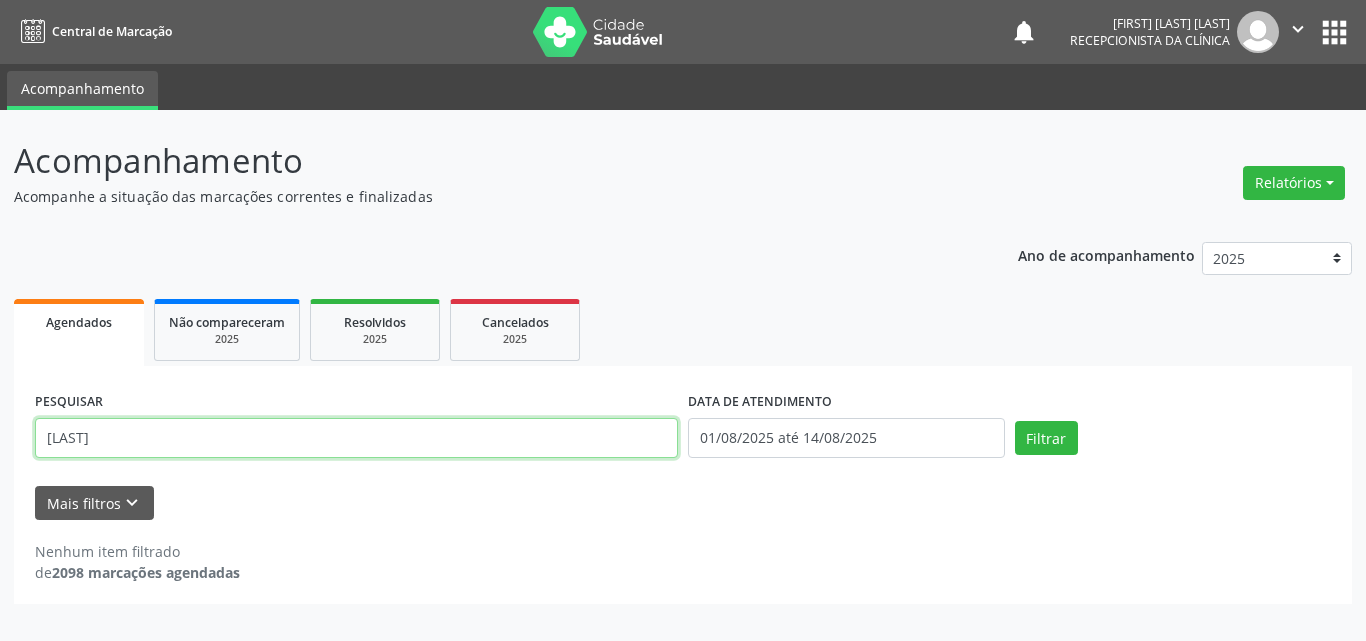 drag, startPoint x: 317, startPoint y: 381, endPoint x: 0, endPoint y: 7, distance: 490.27032 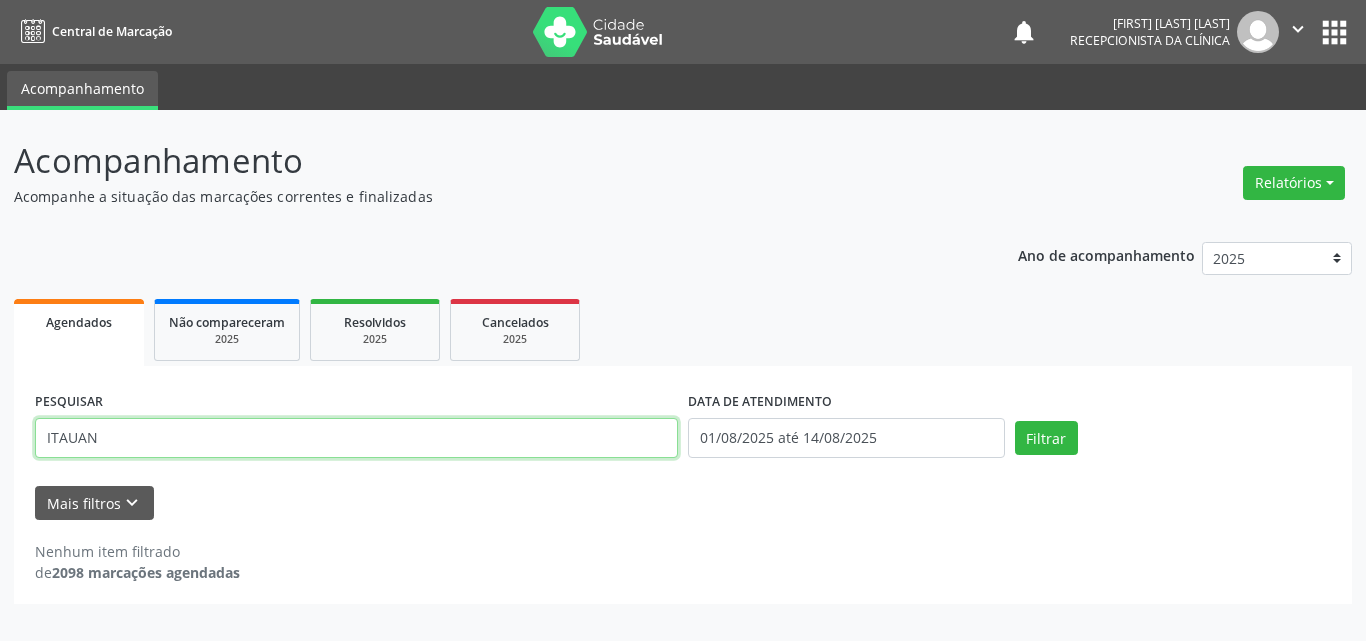 type on "ITAUAN" 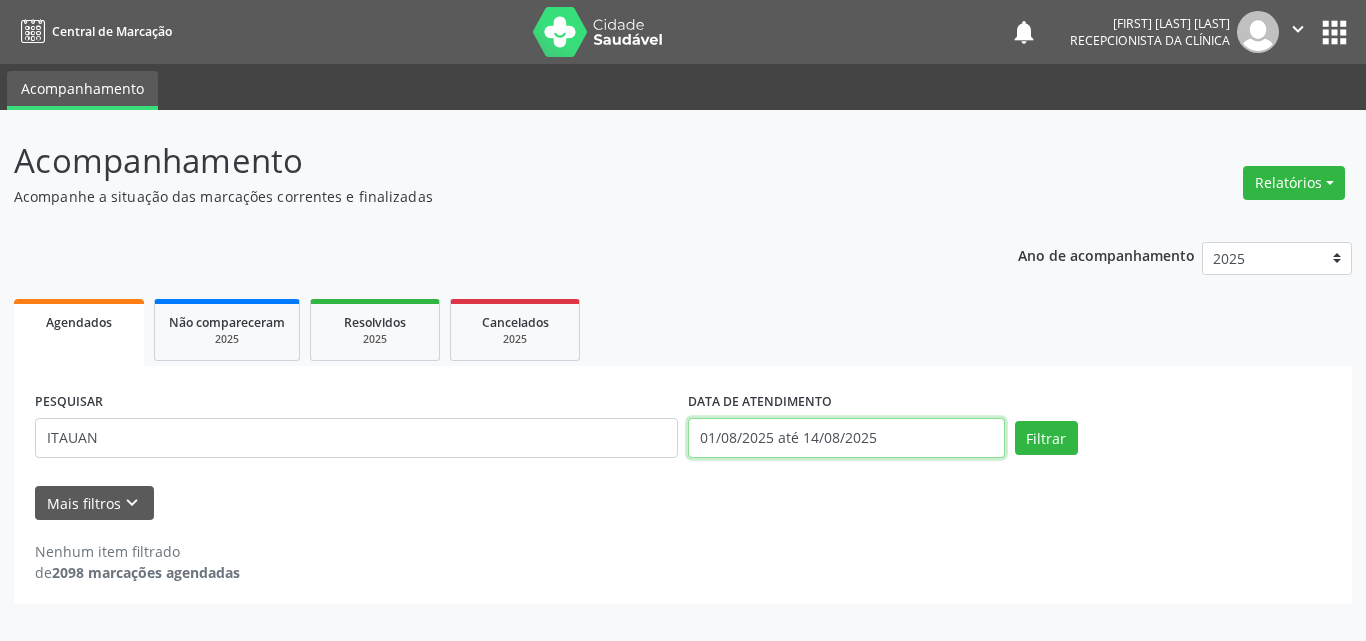 click on "01/08/2025 até 14/08/2025" at bounding box center (846, 438) 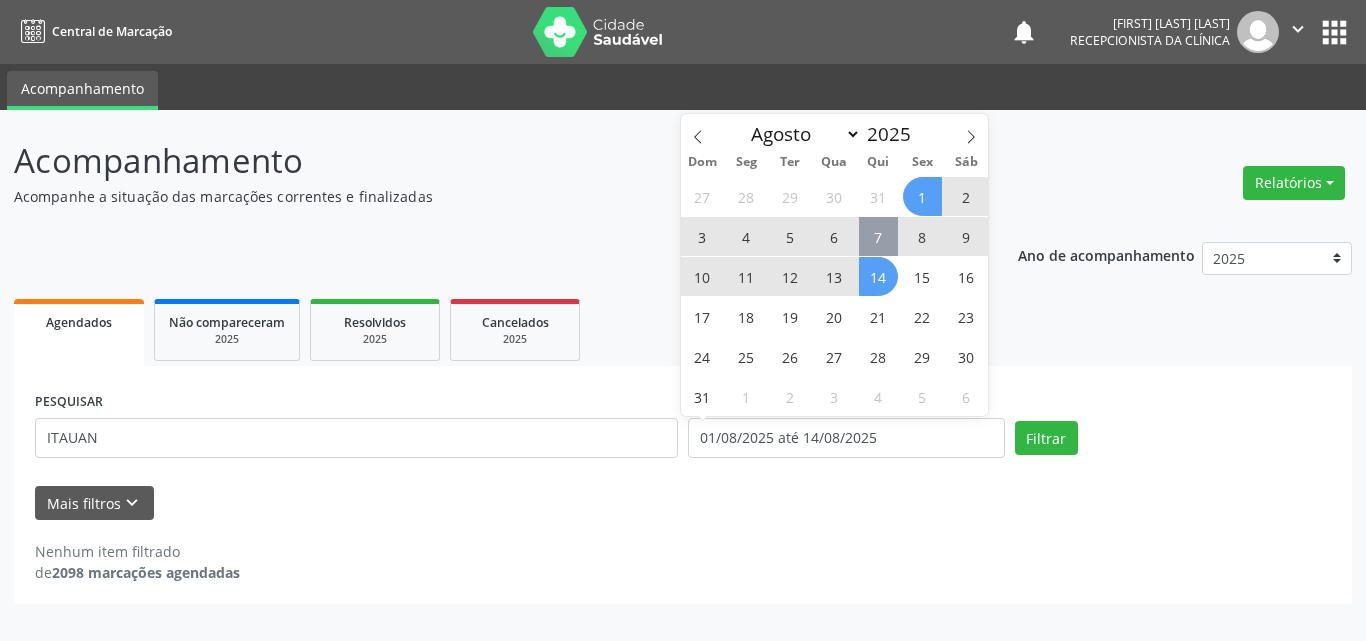click on "7" at bounding box center (878, 236) 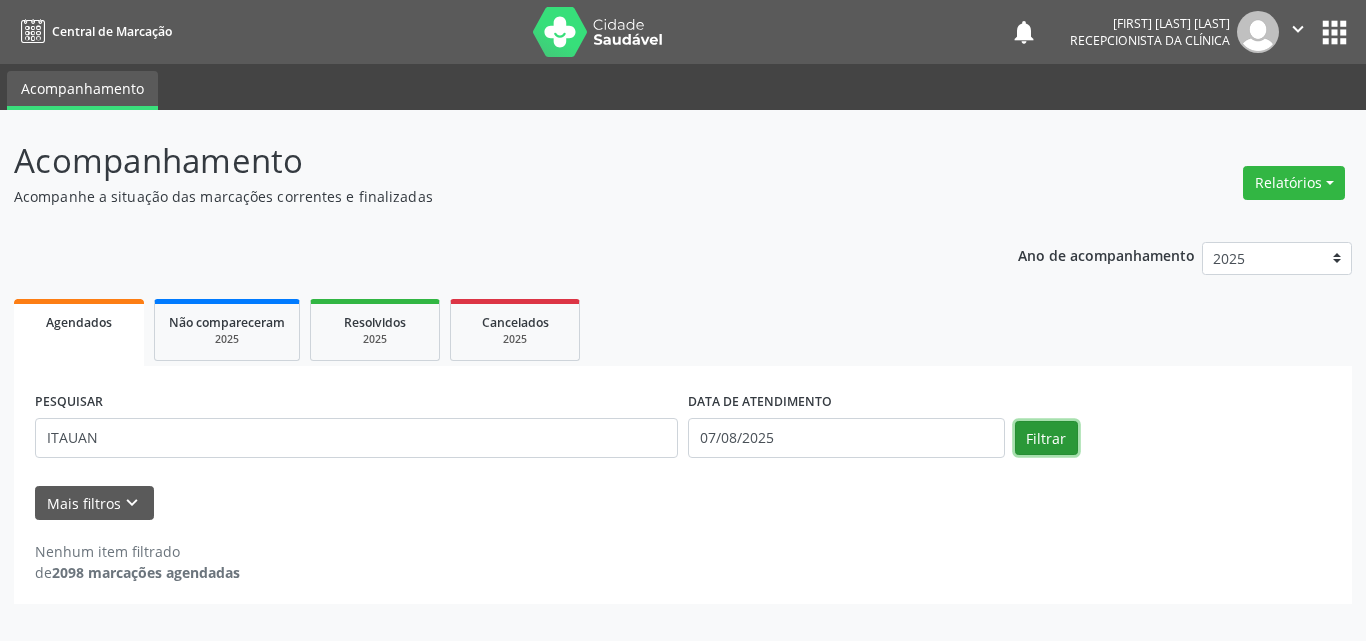click on "PESQUISAR
[FIRST]
DATA DE ATENDIMENTO
07/08/2025
Filtrar" at bounding box center [683, 429] 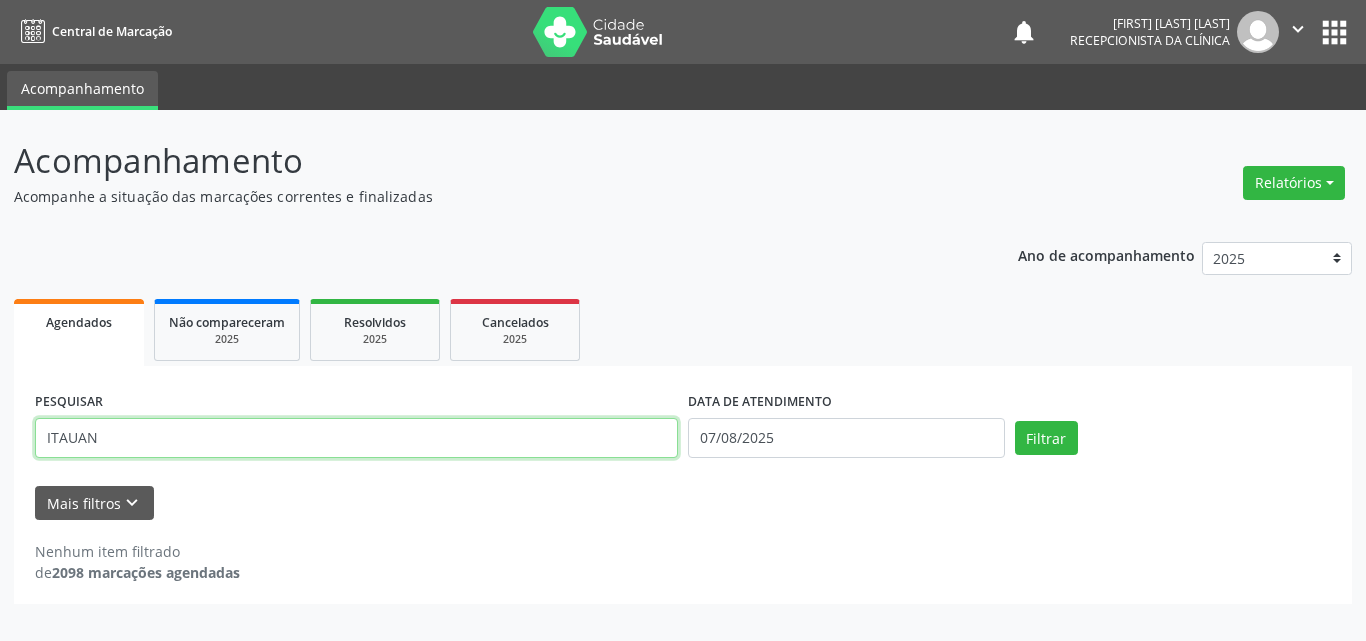 click on "ITAUAN" at bounding box center (356, 438) 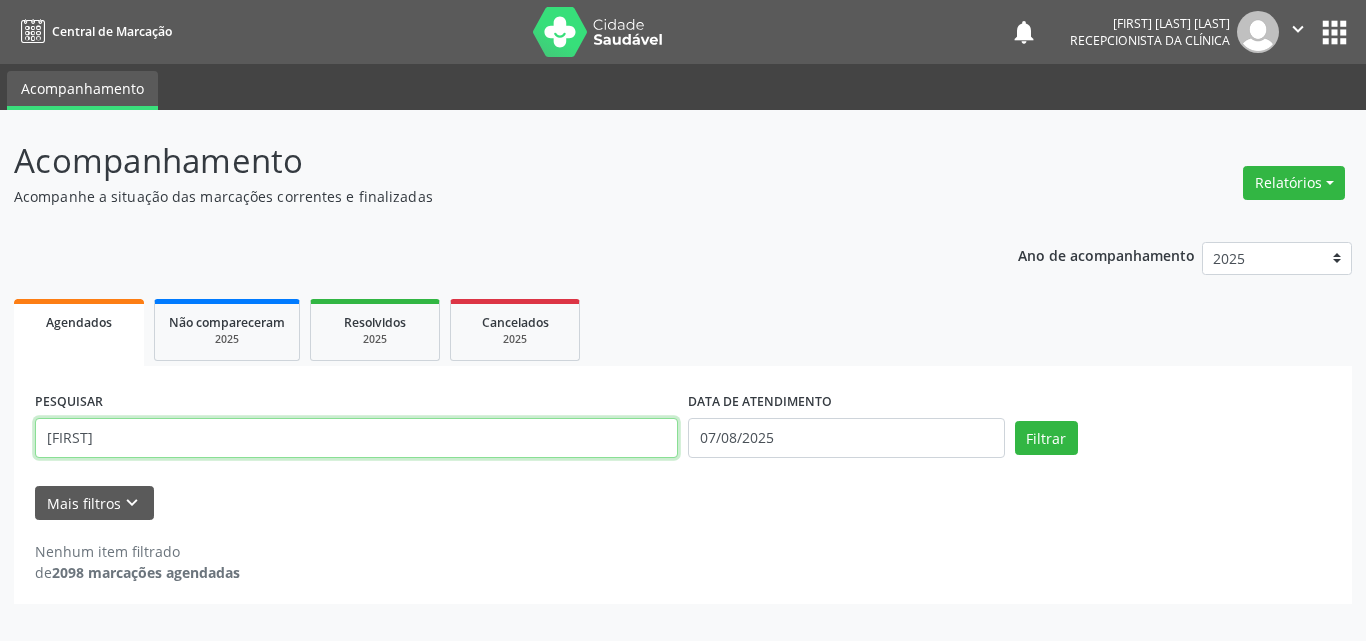 type on "[FIRST]" 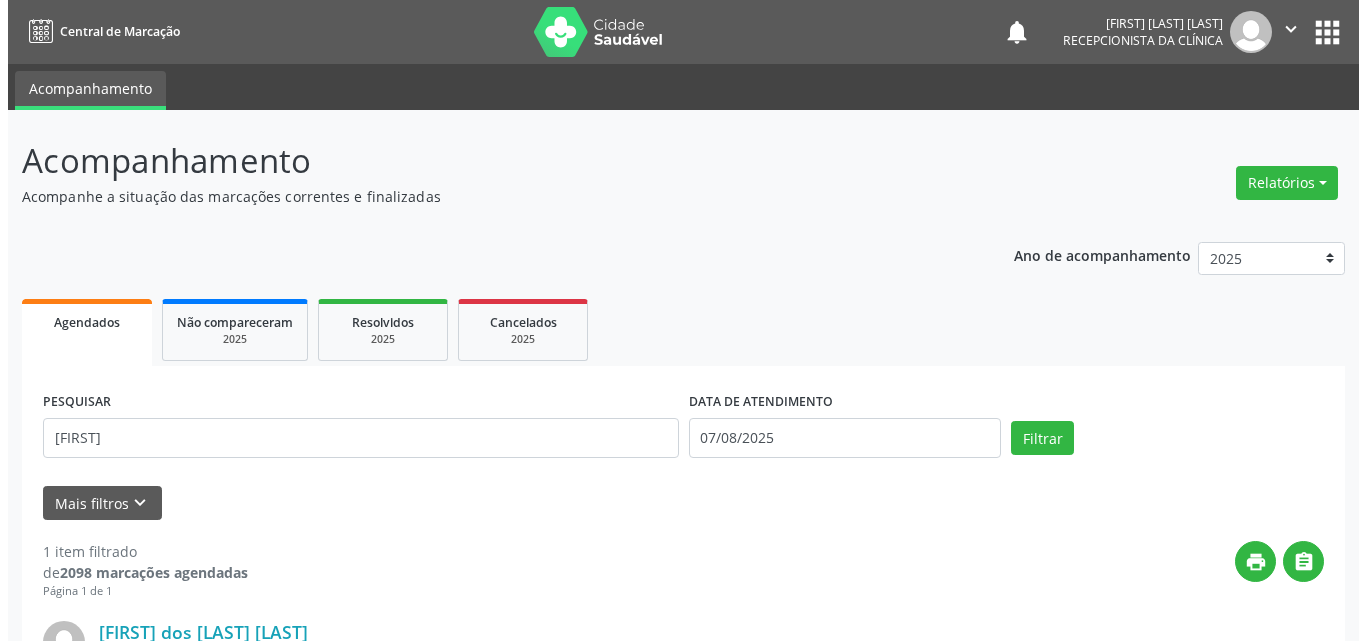 scroll, scrollTop: 264, scrollLeft: 0, axis: vertical 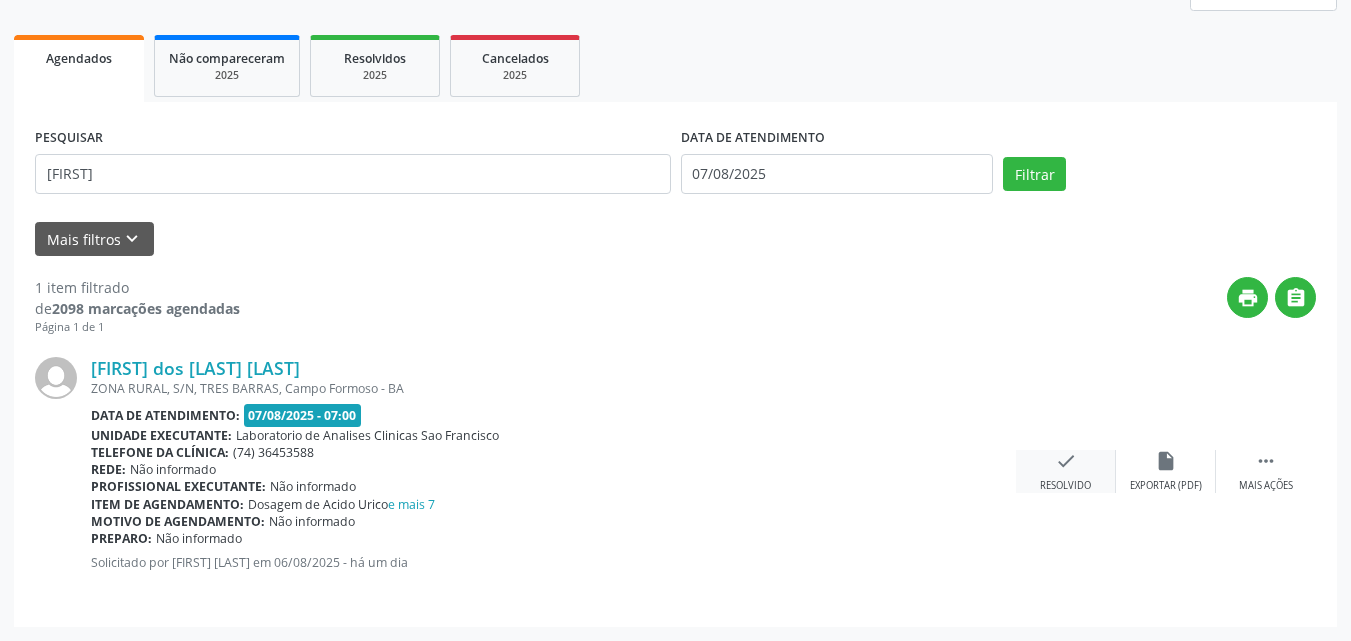 click on "check" at bounding box center [1066, 461] 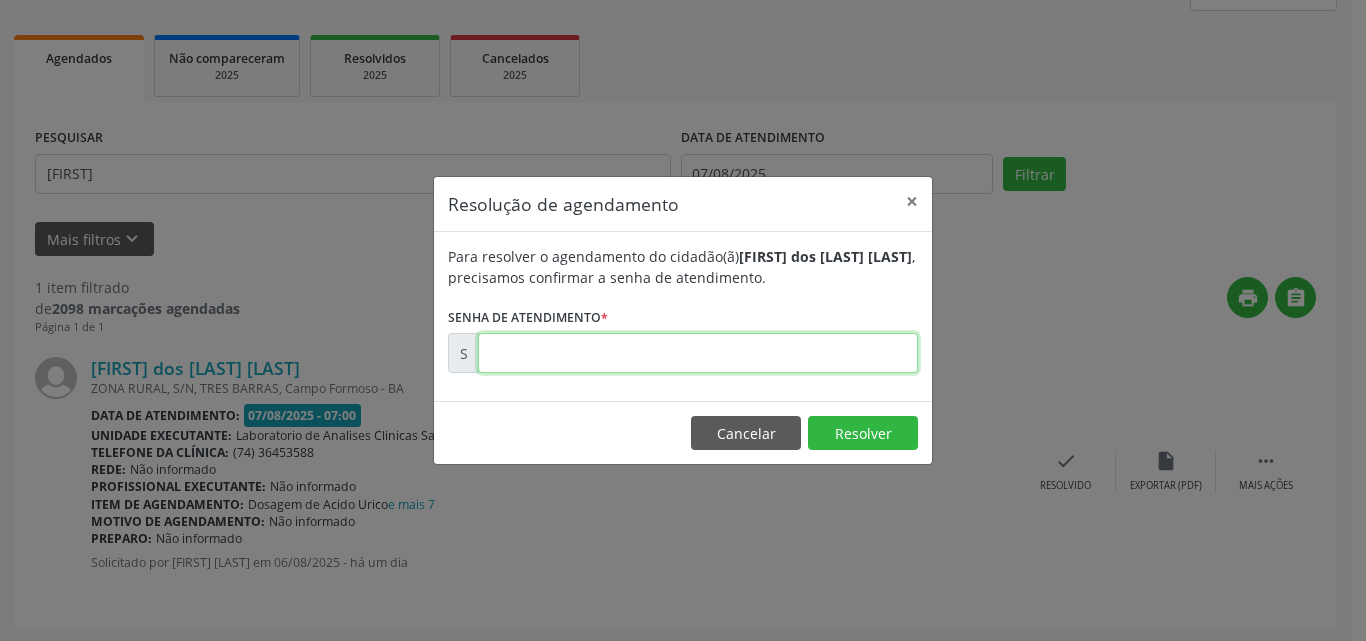 click at bounding box center (698, 353) 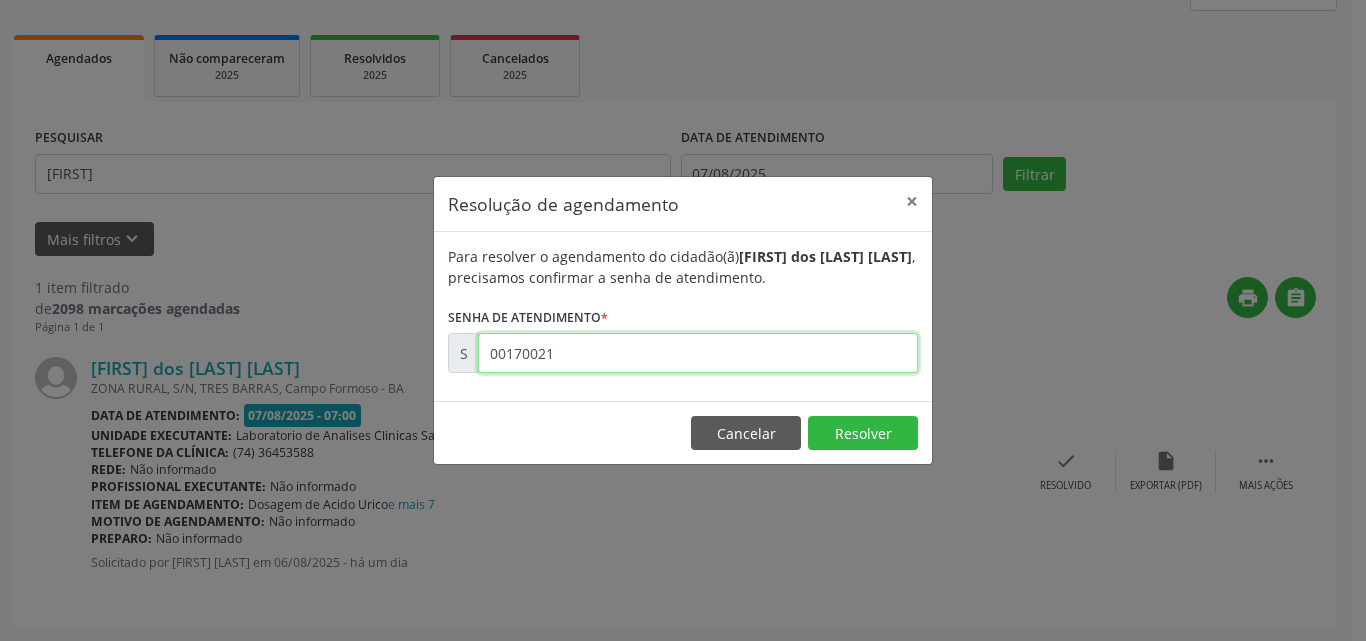 type on "00170021" 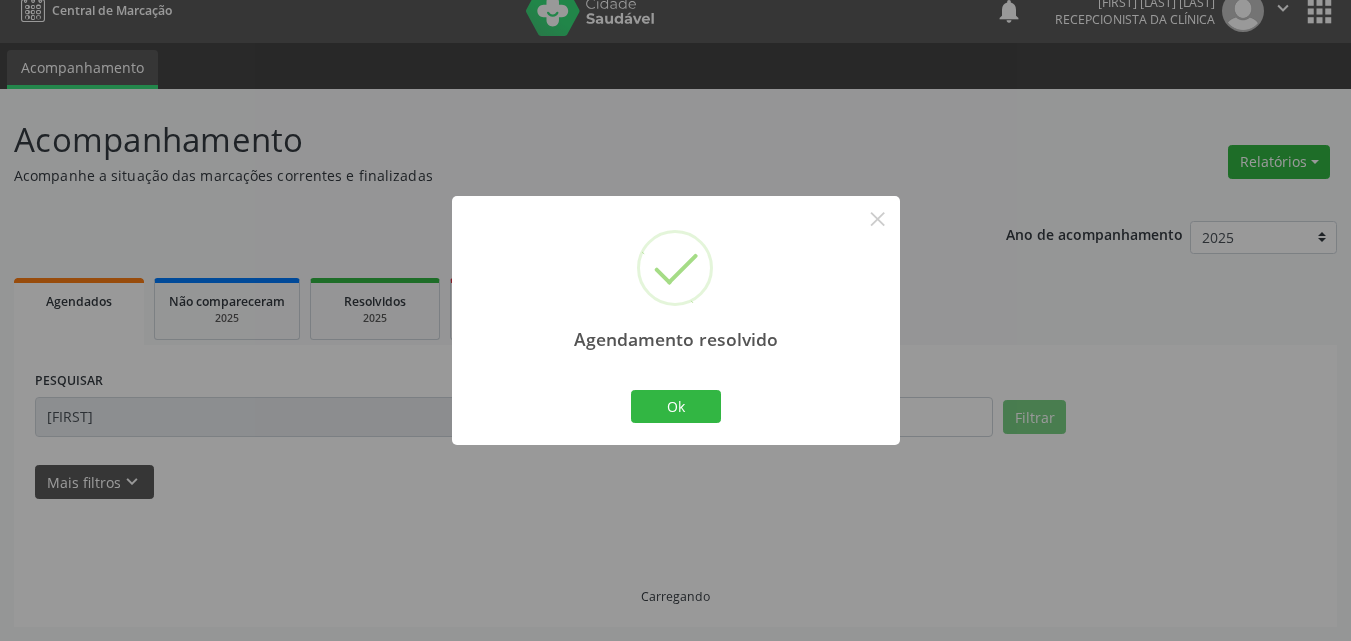 scroll, scrollTop: 0, scrollLeft: 0, axis: both 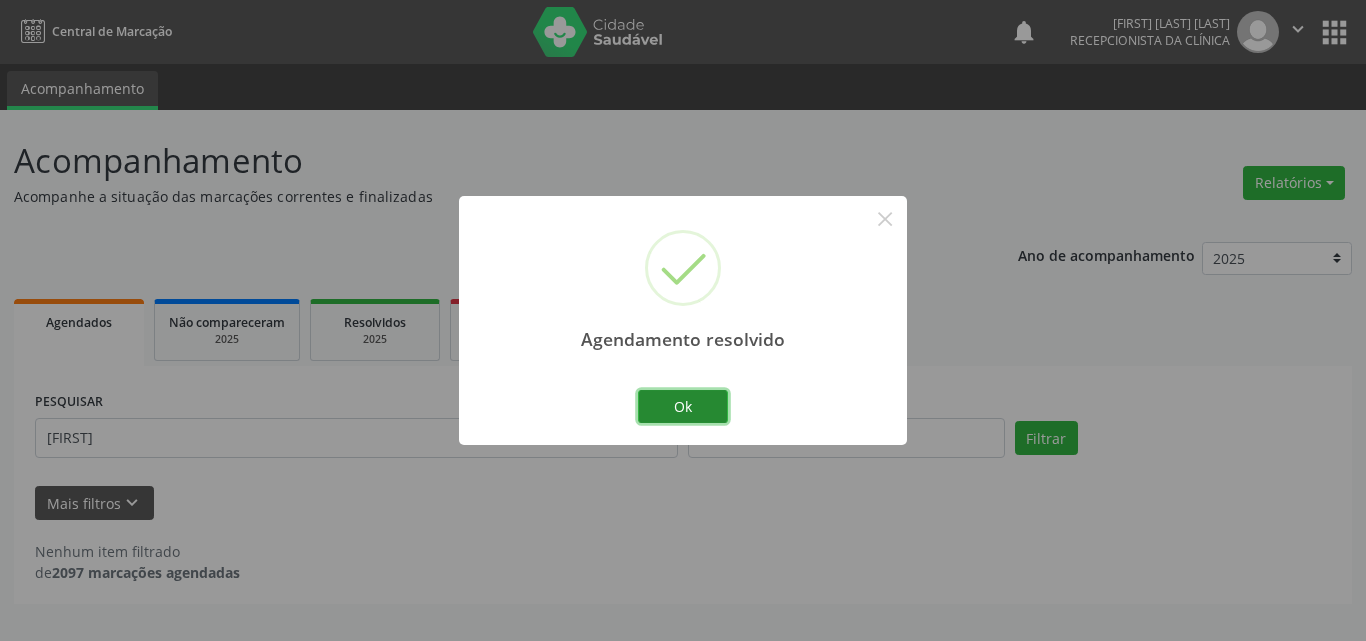 click on "Ok" at bounding box center [683, 407] 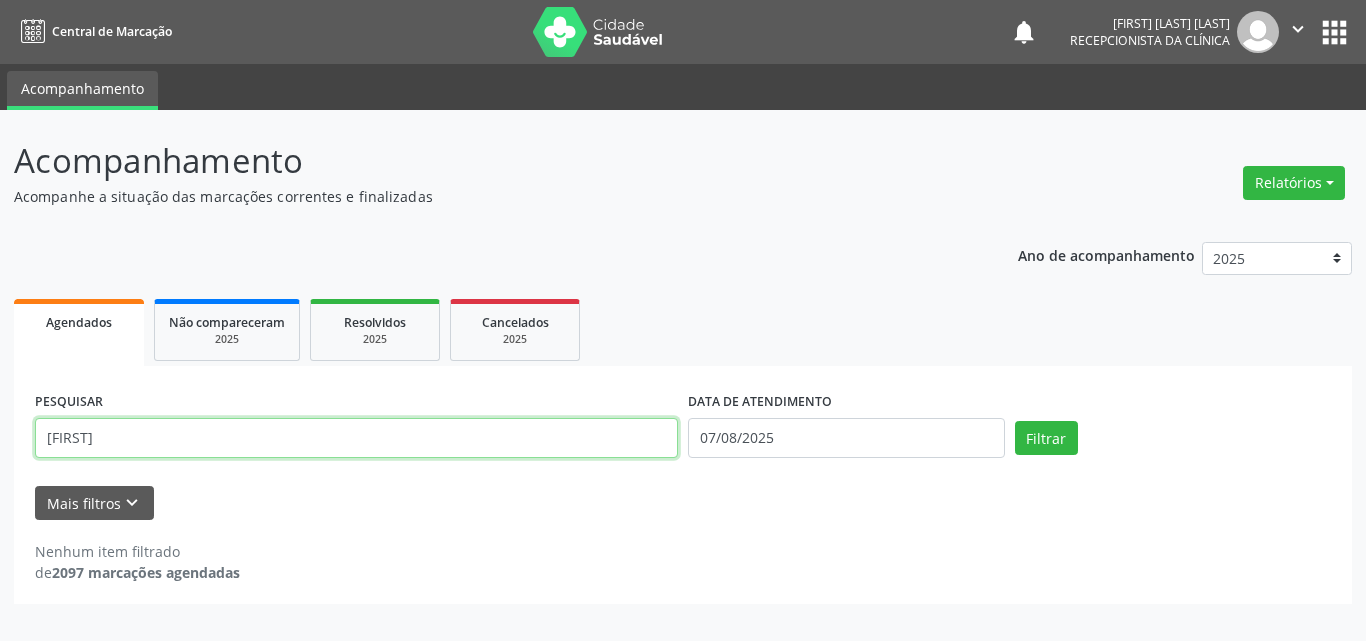 drag, startPoint x: 29, startPoint y: 421, endPoint x: 0, endPoint y: 51, distance: 371.13474 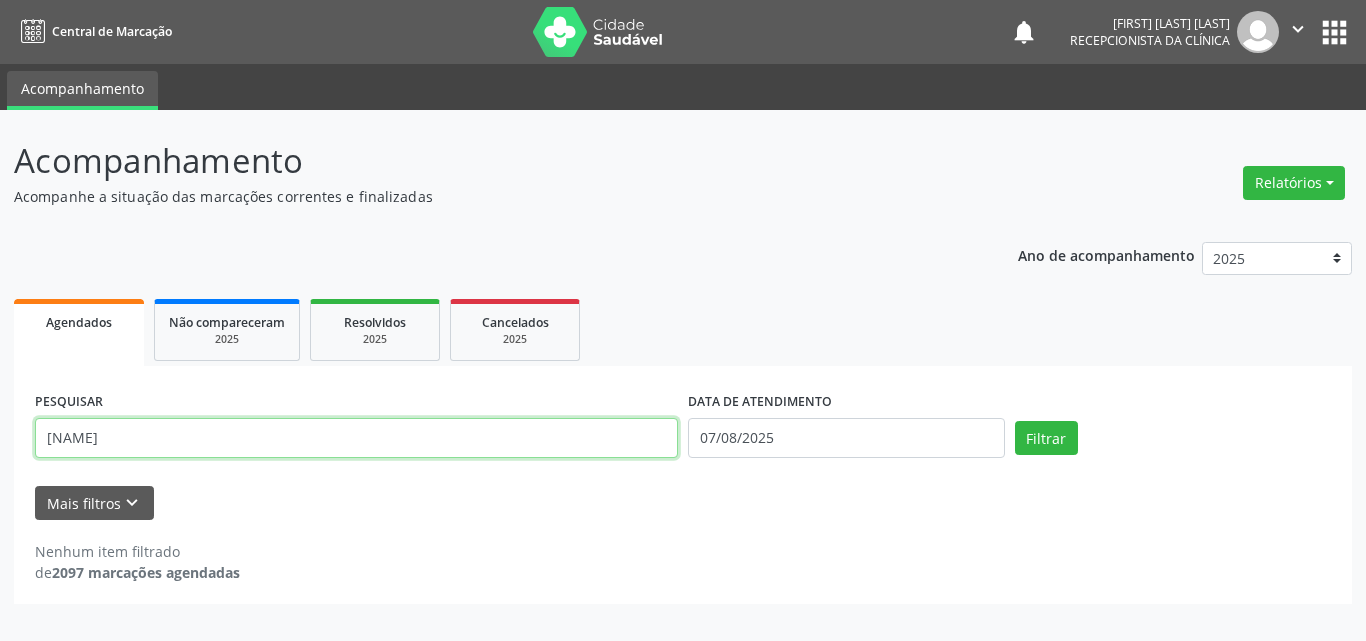 type on "[NAME]" 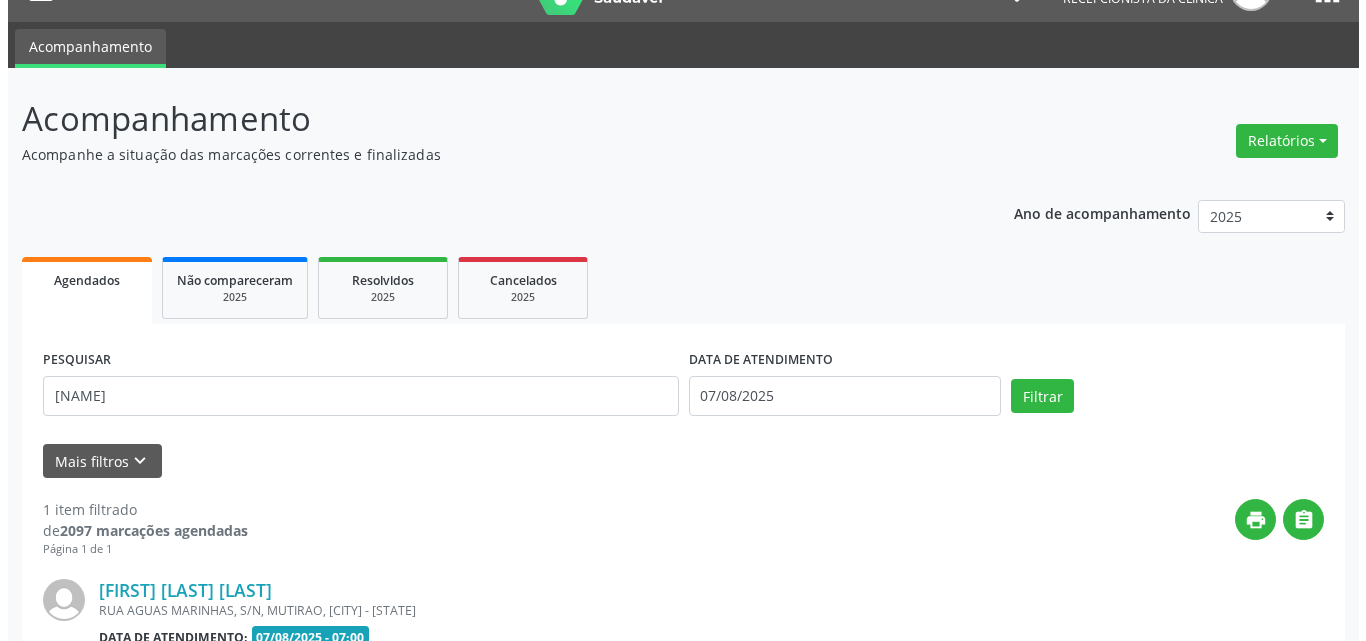 scroll, scrollTop: 264, scrollLeft: 0, axis: vertical 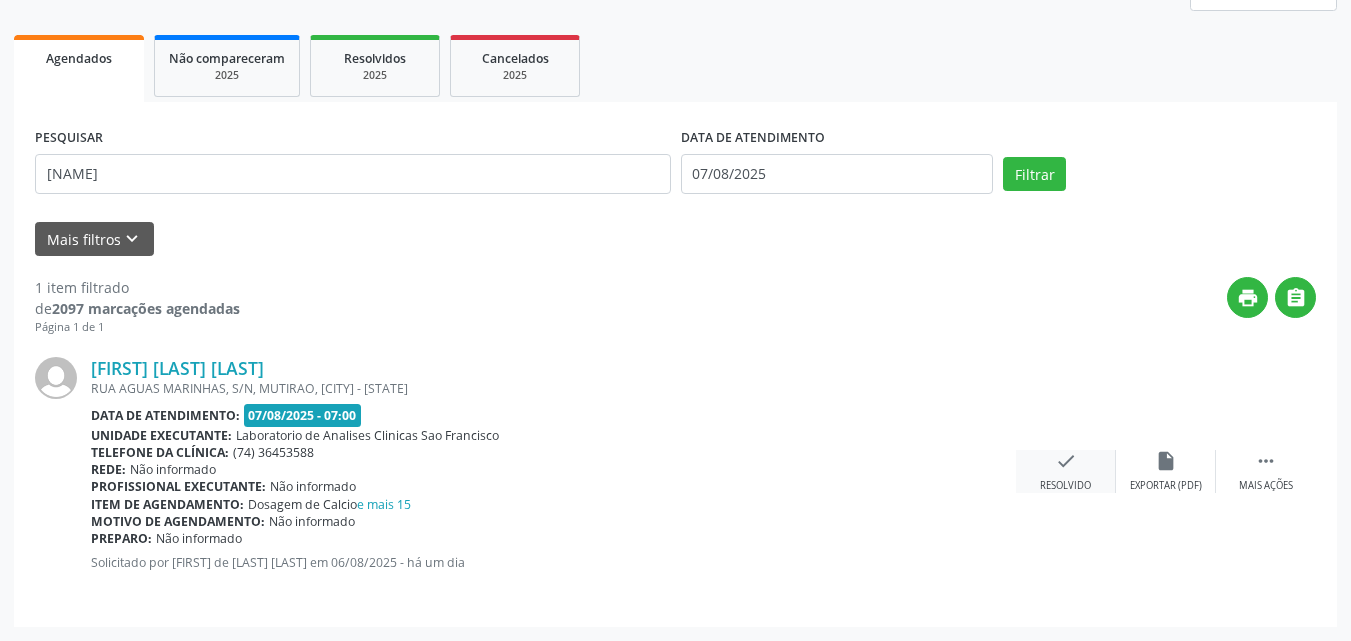 click on "Resolvido" at bounding box center (1065, 486) 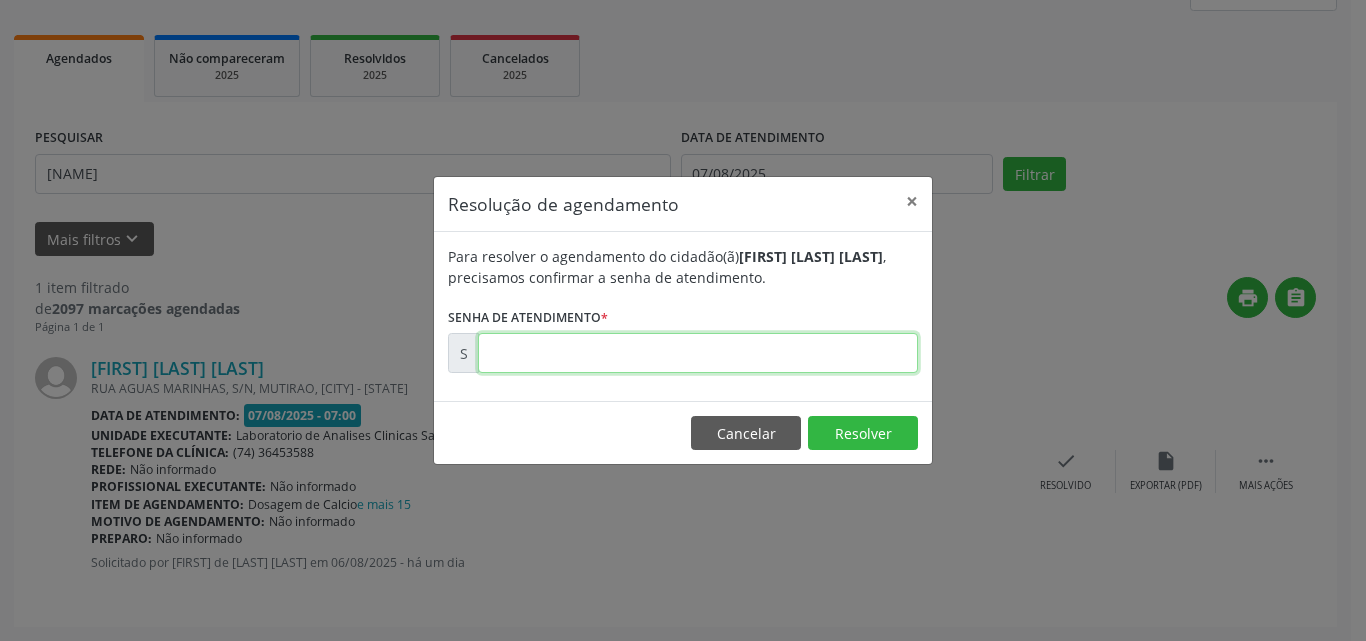 click at bounding box center (698, 353) 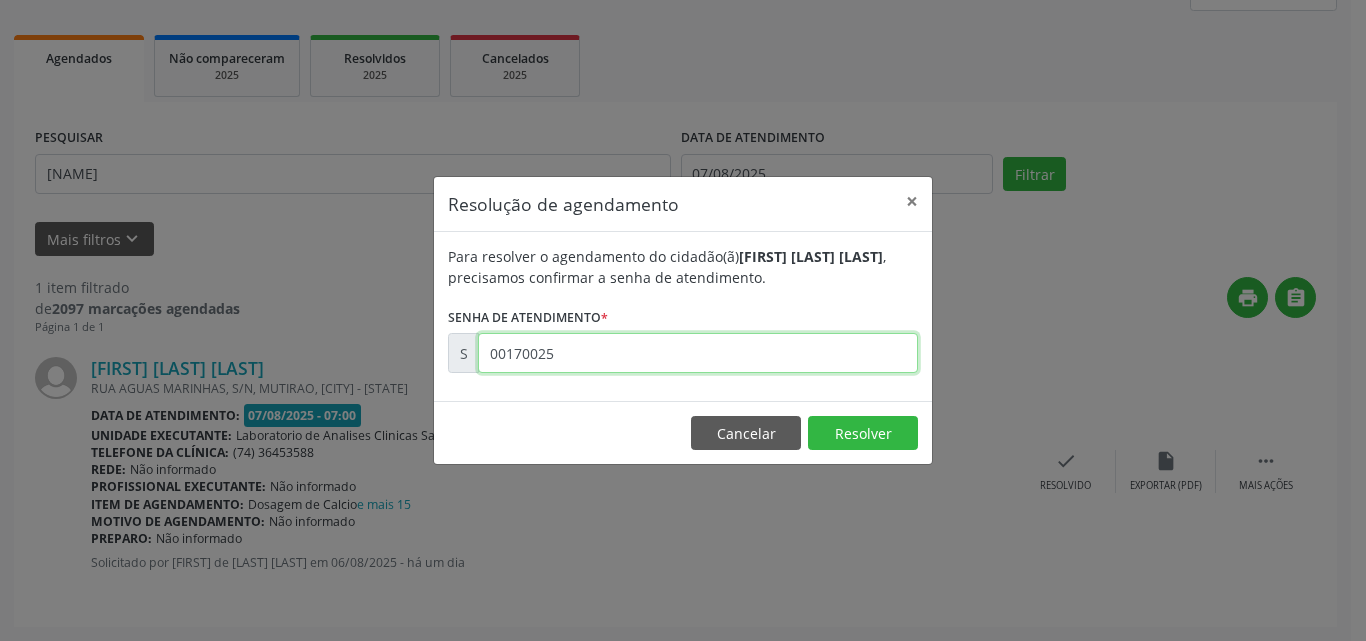 type on "00170025" 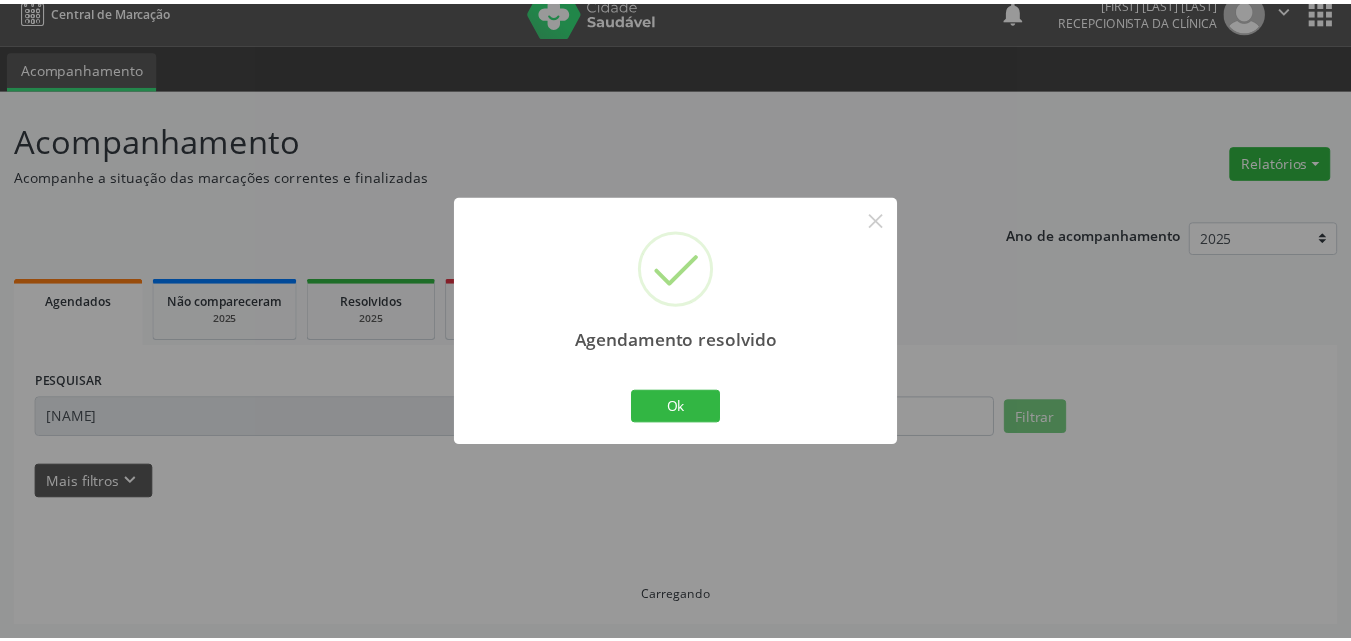 scroll, scrollTop: 21, scrollLeft: 0, axis: vertical 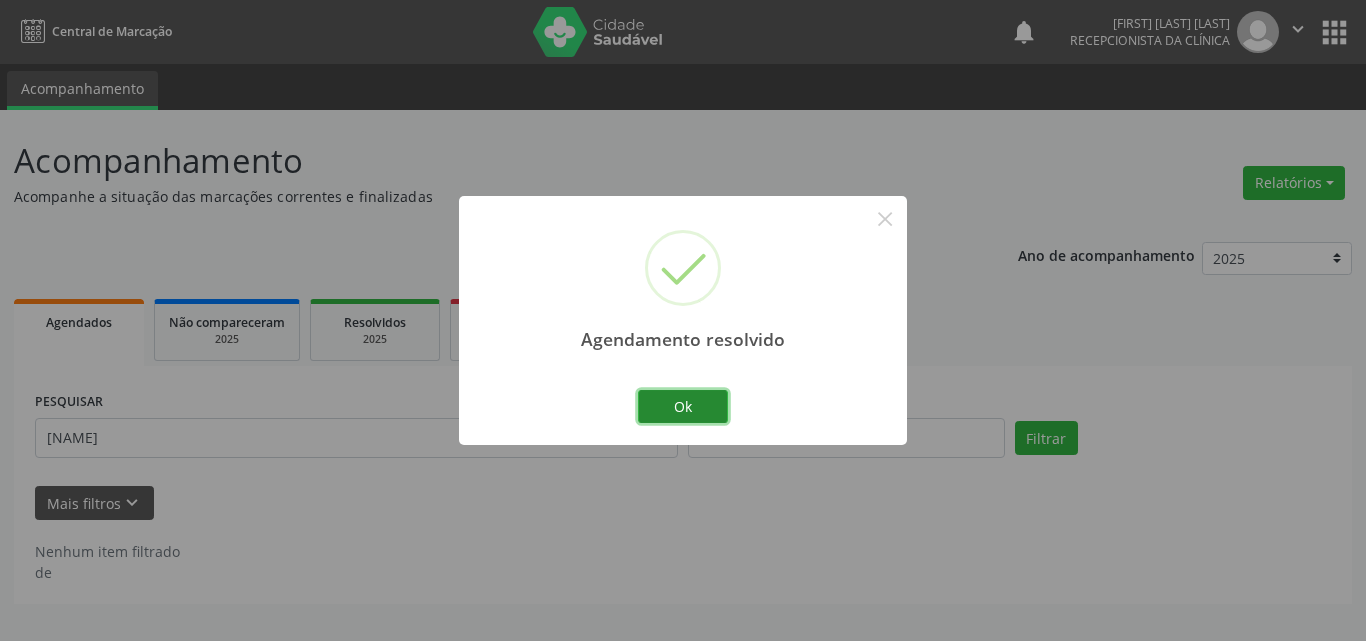 click on "Ok" at bounding box center [683, 407] 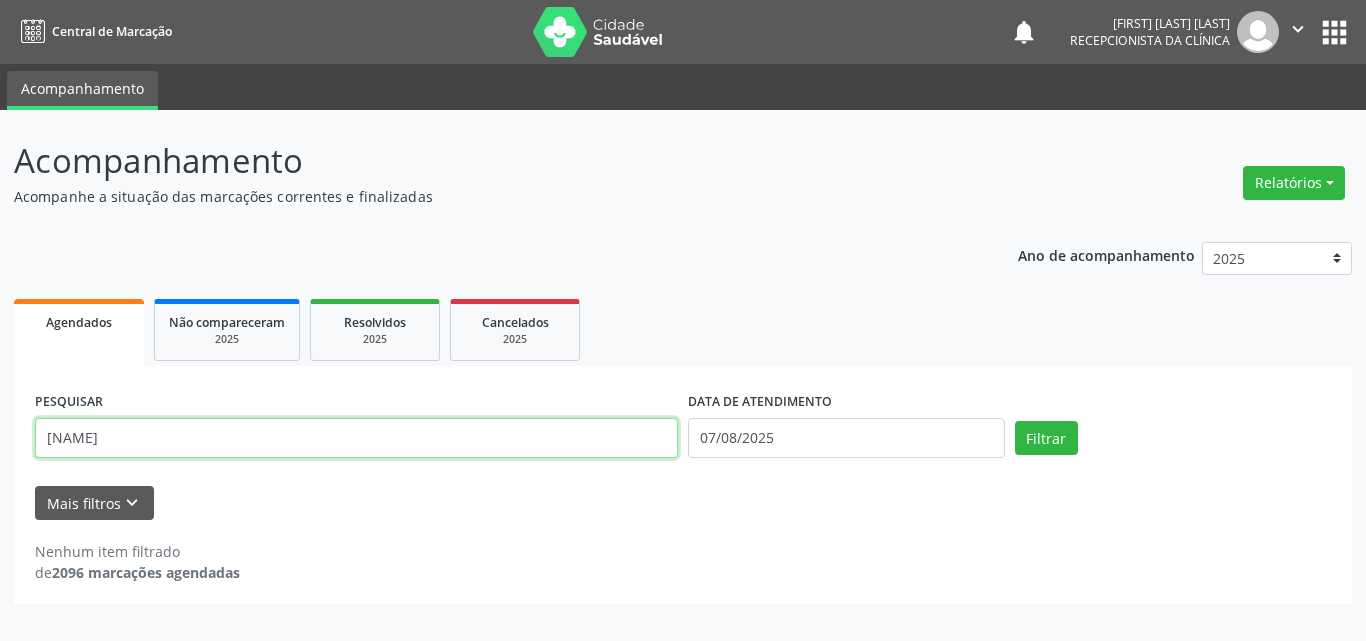 drag, startPoint x: 573, startPoint y: 457, endPoint x: 0, endPoint y: 6, distance: 729.1982 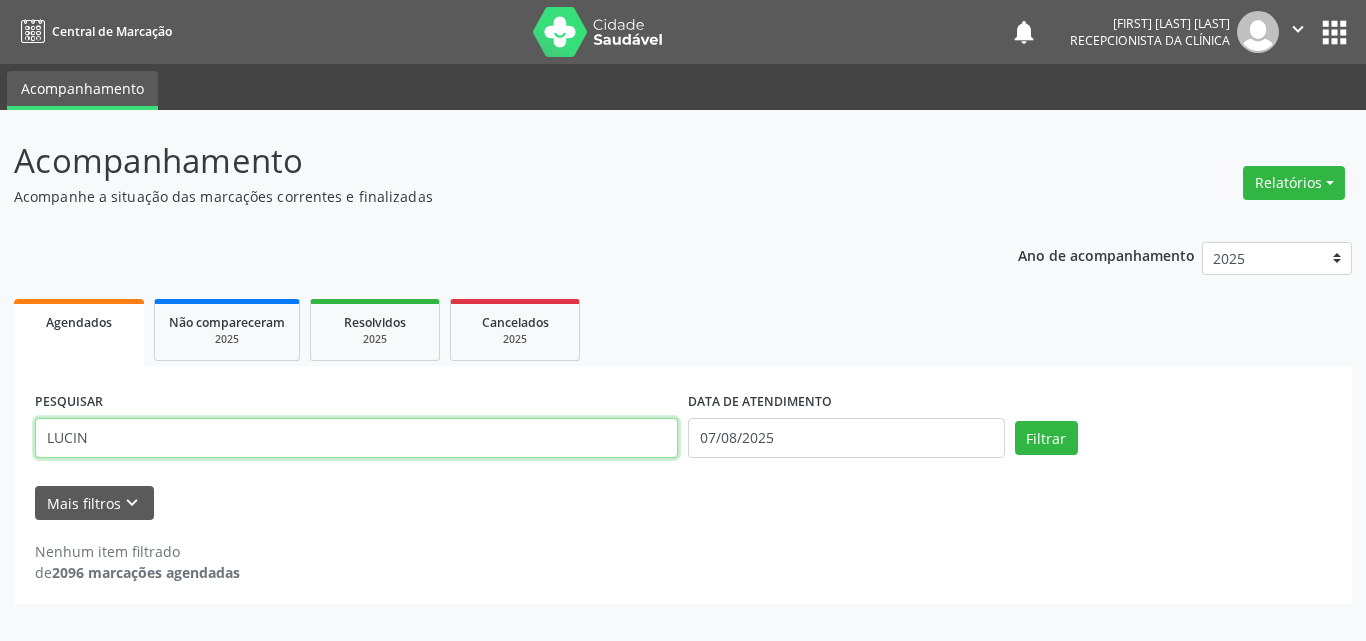 type on "LUCIN" 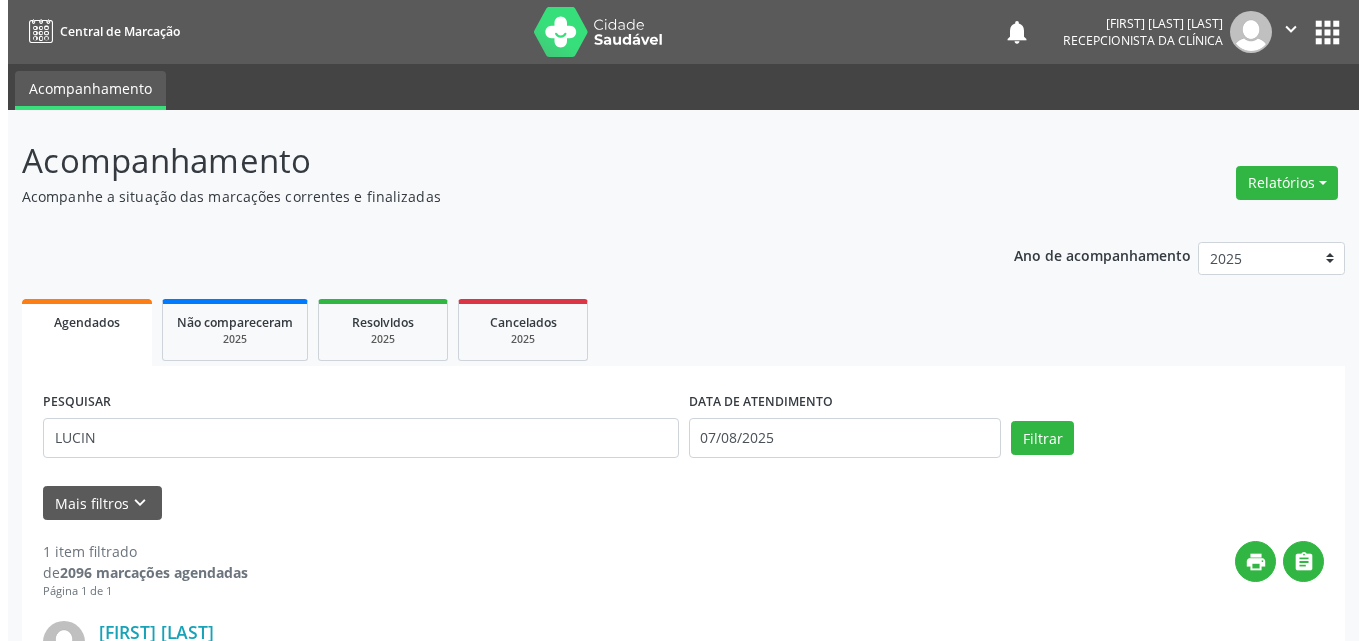 scroll, scrollTop: 264, scrollLeft: 0, axis: vertical 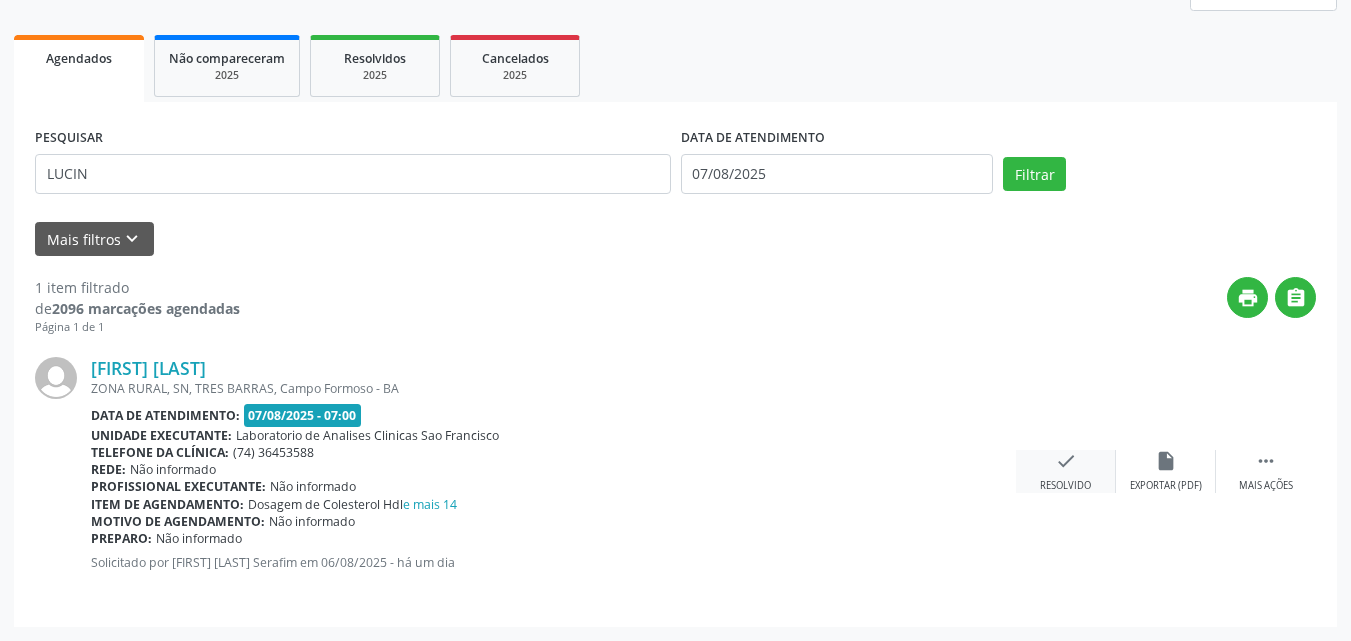 click on "check
Resolvido" at bounding box center (1066, 471) 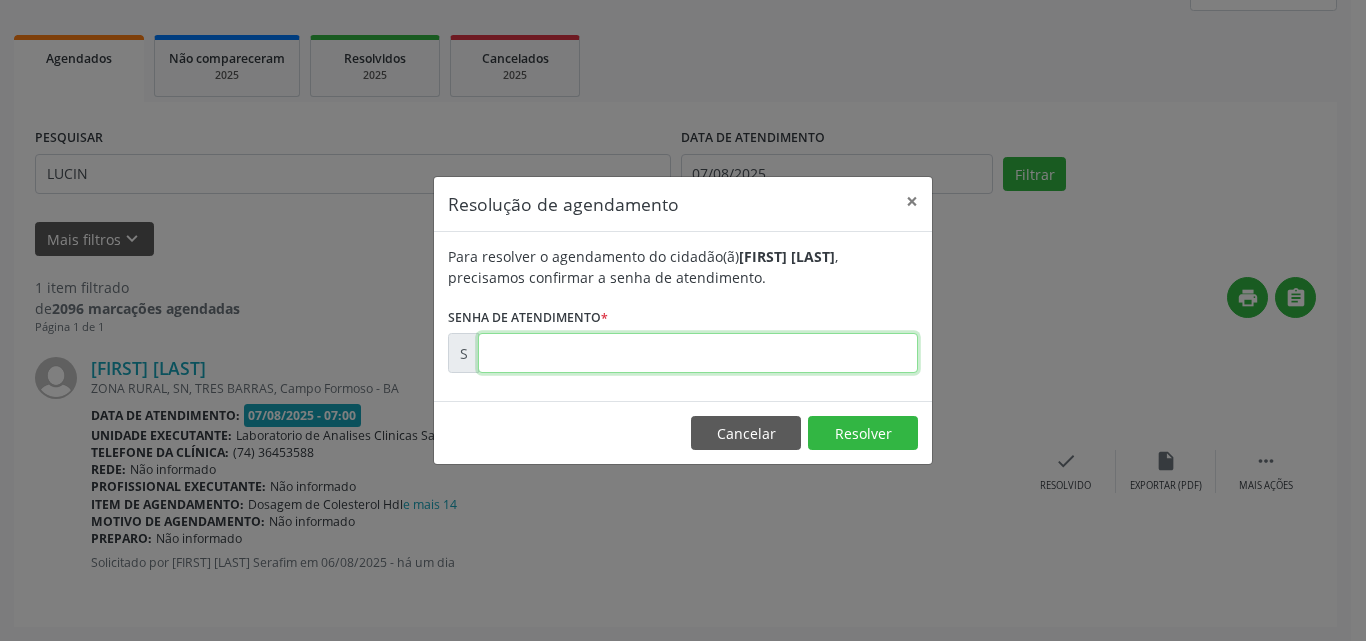 click at bounding box center [698, 353] 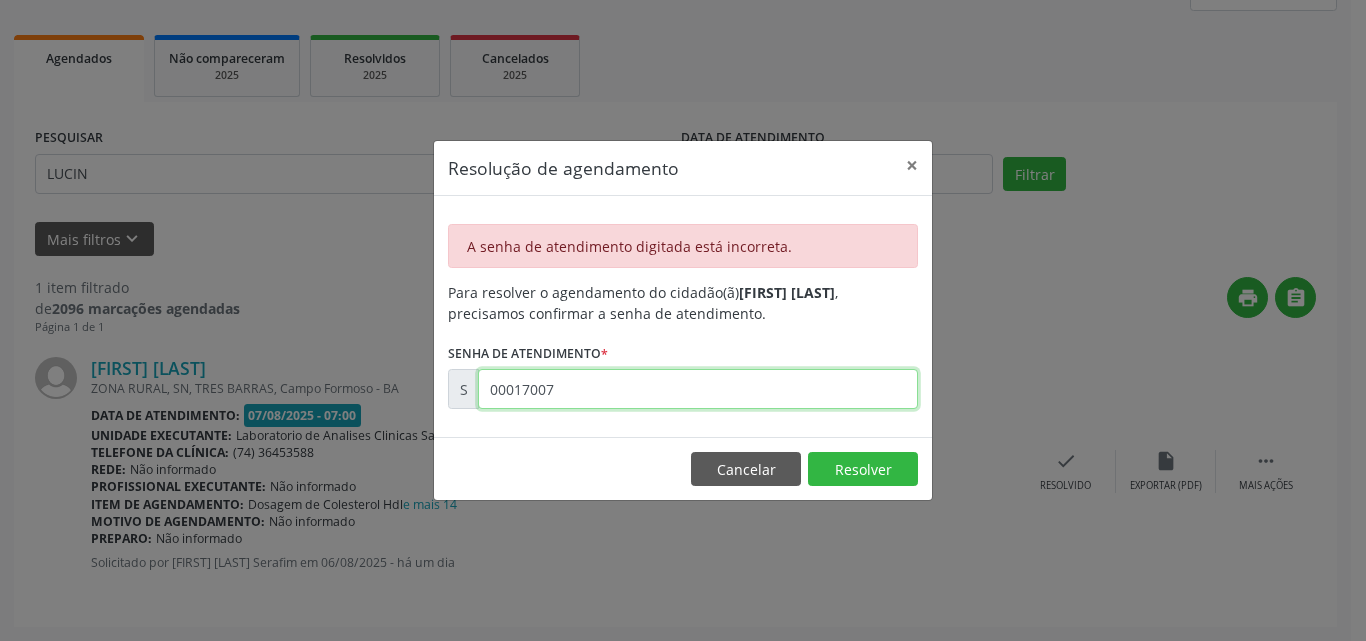 drag, startPoint x: 630, startPoint y: 399, endPoint x: 639, endPoint y: 369, distance: 31.320919 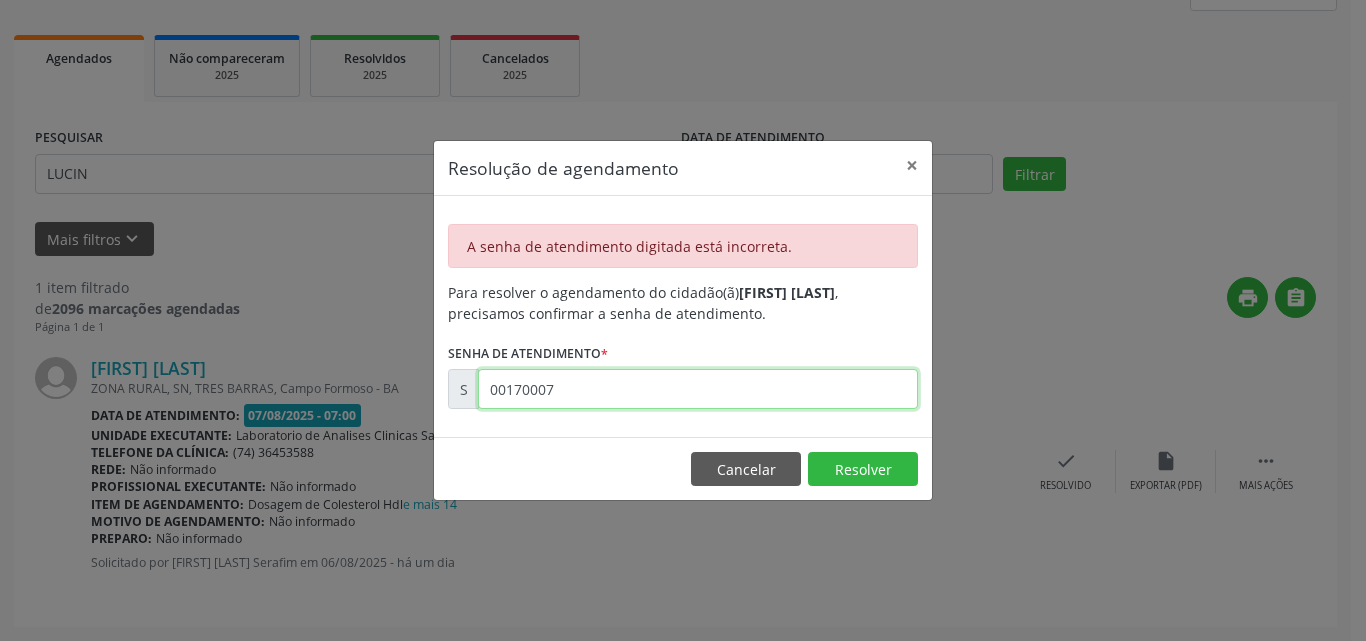 type on "00170007" 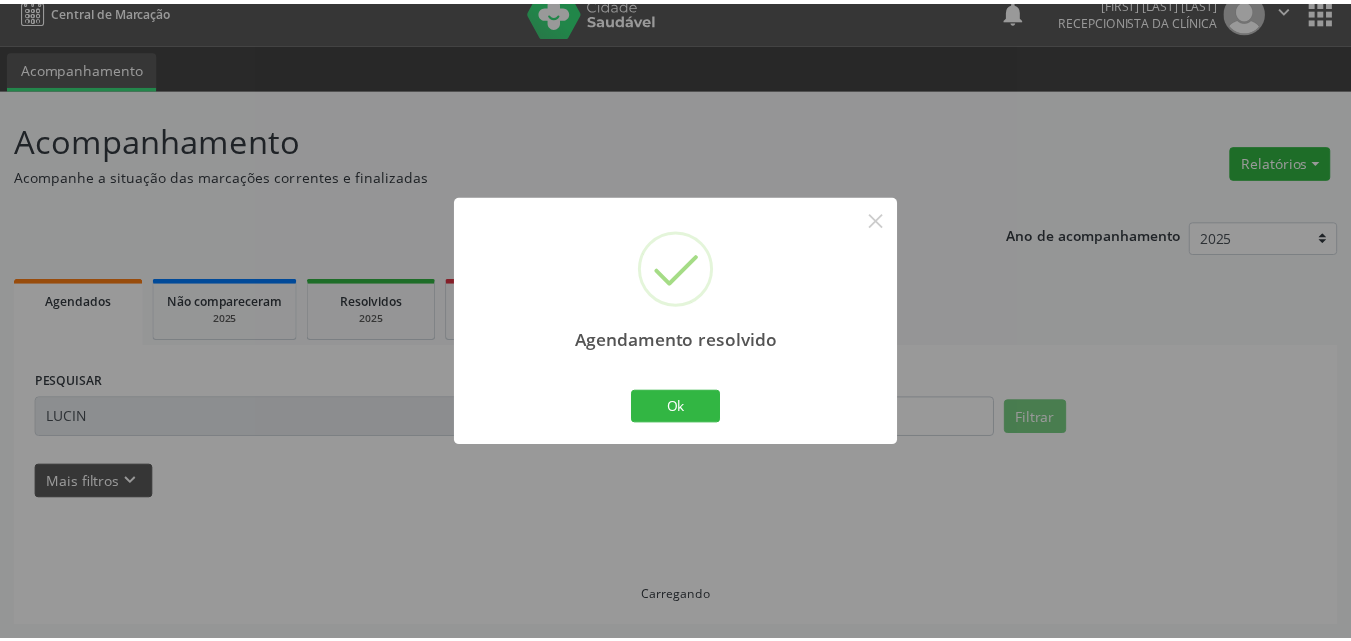 scroll, scrollTop: 21, scrollLeft: 0, axis: vertical 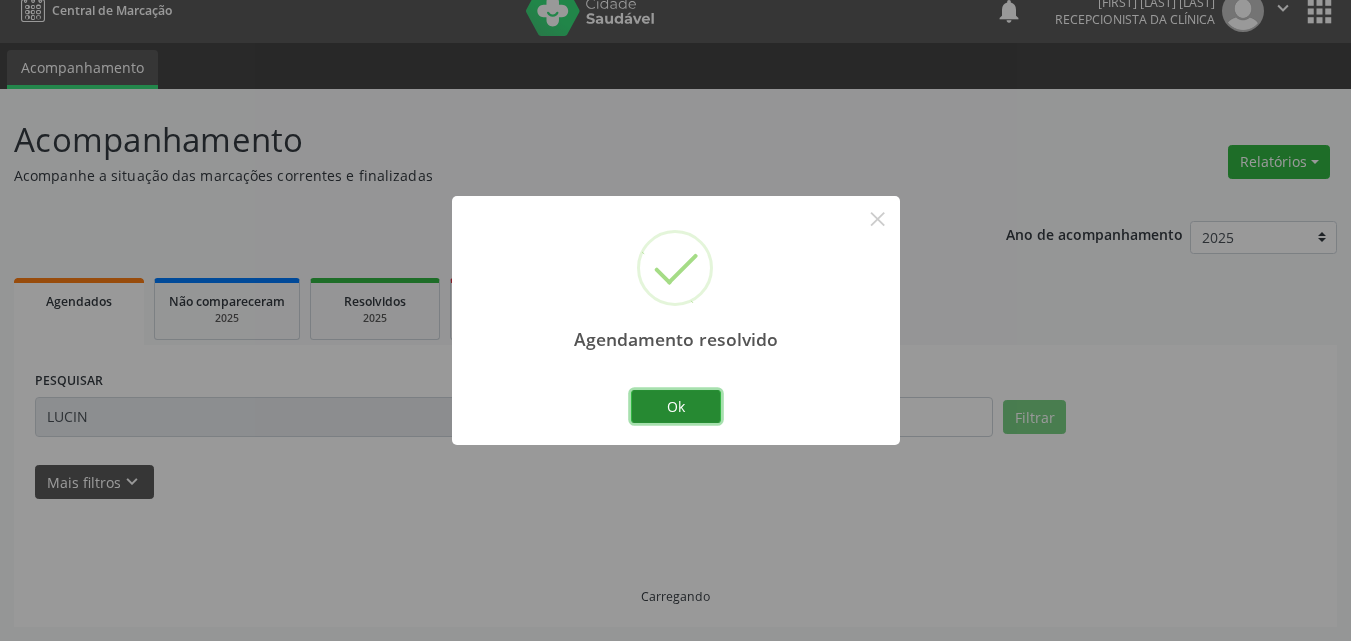 click on "Ok" at bounding box center [676, 407] 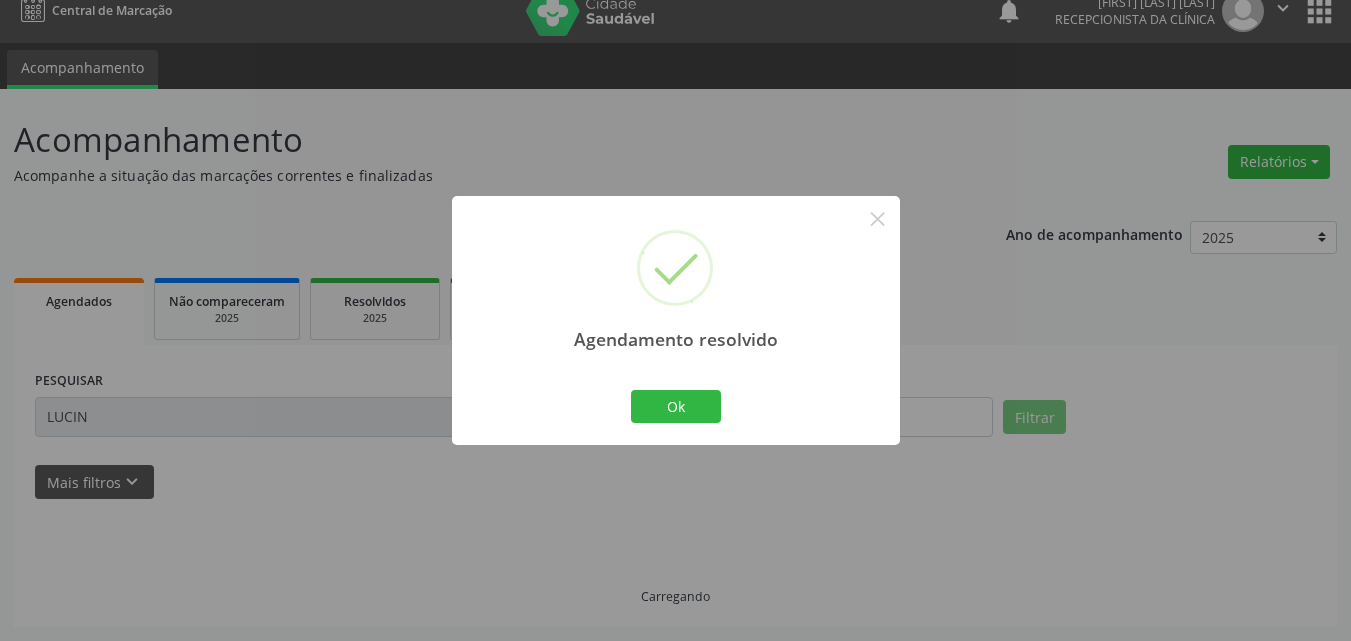 scroll, scrollTop: 0, scrollLeft: 0, axis: both 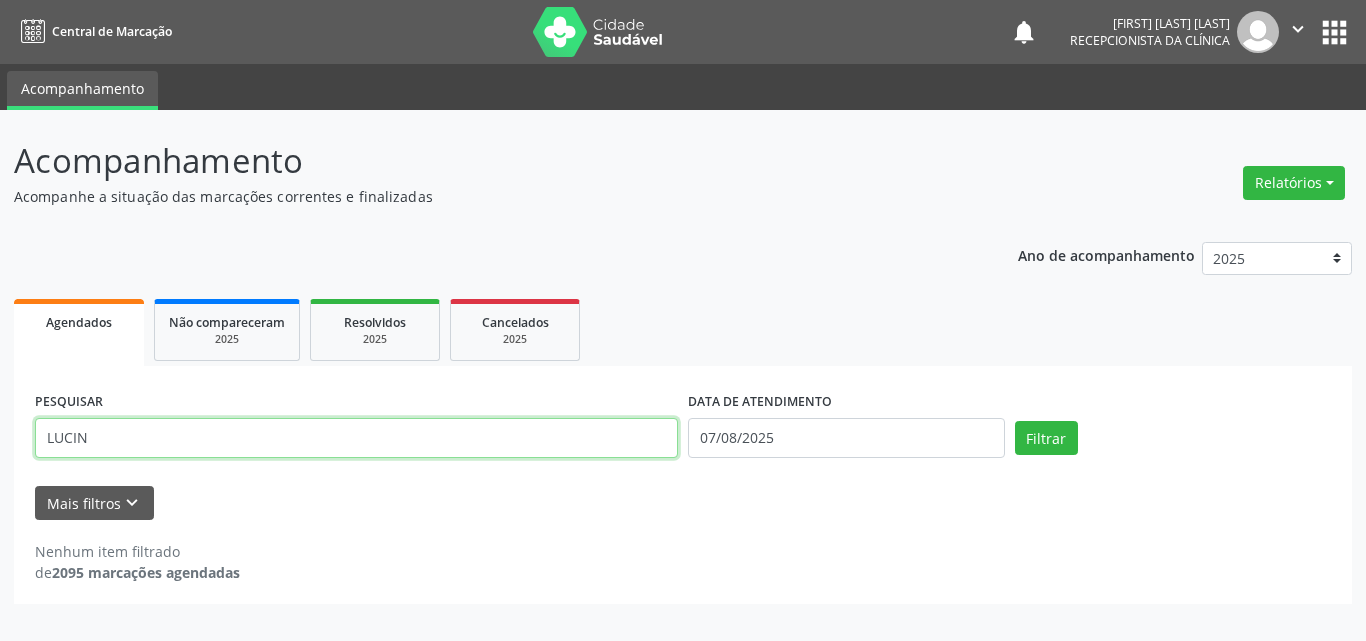 drag, startPoint x: 611, startPoint y: 428, endPoint x: 0, endPoint y: 299, distance: 624.46936 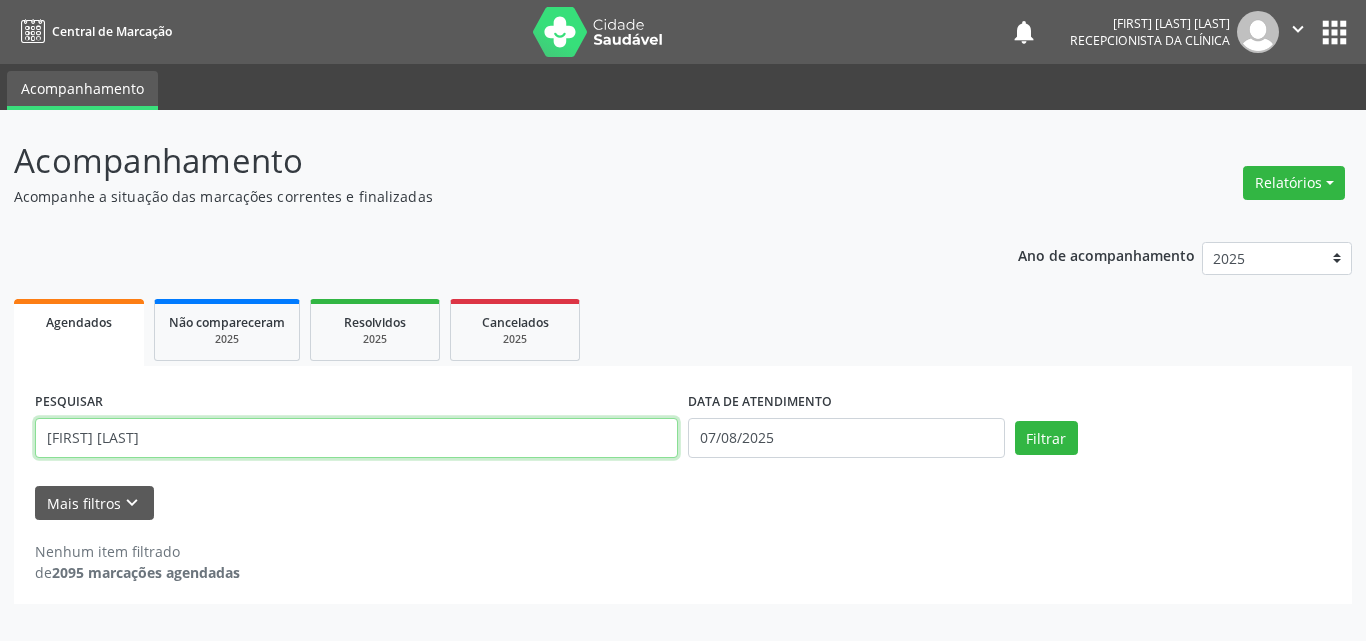 type on "[FIRST] [LAST]" 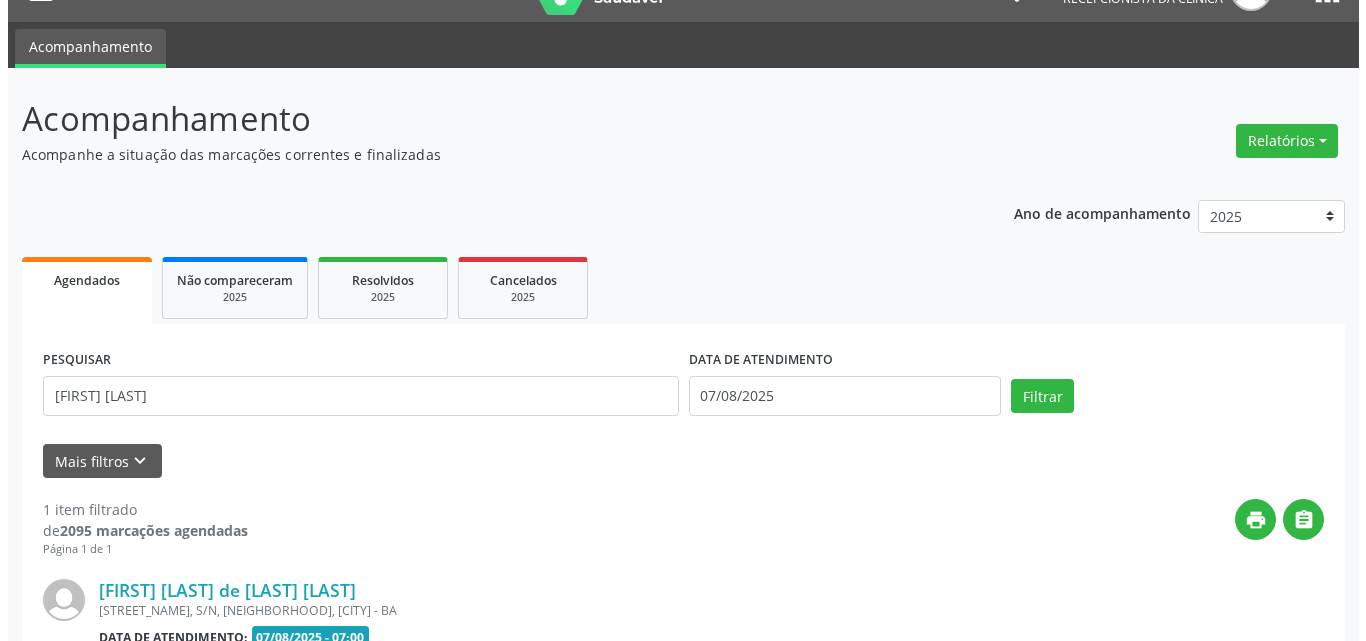 scroll, scrollTop: 264, scrollLeft: 0, axis: vertical 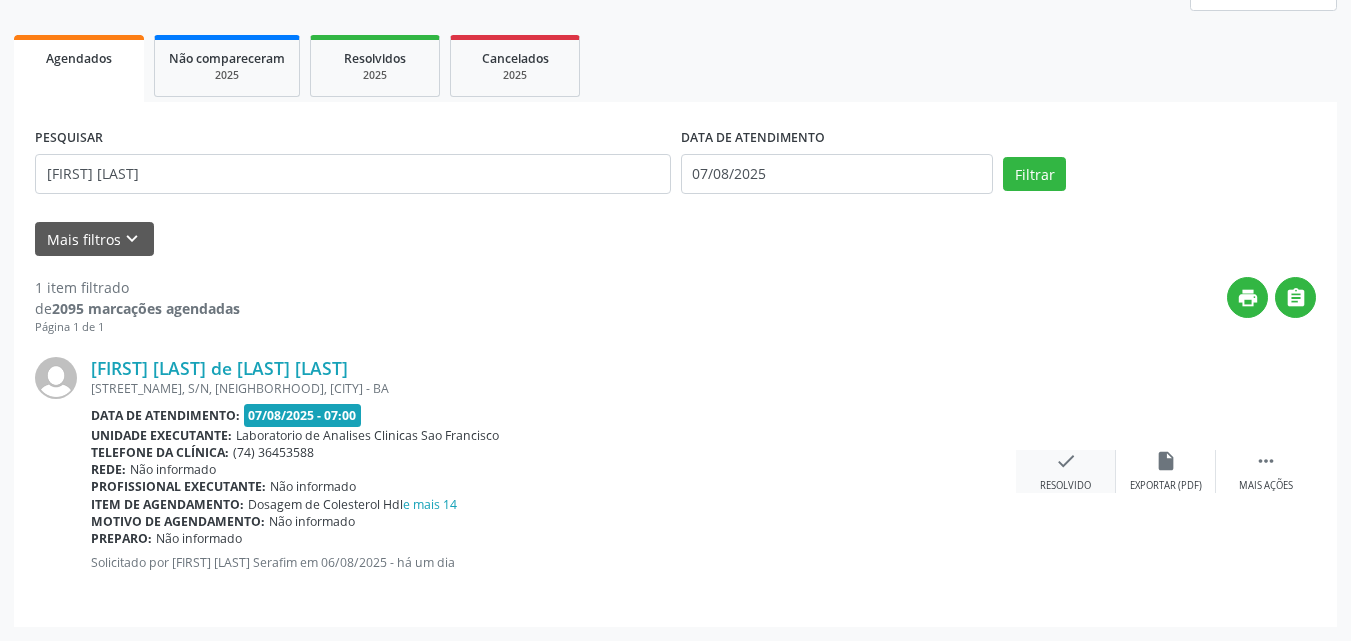 click on "check" at bounding box center [1066, 461] 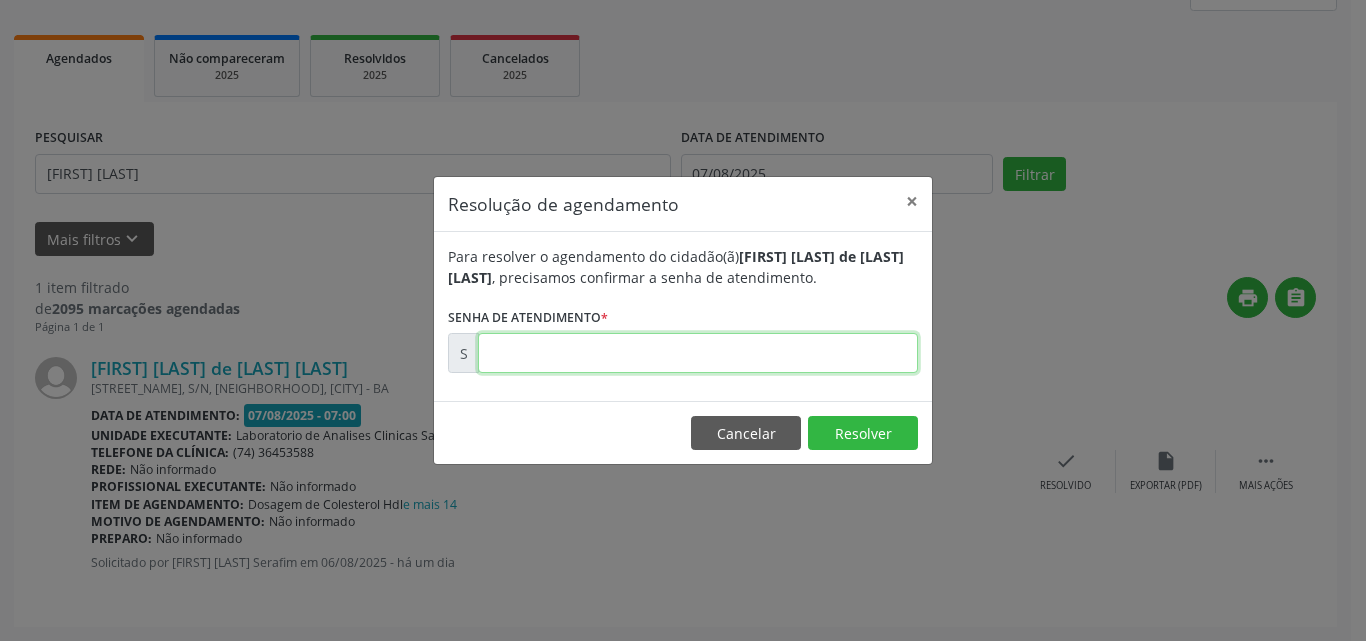 click at bounding box center [698, 353] 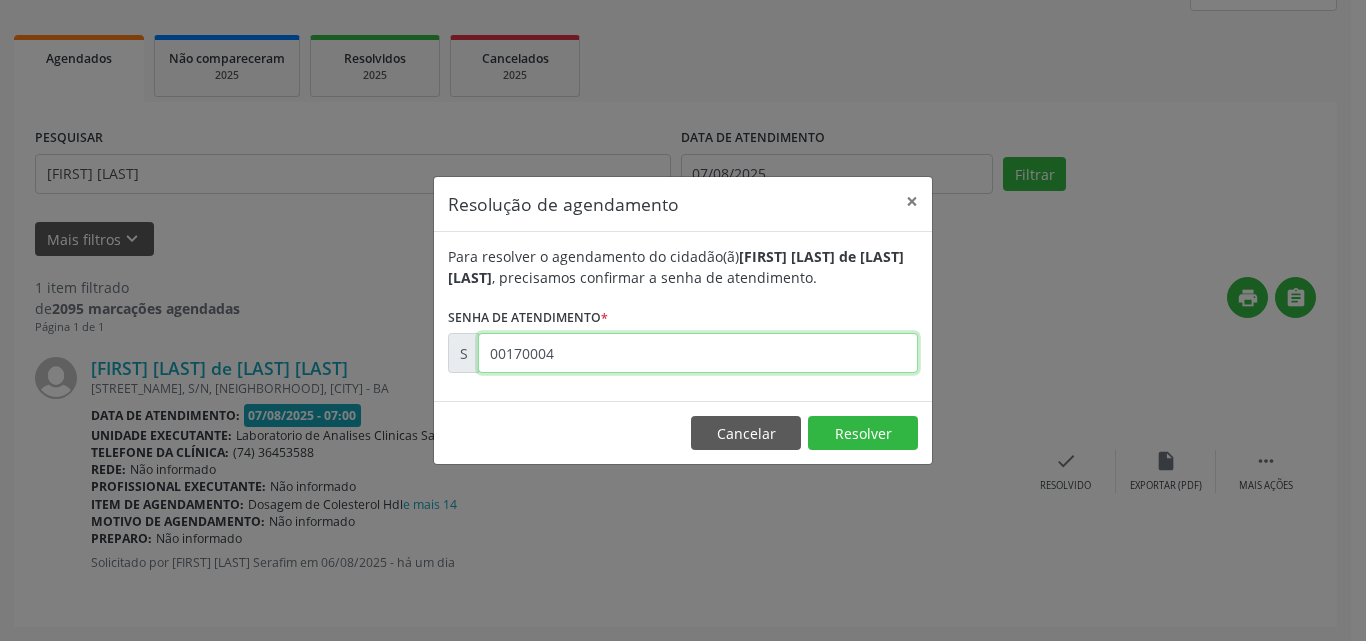 type on "00170004" 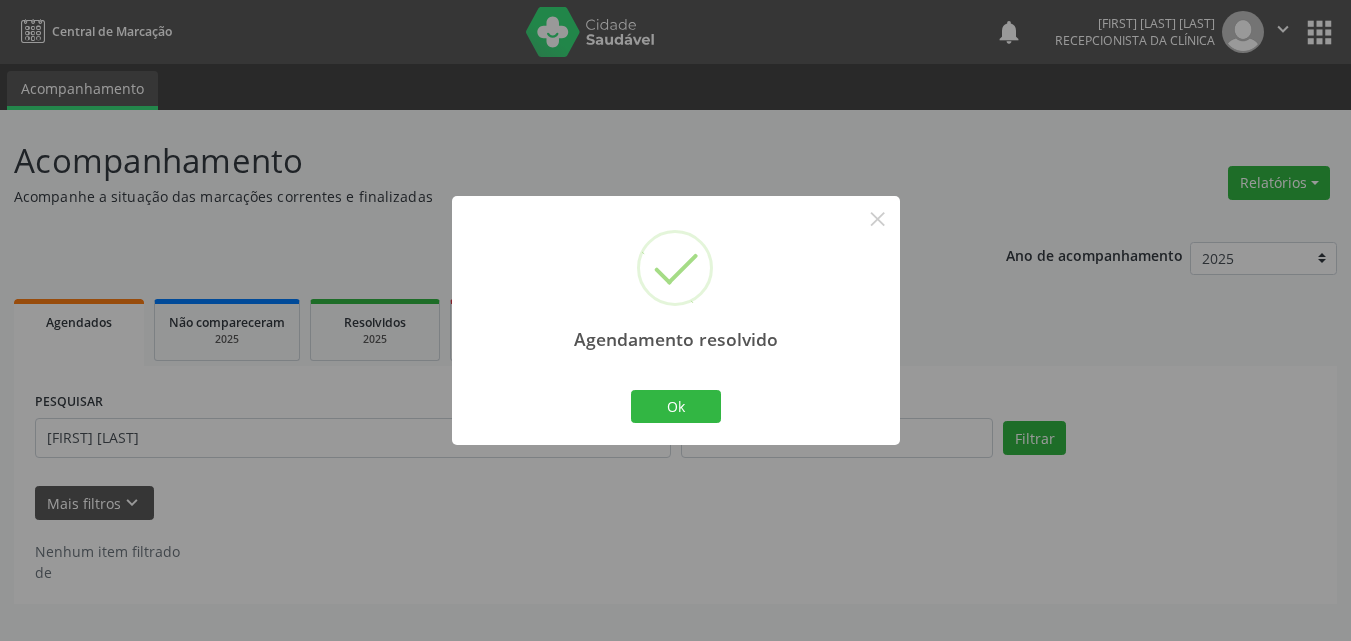 scroll, scrollTop: 0, scrollLeft: 0, axis: both 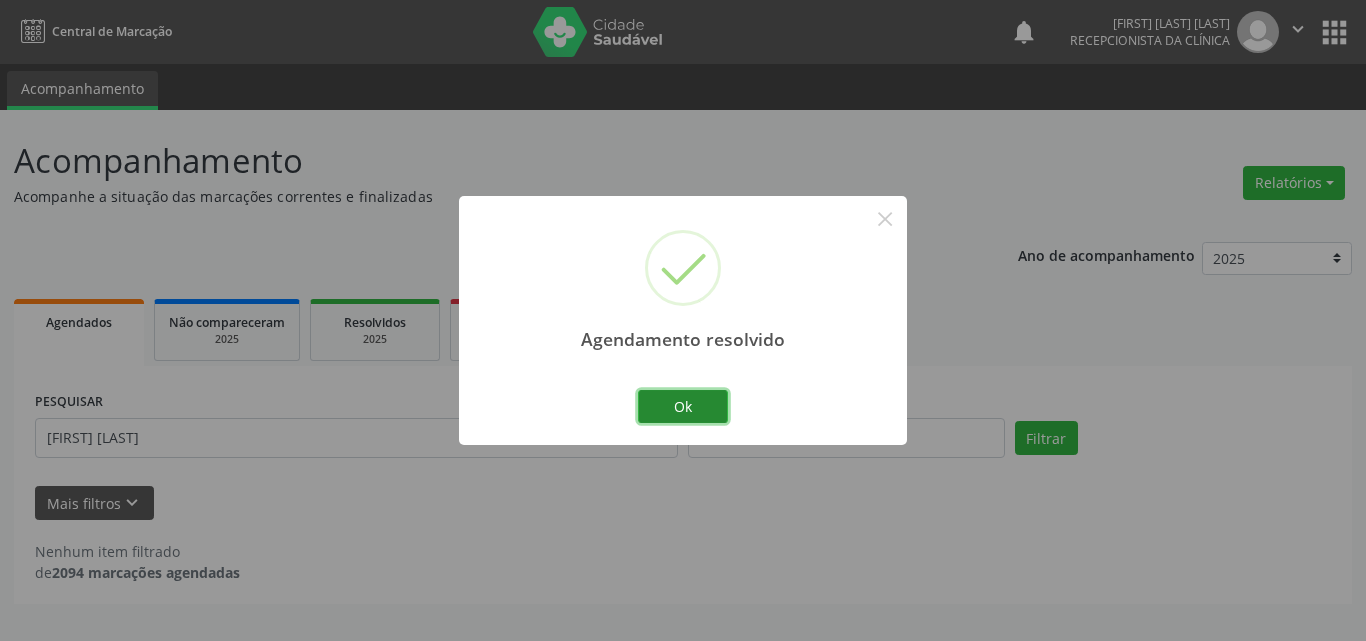 click on "Ok" at bounding box center [683, 407] 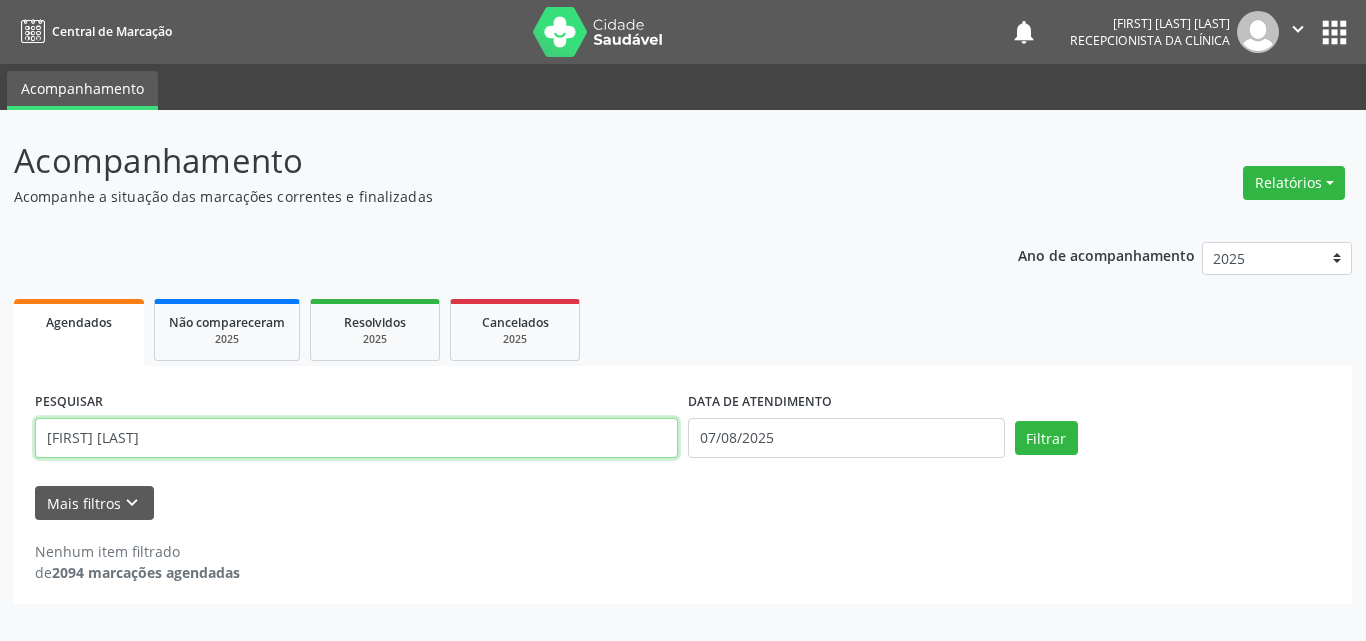 drag, startPoint x: 624, startPoint y: 446, endPoint x: 0, endPoint y: -87, distance: 820.6491 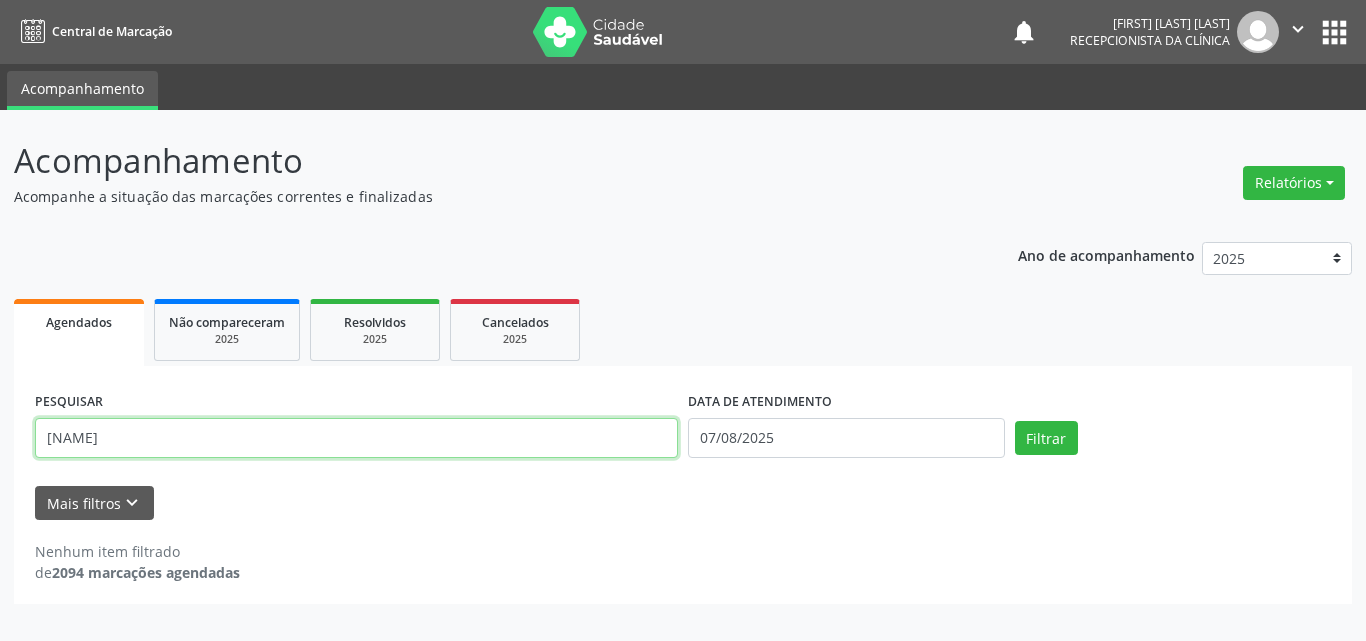 type on "[NAME]" 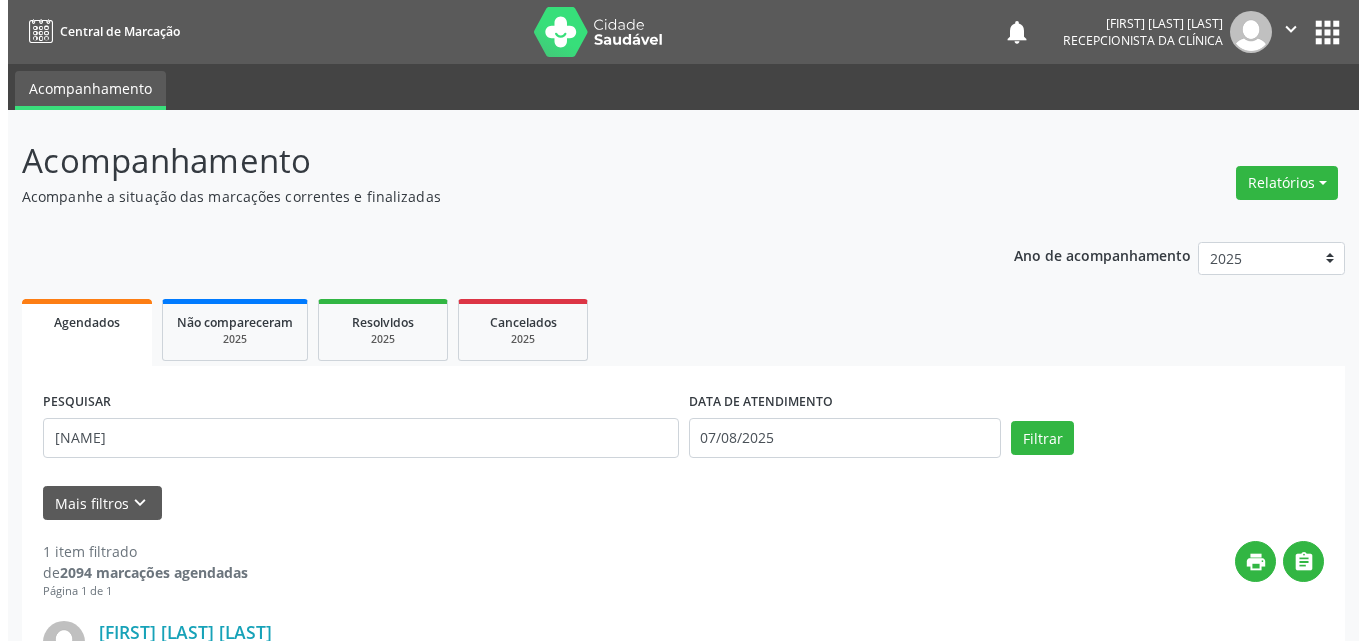 scroll, scrollTop: 264, scrollLeft: 0, axis: vertical 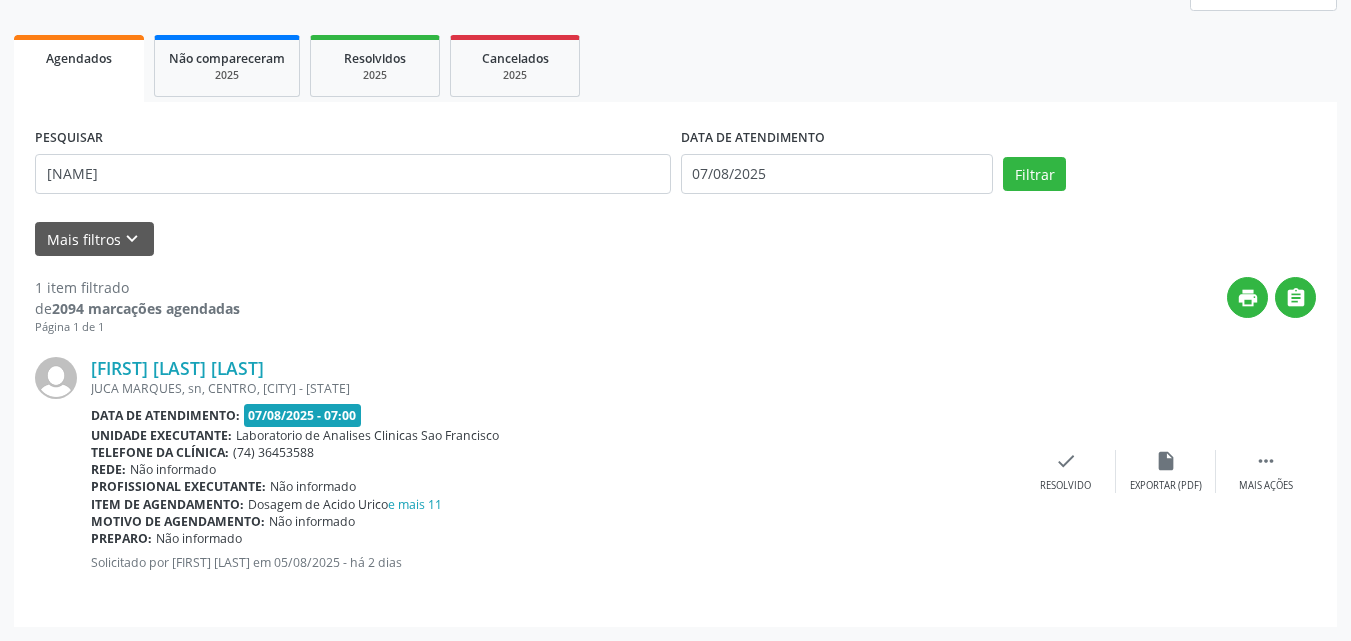 click on "[FIRST] [LAST]
[STREET_NAME], S/N, [NEIGHBORHOOD], [CITY] - [STATE]
Data de atendimento:
07/08/2025 - 07:00
Unidade executante:
Laboratorio de Analises Clinicas Sao Francisco
Telefone da clínica:
([PHONE])
Rede:
Não informado
Profissional executante:
Não informado
Item de agendamento:
Dosagem de Acido Urico
e mais 11
Motivo de agendamento:
Não informado
Preparo:
Não informado
Solicitado por [FIRST] [LAST] em 05/08/2025 - há 2 dias

Mais ações
insert_drive_file
Exportar (PDF)
check
Resolvido" at bounding box center [675, 471] 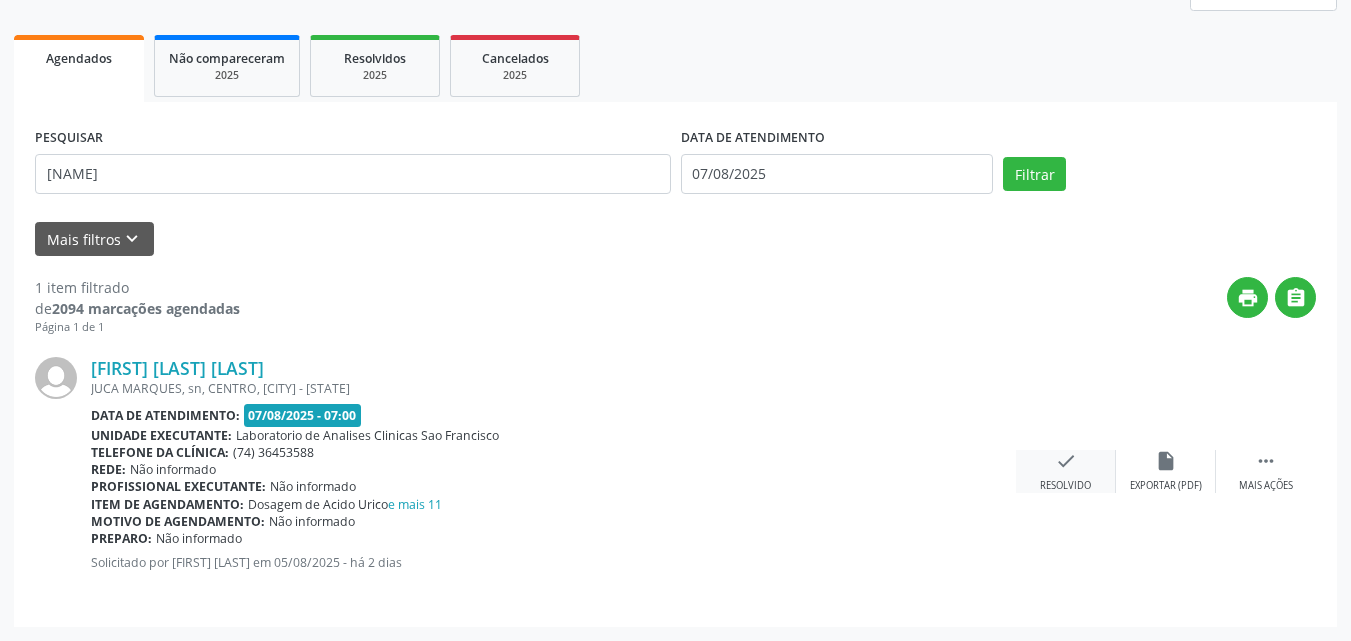 click on "check" at bounding box center [1066, 461] 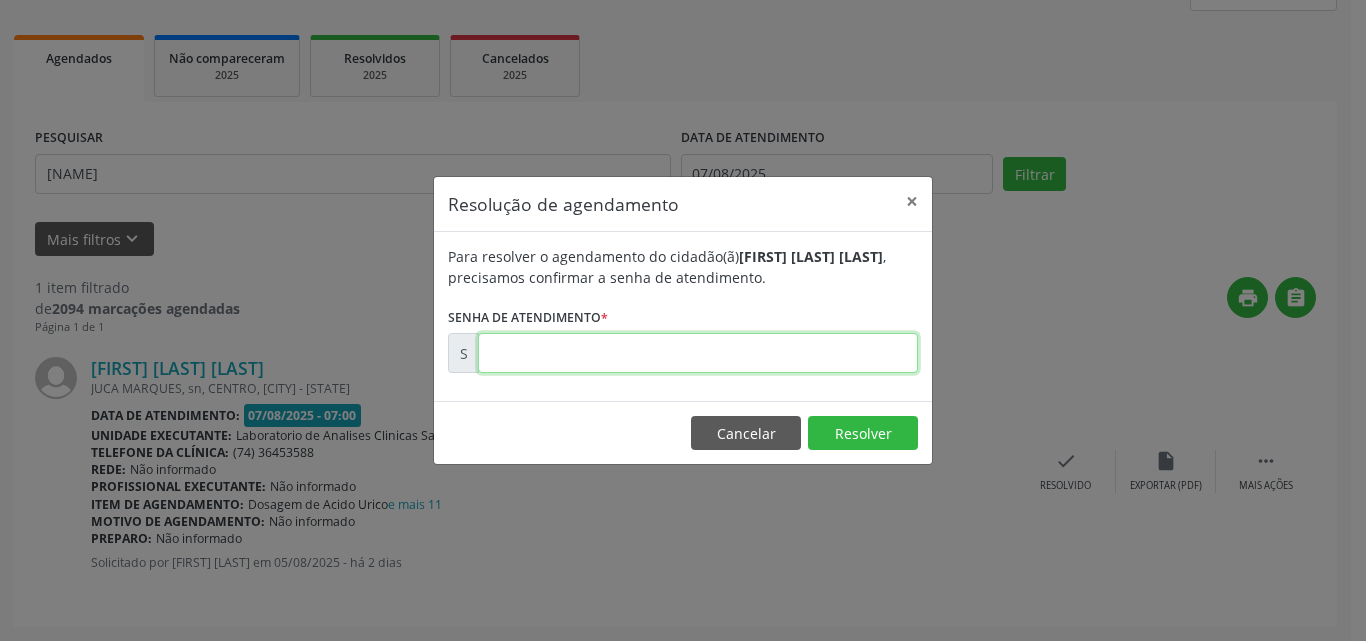 click at bounding box center (698, 353) 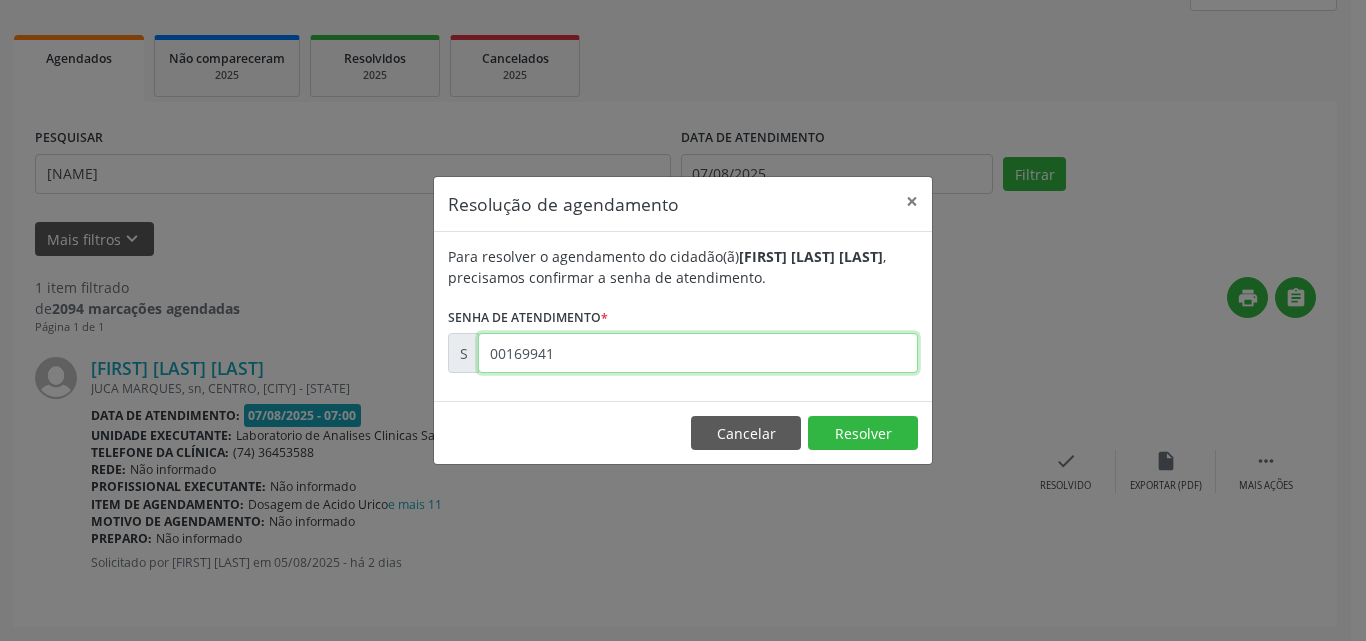 type on "00169941" 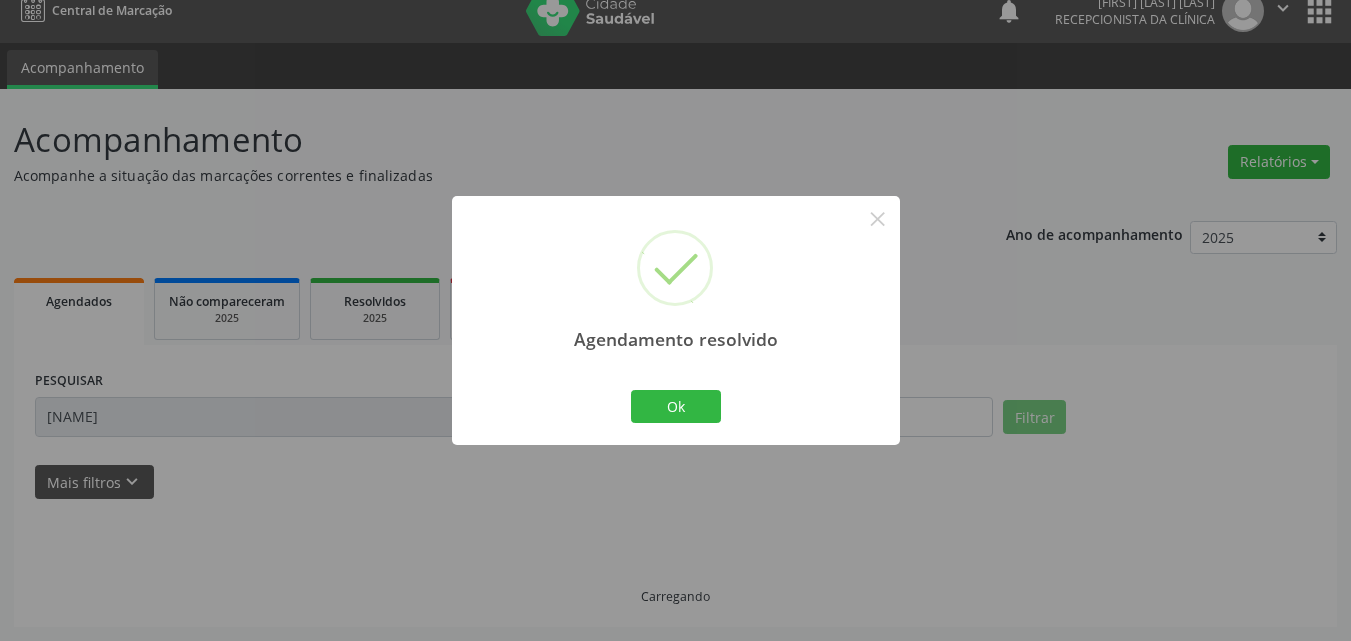 scroll, scrollTop: 0, scrollLeft: 0, axis: both 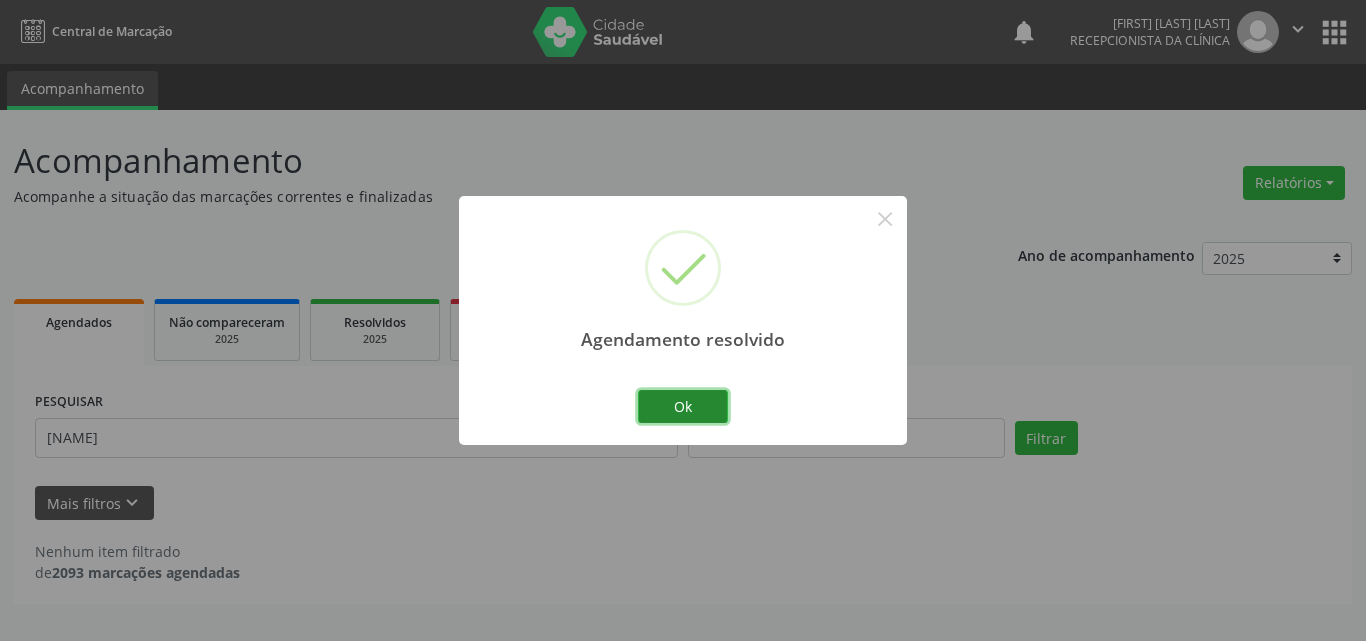 click on "Ok" at bounding box center [683, 407] 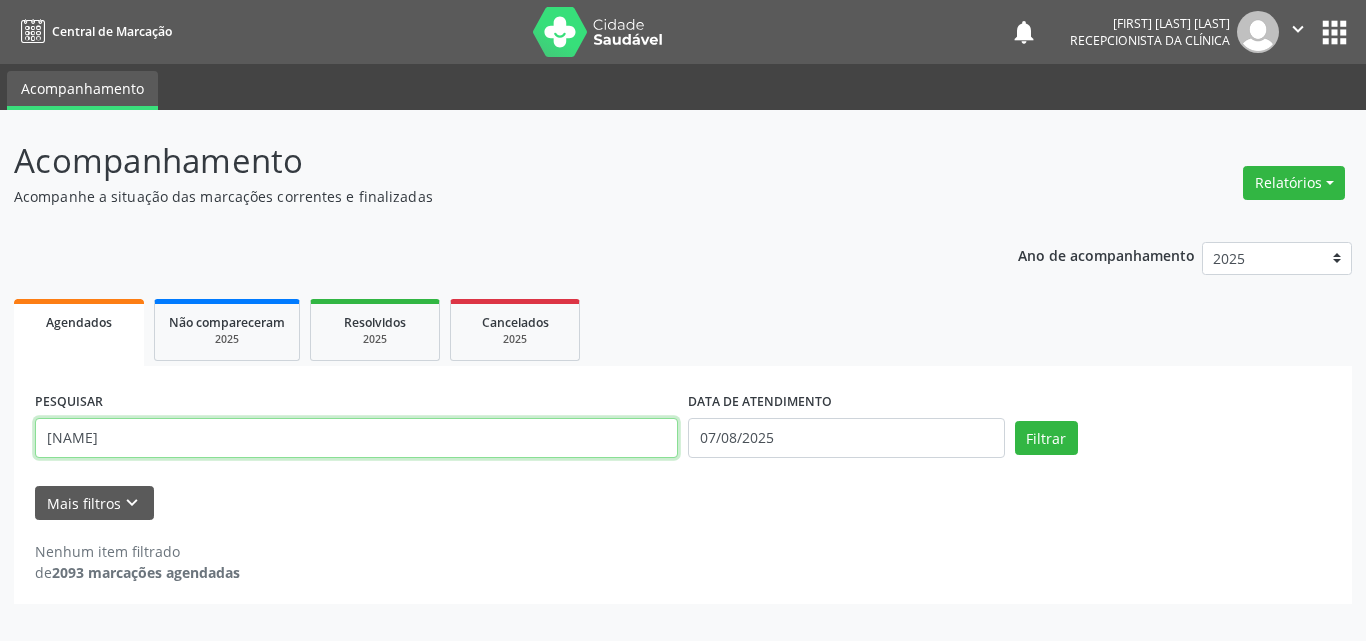 drag, startPoint x: 0, startPoint y: 282, endPoint x: 0, endPoint y: 233, distance: 49 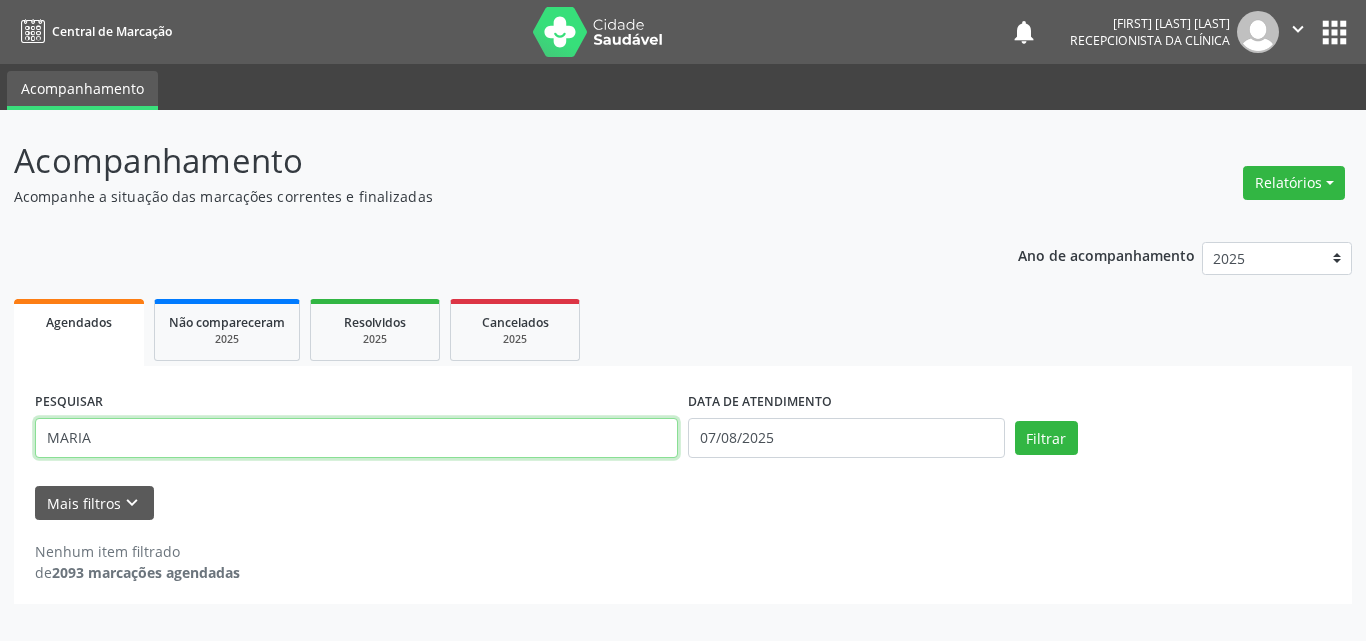 type on "MARIA" 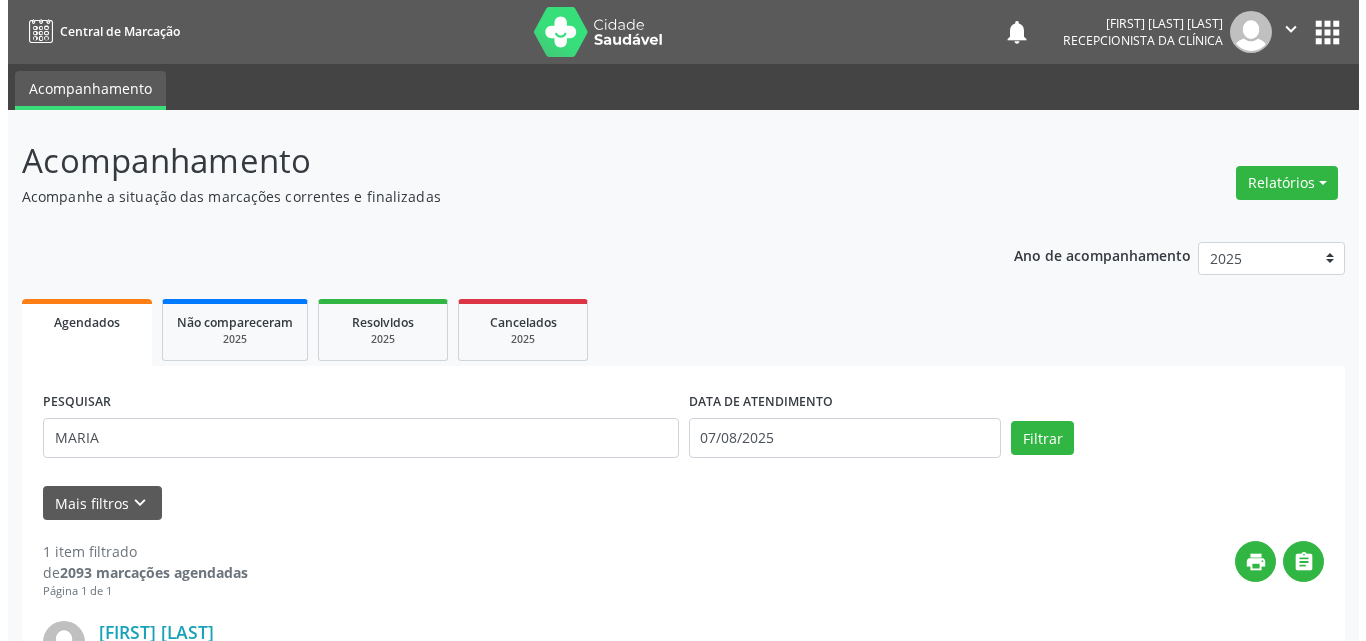 scroll, scrollTop: 264, scrollLeft: 0, axis: vertical 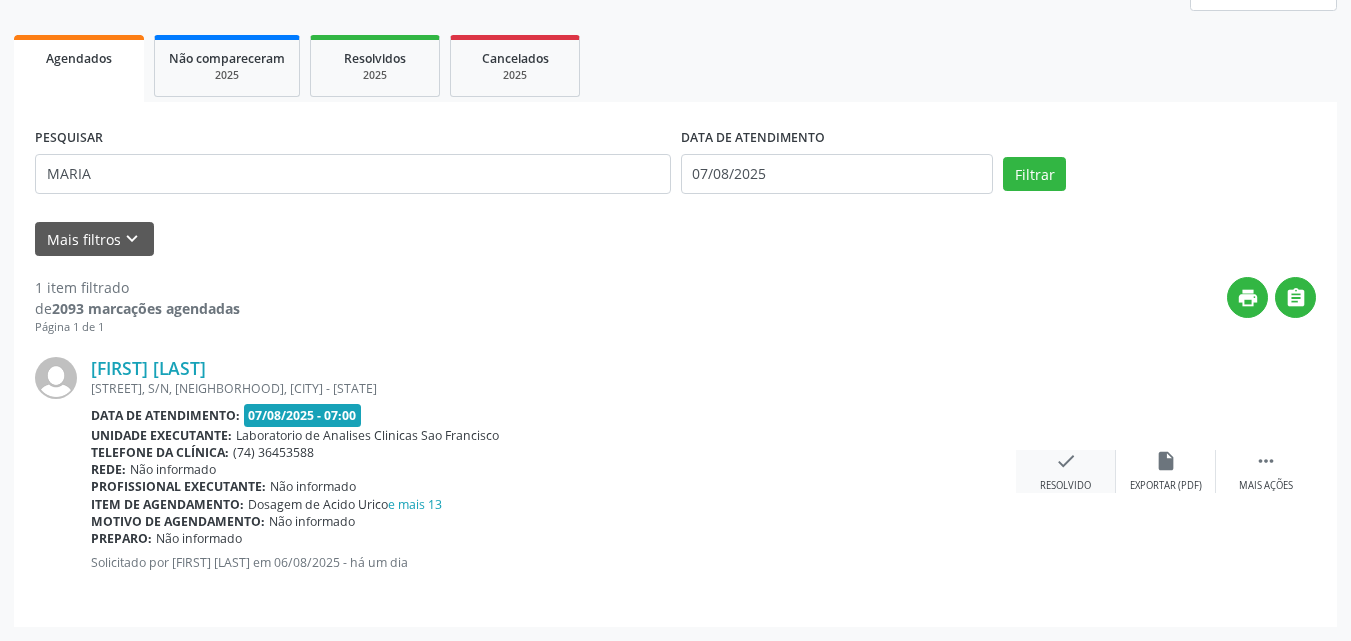 click on "[FIRST] Martns do Santos
RUA LENARDO GALVÃO, S/N, CENTRO, [CITY] - [STATE]
Data de atendimento:
07/08/2025 - 07:00
Unidade executante:
Laboratorio de Analises Clinicas Sao Francisco
Telefone da clínica:
(74) 36453588
Rede:
Não informado
Profissional executante:
Não informado
Item de agendamento:
Dosagem de Acido Urico
e mais 13
Motivo de agendamento:
Não informado
Preparo:
Não informado
Solicitado por [FIRST] [LAST] da Silva em 06/08/2025 - há um dia

Mais ações
insert_drive_file
Exportar (PDF)
check
Resolvido" at bounding box center [675, 471] 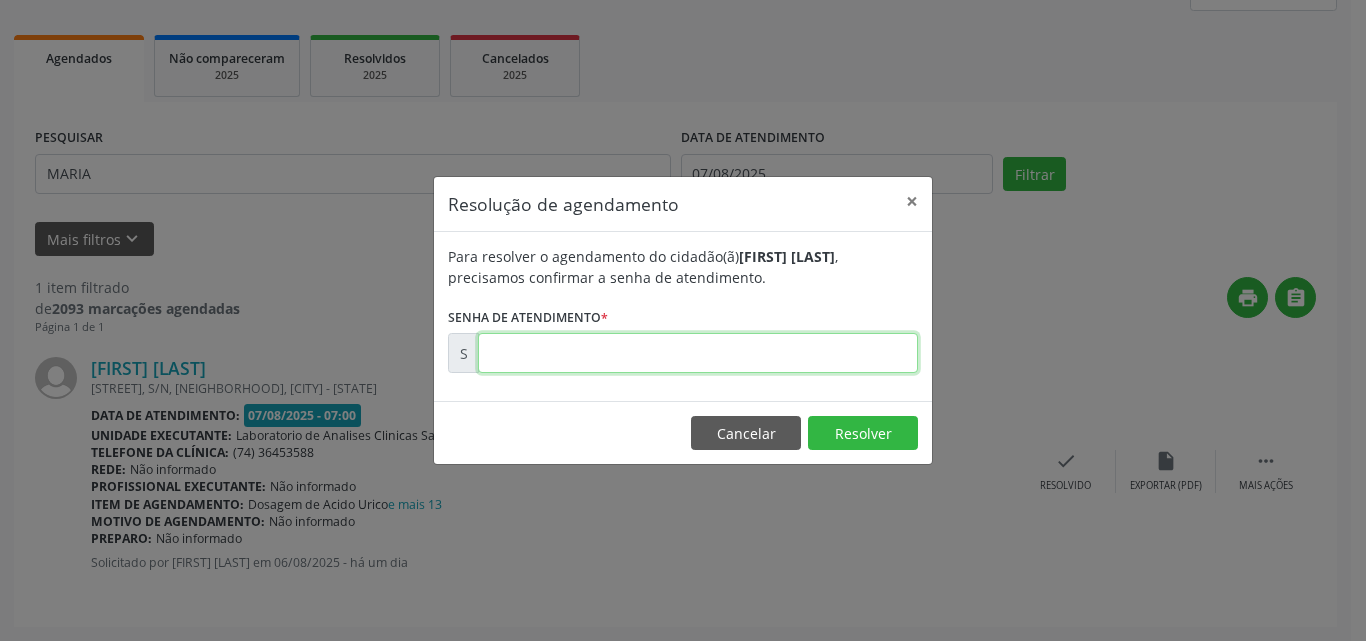 click at bounding box center [698, 353] 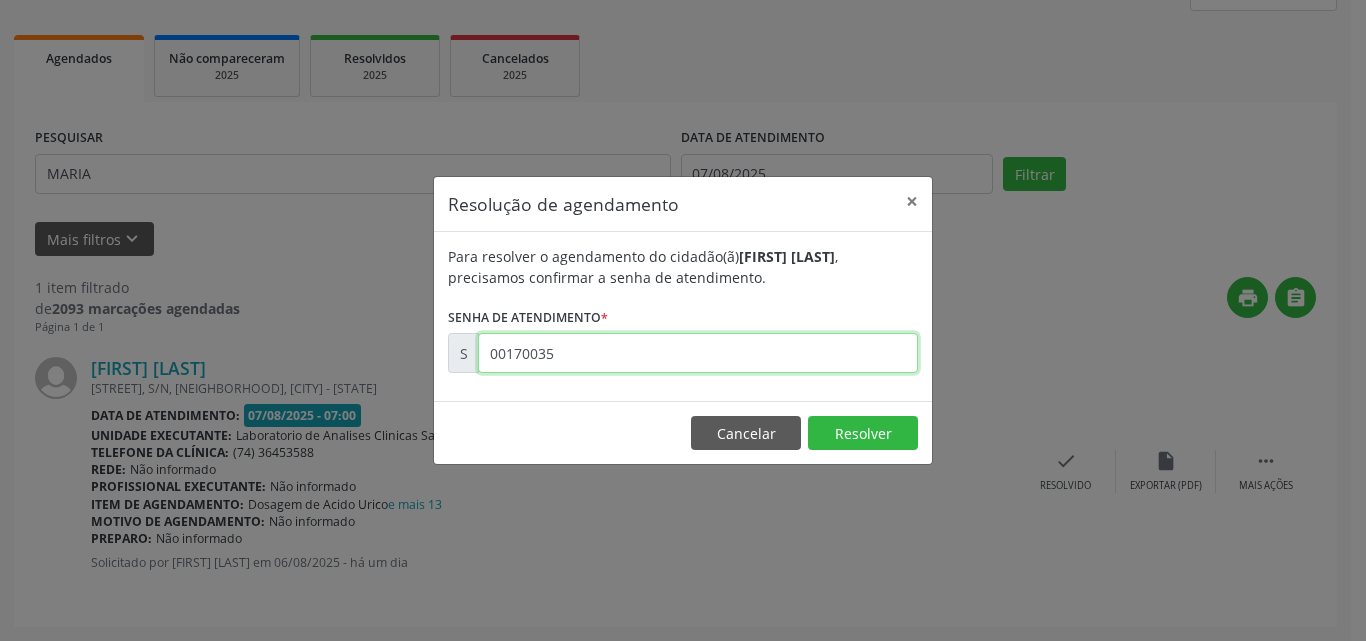 type on "00170035" 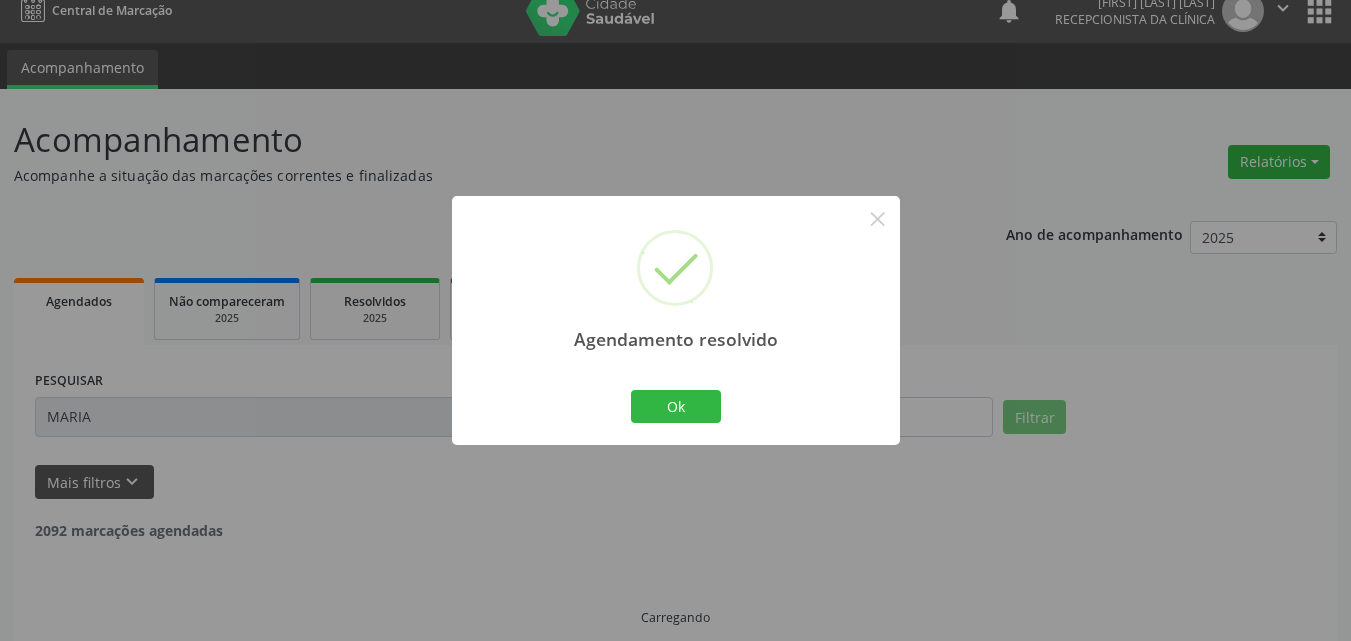 scroll, scrollTop: 0, scrollLeft: 0, axis: both 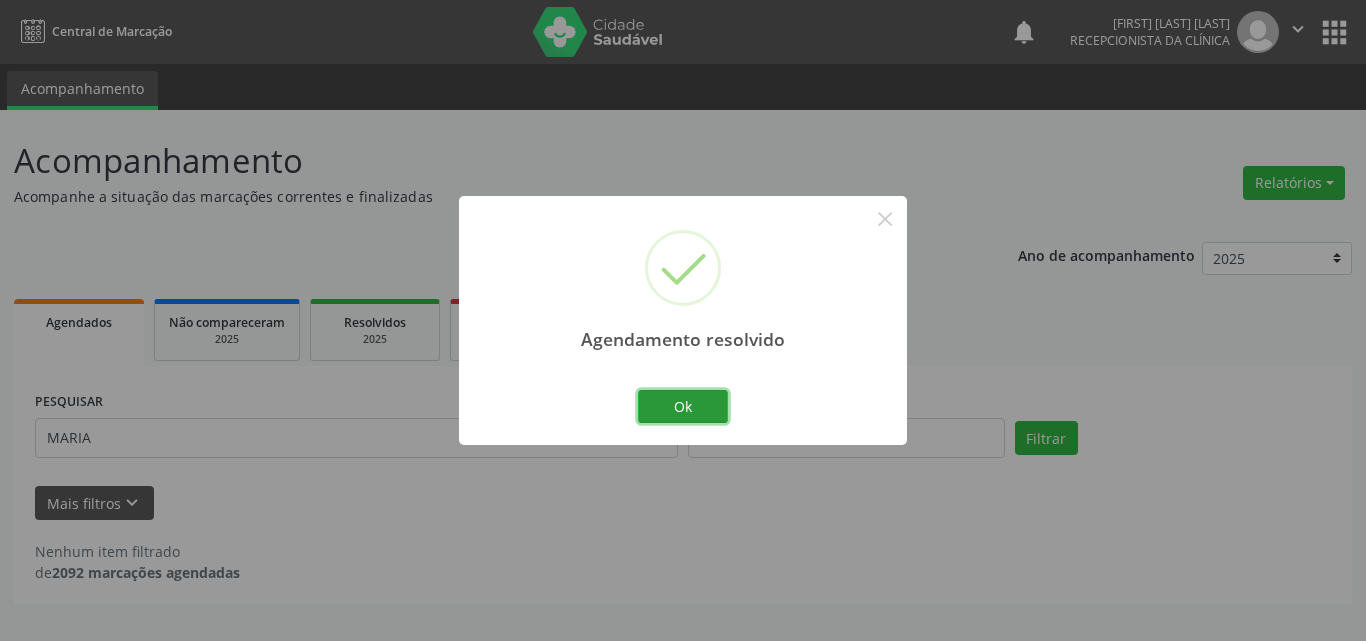 drag, startPoint x: 682, startPoint y: 389, endPoint x: 568, endPoint y: 443, distance: 126.14278 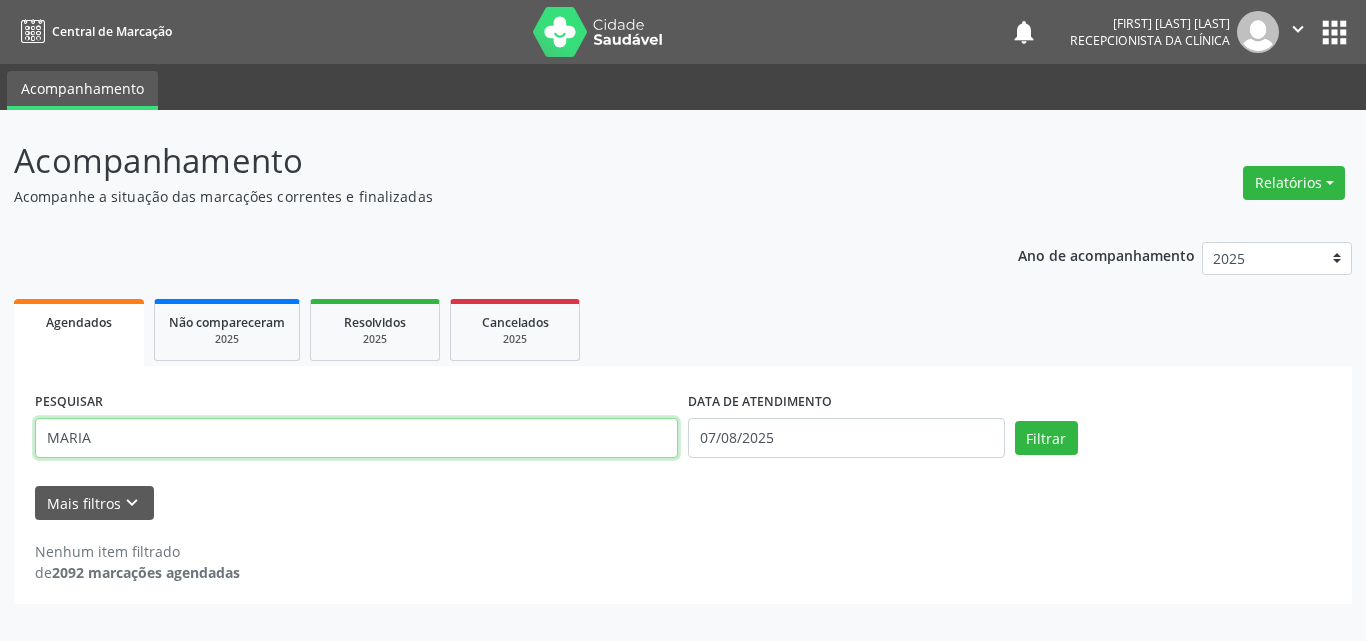 drag, startPoint x: 198, startPoint y: 436, endPoint x: 0, endPoint y: 137, distance: 358.6154 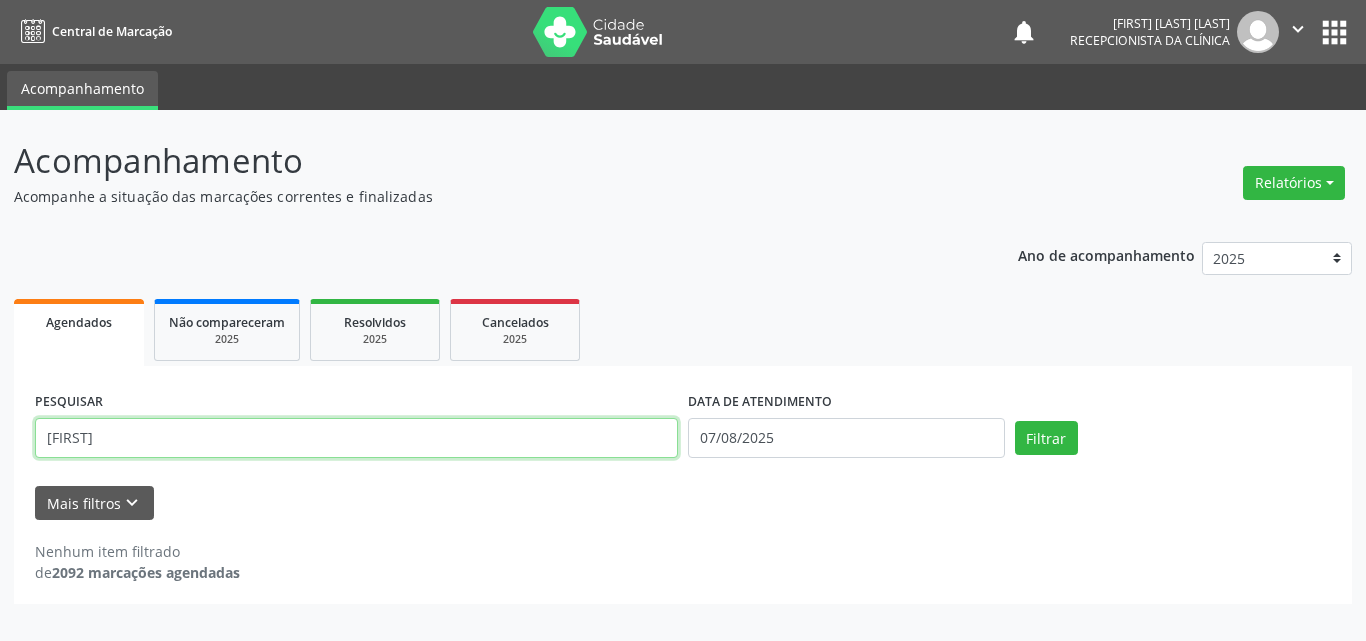 type on "[FIRST]" 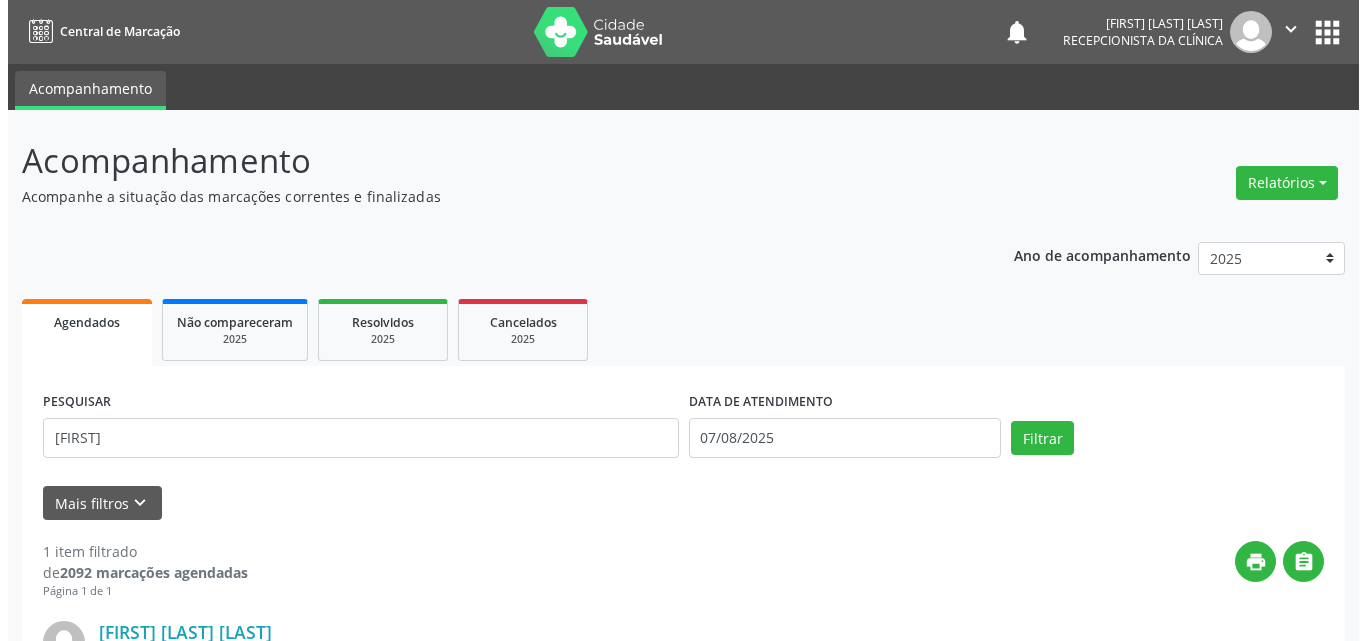 scroll, scrollTop: 264, scrollLeft: 0, axis: vertical 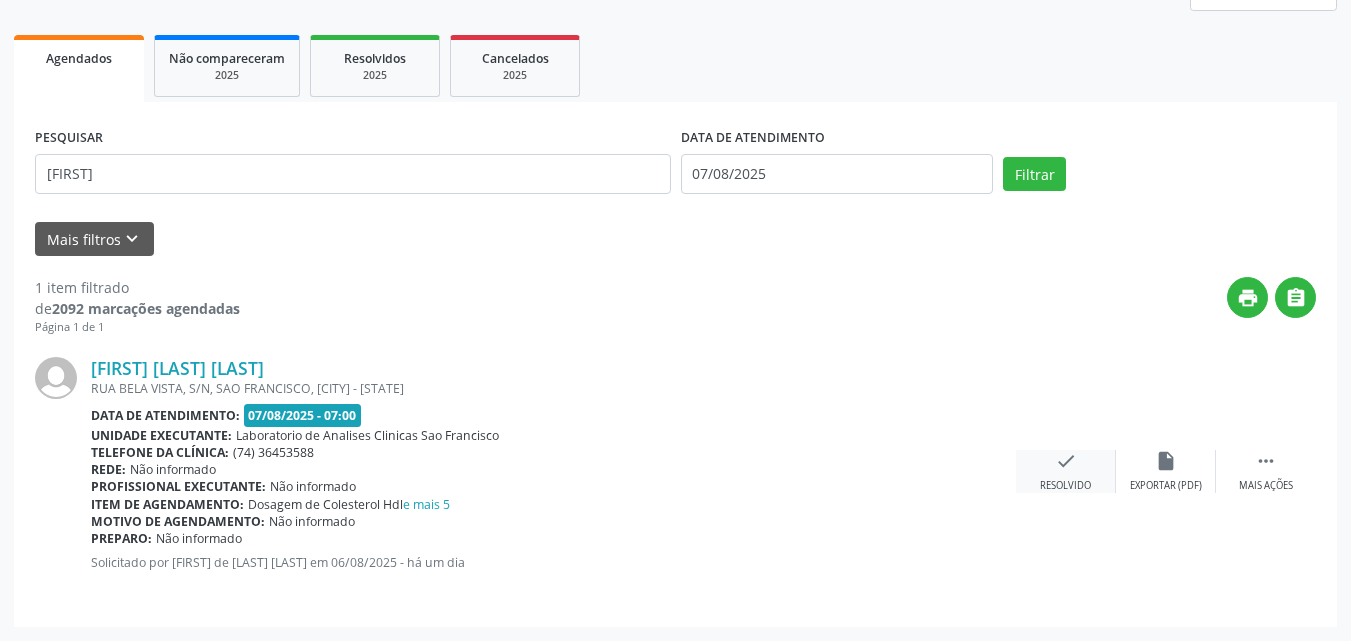 click on "check" at bounding box center [1066, 461] 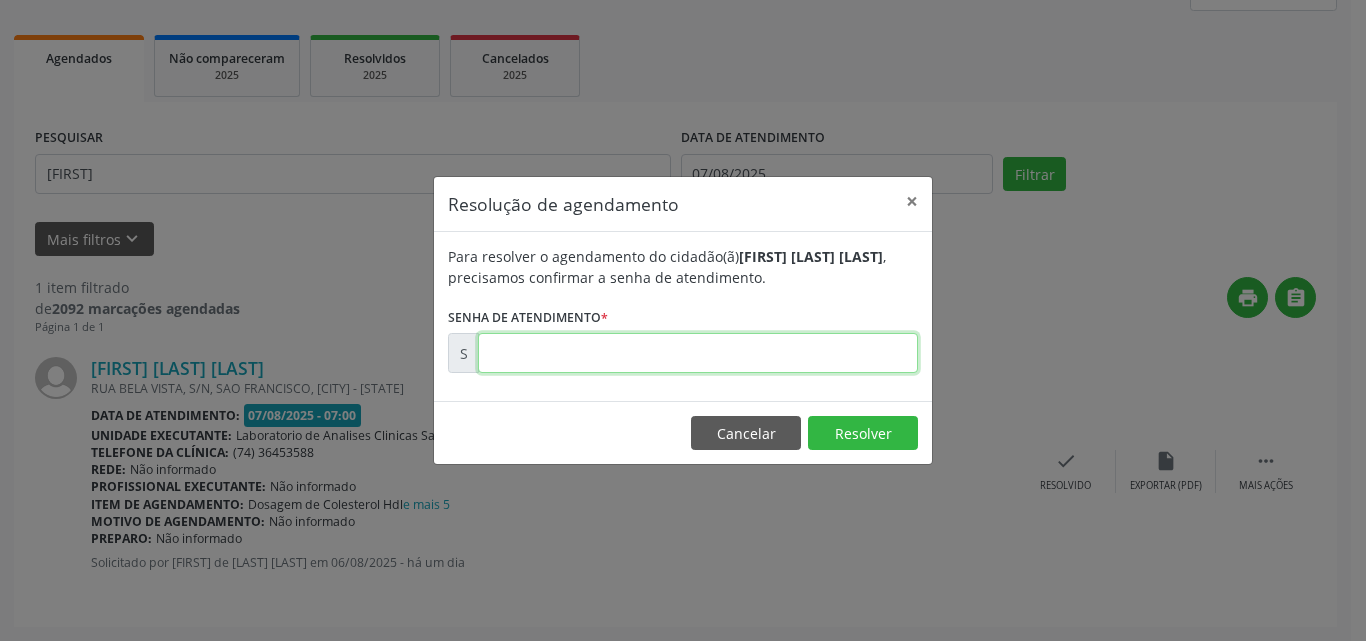 click at bounding box center (698, 353) 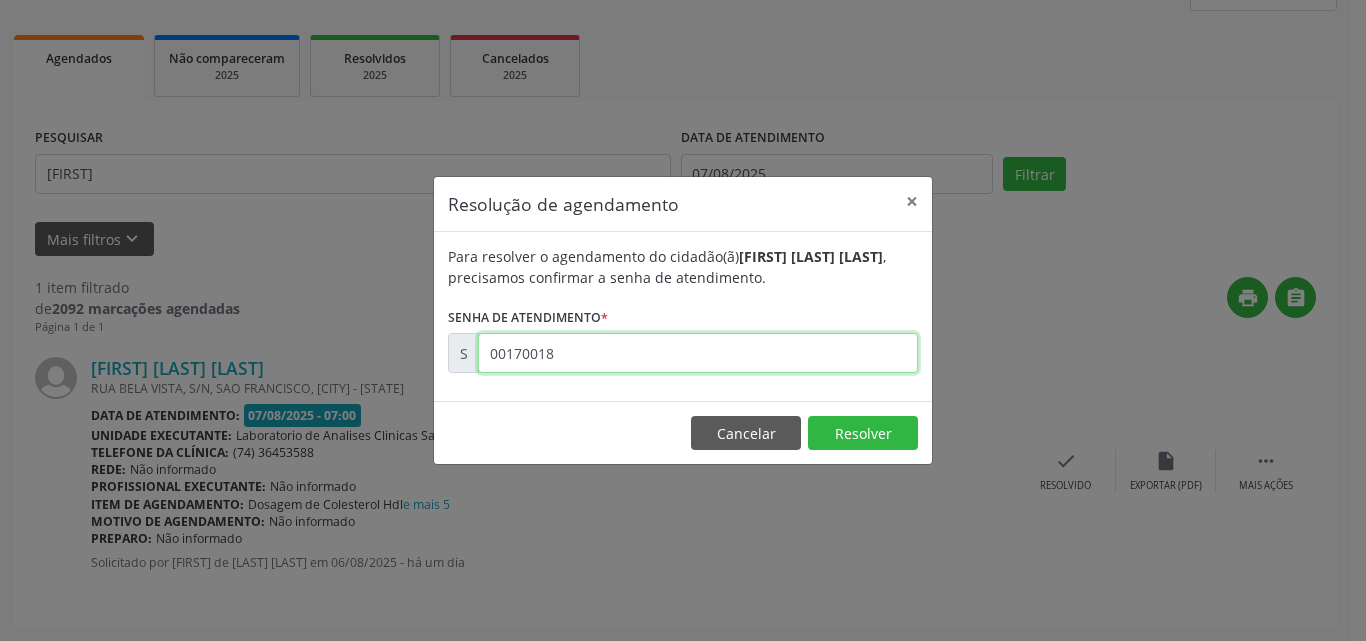 type on "00170018" 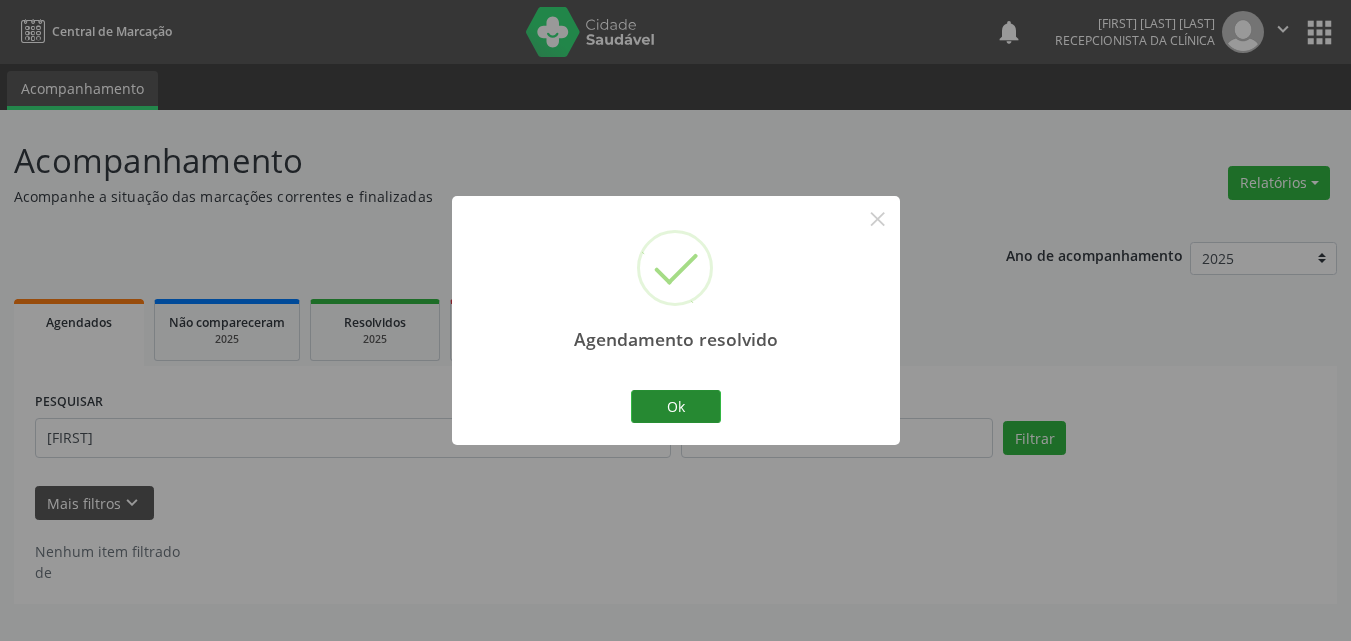 scroll, scrollTop: 0, scrollLeft: 0, axis: both 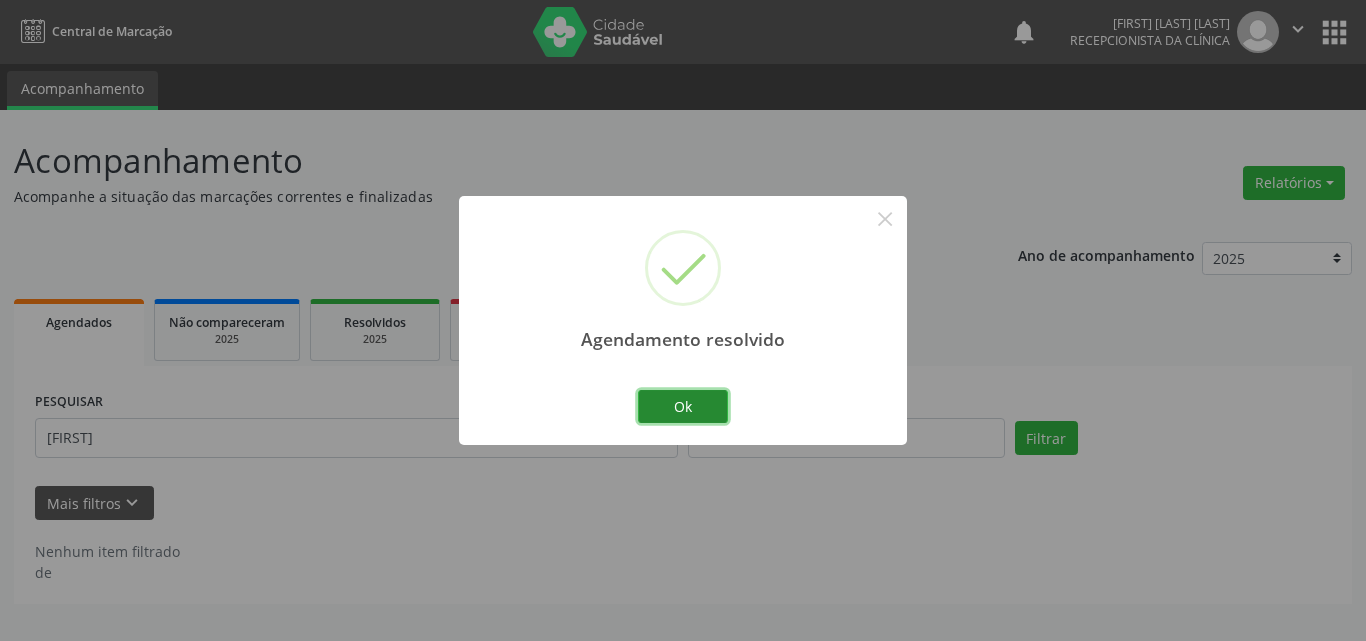 click on "Ok" at bounding box center [683, 407] 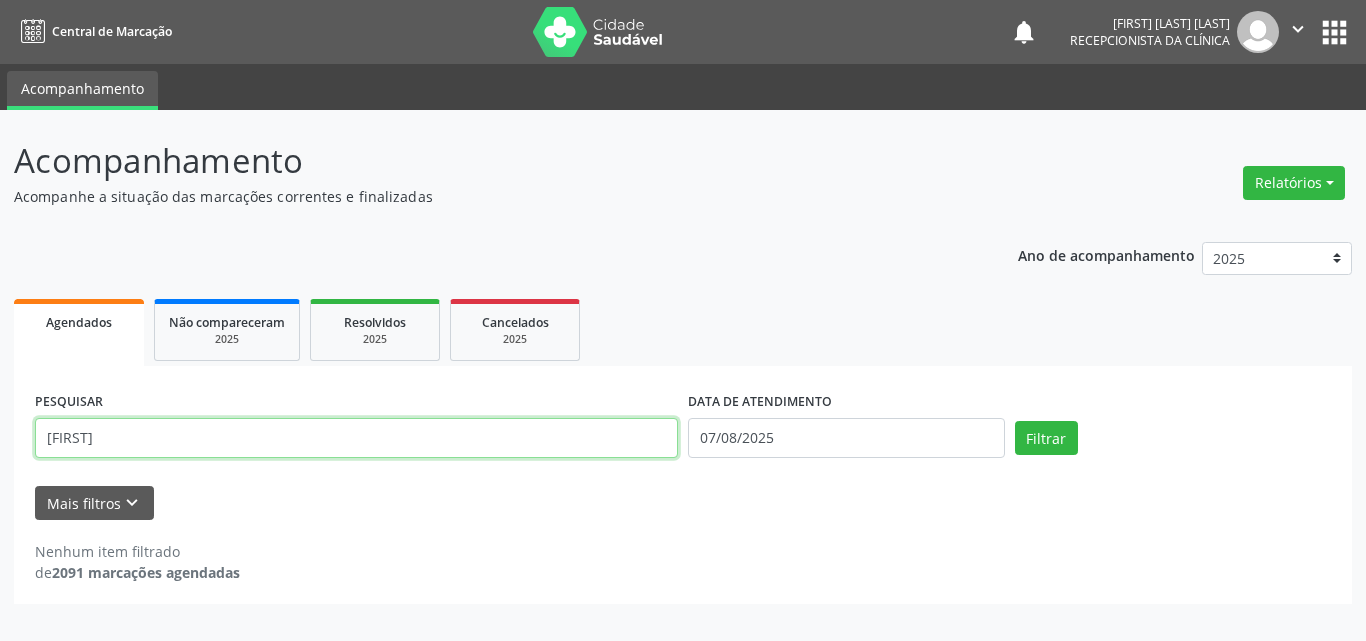 drag, startPoint x: 487, startPoint y: 410, endPoint x: 0, endPoint y: -64, distance: 679.5918 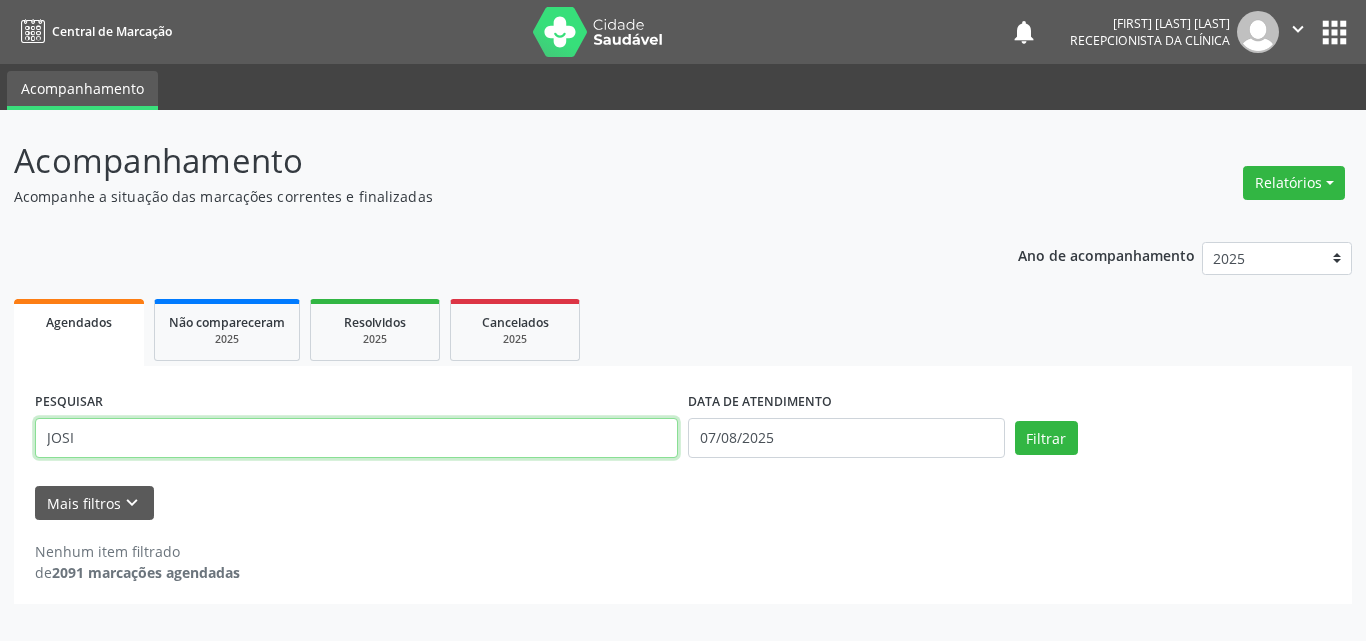 type on "JOSI" 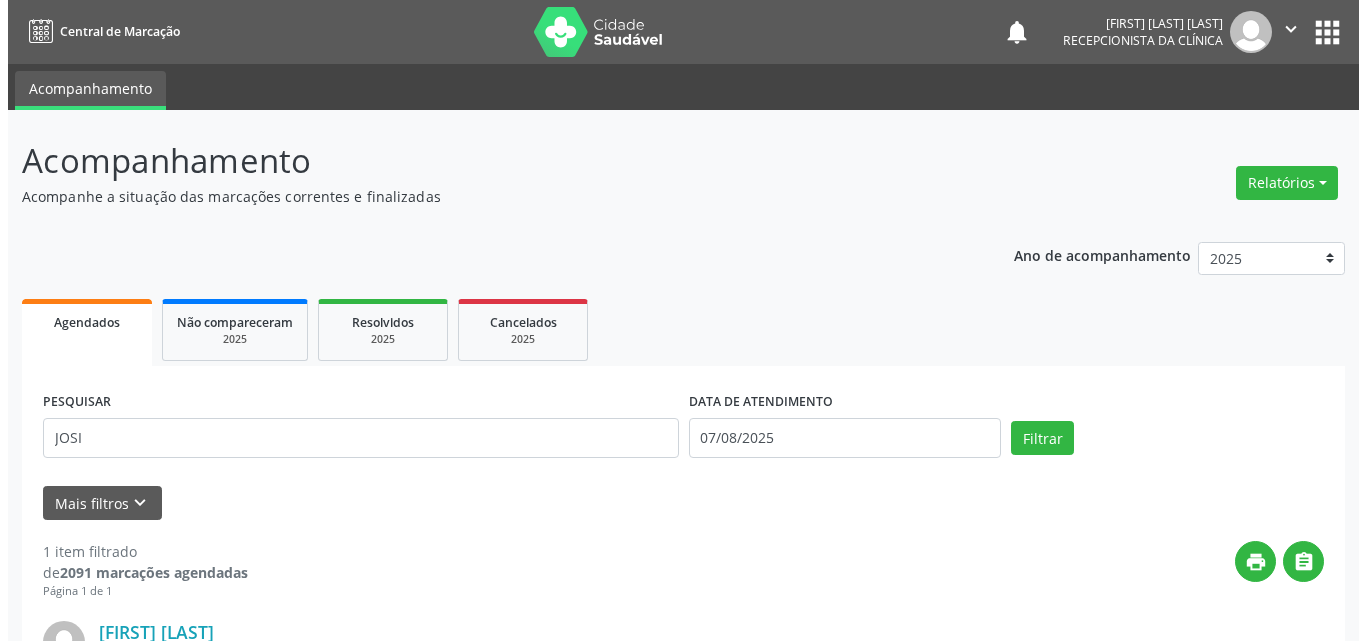 scroll, scrollTop: 264, scrollLeft: 0, axis: vertical 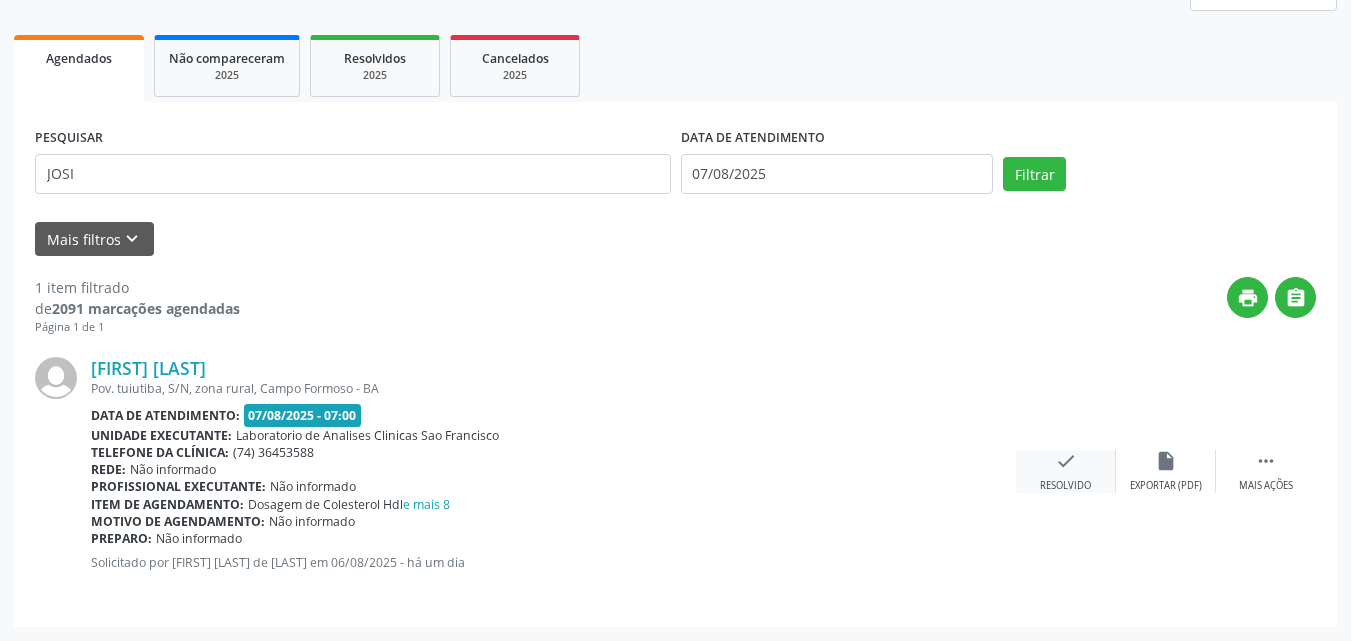 click on "check" at bounding box center (1066, 461) 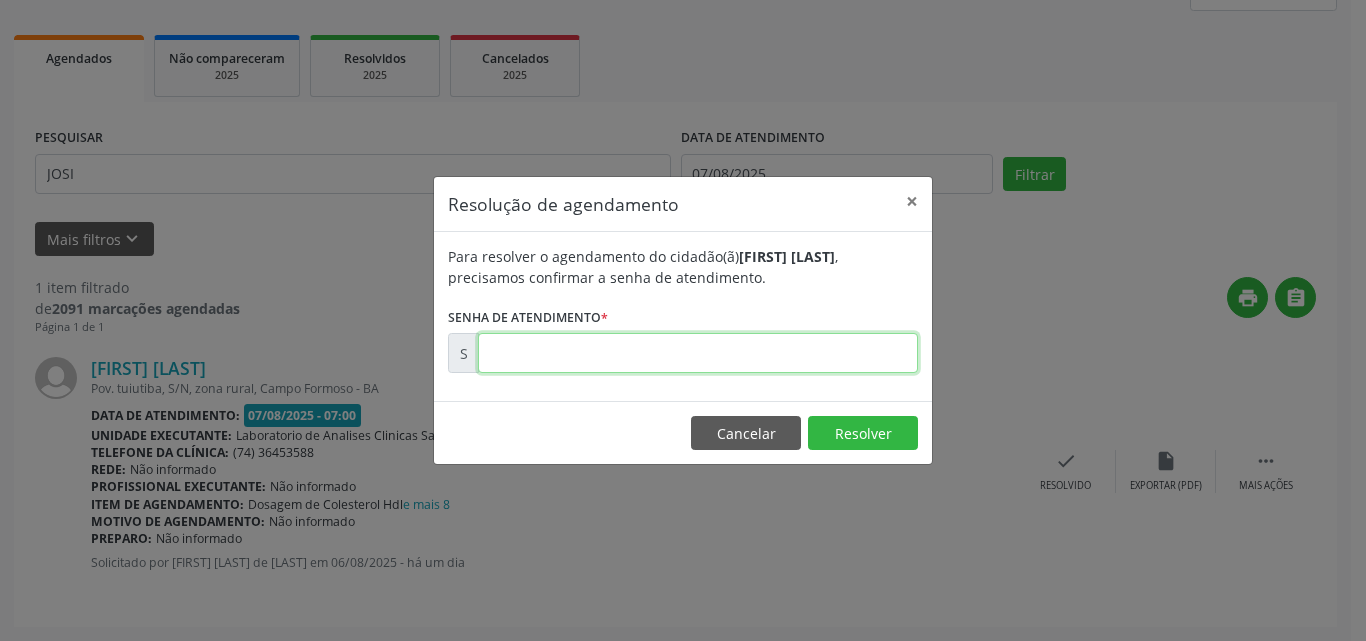 click at bounding box center [698, 353] 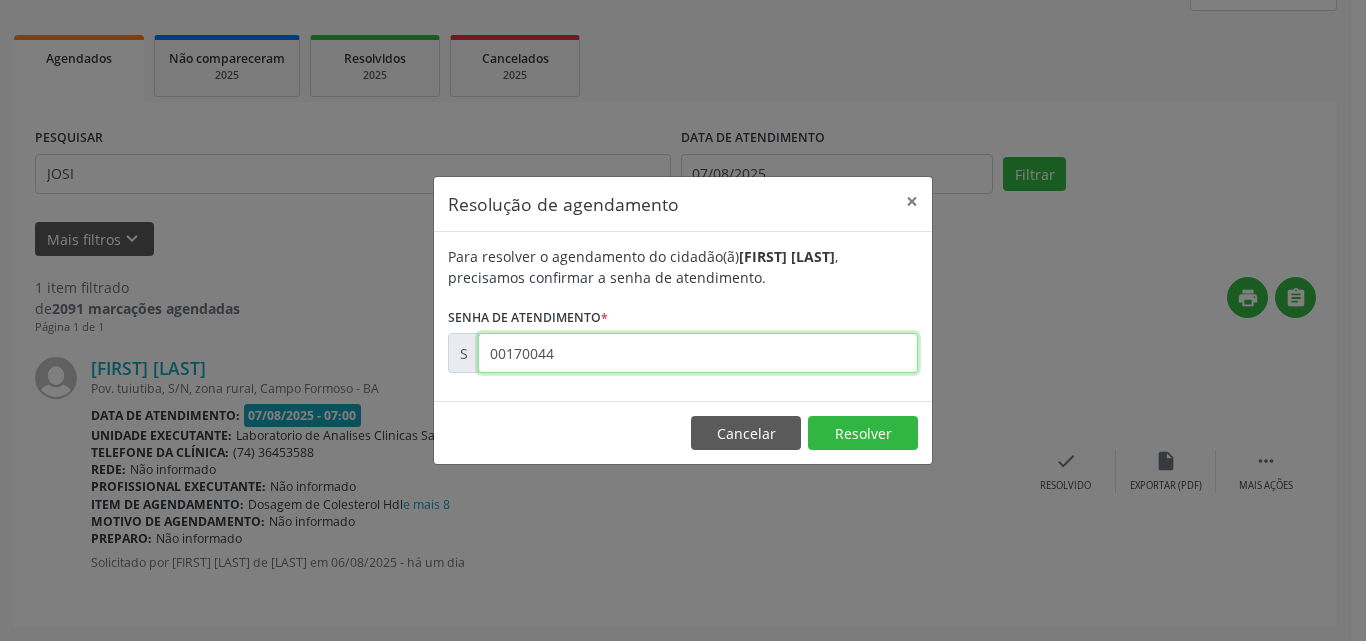 type on "00170044" 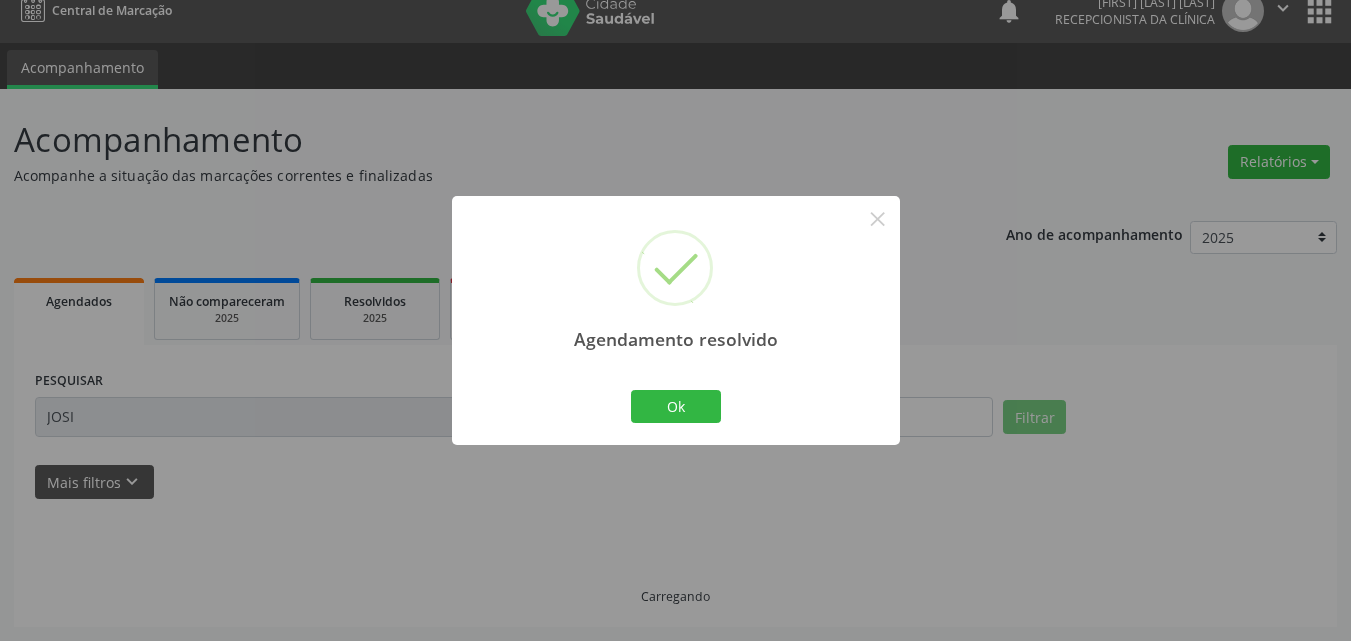 scroll, scrollTop: 0, scrollLeft: 0, axis: both 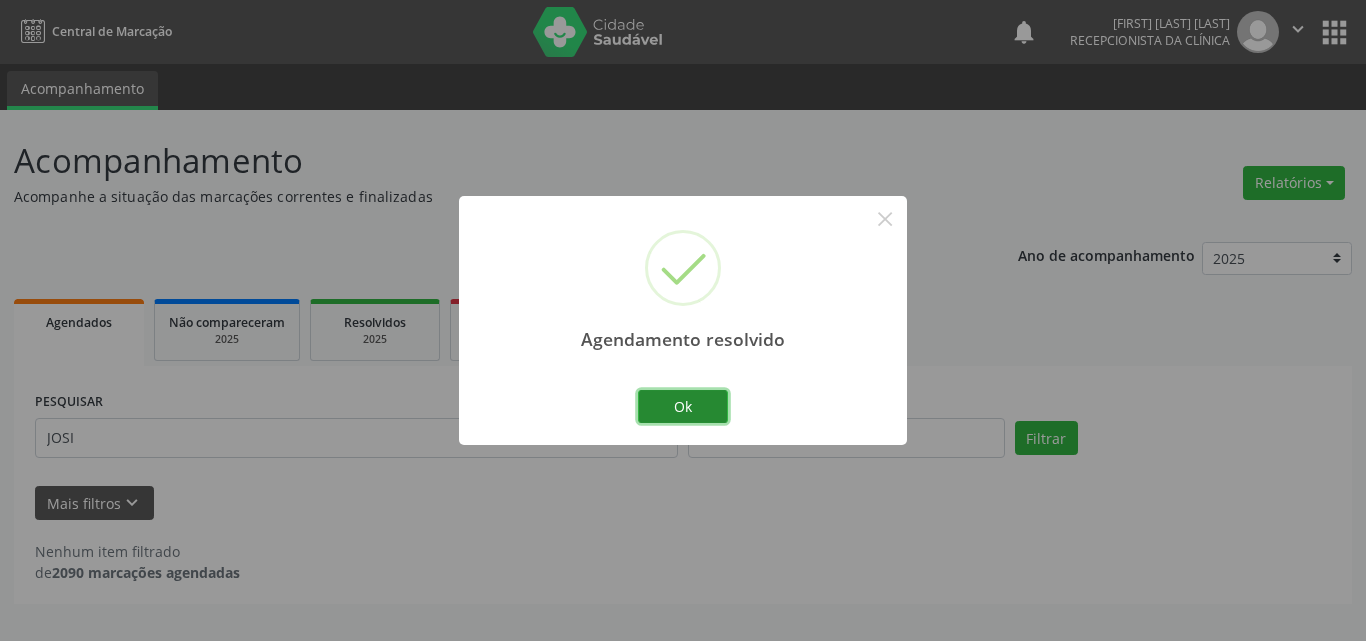 click on "Ok" at bounding box center [683, 407] 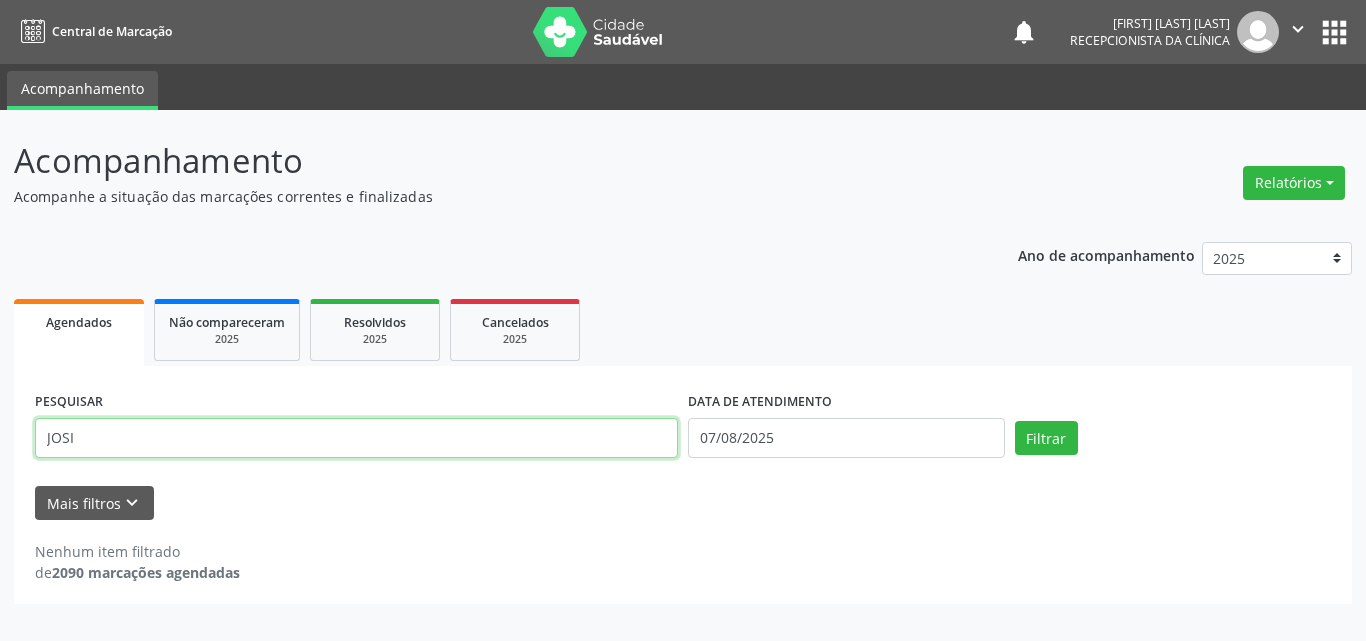 drag, startPoint x: 0, startPoint y: 246, endPoint x: 0, endPoint y: 77, distance: 169 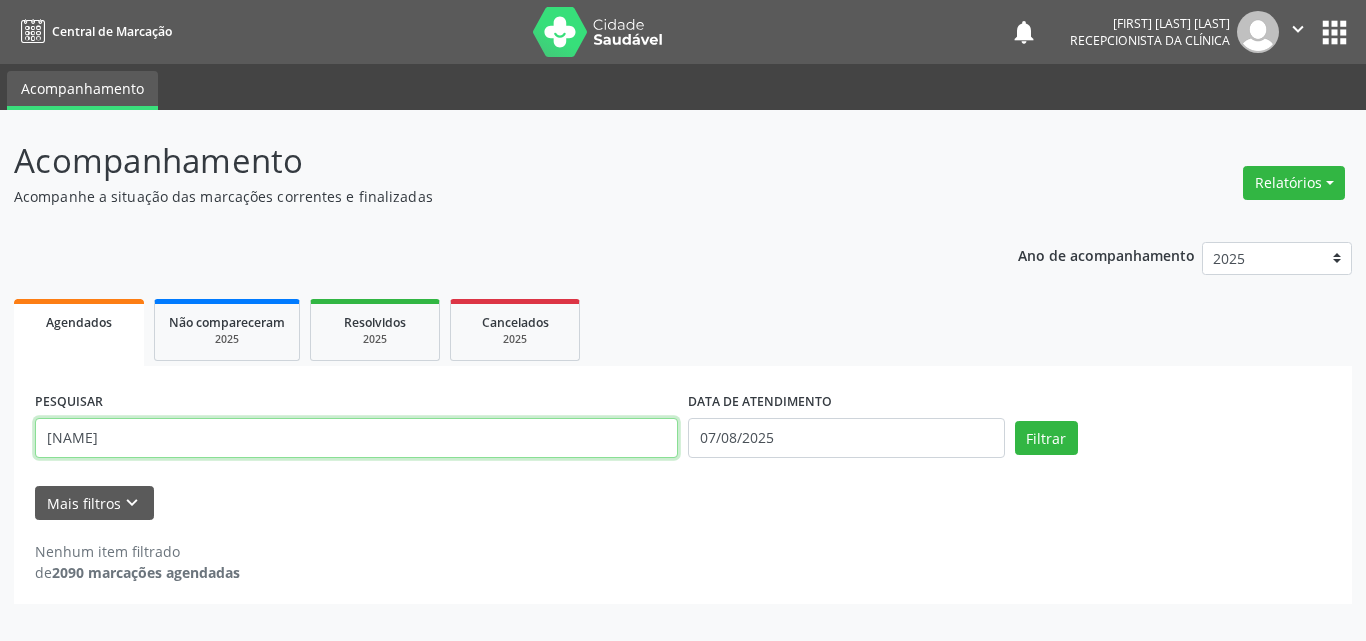 type on "[NAME]" 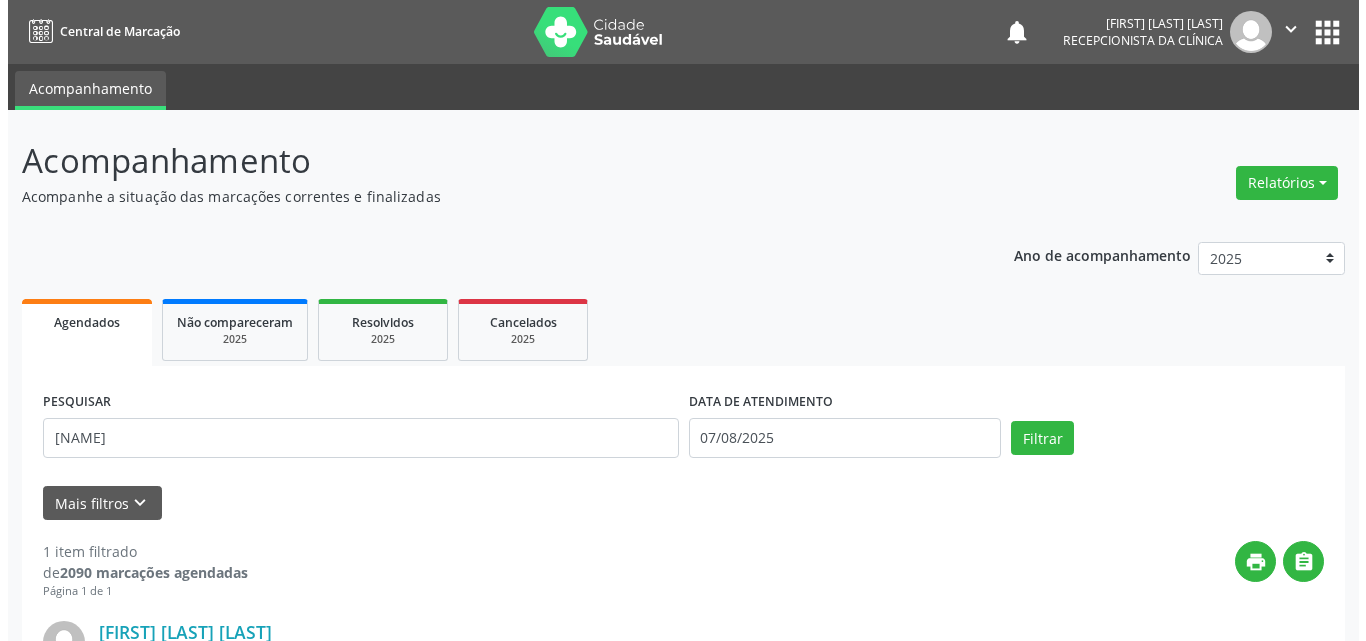 scroll, scrollTop: 264, scrollLeft: 0, axis: vertical 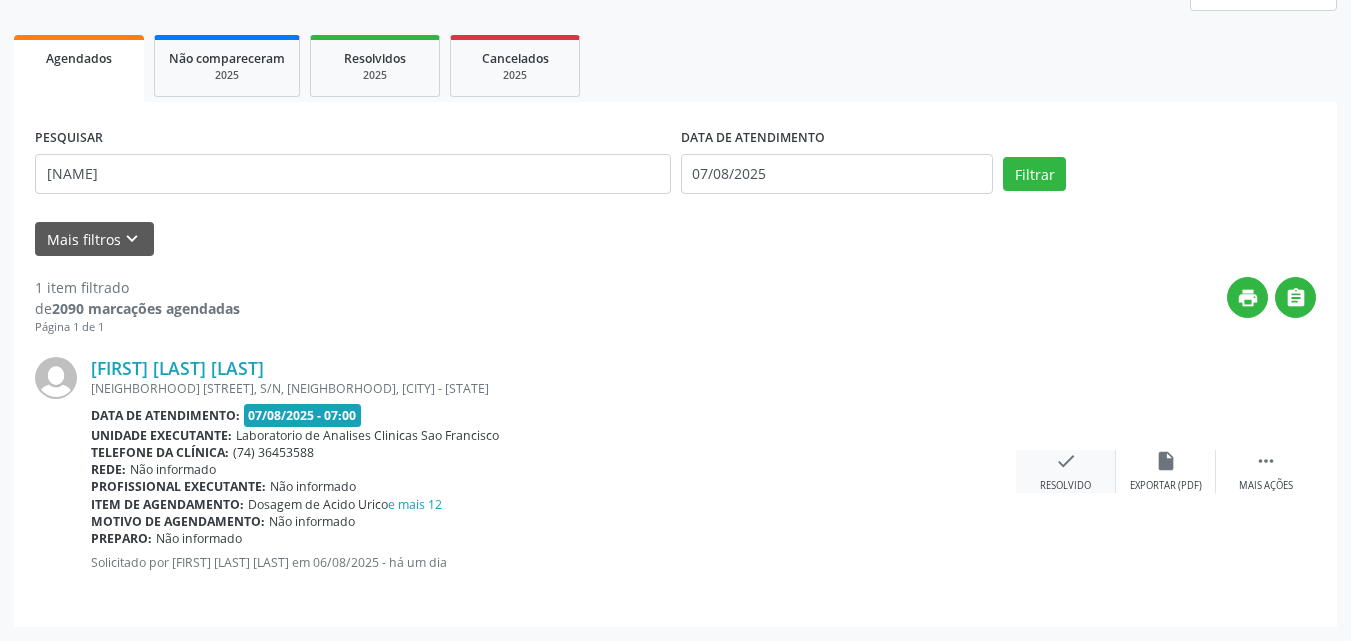click on "check
Resolvido" at bounding box center [1066, 471] 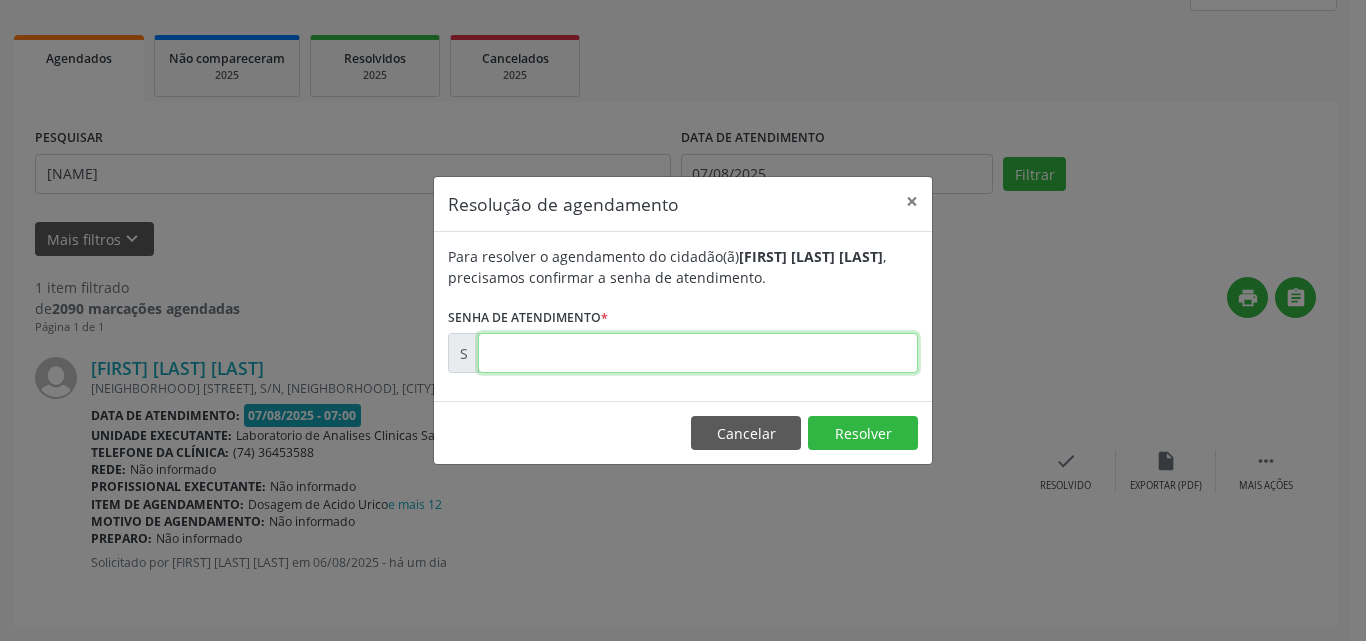 click at bounding box center [698, 353] 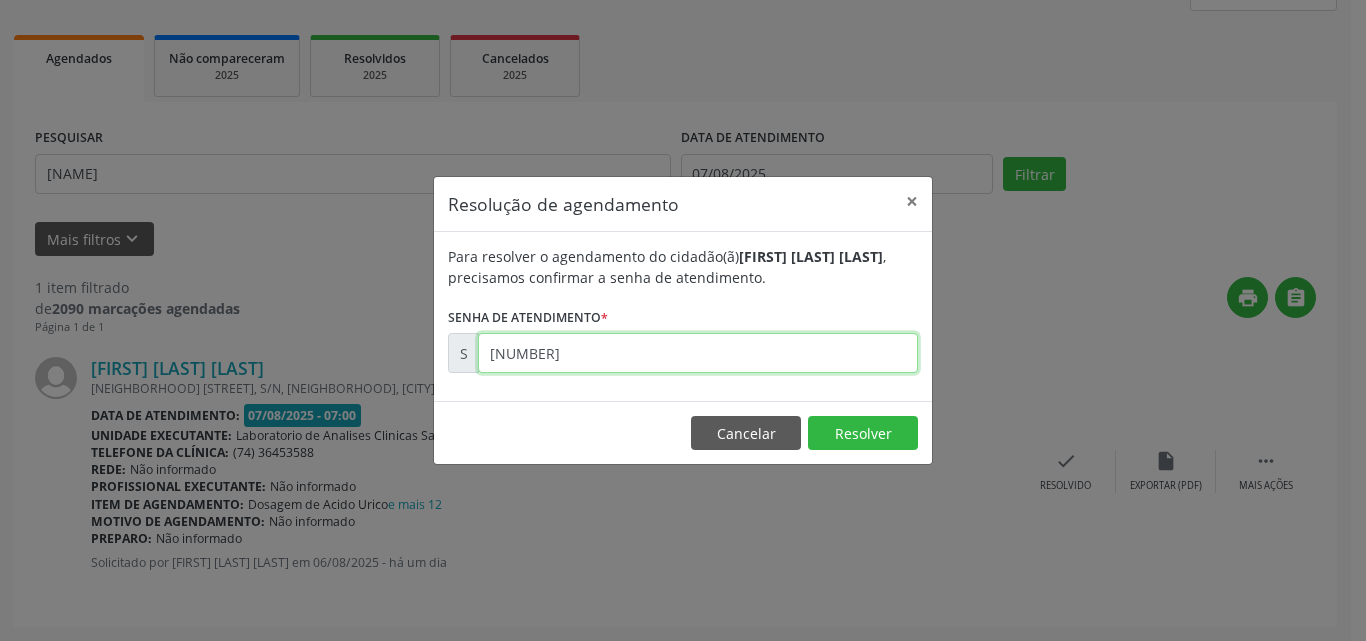 type on "[NUMBER]" 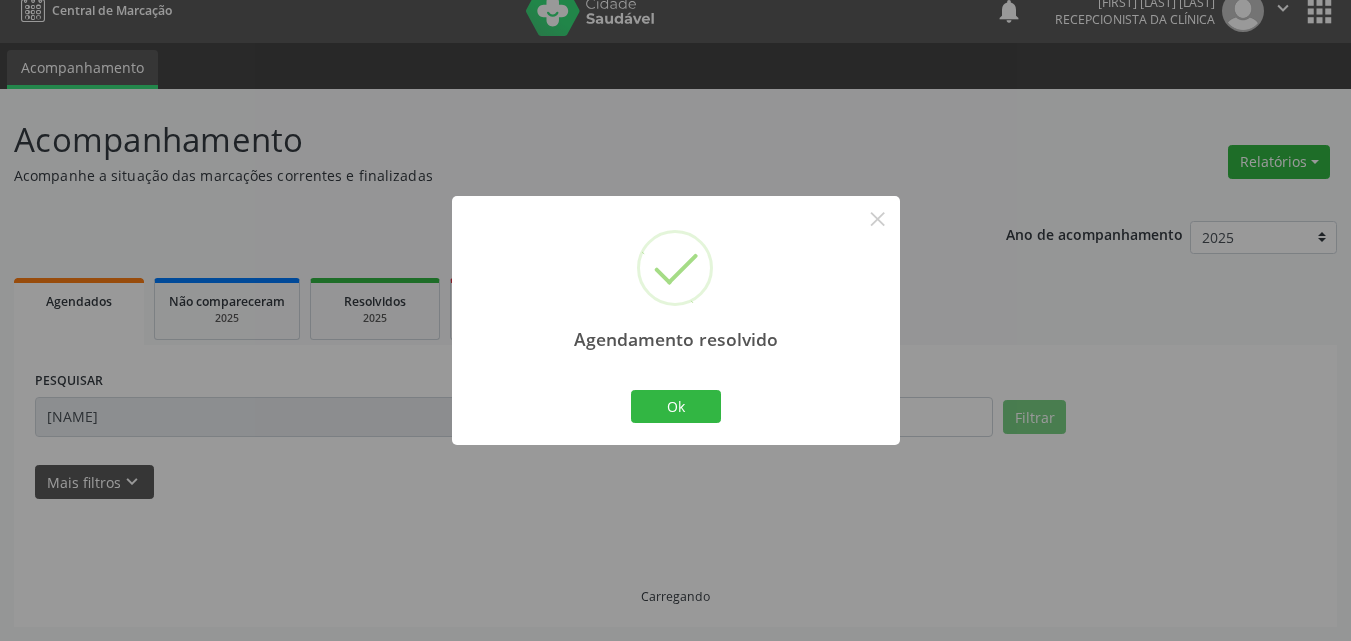 scroll, scrollTop: 0, scrollLeft: 0, axis: both 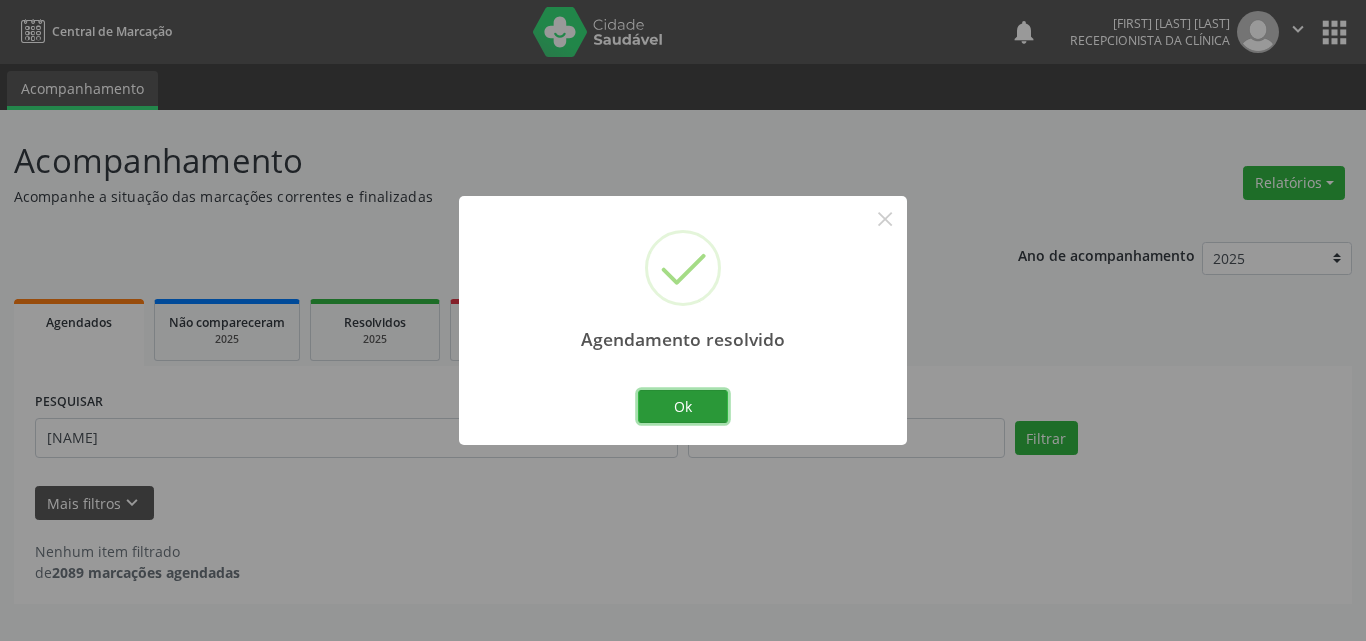 drag, startPoint x: 654, startPoint y: 411, endPoint x: 593, endPoint y: 434, distance: 65.192024 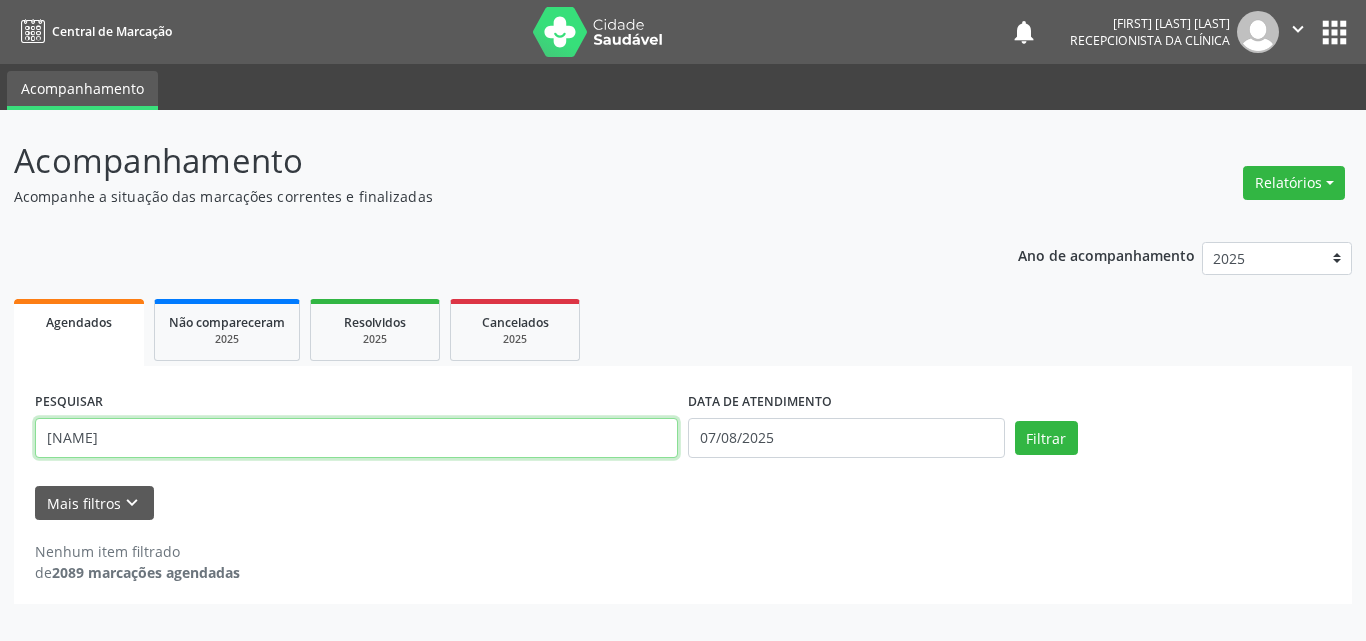 drag, startPoint x: 445, startPoint y: 444, endPoint x: 0, endPoint y: -55, distance: 668.60004 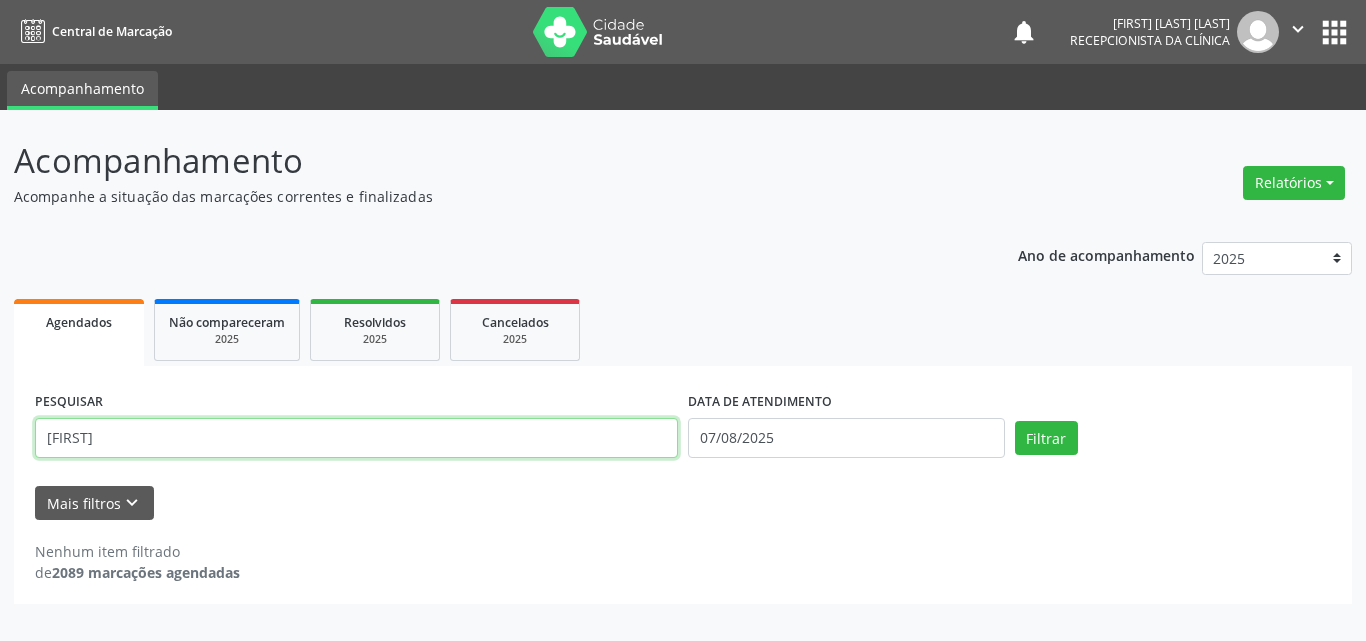type on "[FIRST]" 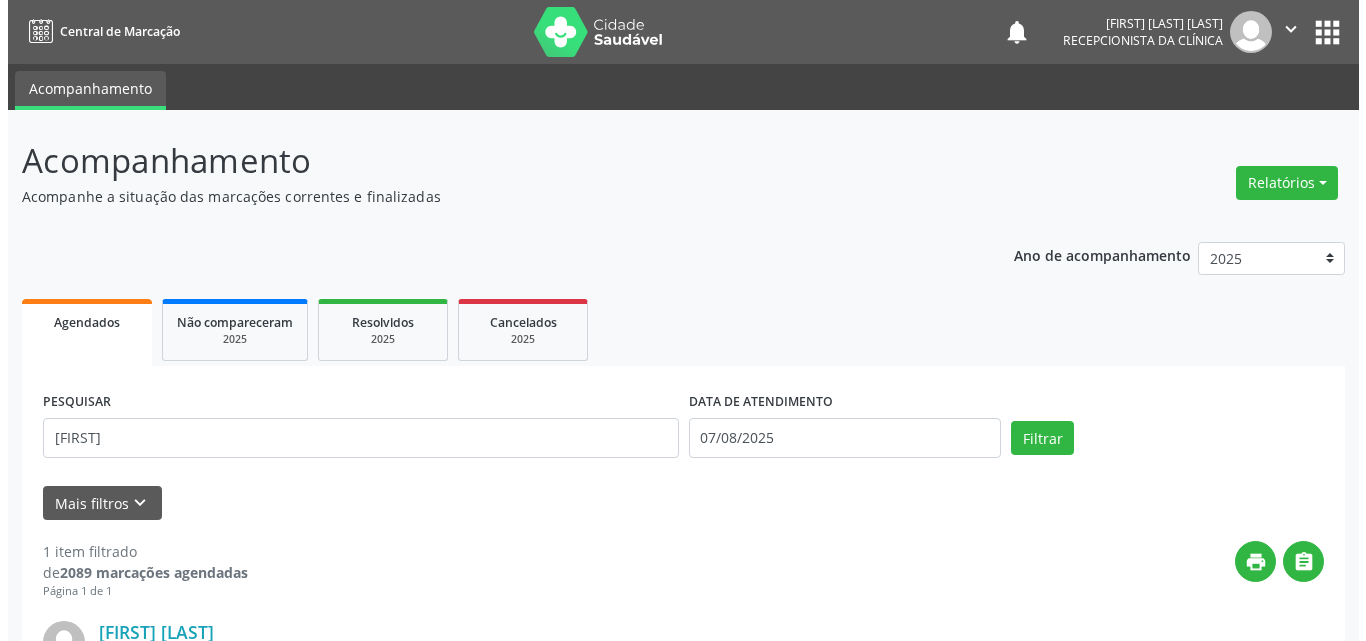 scroll, scrollTop: 264, scrollLeft: 0, axis: vertical 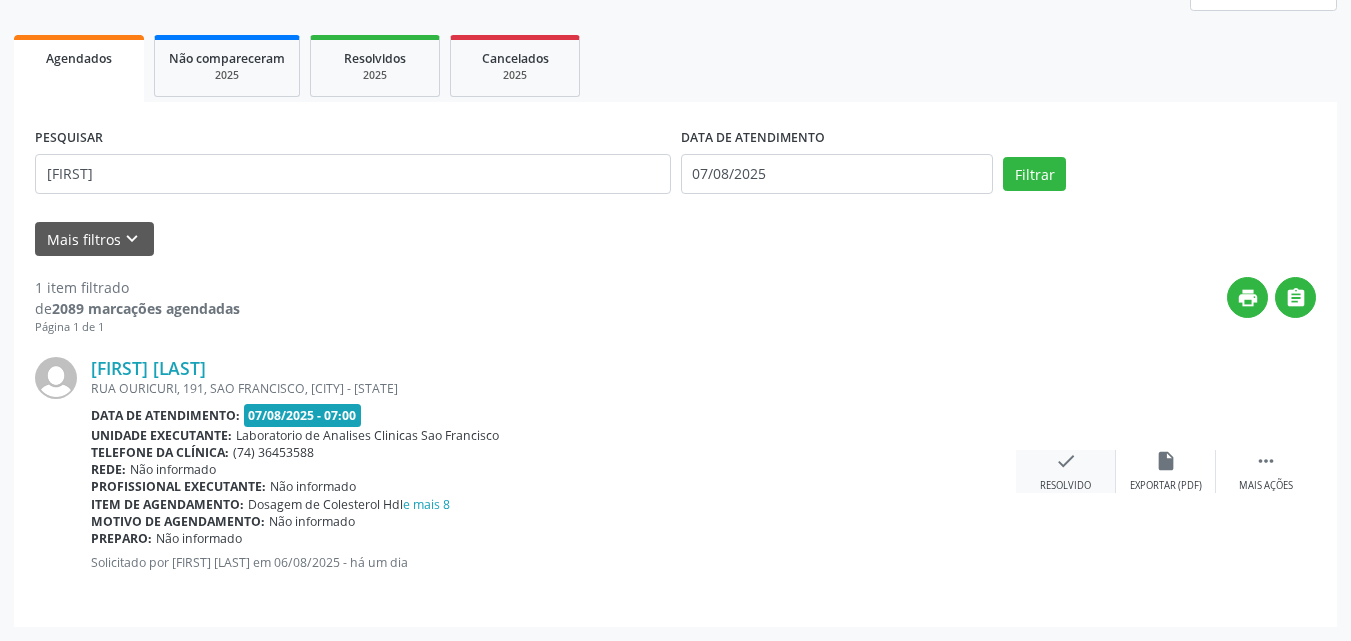 click on "Resolvido" at bounding box center (1065, 486) 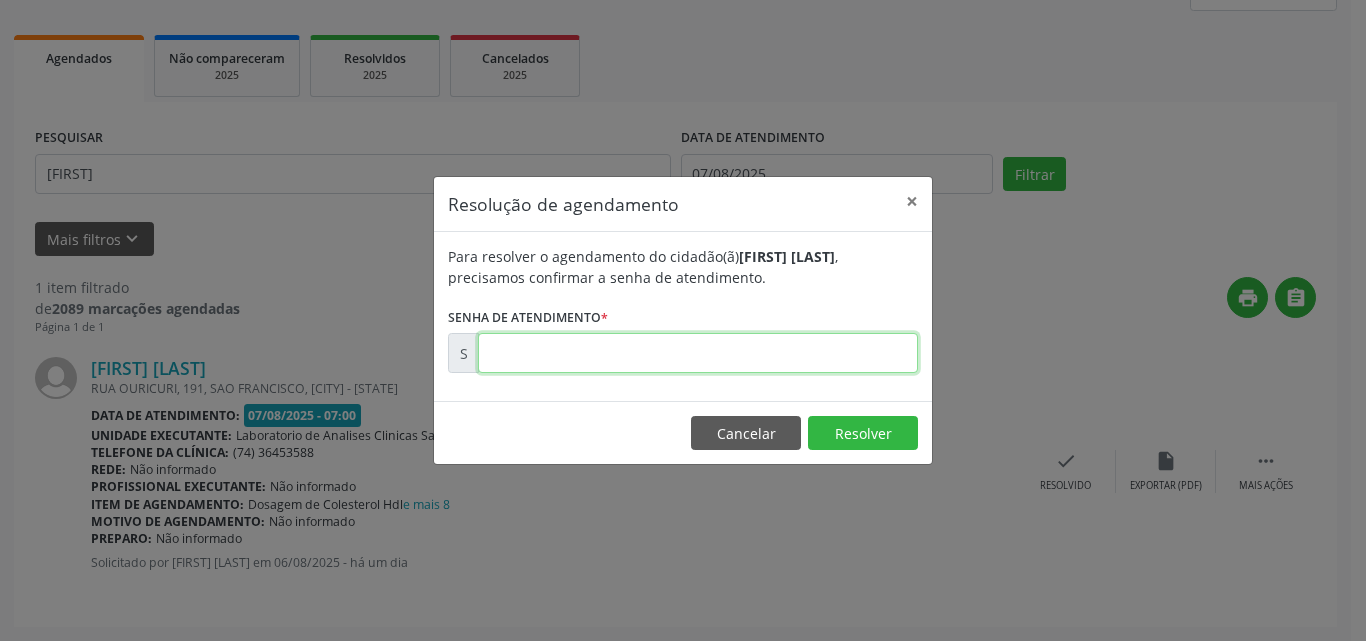 click at bounding box center (698, 353) 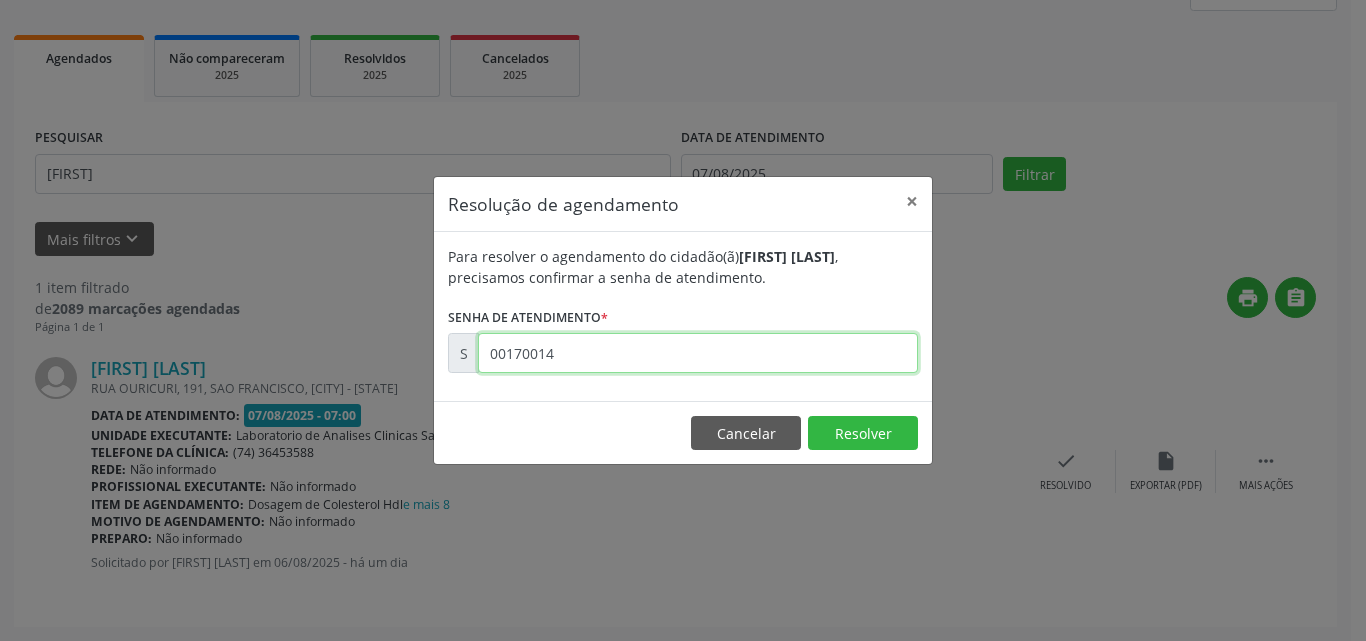 type on "00170014" 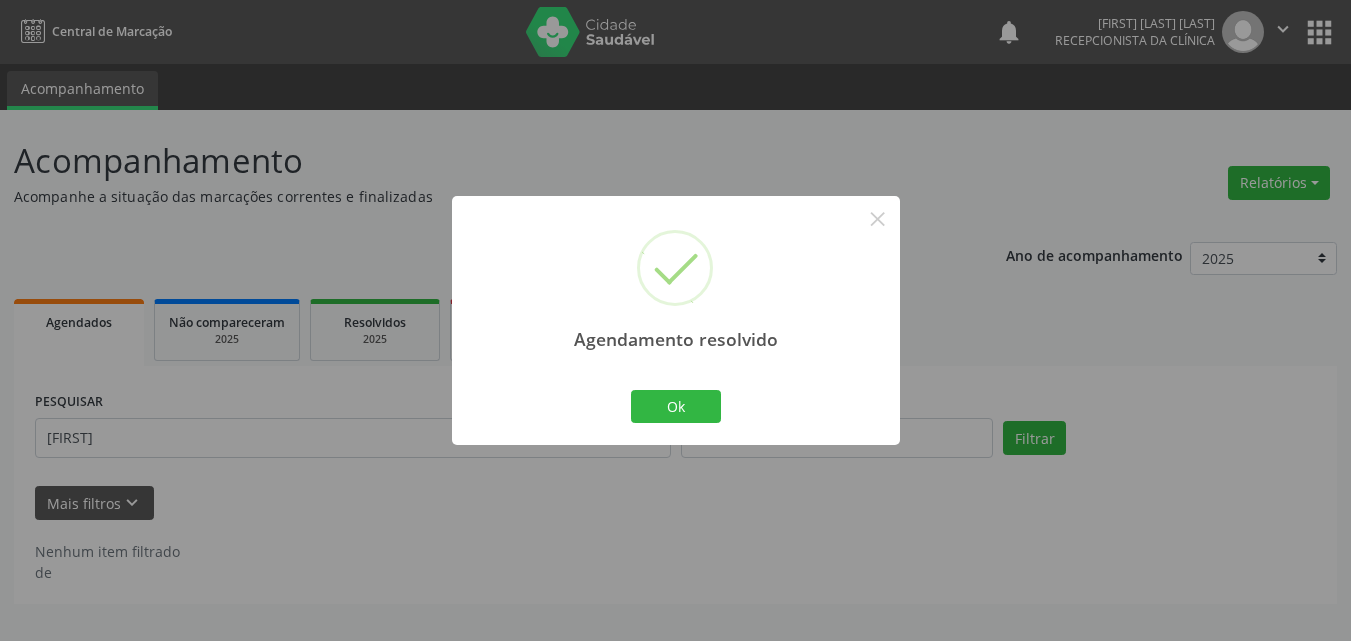scroll, scrollTop: 0, scrollLeft: 0, axis: both 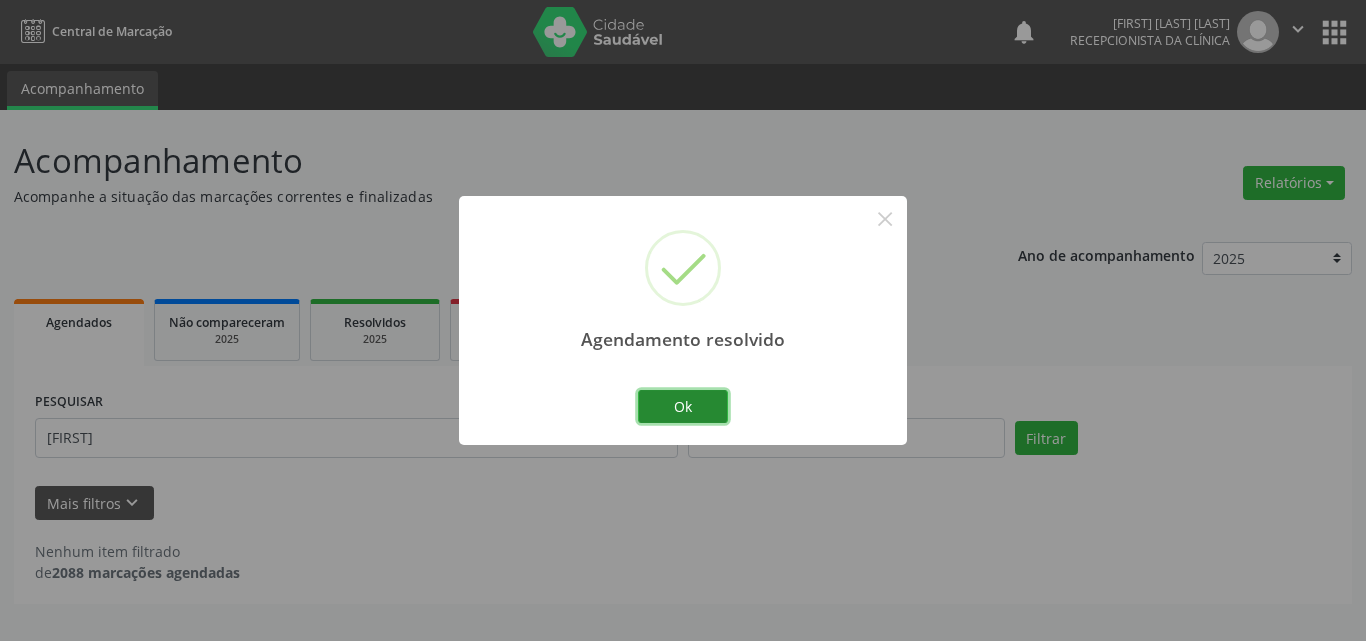 click on "Ok" at bounding box center [683, 407] 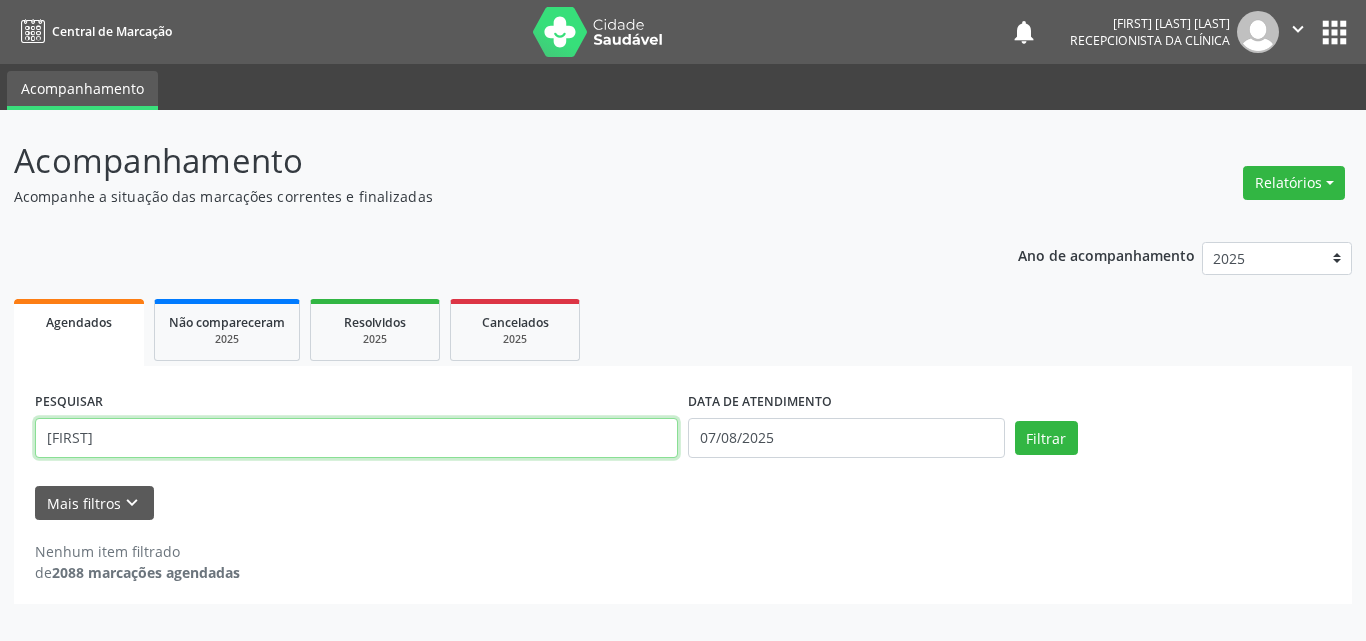 drag, startPoint x: 0, startPoint y: 244, endPoint x: 0, endPoint y: 148, distance: 96 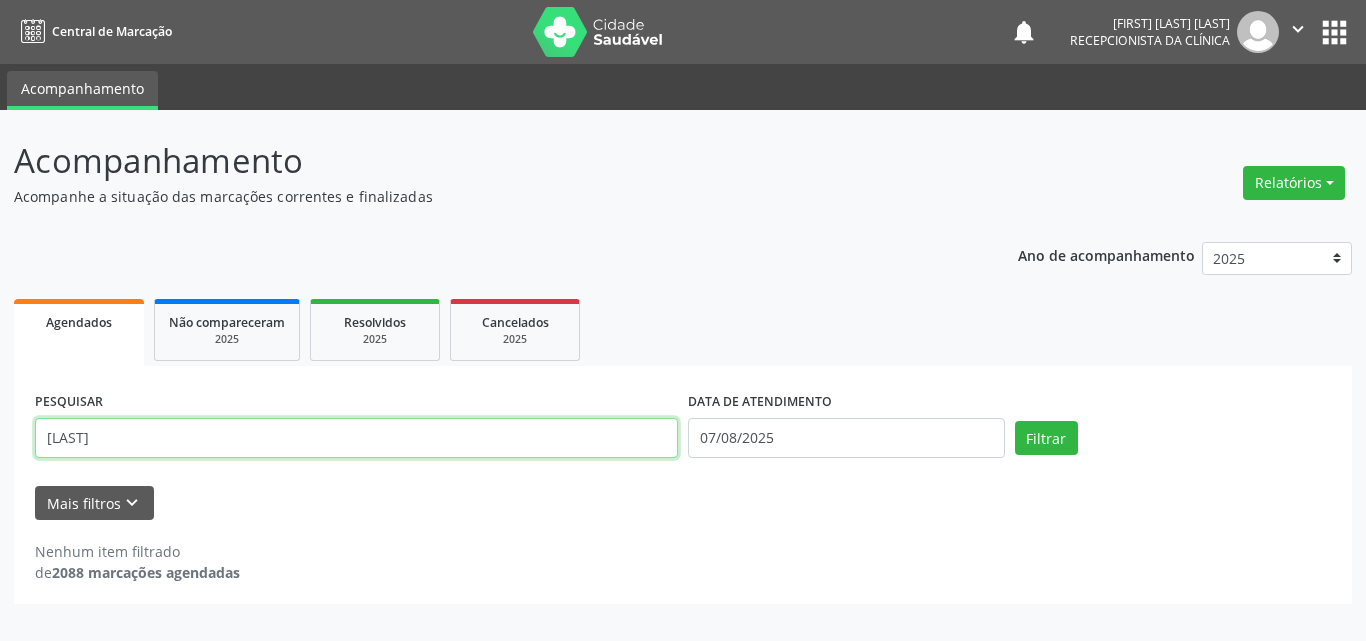 type on "[LAST]" 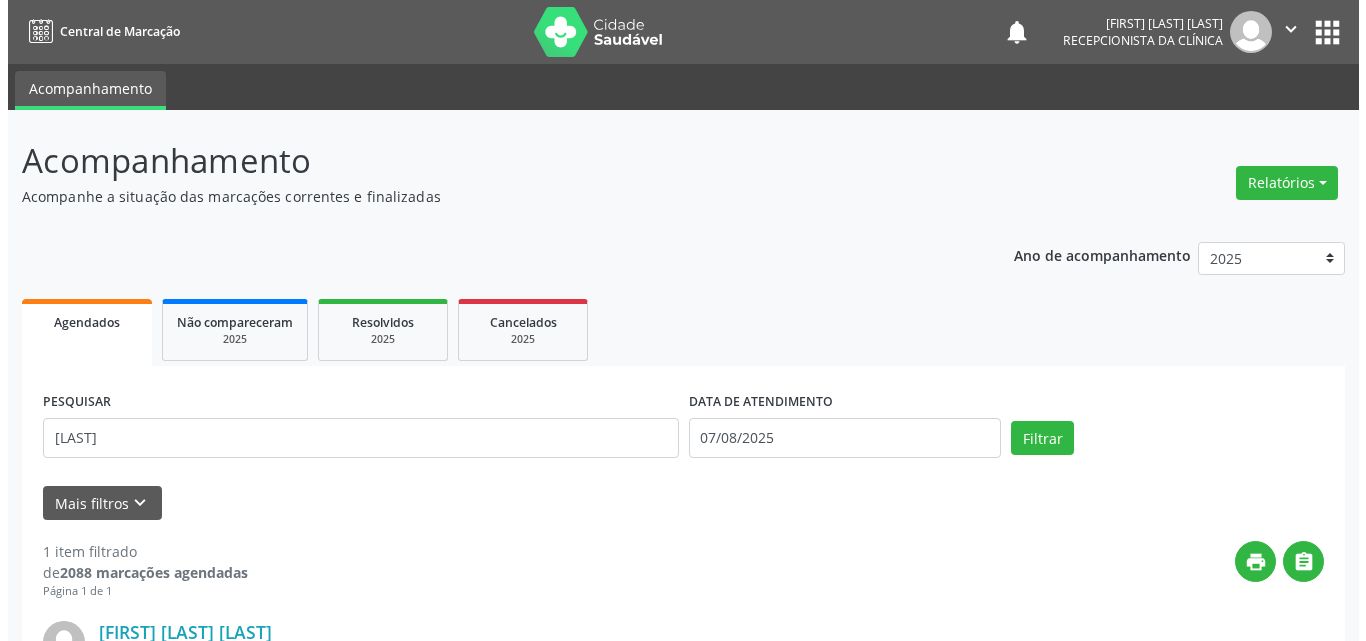 scroll, scrollTop: 281, scrollLeft: 0, axis: vertical 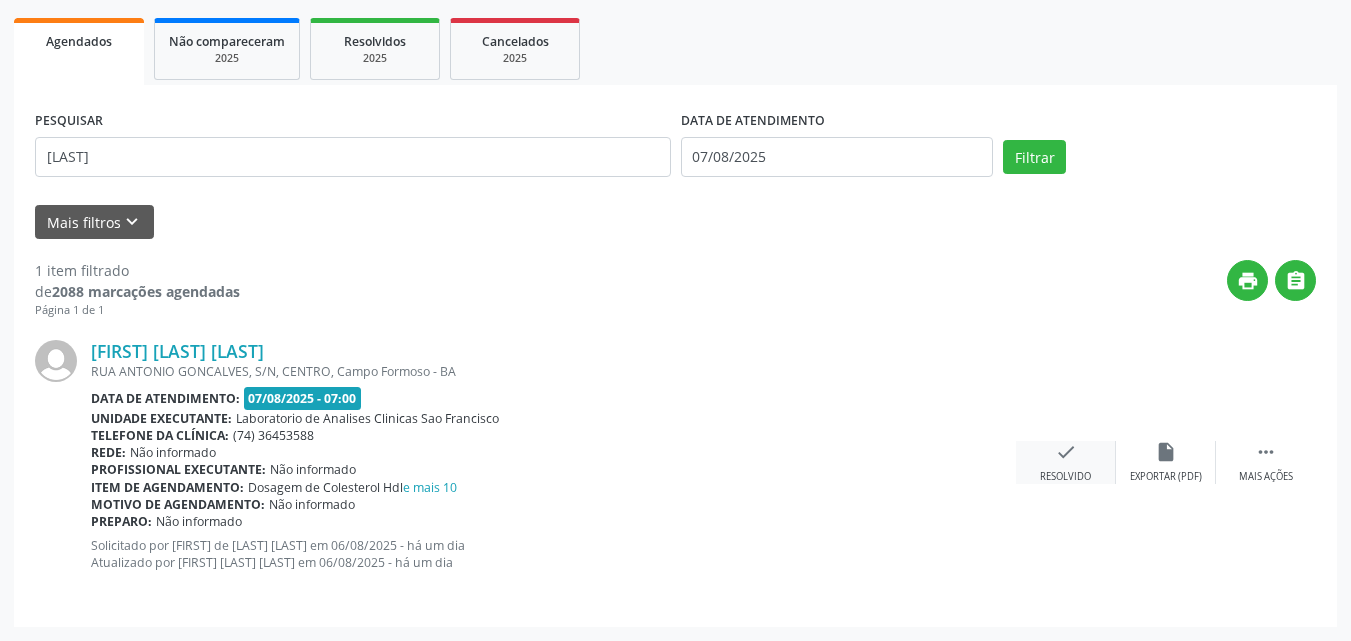 click on "check
Resolvido" at bounding box center [1066, 462] 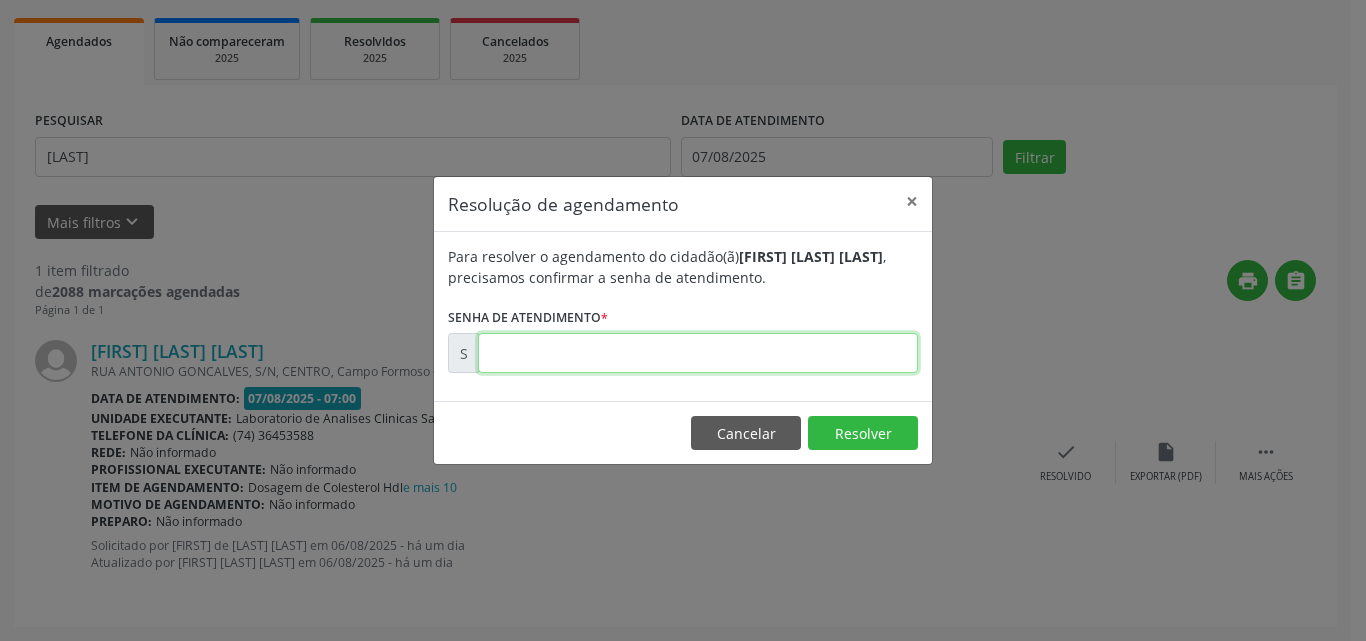 click at bounding box center (698, 353) 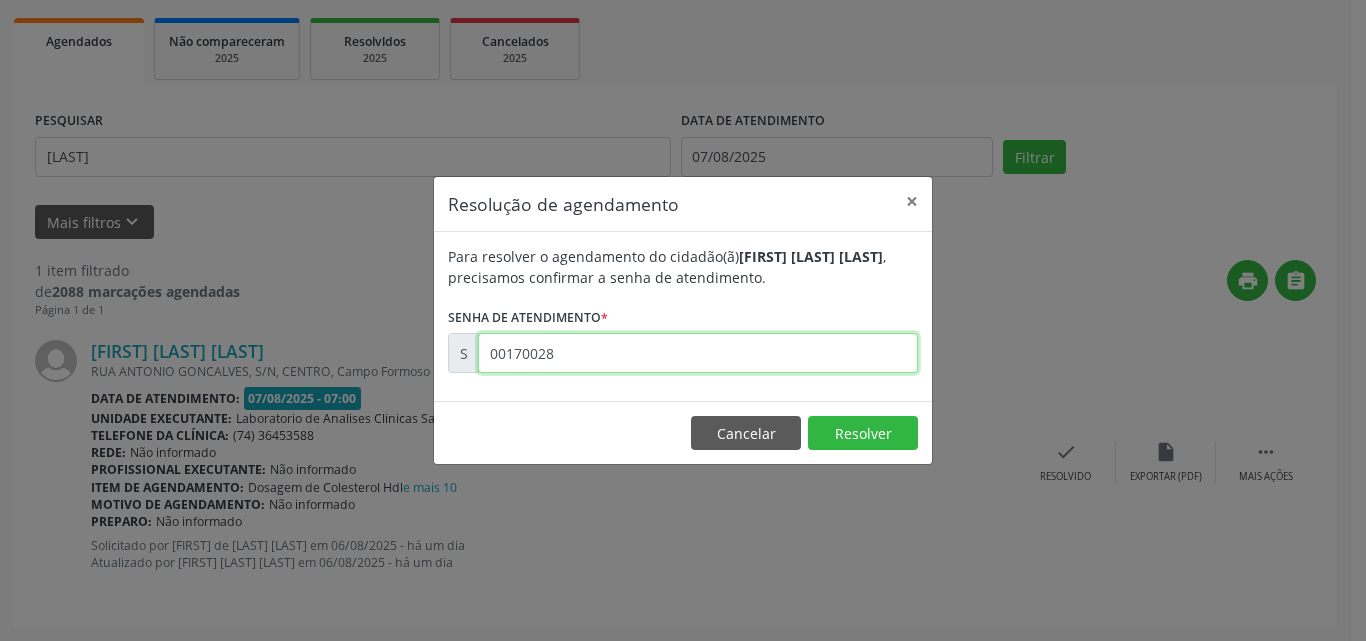 type on "00170028" 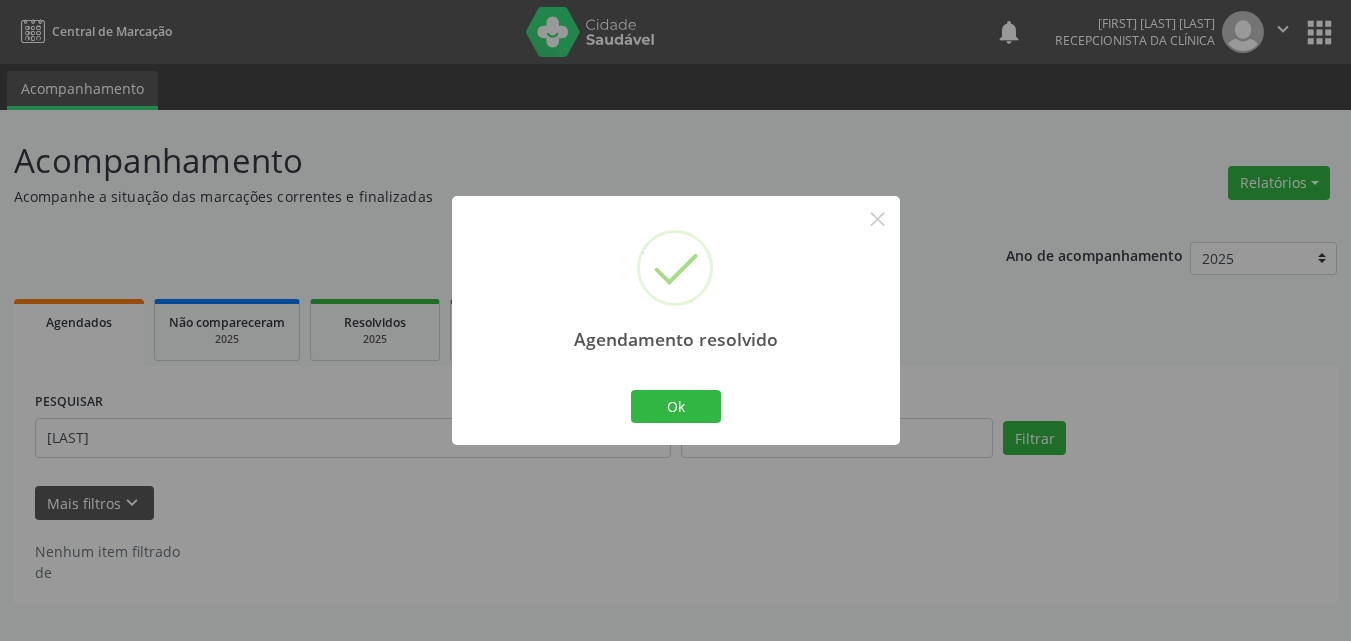 scroll, scrollTop: 0, scrollLeft: 0, axis: both 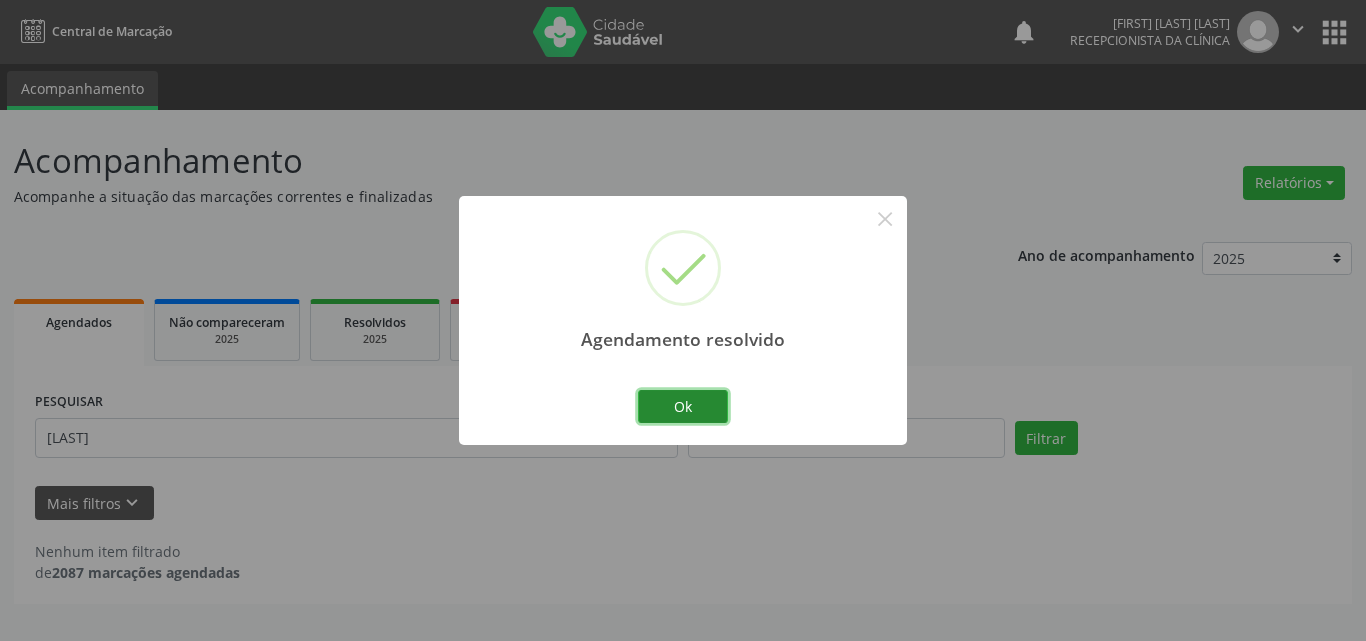 click on "Ok" at bounding box center [683, 407] 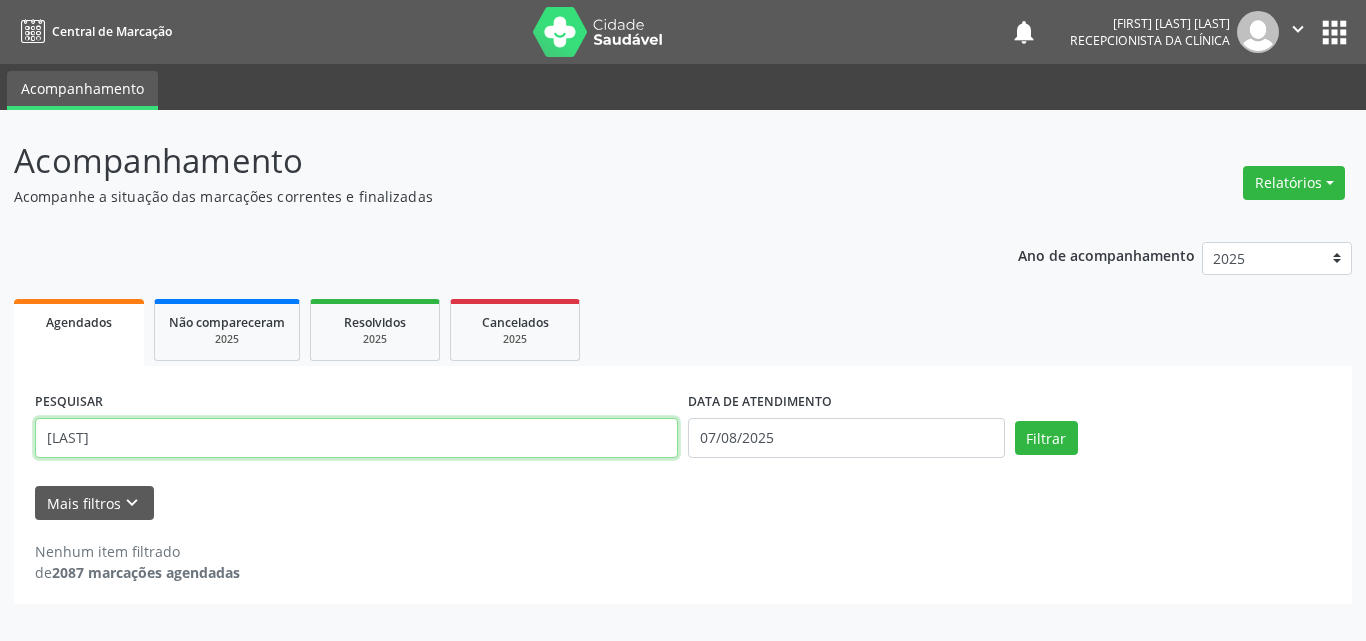 drag, startPoint x: 616, startPoint y: 434, endPoint x: 0, endPoint y: 211, distance: 655.12213 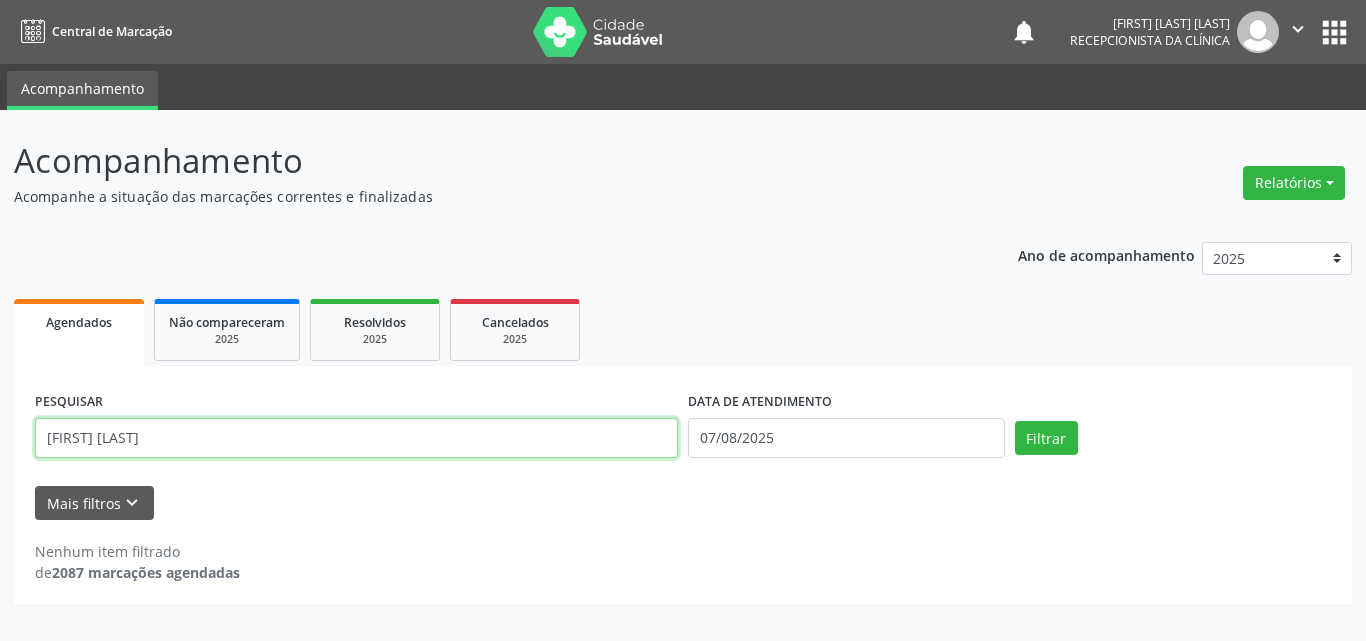 type on "[FIRST] [LAST]" 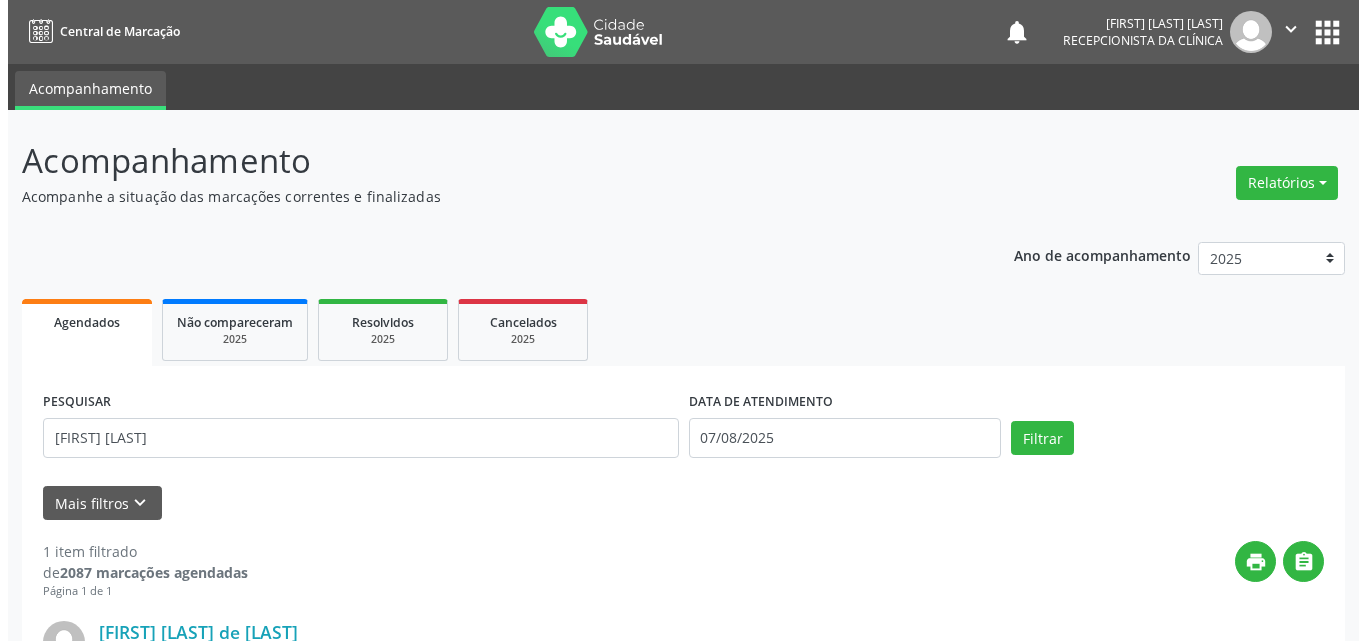 scroll, scrollTop: 264, scrollLeft: 0, axis: vertical 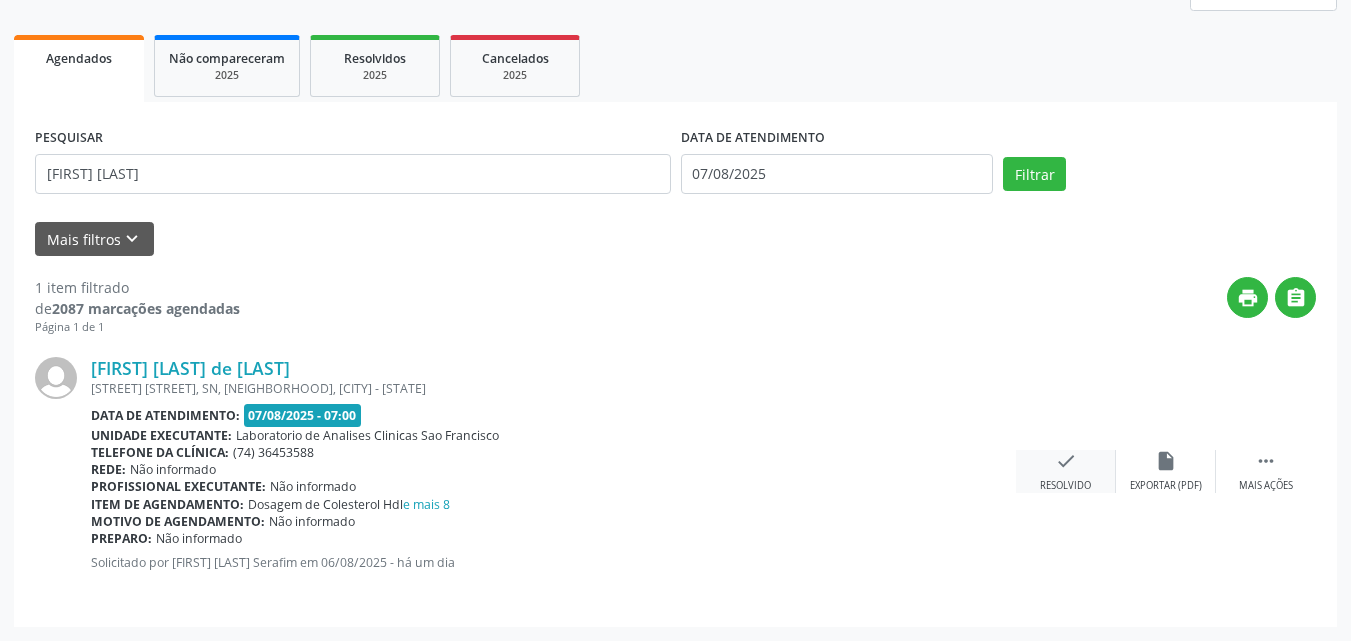 click on "check" at bounding box center [1066, 461] 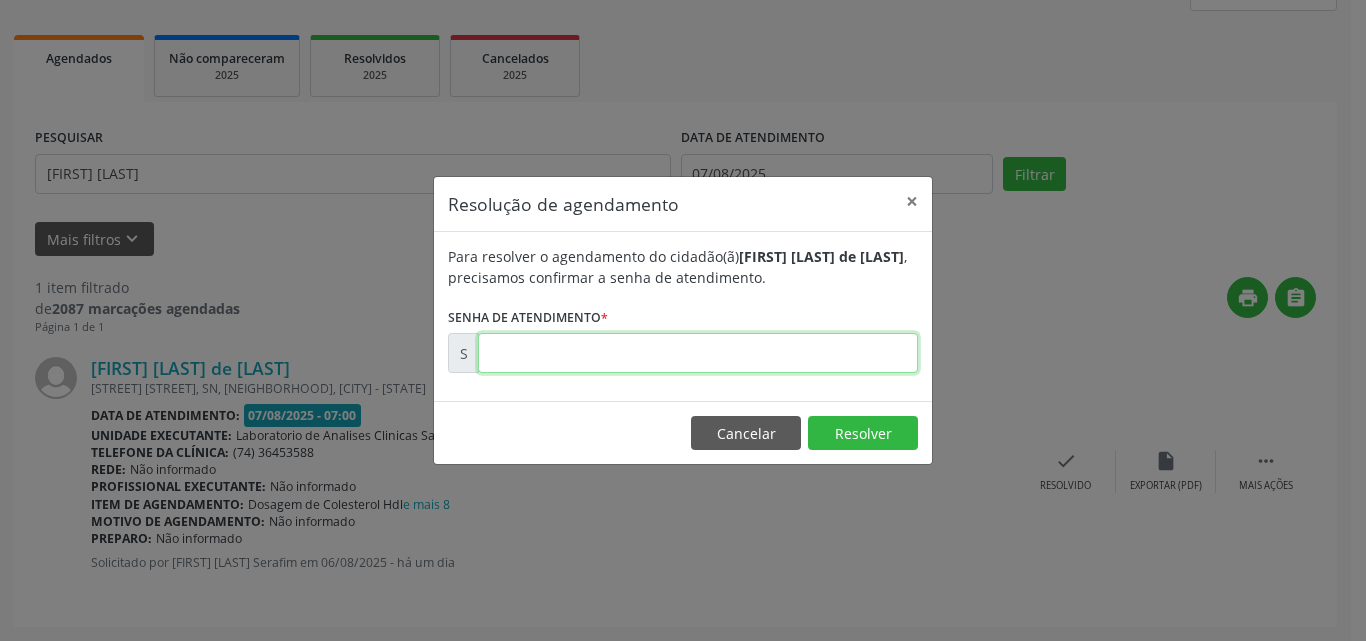 click at bounding box center [698, 353] 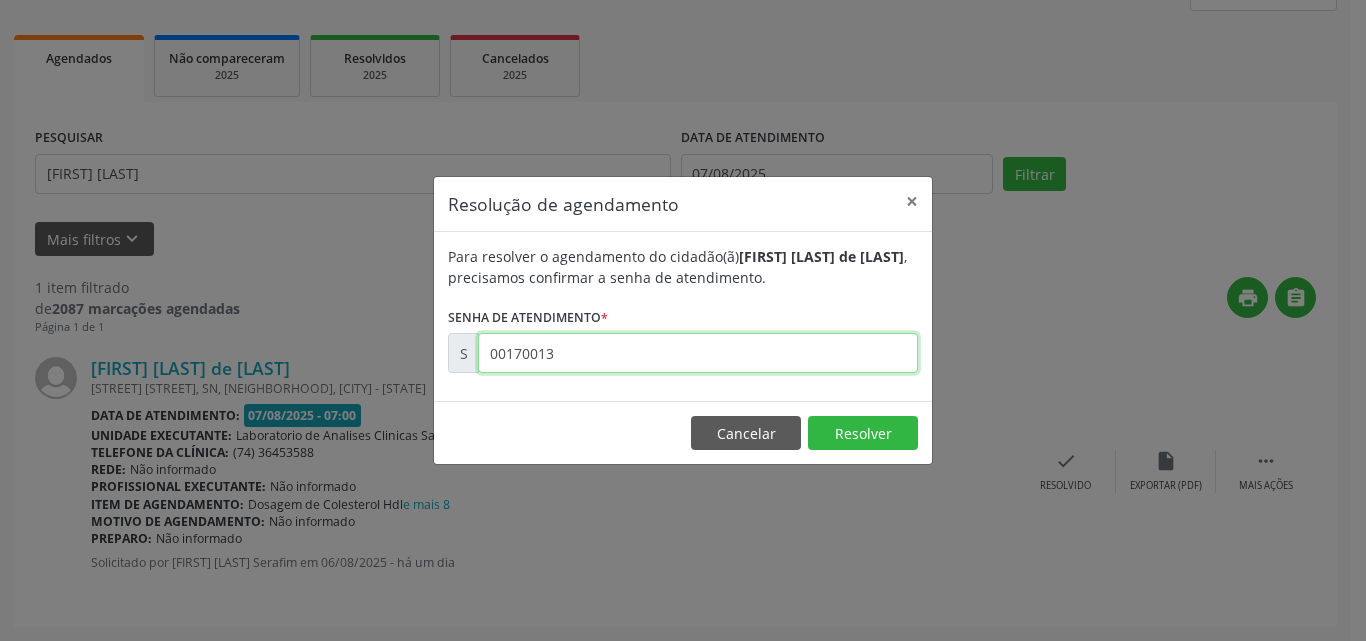 type on "00170013" 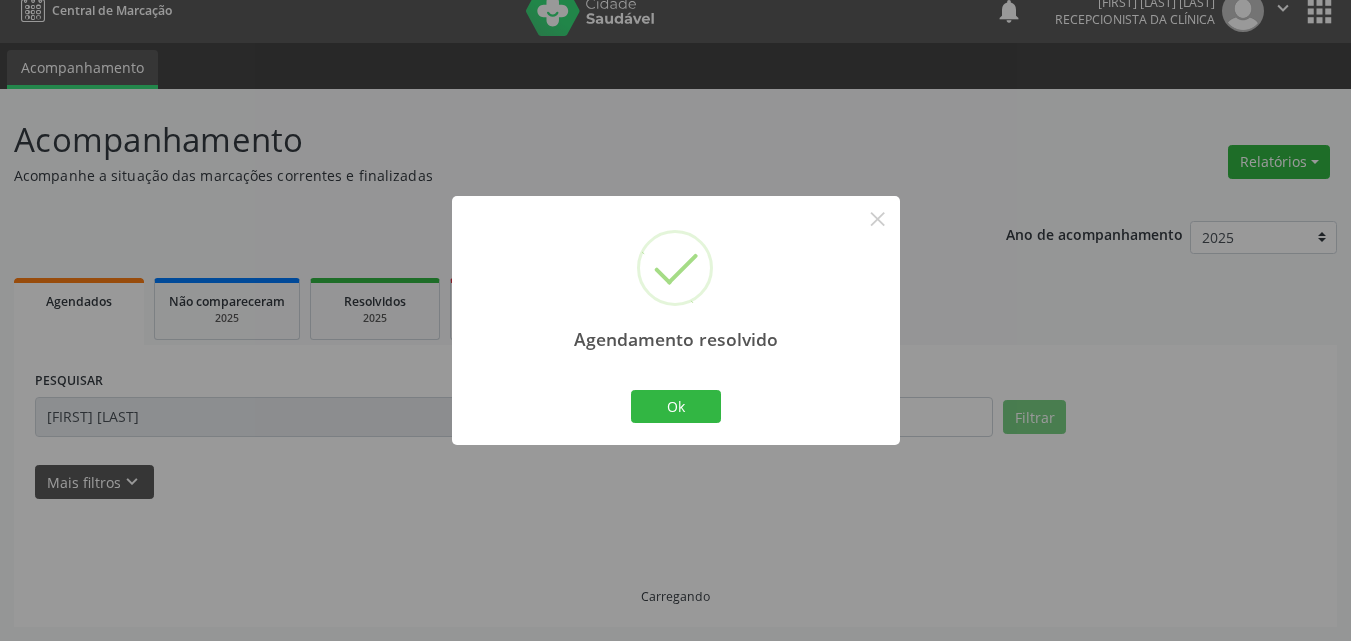 scroll, scrollTop: 0, scrollLeft: 0, axis: both 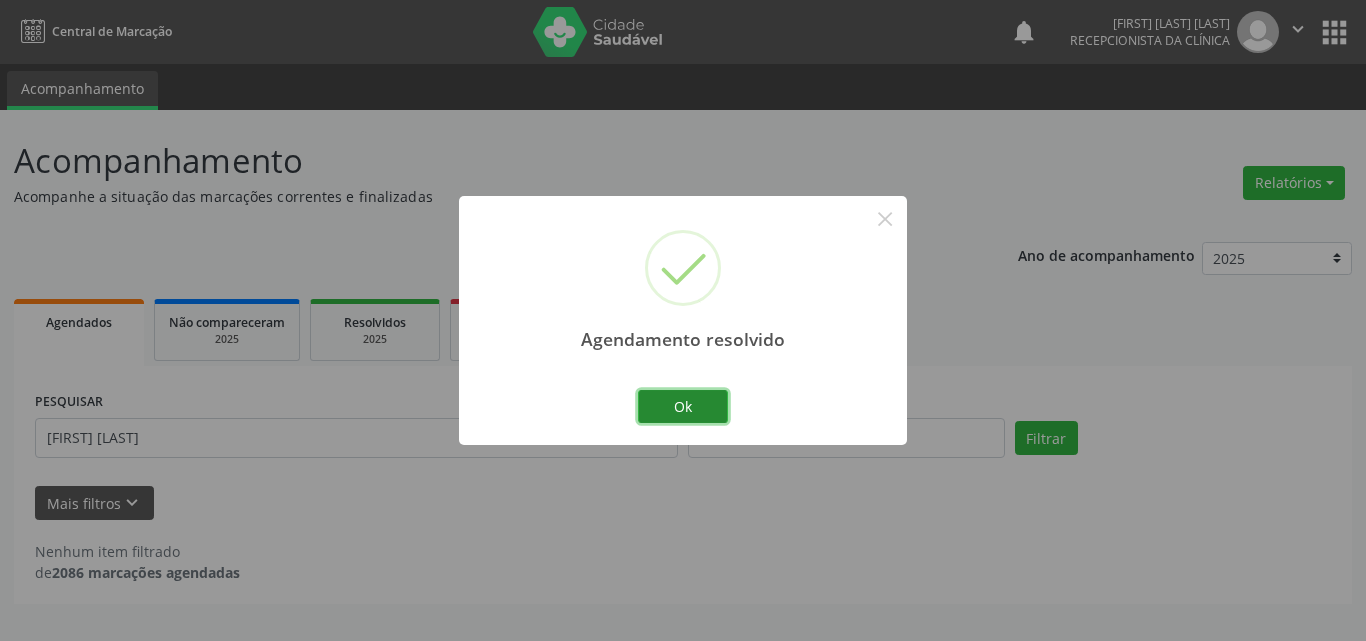click on "Ok" at bounding box center [683, 407] 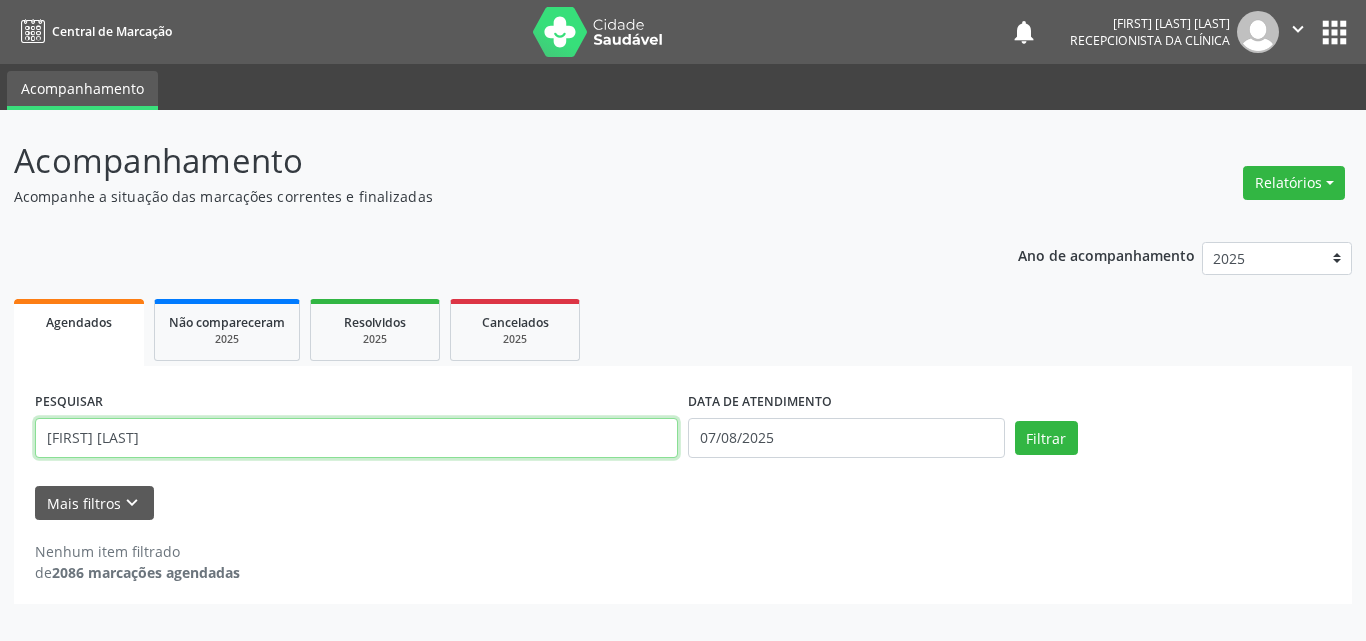 drag, startPoint x: 0, startPoint y: 327, endPoint x: 0, endPoint y: 304, distance: 23 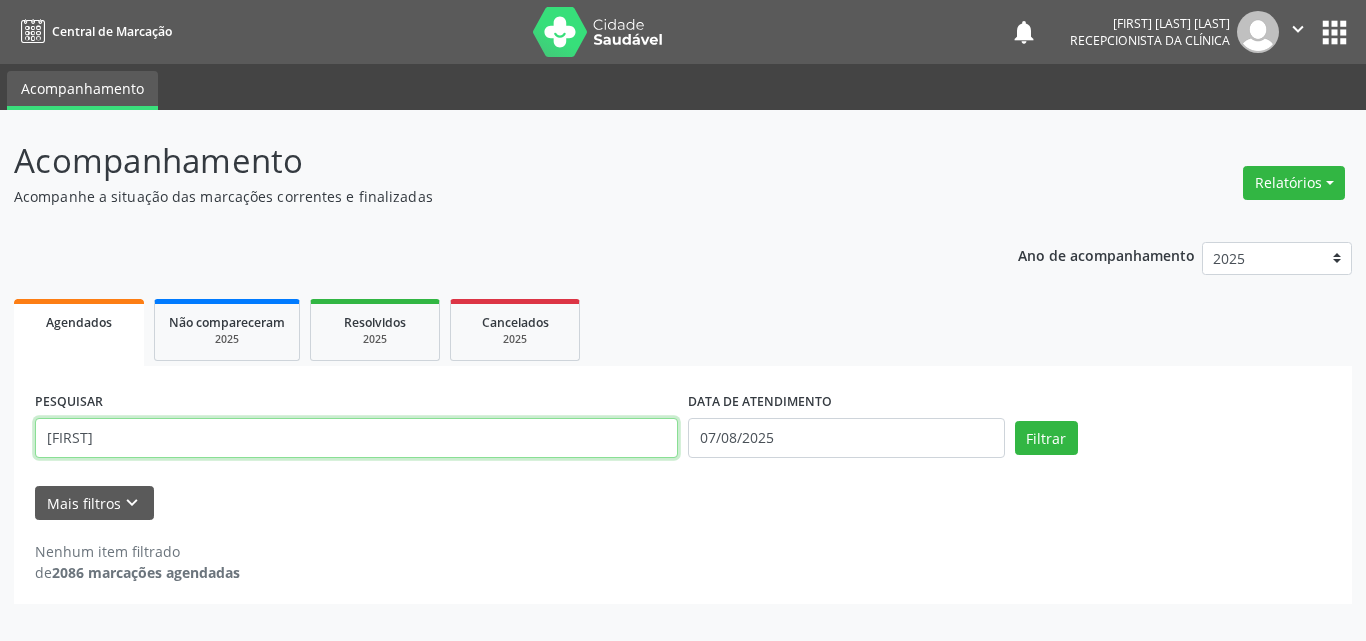 type on "[FIRST]" 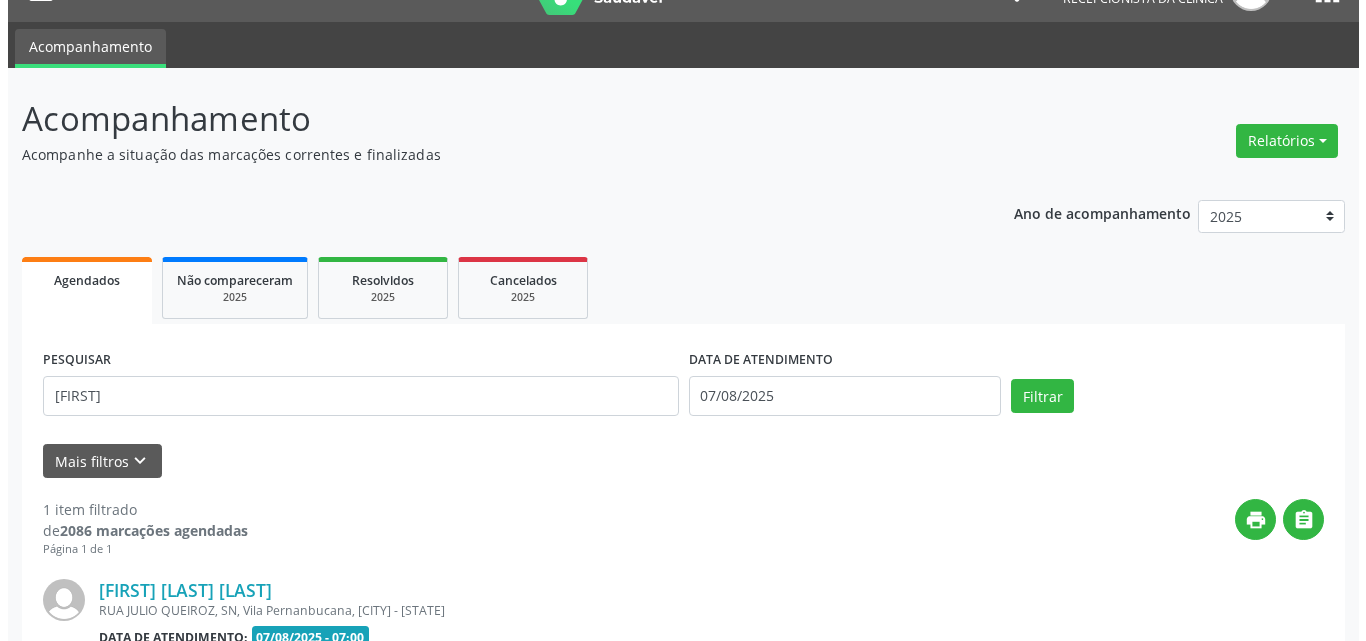 scroll, scrollTop: 264, scrollLeft: 0, axis: vertical 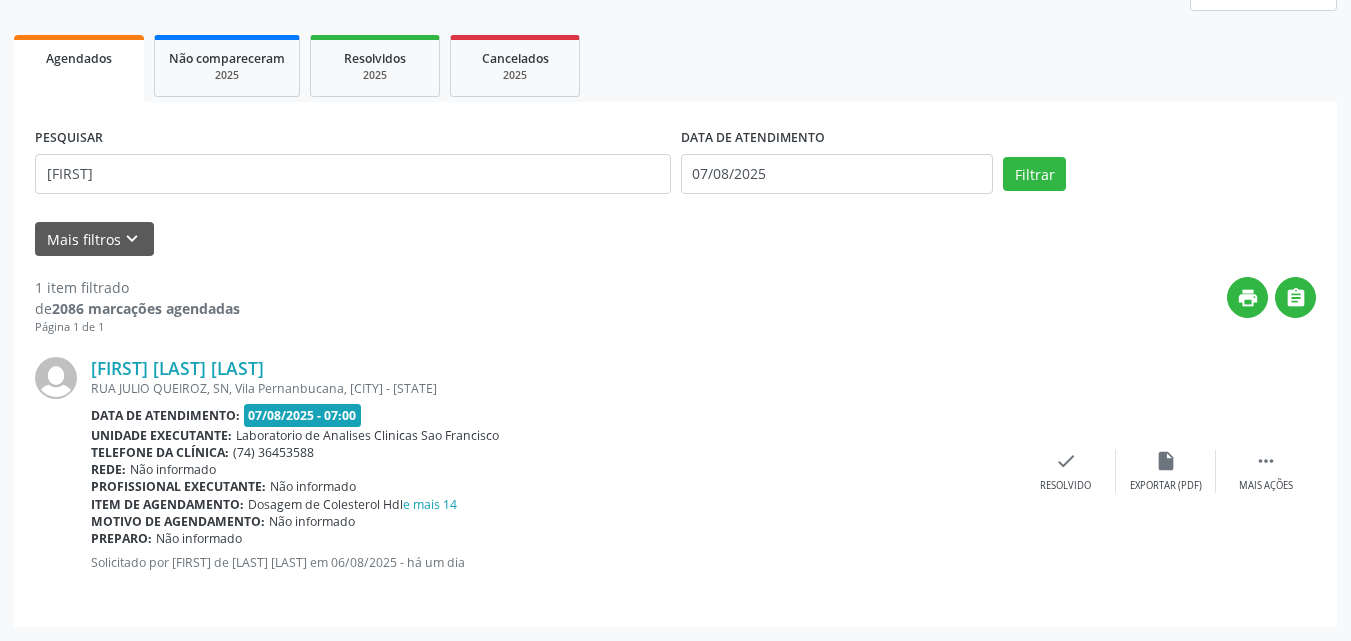 click on "[FIRST] [LAST]
RUA JULIO QUEIROZ, SN, Vila Pernanbucana, Campo Formoso - BA
Data de atendimento:
07/08/2025 - 07:00
Unidade executante:
Laboratorio de Analises Clinicas Sao Francisco
Telefone da clínica:
(74) 36453588
Rede:
Não informado
Profissional executante:
Não informado
Item de agendamento:
Dosagem de Colesterol Hdl
e mais 14
Motivo de agendamento:
Não informado
Preparo:
Não informado
Solicitado por [FIRST] [LAST] em 06/08/2025 - há um dia

Mais ações
insert_drive_file
Exportar (PDF)
check
Resolvido" at bounding box center [675, 471] 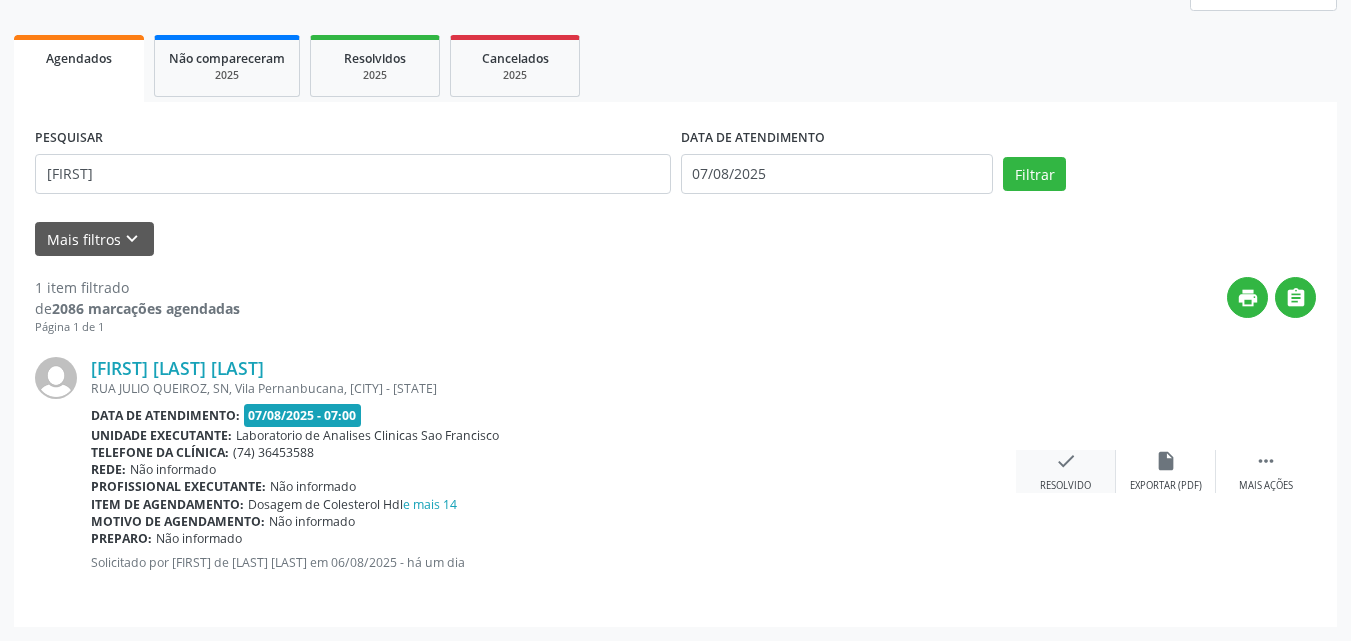 click on "check" at bounding box center (1066, 461) 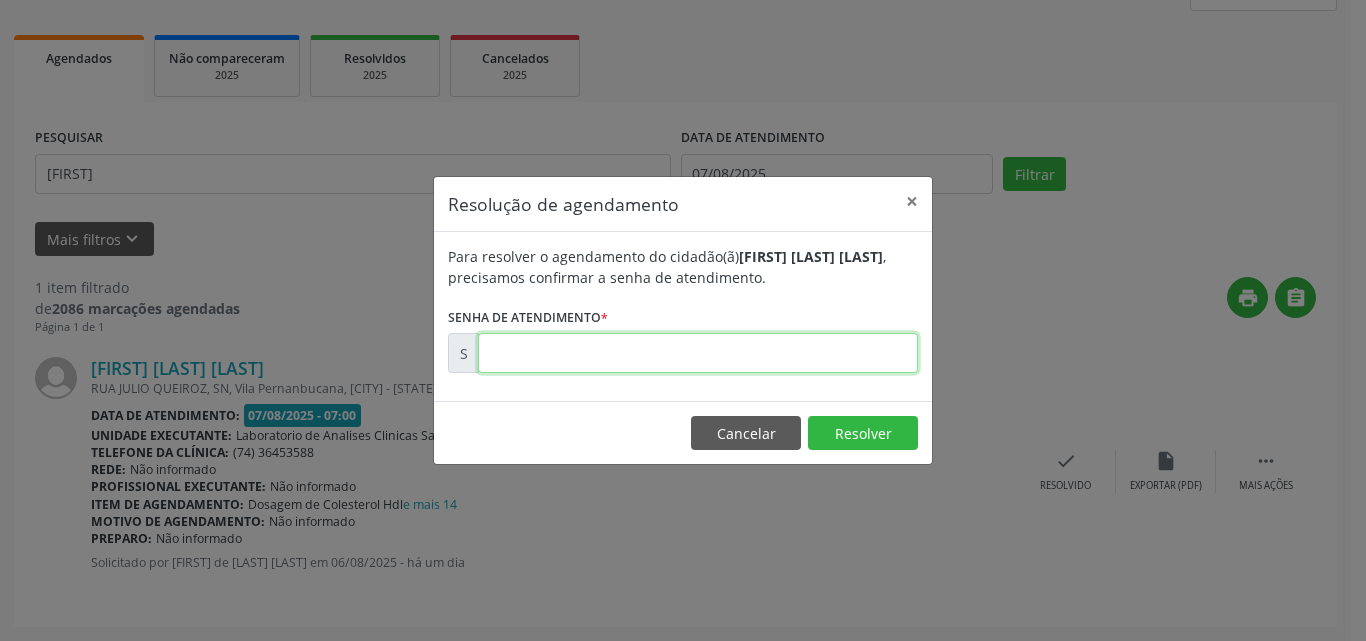 click at bounding box center [698, 353] 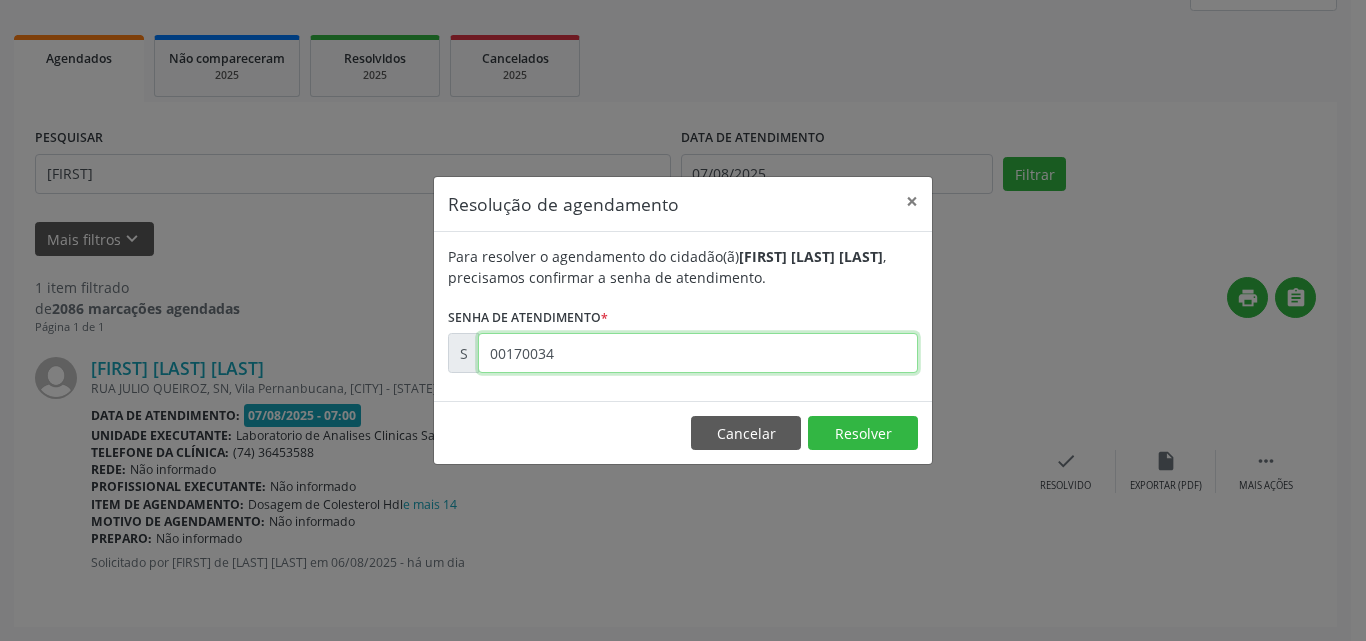 type on "00170034" 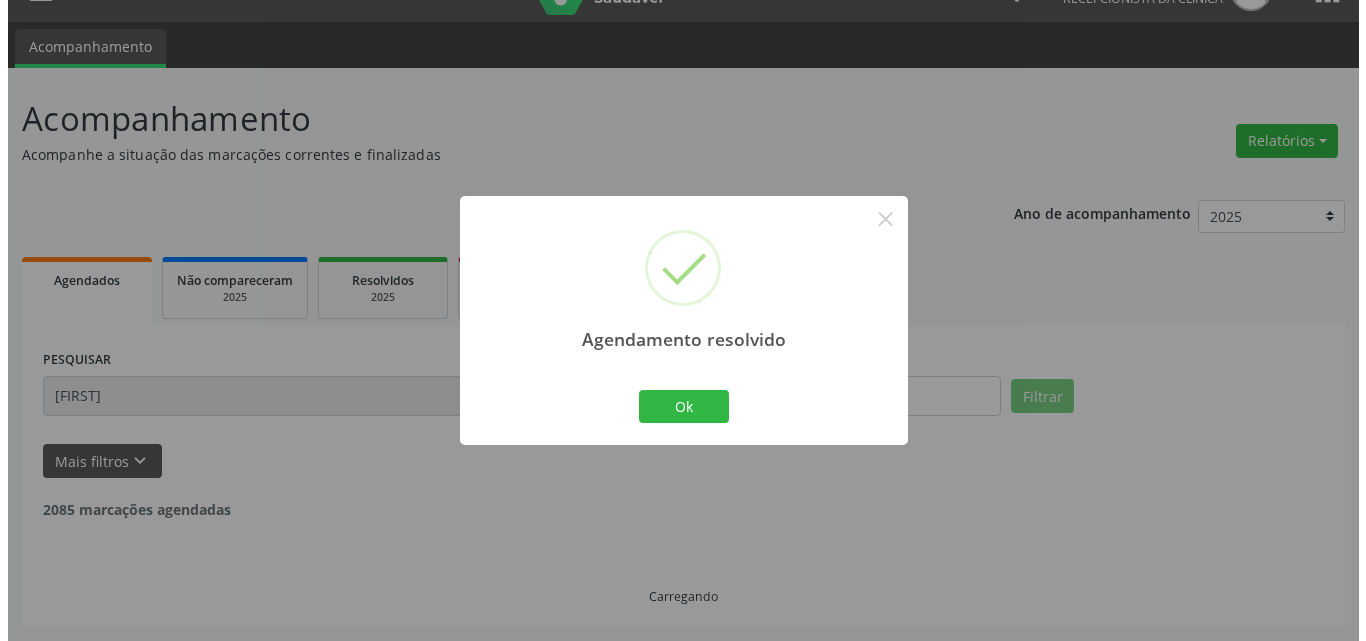 scroll, scrollTop: 0, scrollLeft: 0, axis: both 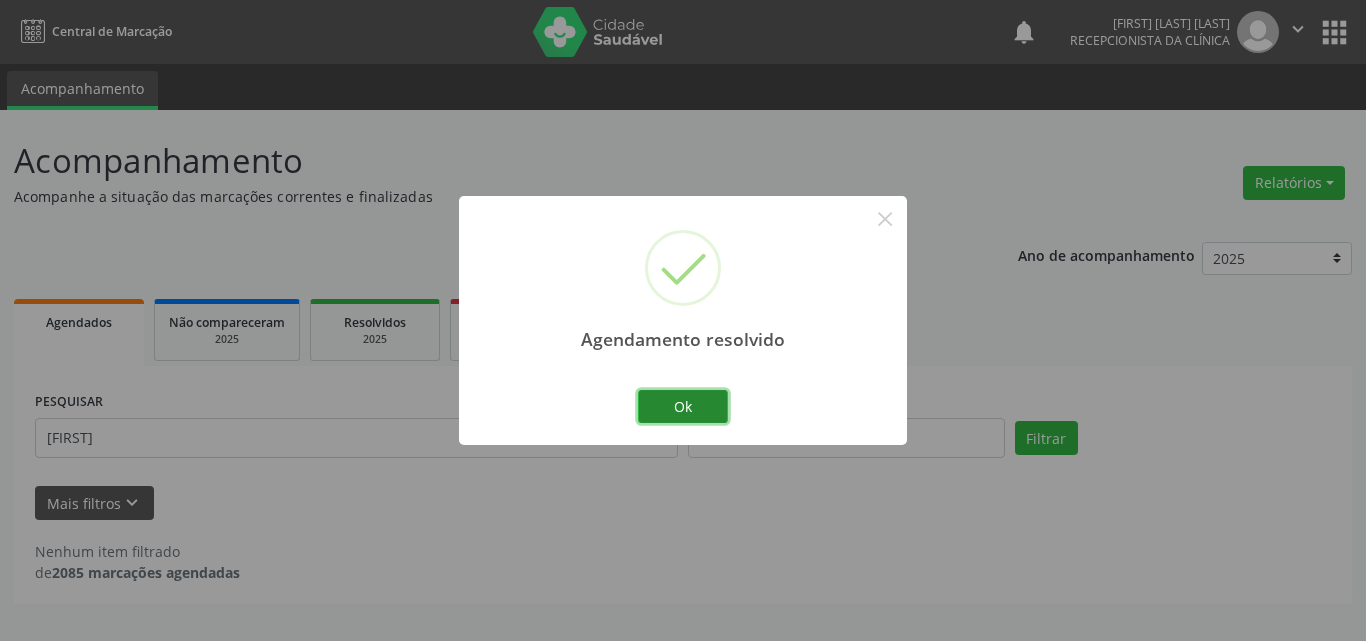 click on "Ok" at bounding box center [683, 407] 